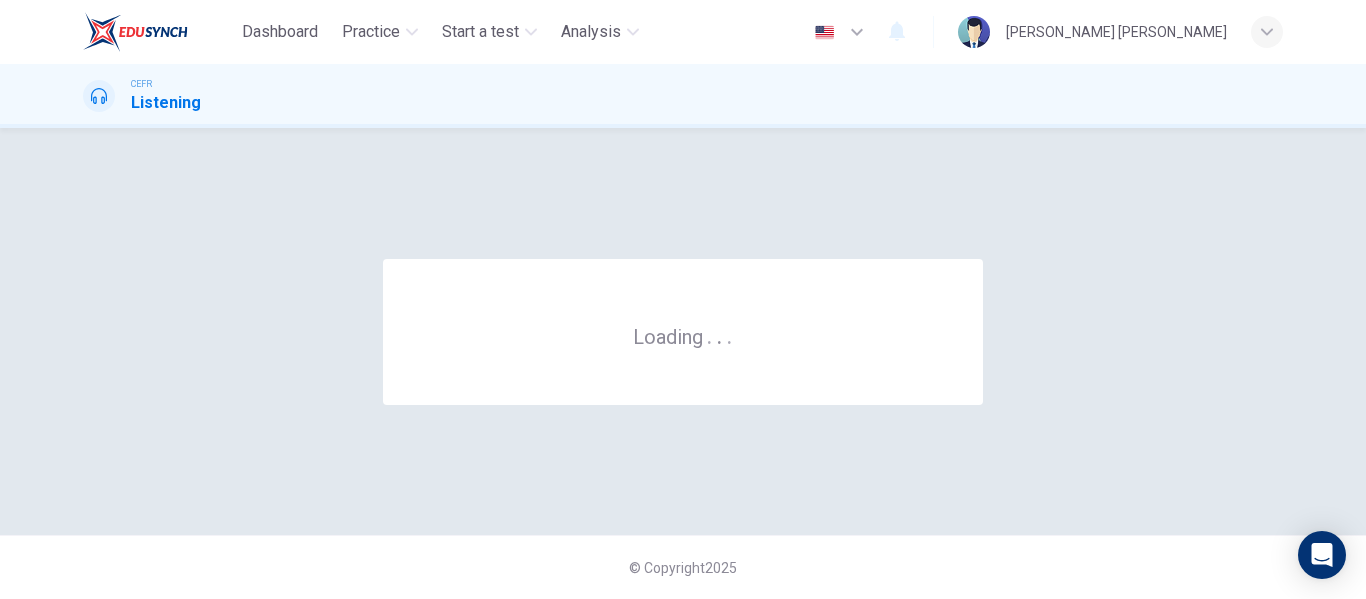 scroll, scrollTop: 0, scrollLeft: 0, axis: both 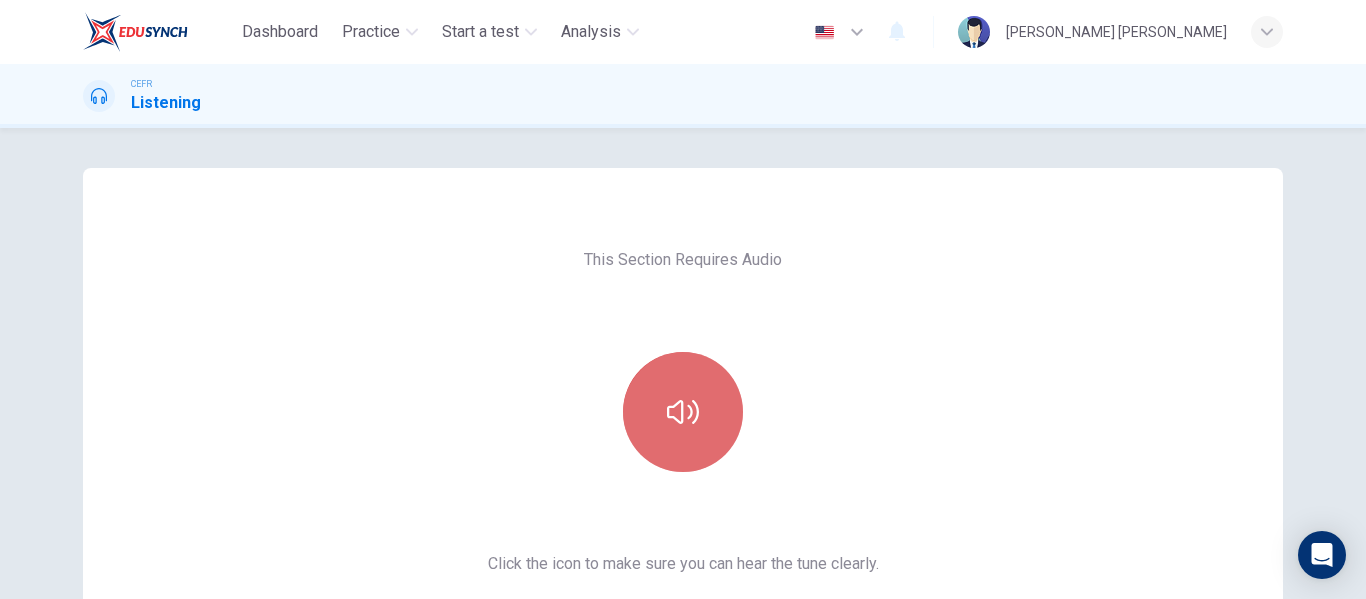 click 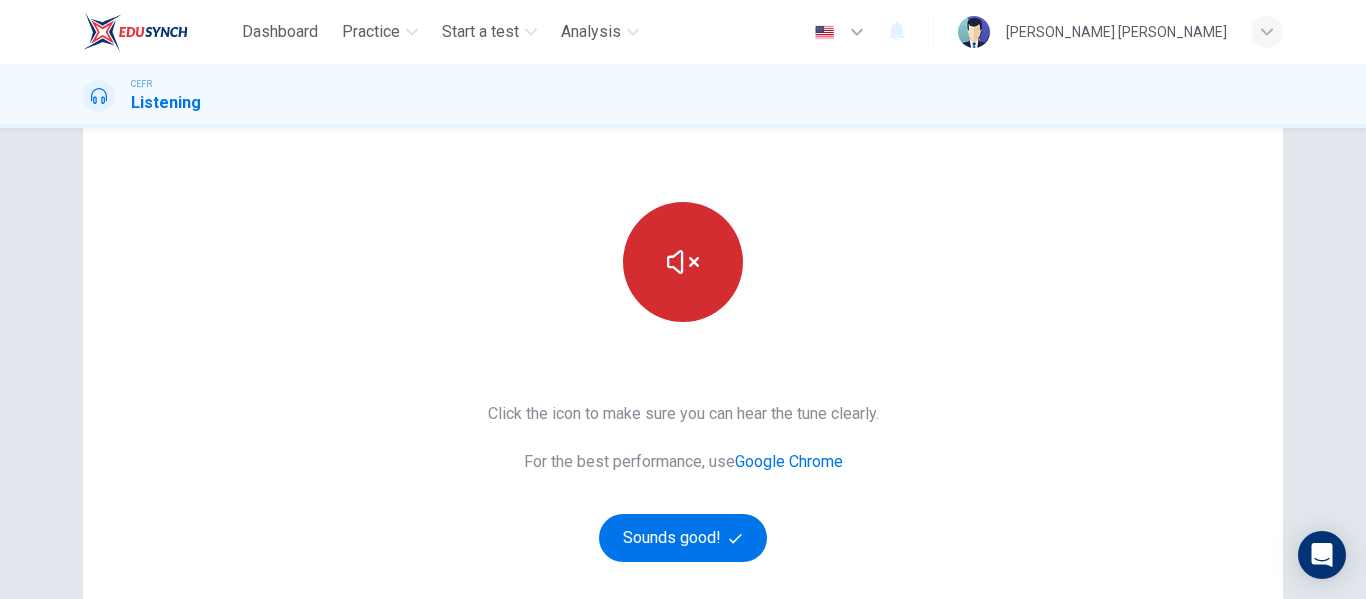 scroll, scrollTop: 151, scrollLeft: 0, axis: vertical 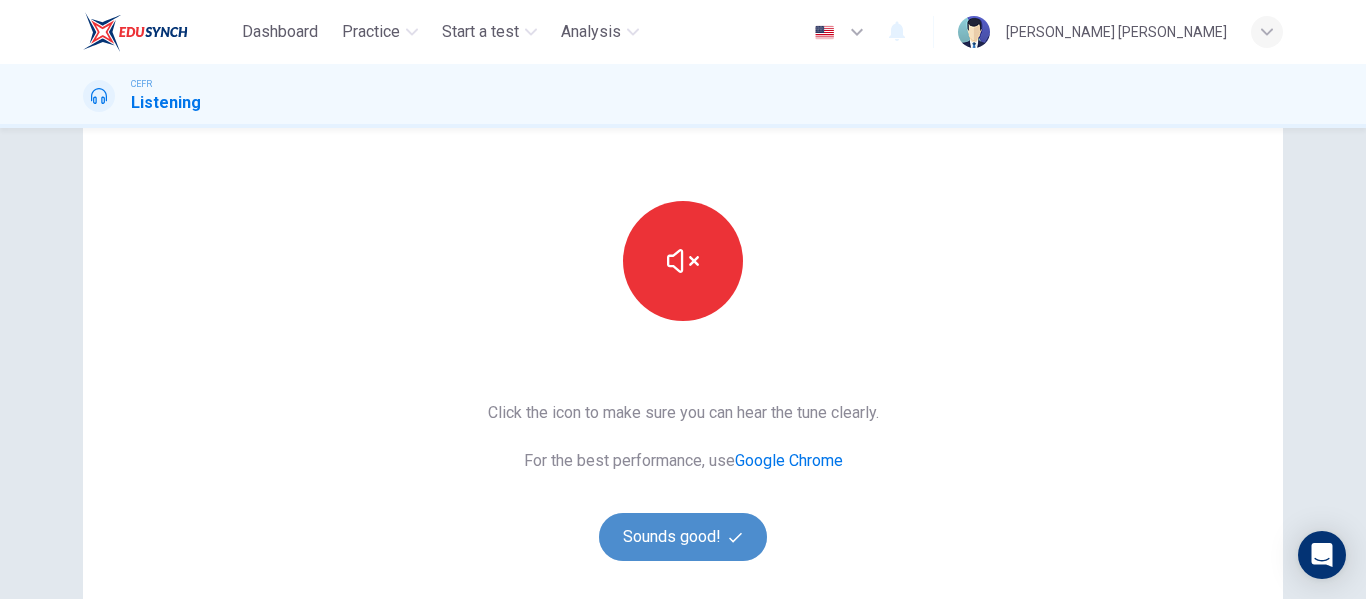 click on "Sounds good!" at bounding box center [683, 537] 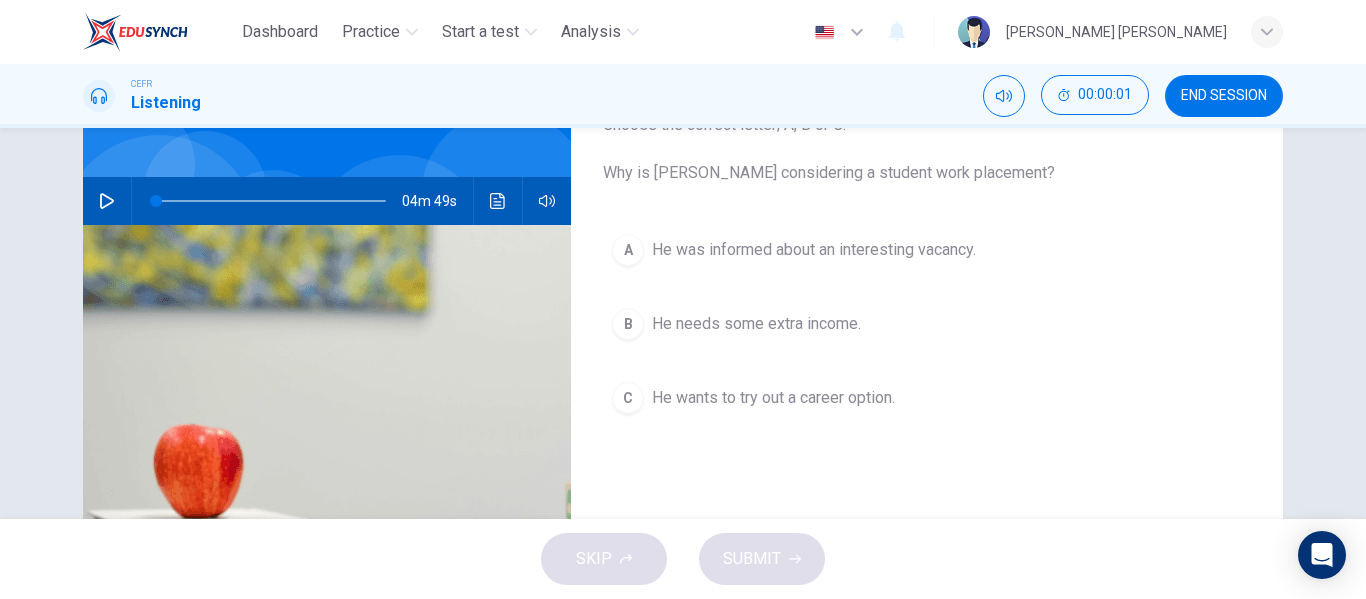 scroll, scrollTop: 0, scrollLeft: 0, axis: both 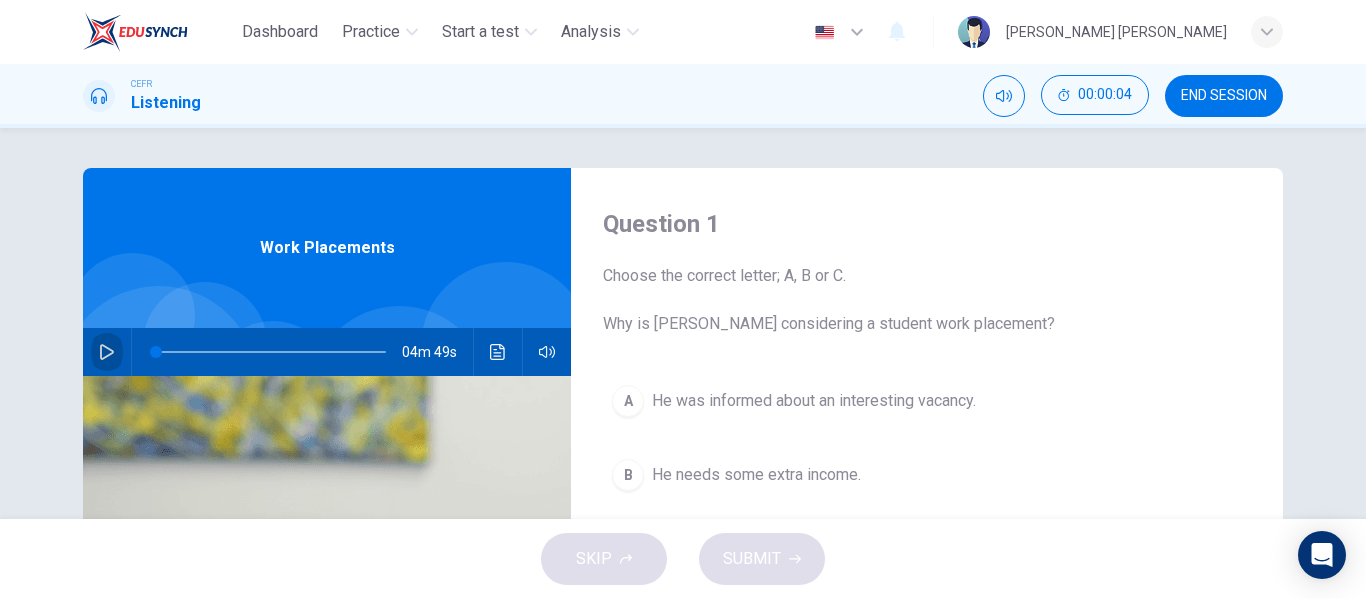 click at bounding box center (107, 352) 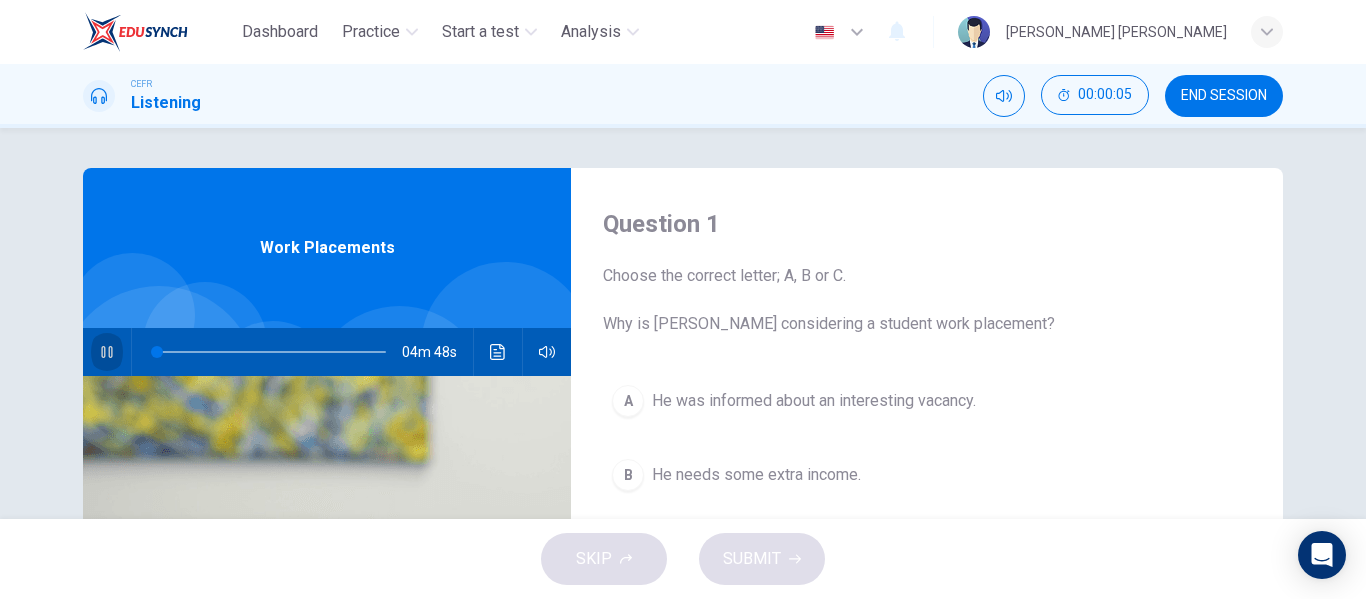 click at bounding box center (107, 352) 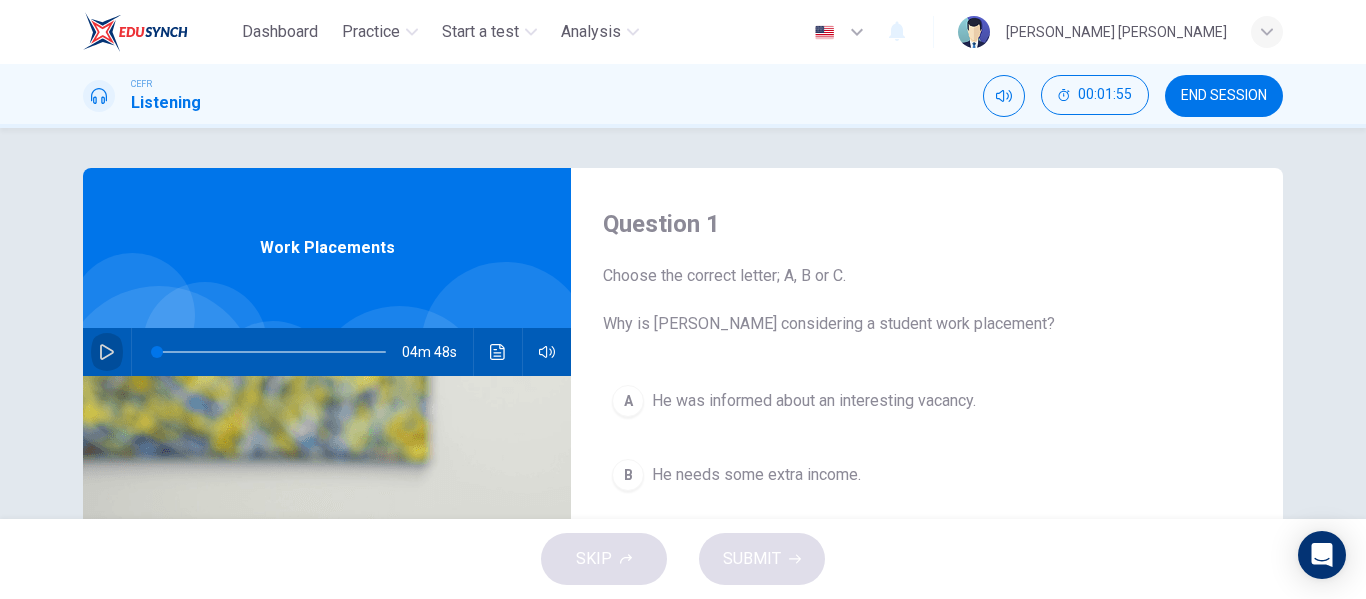 click at bounding box center [107, 352] 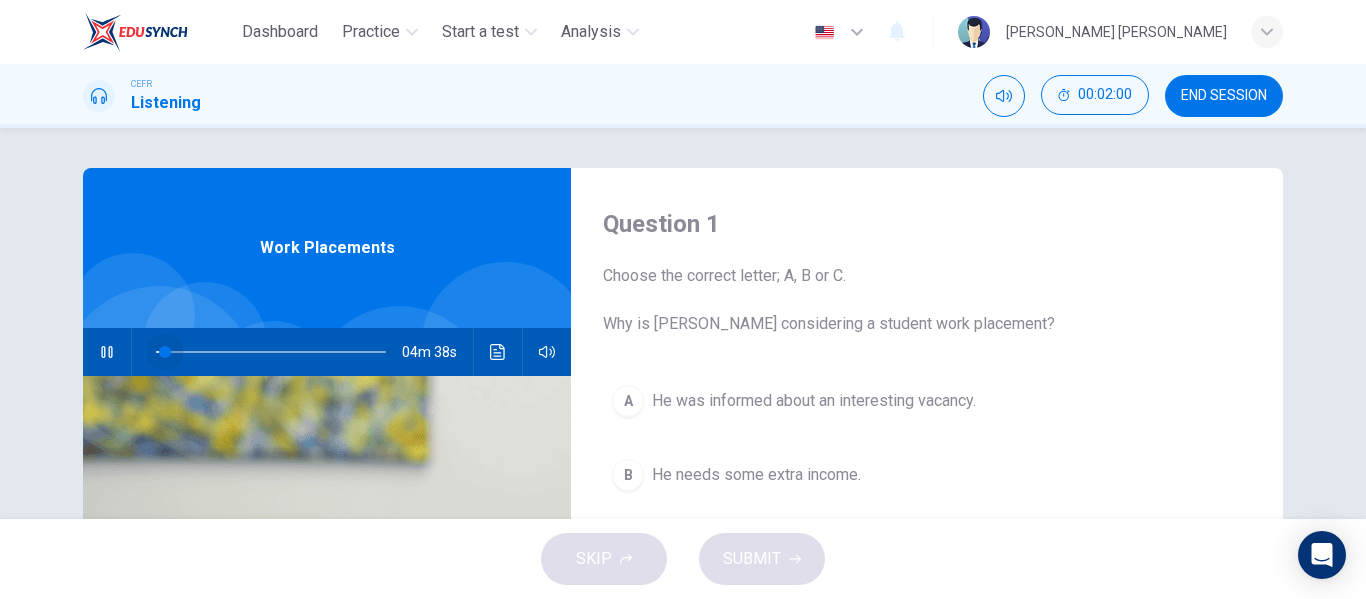 drag, startPoint x: 160, startPoint y: 352, endPoint x: 38, endPoint y: 370, distance: 123.32072 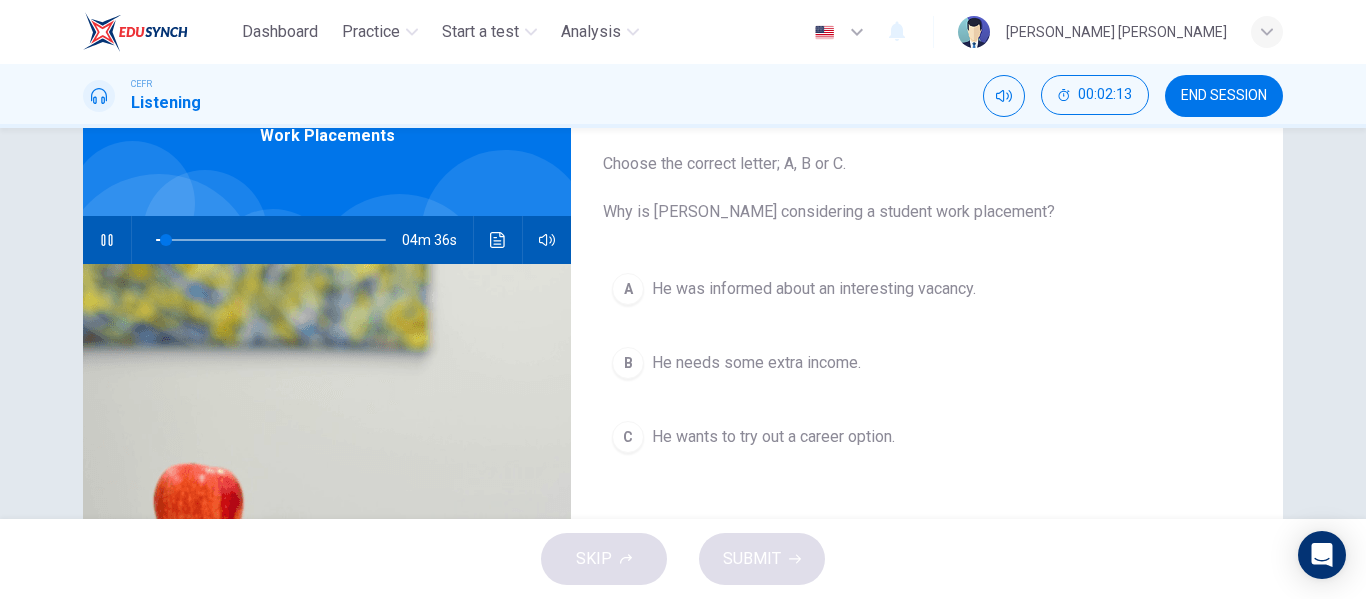 scroll, scrollTop: 111, scrollLeft: 0, axis: vertical 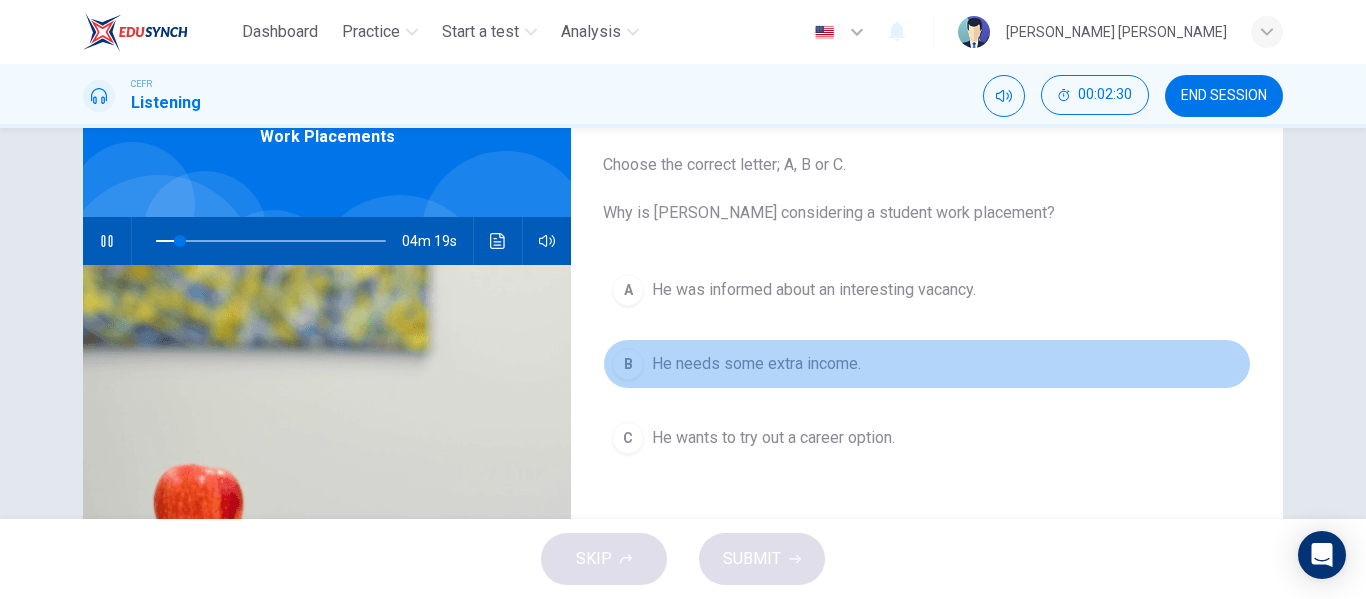 click on "B" at bounding box center (628, 364) 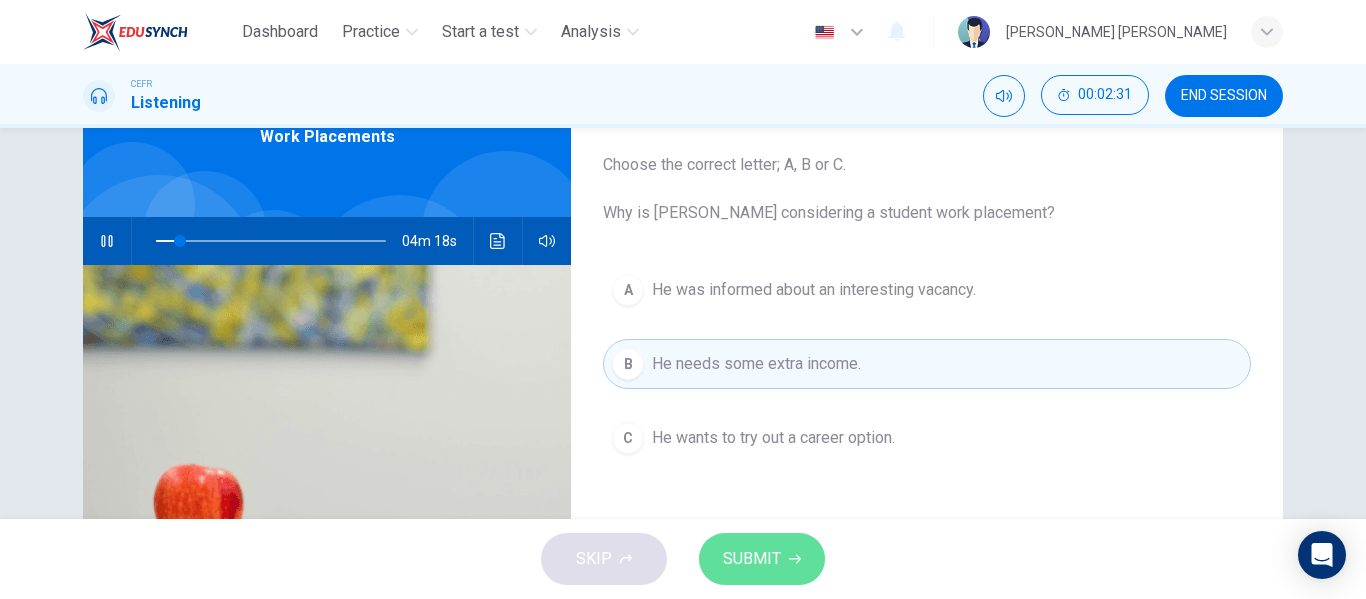 click on "SUBMIT" at bounding box center [752, 559] 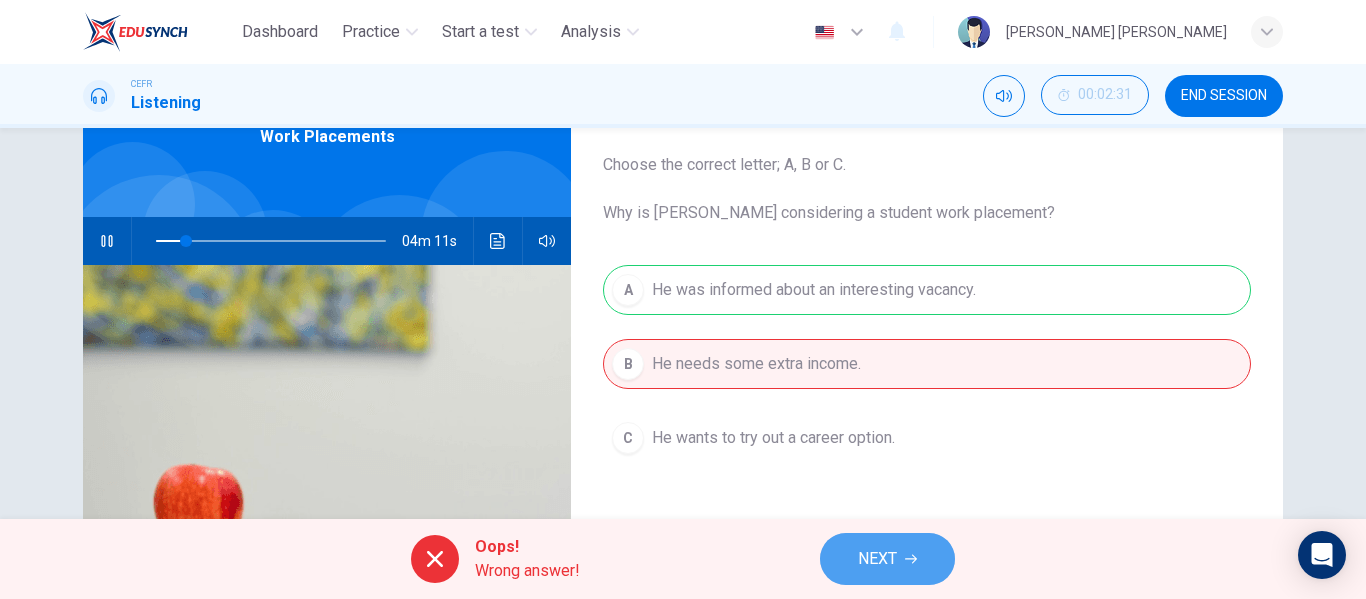 click on "NEXT" at bounding box center [887, 559] 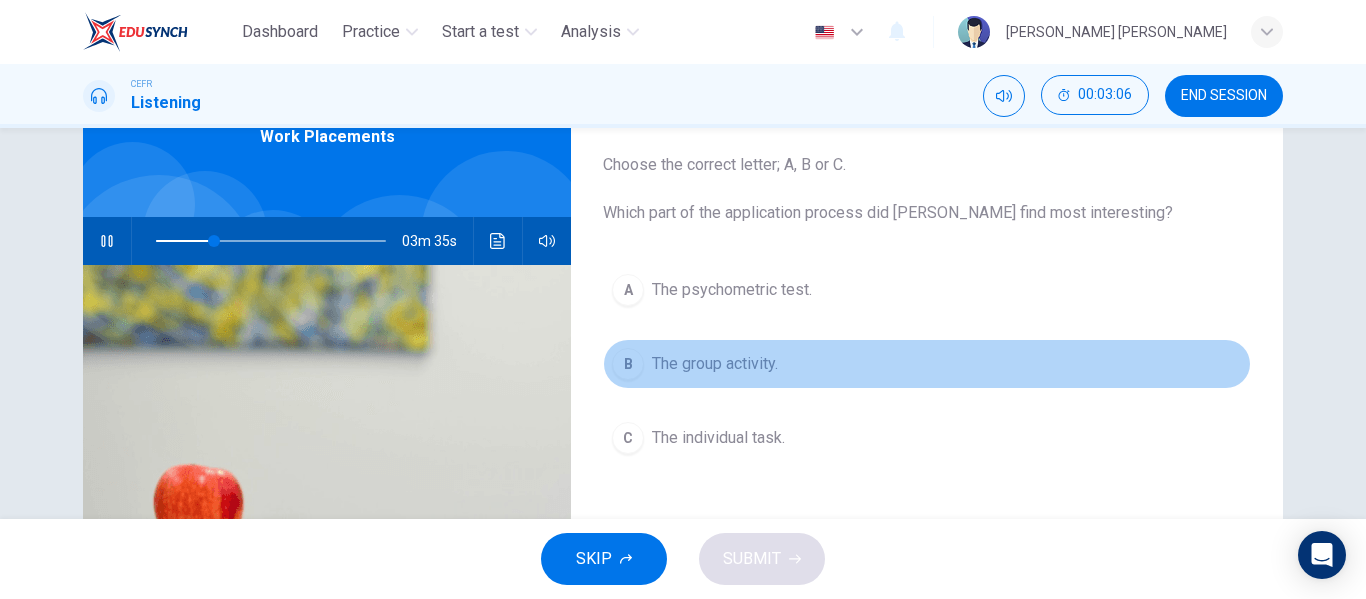 click on "The group activity." at bounding box center [715, 364] 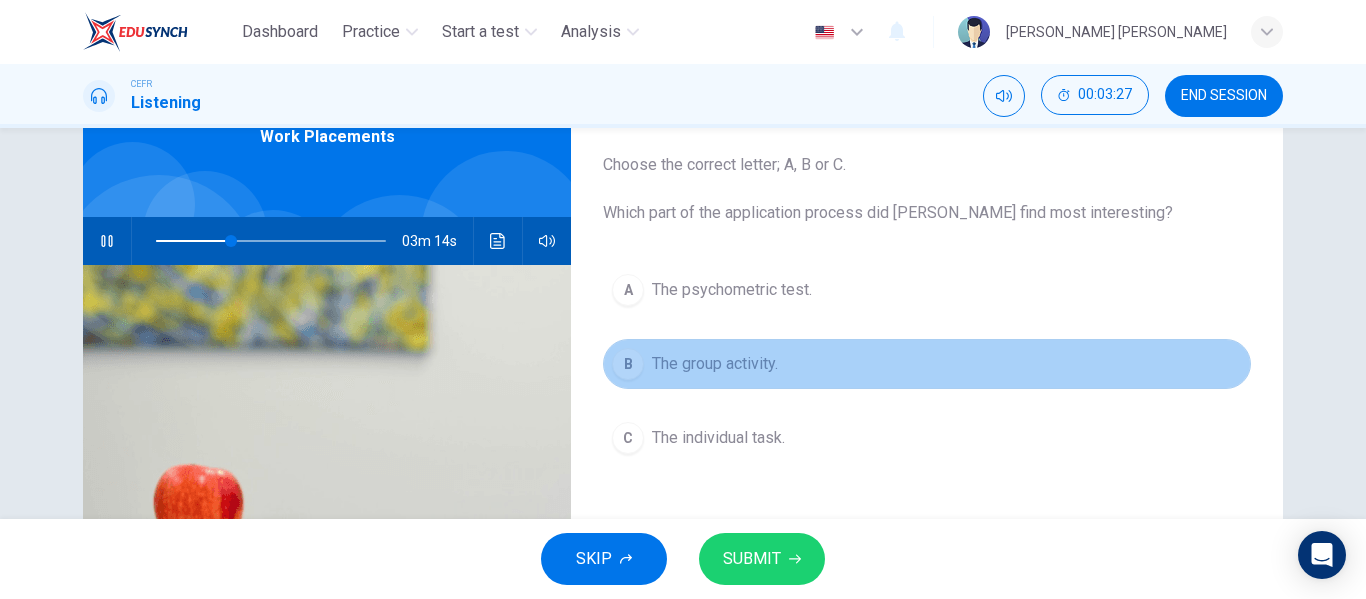 click on "B The group activity." at bounding box center (927, 364) 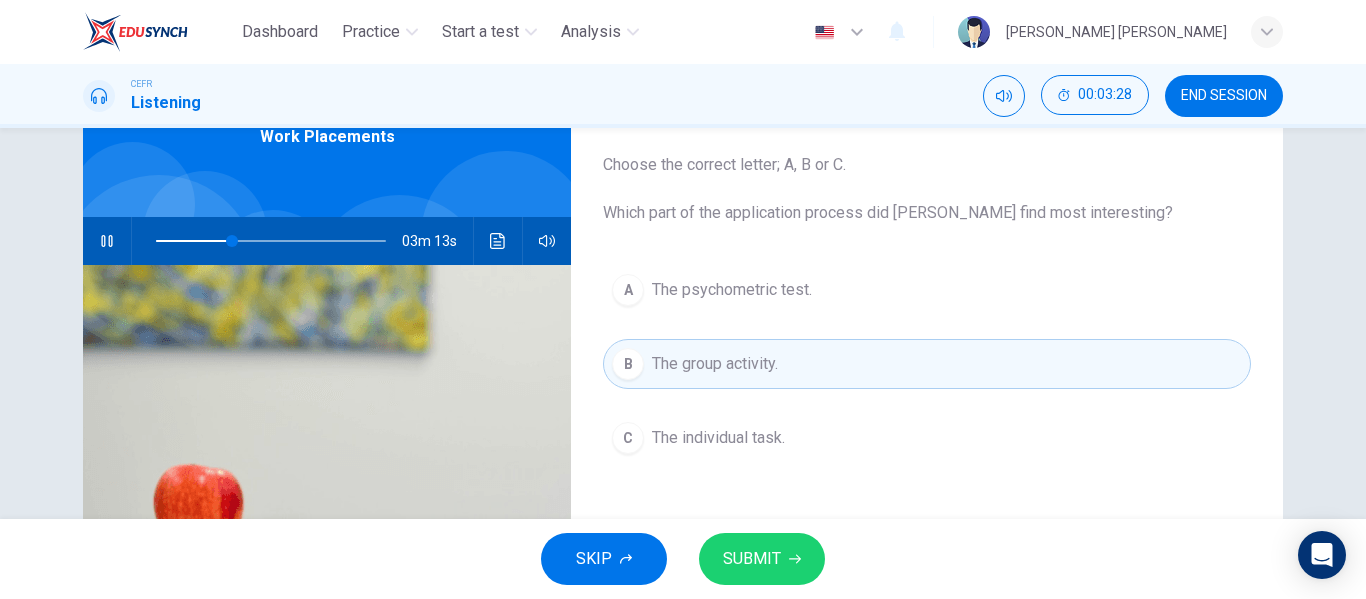 click on "SUBMIT" at bounding box center [762, 559] 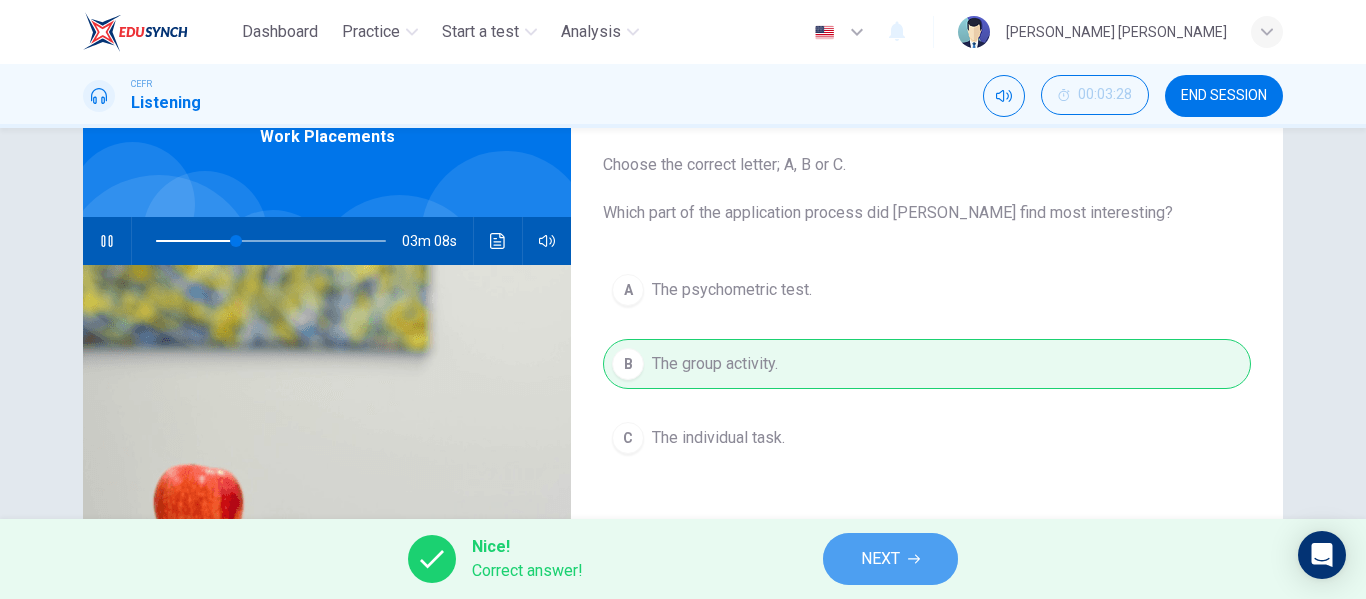 click on "NEXT" at bounding box center [890, 559] 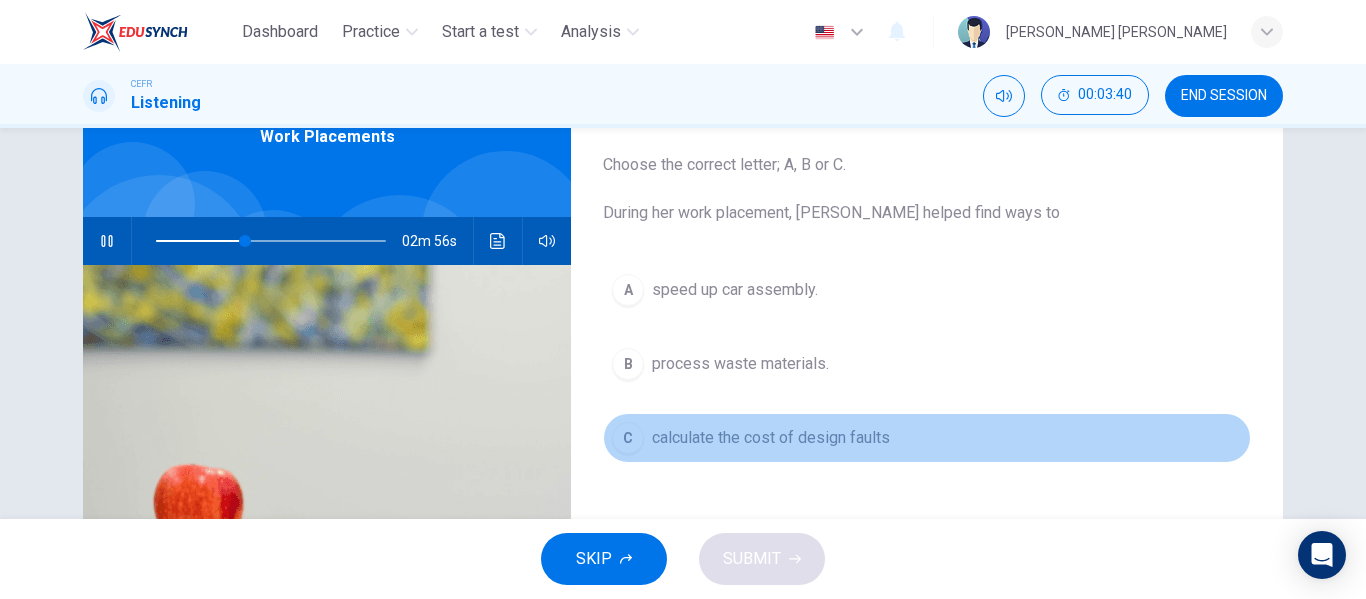 click on "calculate the cost of design faults" at bounding box center [771, 438] 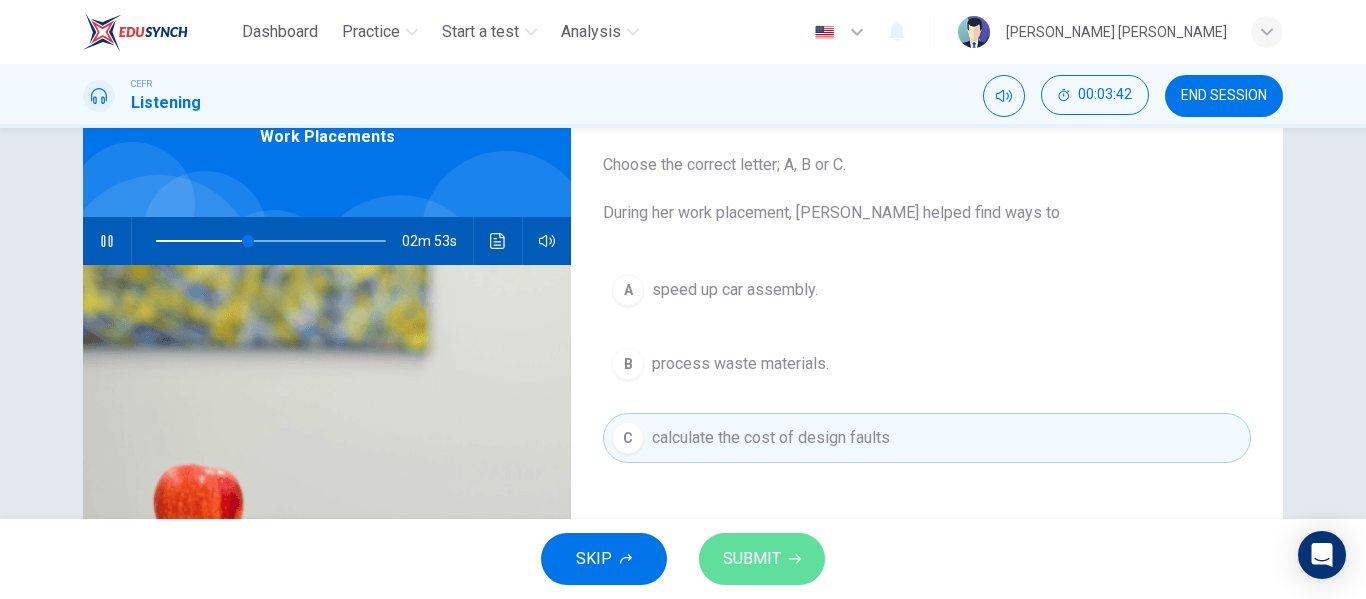 click on "SUBMIT" at bounding box center [752, 559] 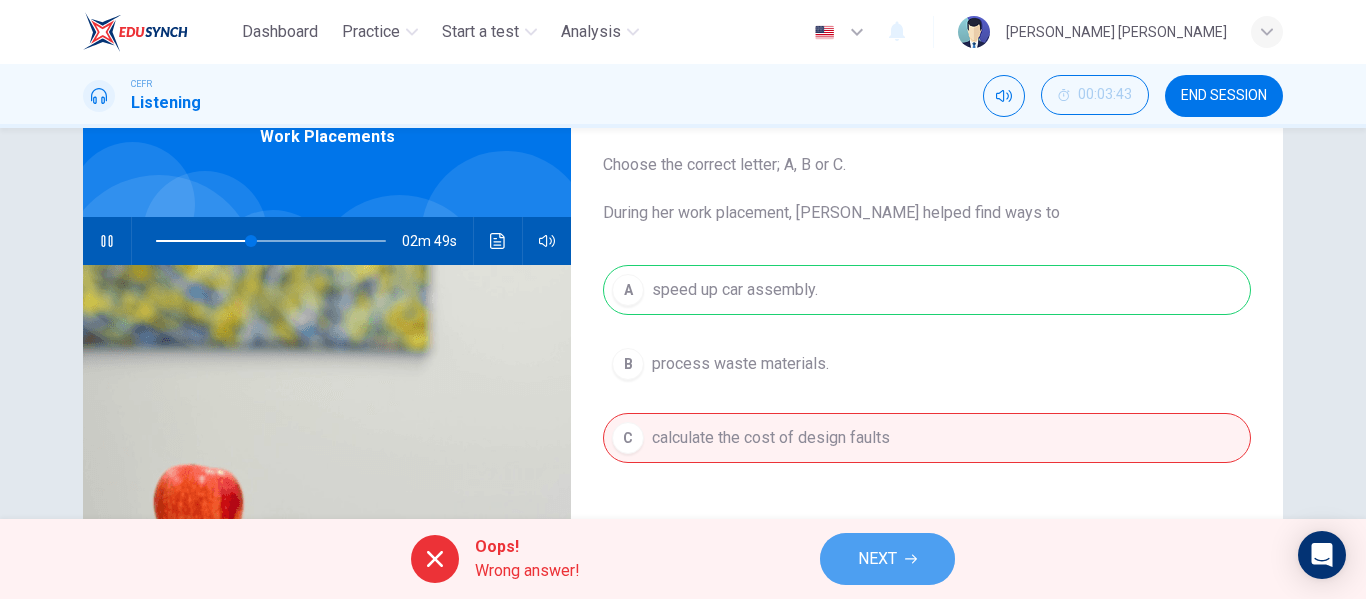 click on "NEXT" at bounding box center (877, 559) 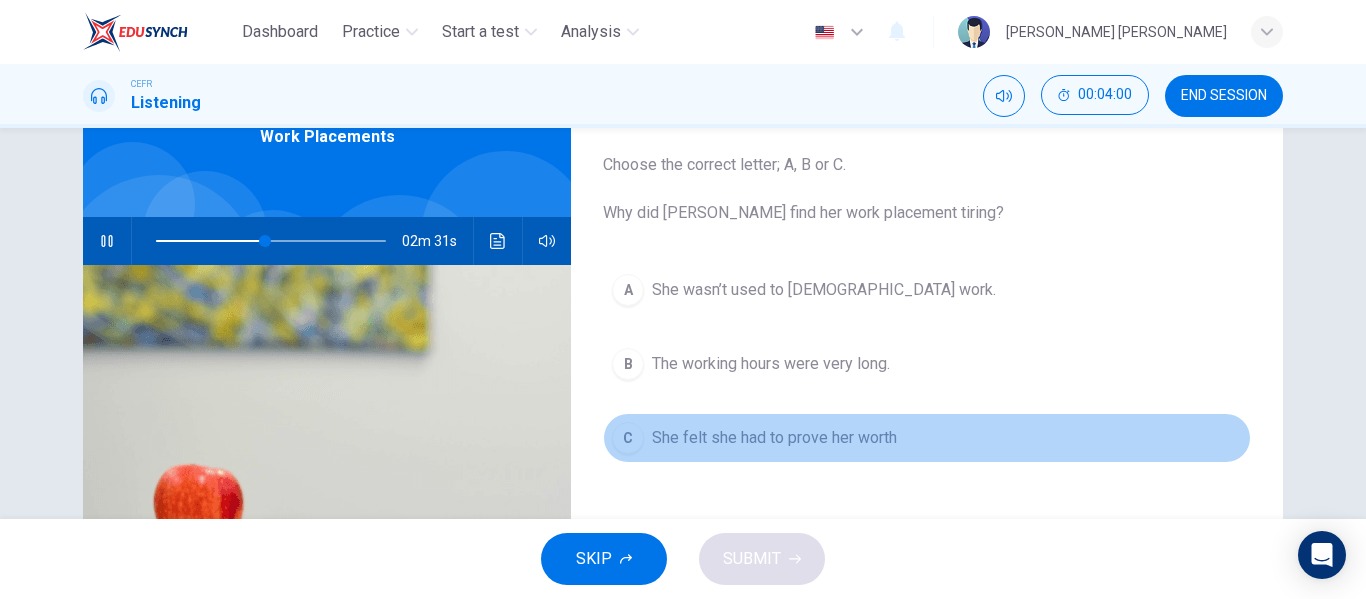 click on "She felt she had to prove her worth" at bounding box center (774, 438) 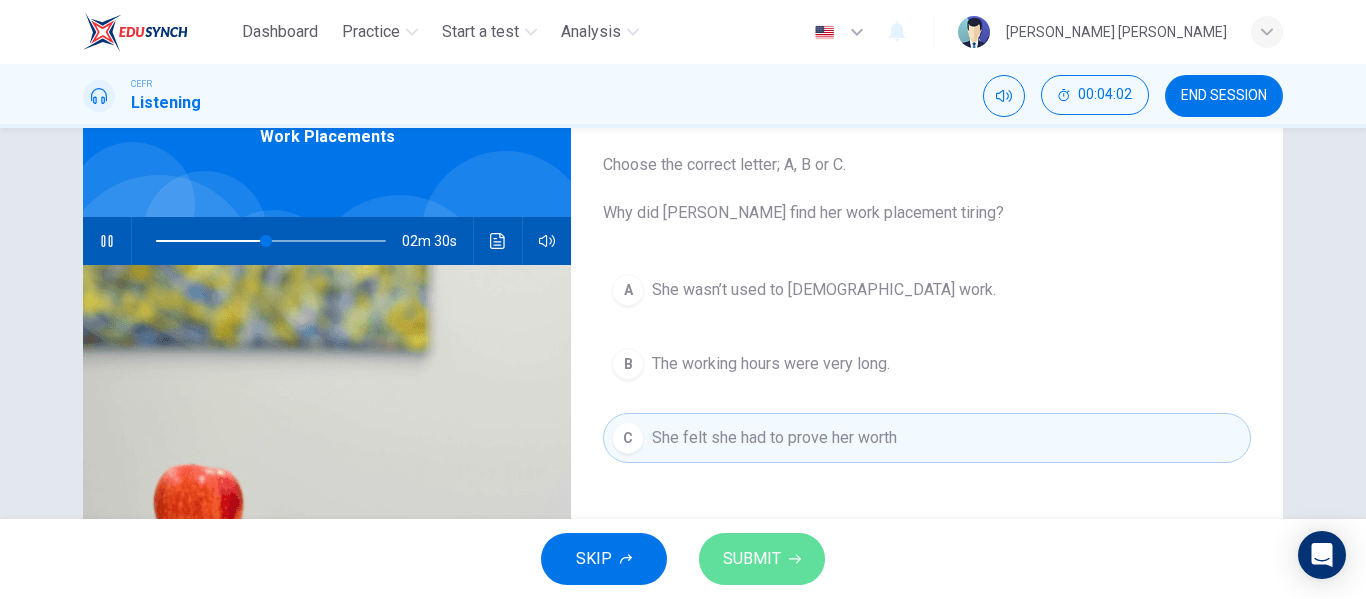 click on "SUBMIT" at bounding box center [752, 559] 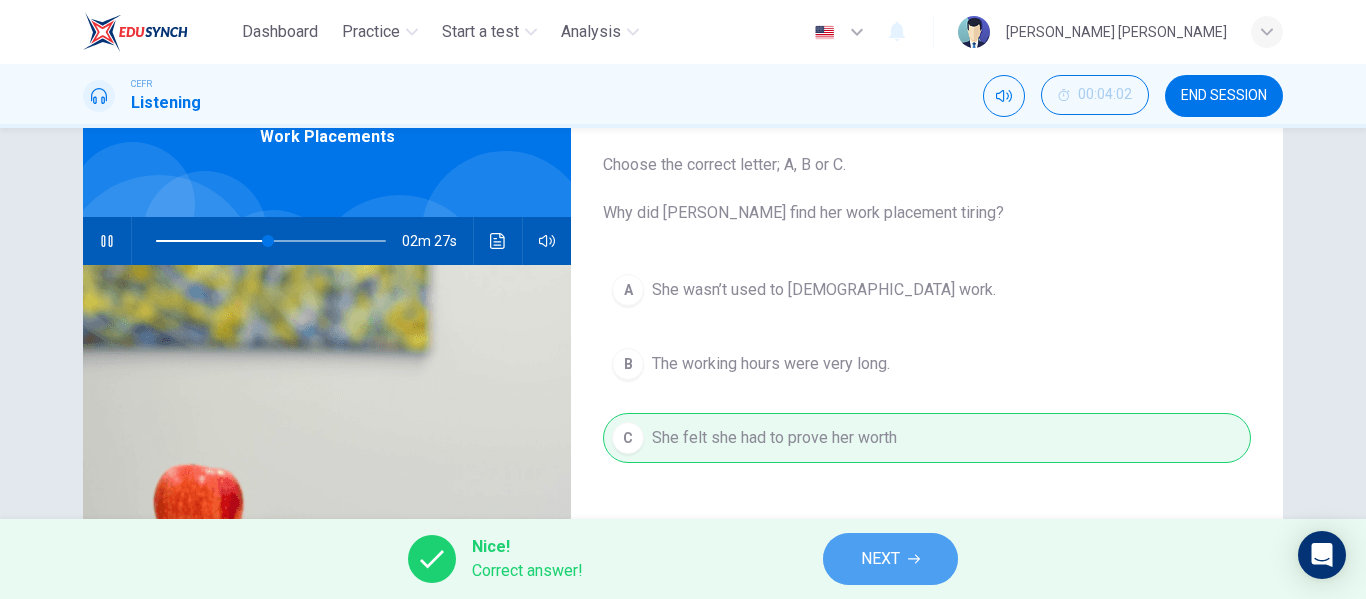 click on "NEXT" at bounding box center (880, 559) 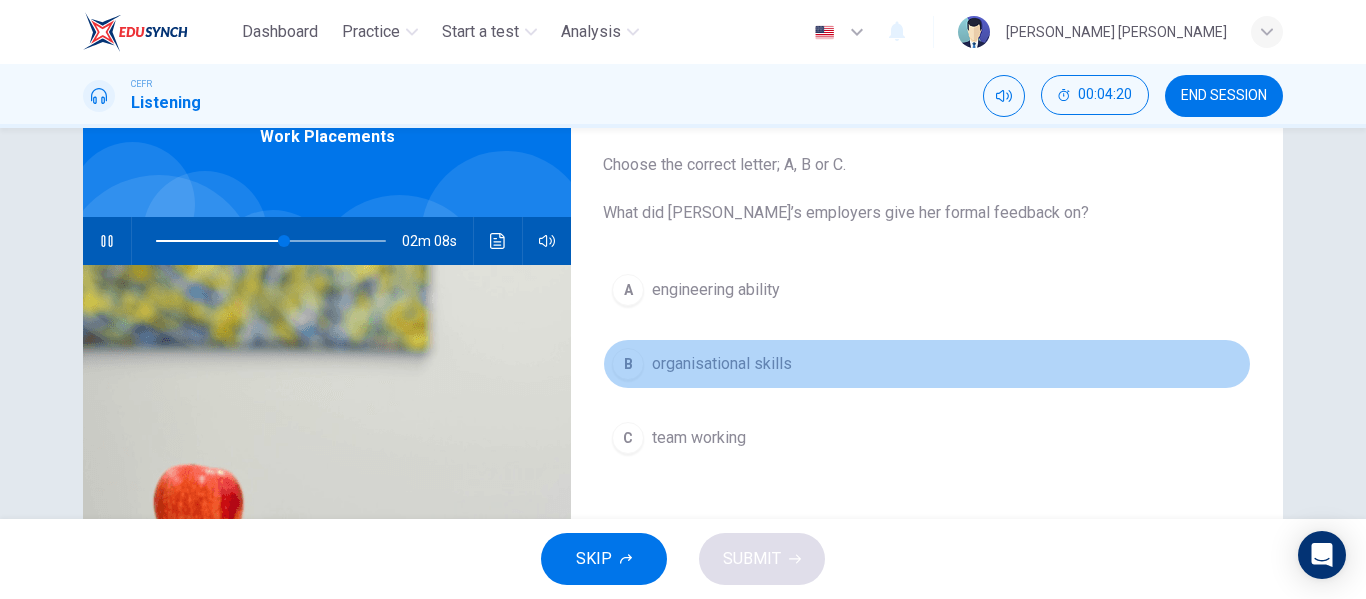 click on "organisational skills" at bounding box center [722, 364] 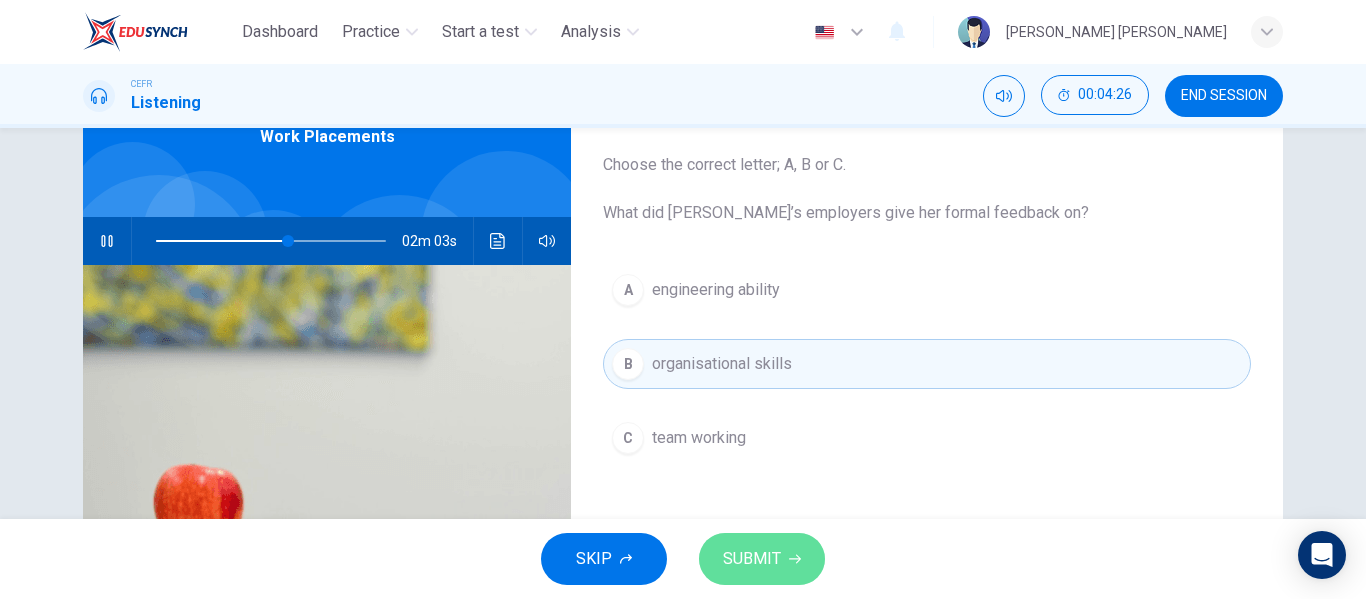 click on "SUBMIT" at bounding box center (752, 559) 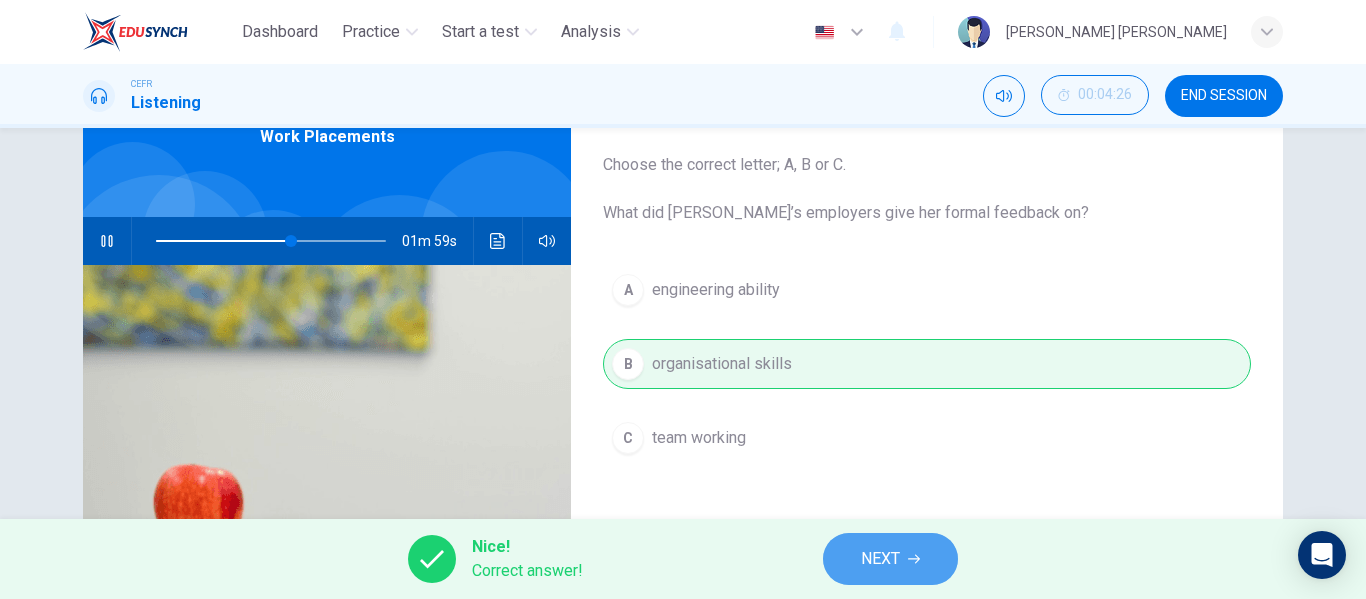 click on "NEXT" at bounding box center [890, 559] 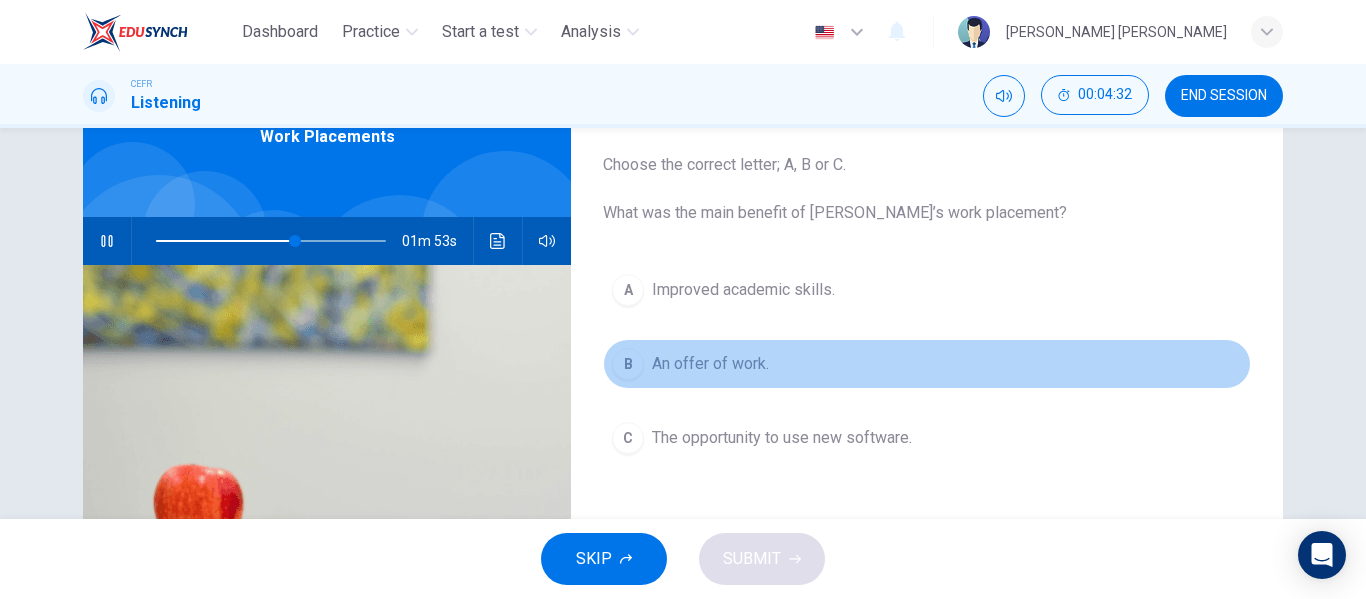 click on "B An offer of work." at bounding box center (927, 364) 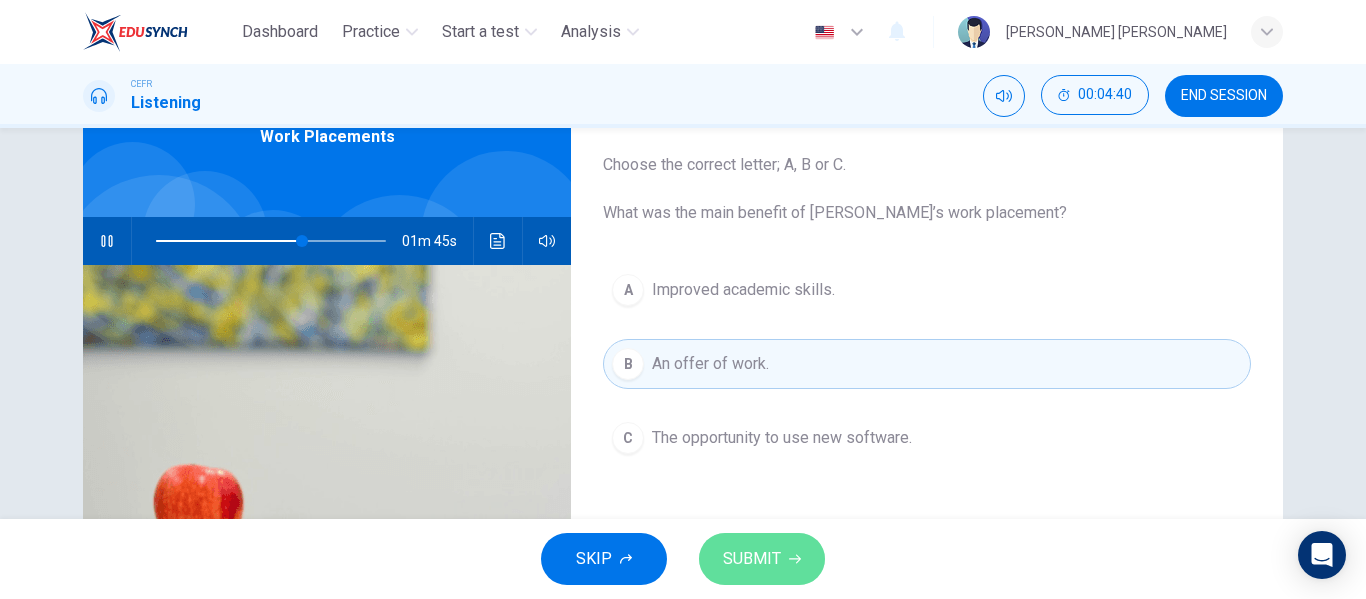 click on "SUBMIT" at bounding box center (752, 559) 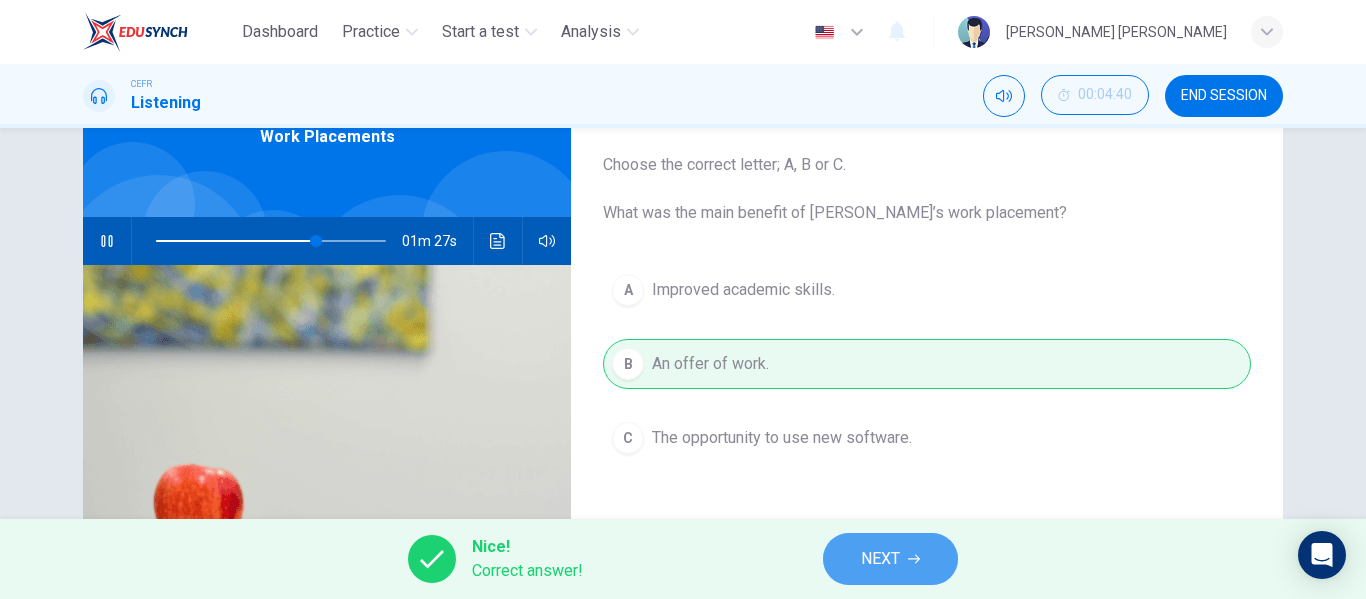 click on "NEXT" at bounding box center [880, 559] 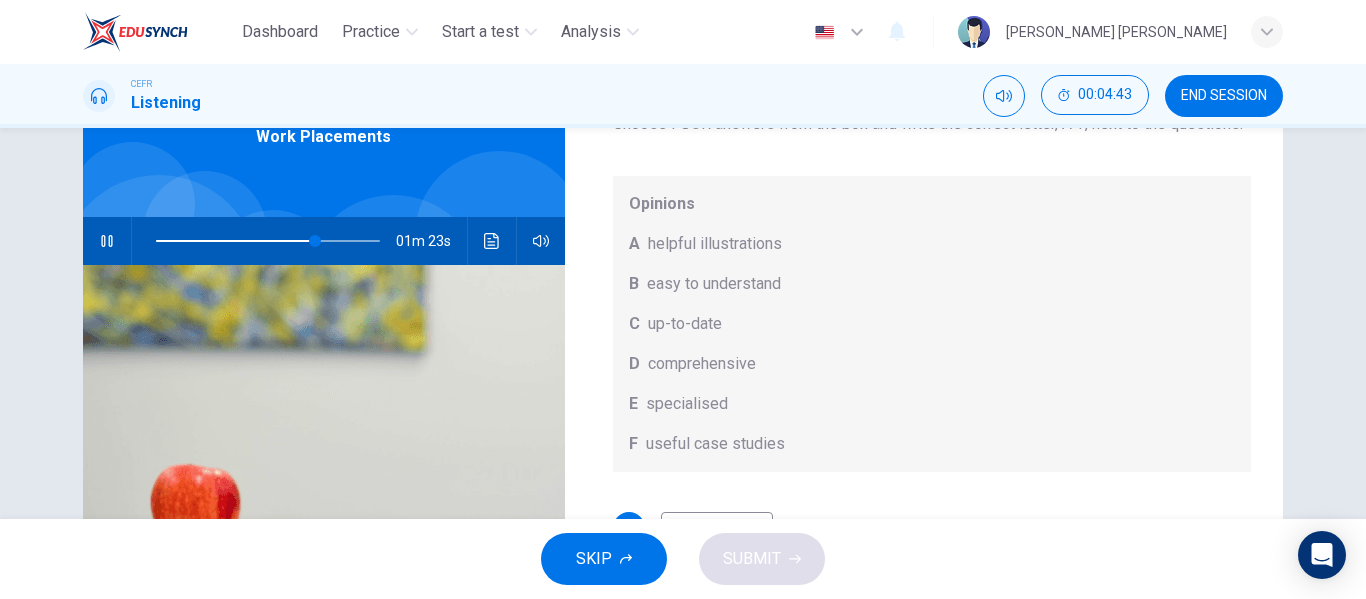 scroll, scrollTop: 0, scrollLeft: 0, axis: both 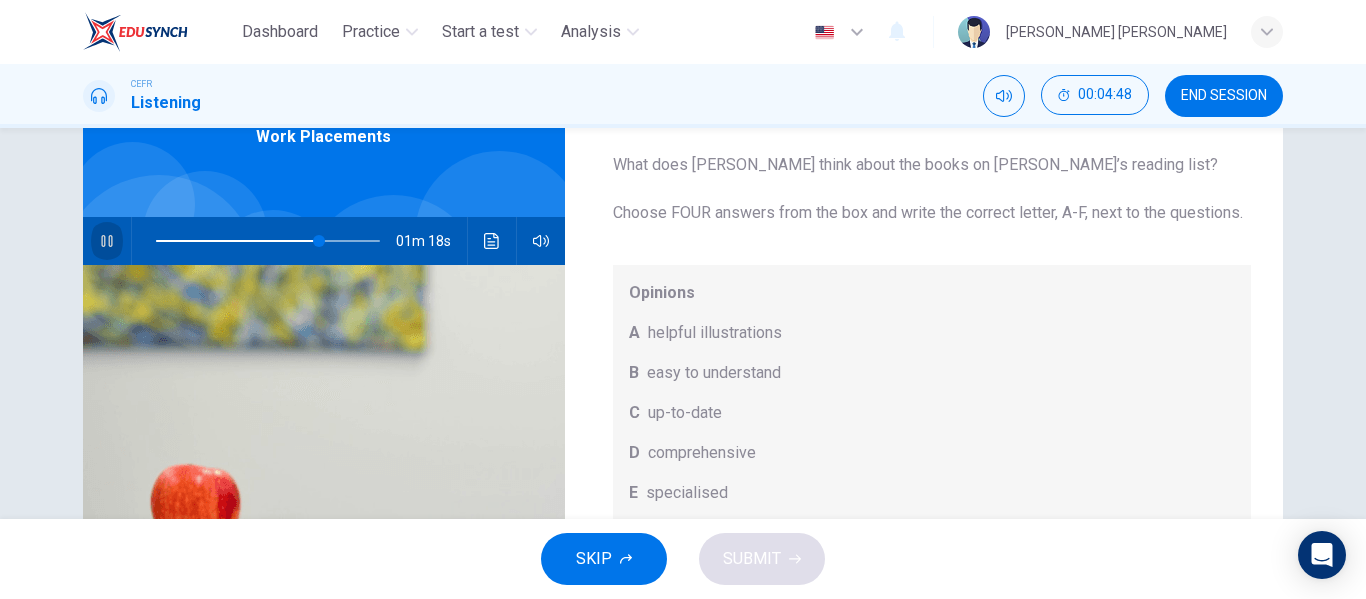 click at bounding box center [107, 241] 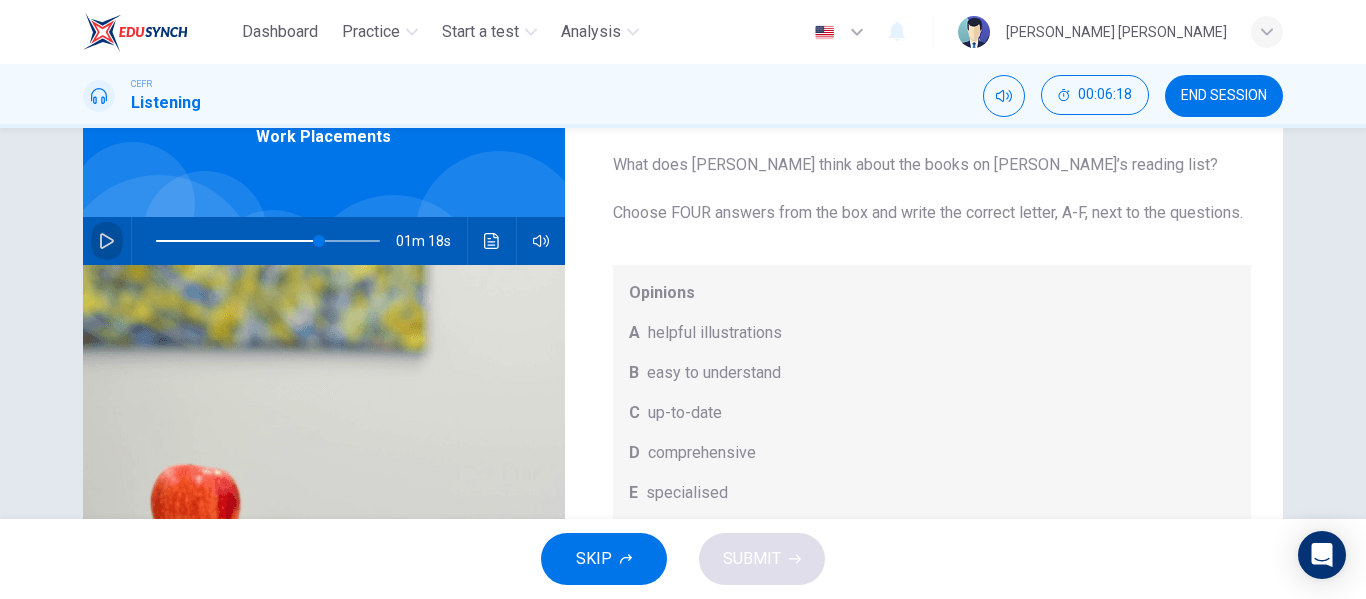 click at bounding box center (107, 241) 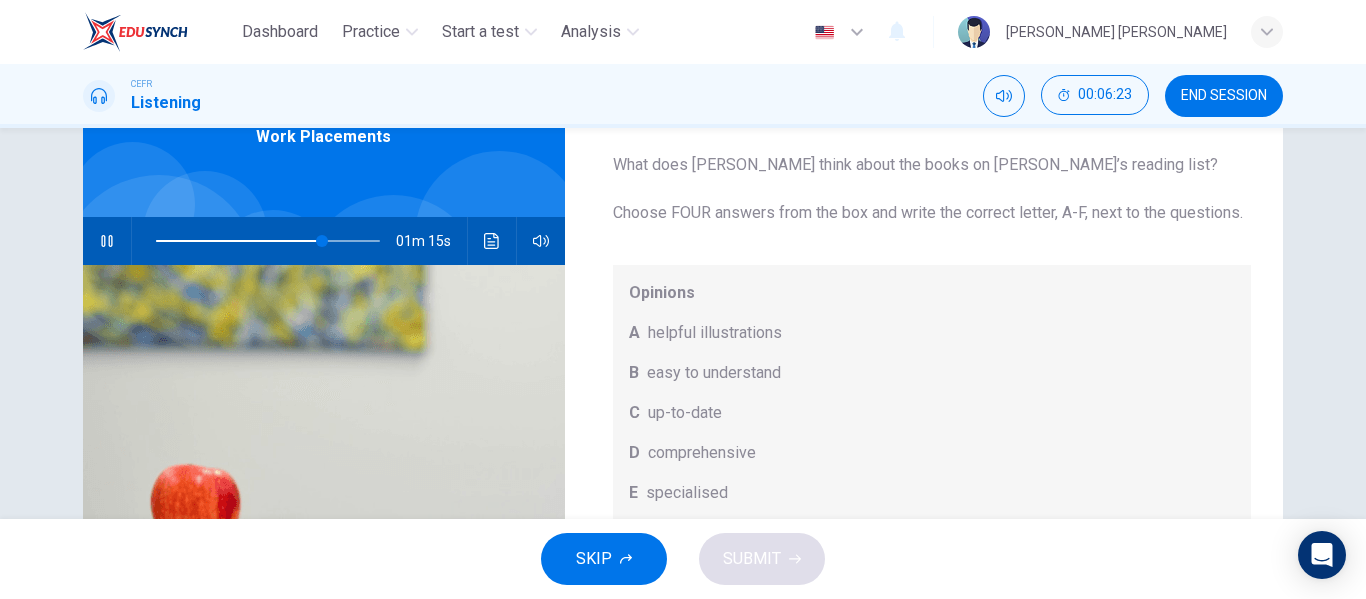 scroll, scrollTop: 113, scrollLeft: 0, axis: vertical 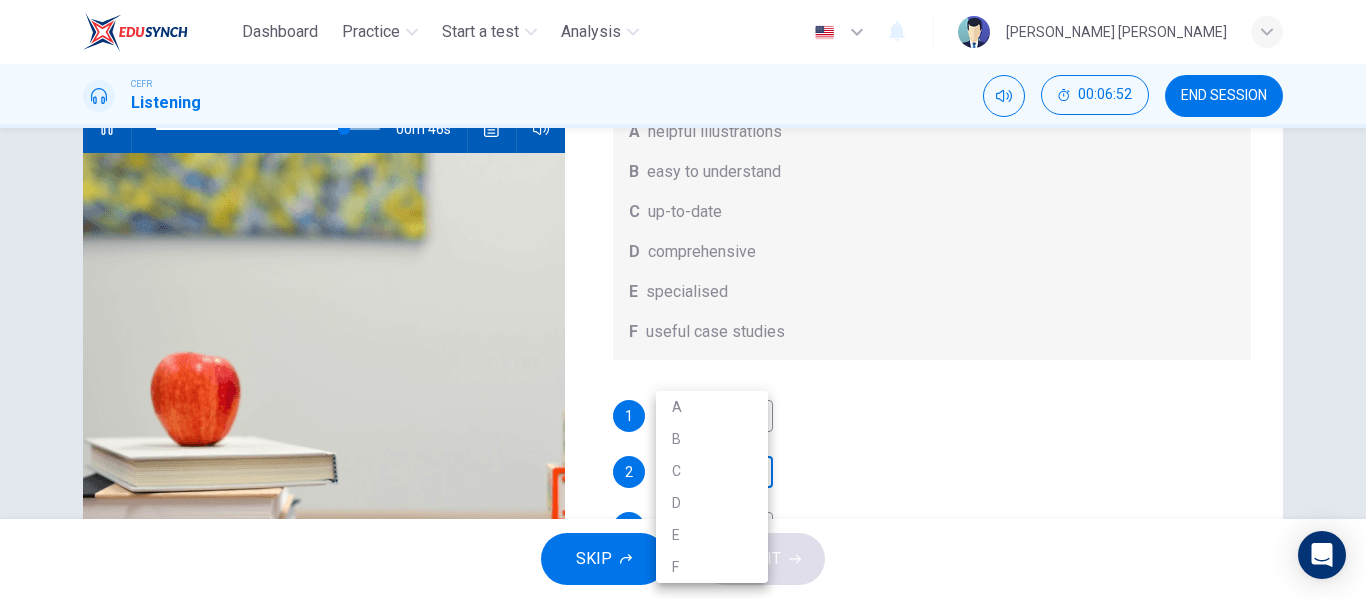 click on "Dashboard Practice Start a test Analysis English en ​ [PERSON_NAME] MAISARA [PERSON_NAME] CEFR Listening 00:06:52 END SESSION Question 7 What does [PERSON_NAME] think about the books on [PERSON_NAME]’s reading list? Choose FOUR answers from the box and write the correct letter, A-F, next to the questions.
Opinions A helpful illustrations B easy to understand C up-to-date D comprehensive E specialised F useful case studies 1 ​ ​ 2 ​ ​ 3 ​ ​ 4 ​ ​ Work Placements 00m 46s SKIP SUBMIT EduSynch - Online Language Proficiency Testing
Dashboard Practice Start a test Analysis Notifications © Copyright  2025 A B C D E F" at bounding box center (683, 299) 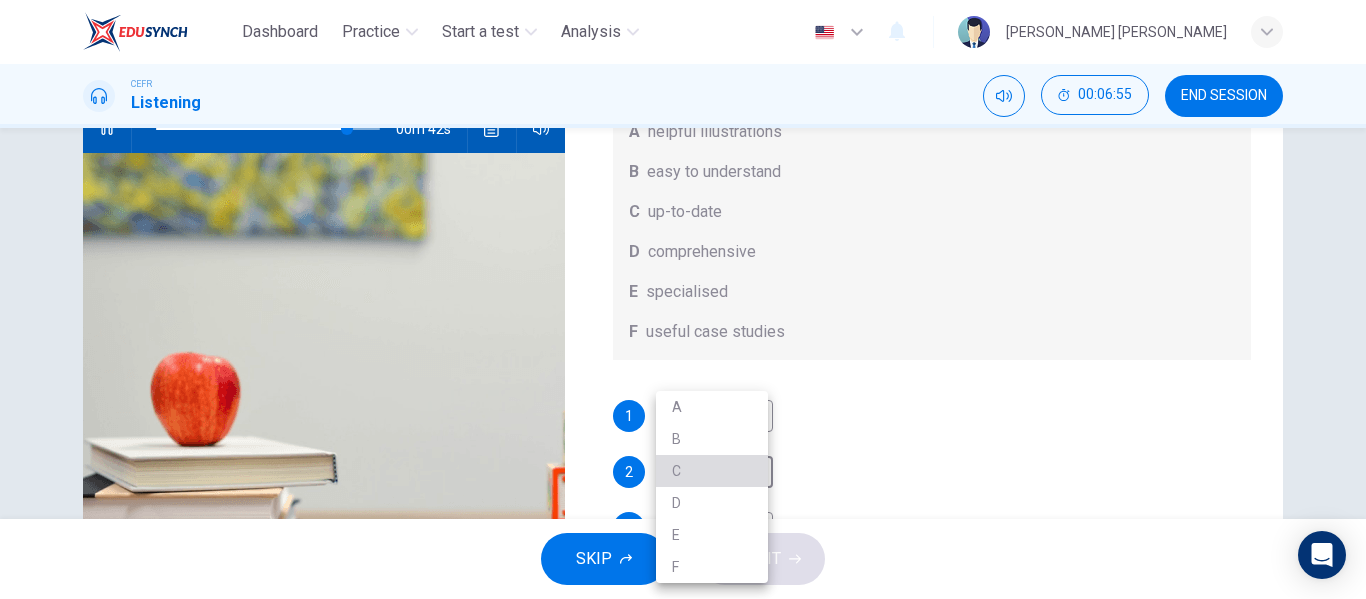 click on "C" at bounding box center [712, 471] 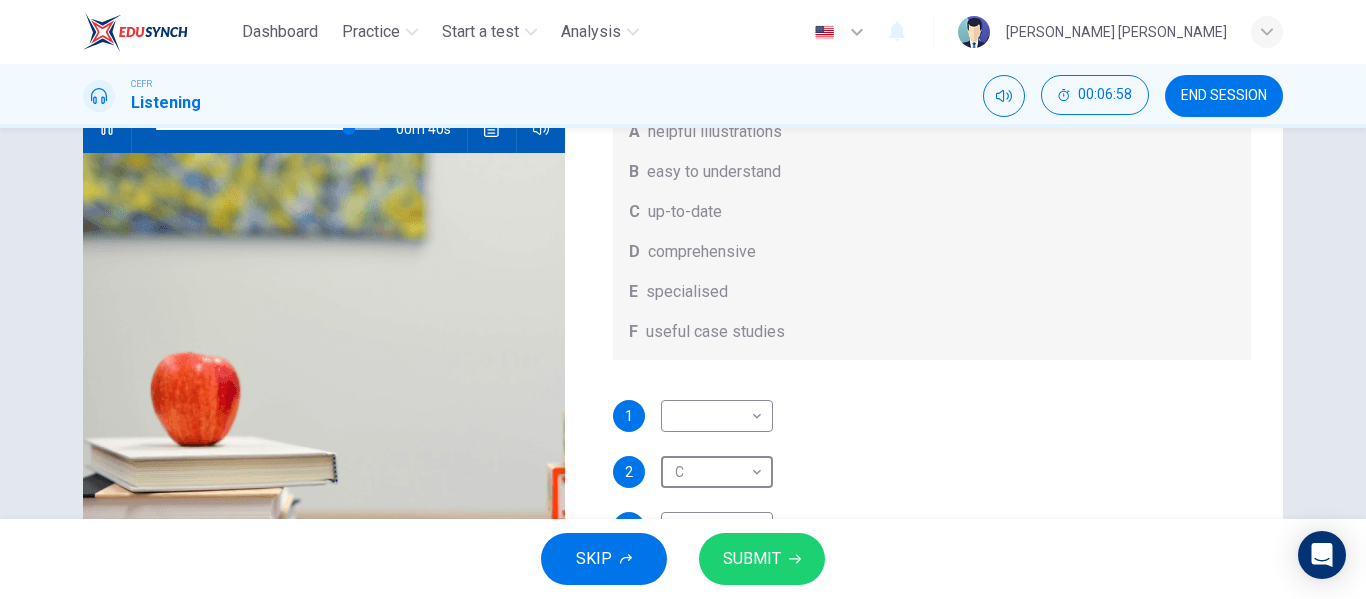 scroll, scrollTop: 0, scrollLeft: 0, axis: both 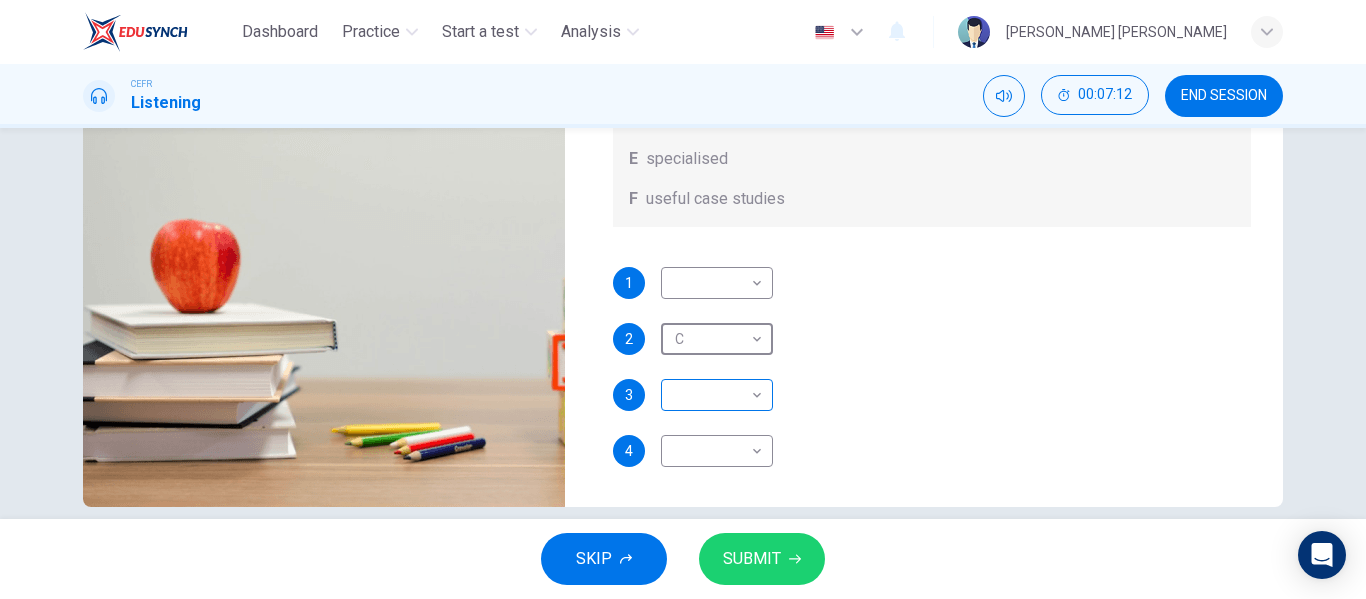 click on "Dashboard Practice Start a test Analysis English en ​ [PERSON_NAME] MAISARA [PERSON_NAME] CEFR Listening 00:07:12 END SESSION Question 7 What does [PERSON_NAME] think about the books on [PERSON_NAME]’s reading list? Choose FOUR answers from the box and write the correct letter, A-F, next to the questions.
Opinions A helpful illustrations B easy to understand C up-to-date D comprehensive E specialised F useful case studies 1 ​ ​ 2 C C ​ 3 ​ ​ 4 ​ ​ Work Placements 00m 26s SKIP SUBMIT EduSynch - Online Language Proficiency Testing
Dashboard Practice Start a test Analysis Notifications © Copyright  2025" at bounding box center (683, 299) 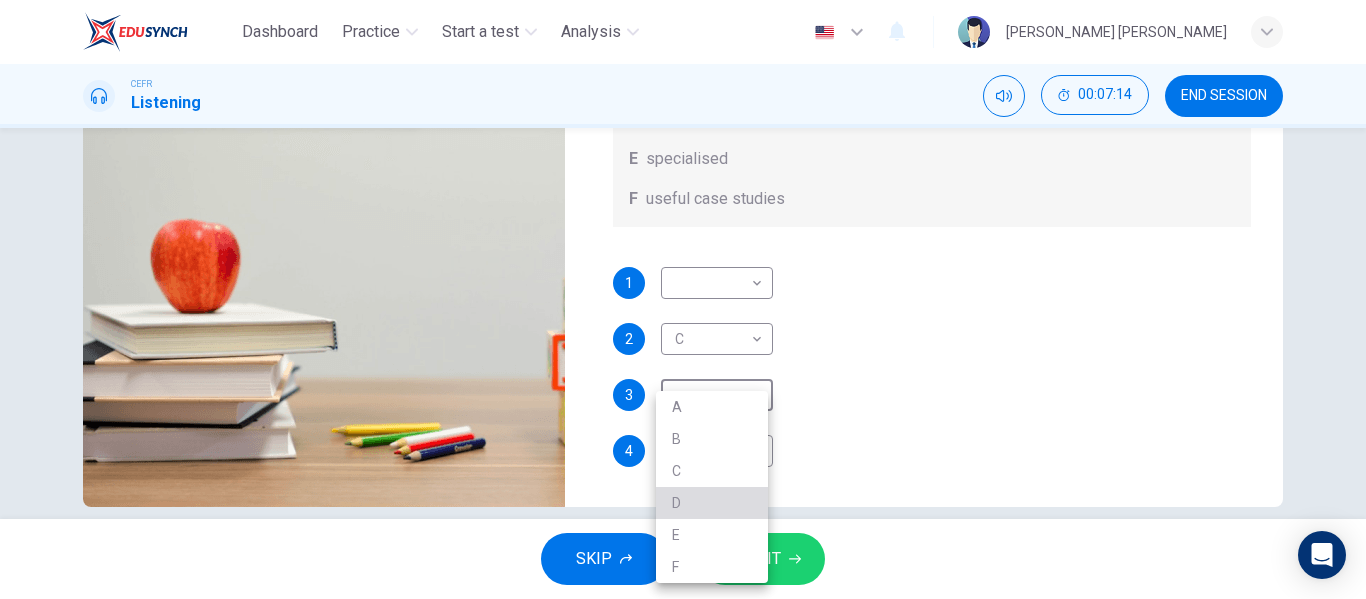 click on "D" at bounding box center [712, 503] 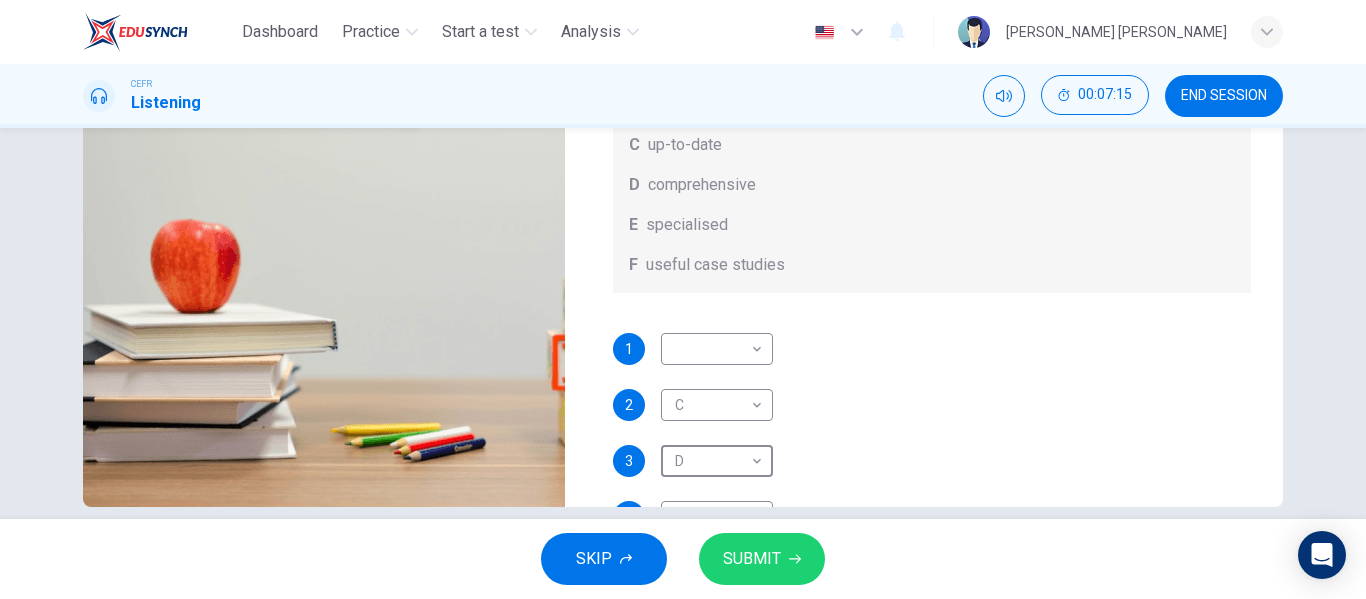 scroll, scrollTop: 0, scrollLeft: 0, axis: both 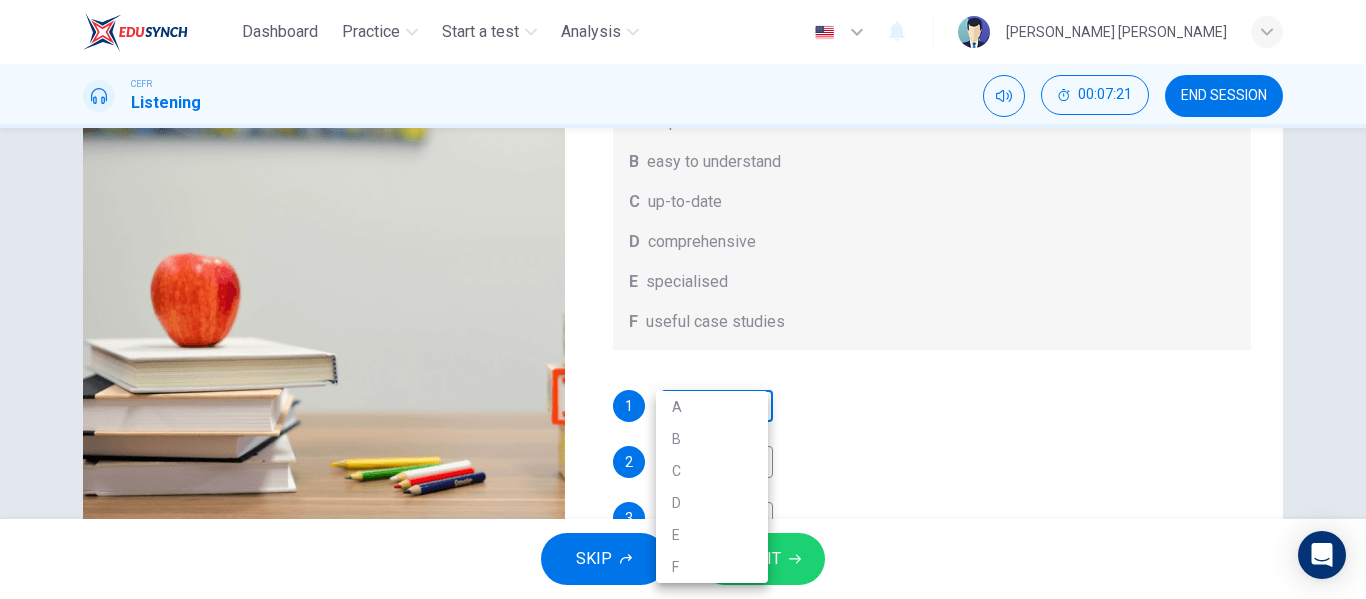 click on "Dashboard Practice Start a test Analysis English en ​ [PERSON_NAME] MAISARA [PERSON_NAME] CEFR Listening 00:07:21 END SESSION Question 7 What does [PERSON_NAME] think about the books on [PERSON_NAME]’s reading list? Choose FOUR answers from the box and write the correct letter, A-F, next to the questions.
Opinions A helpful illustrations B easy to understand C up-to-date D comprehensive E specialised F useful case studies 1 ​ ​ 2 C C ​ 3 D D ​ 4 ​ ​ Work Placements 00m 17s SKIP SUBMIT EduSynch - Online Language Proficiency Testing
Dashboard Practice Start a test Analysis Notifications © Copyright  2025 A B C D E F" at bounding box center [683, 299] 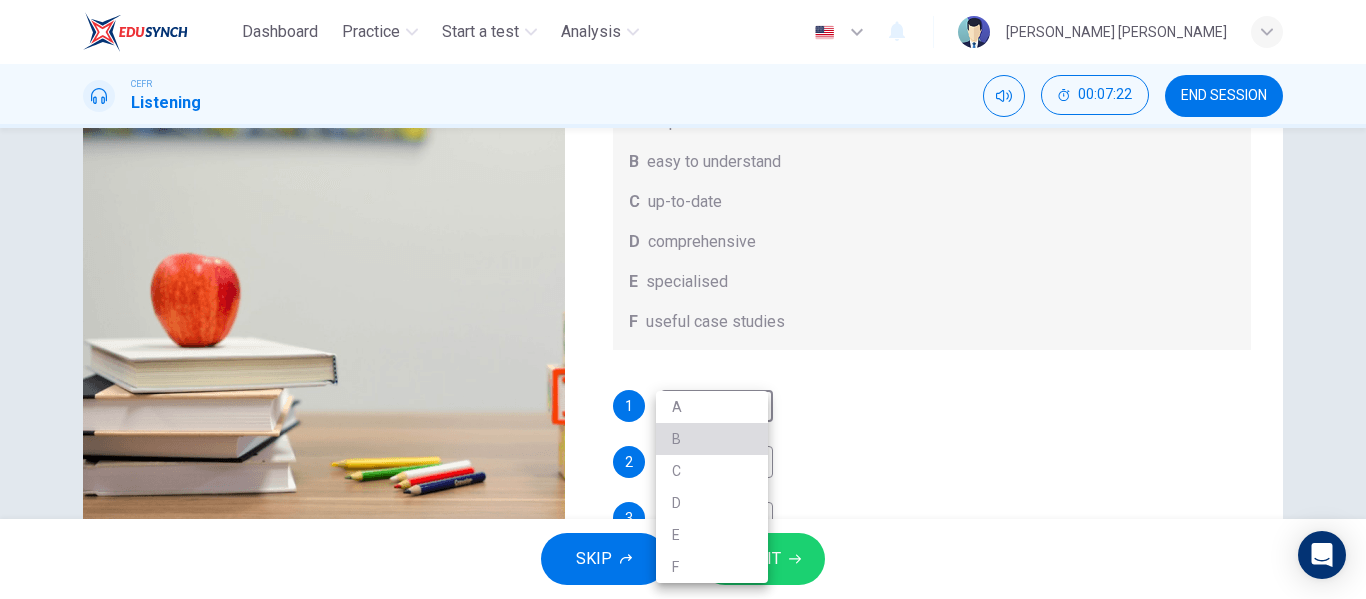 click on "B" at bounding box center [712, 439] 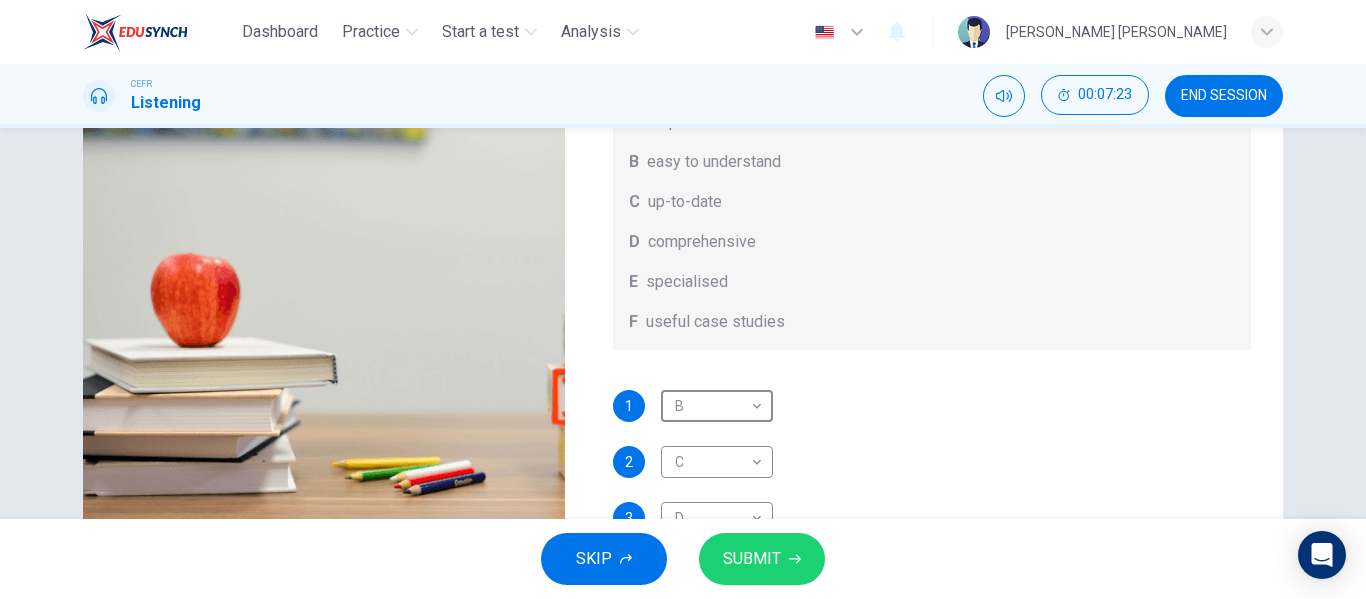scroll, scrollTop: 113, scrollLeft: 0, axis: vertical 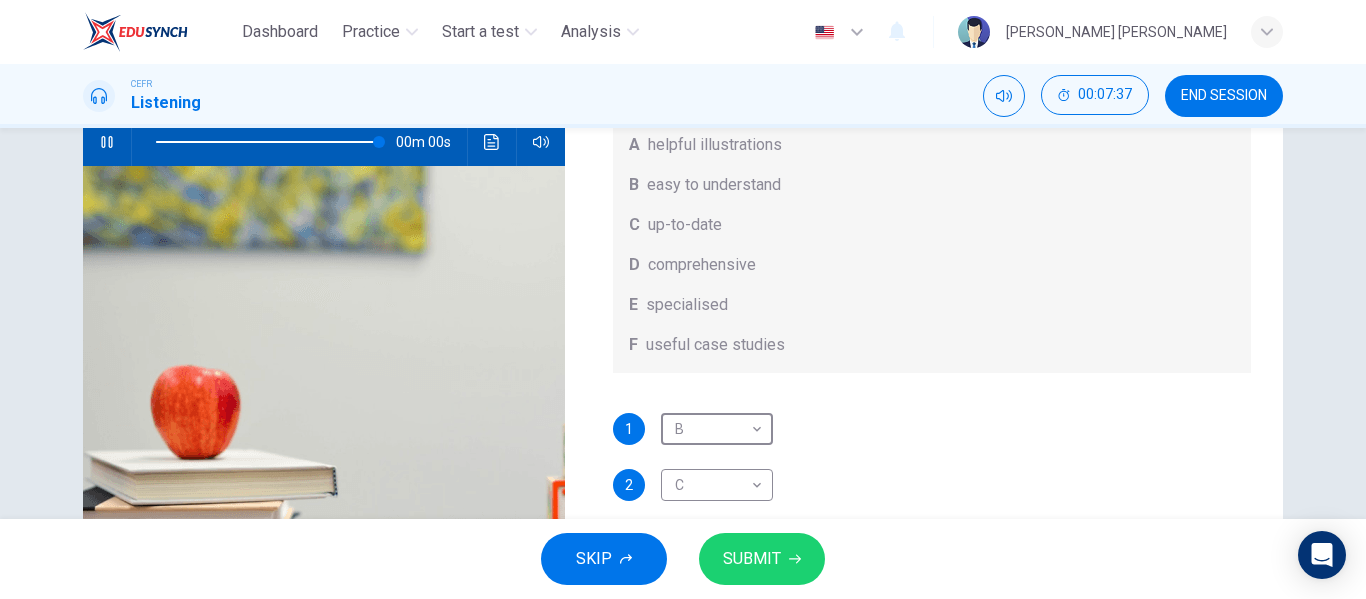 type on "0" 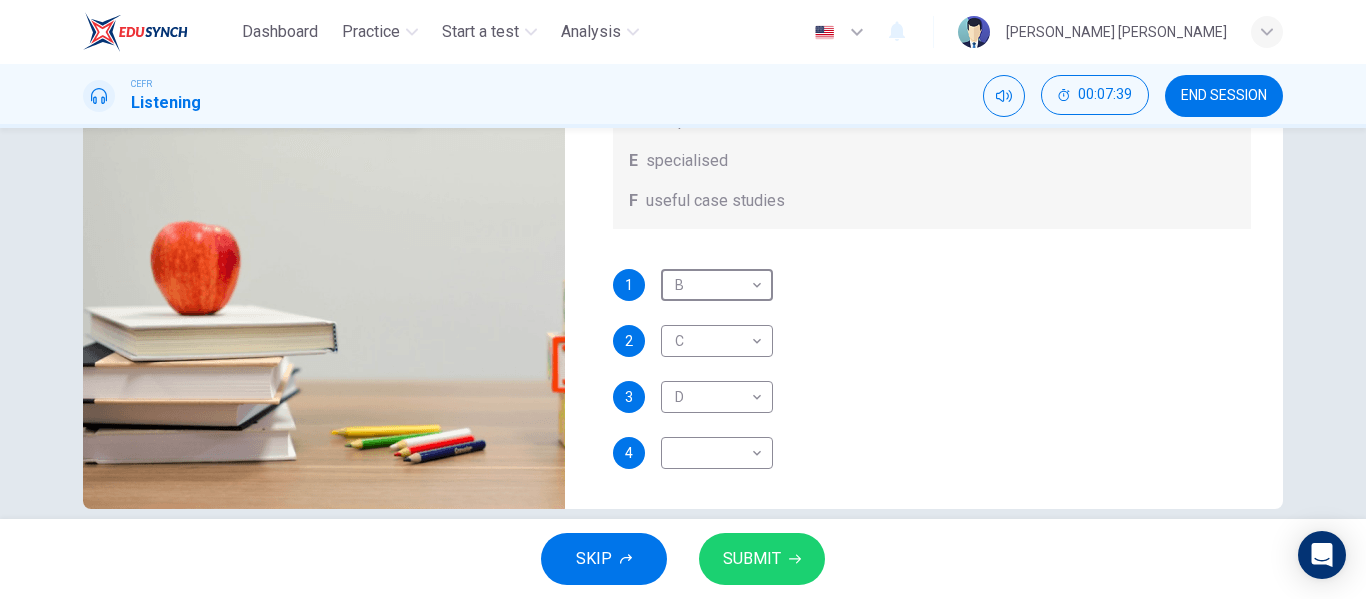 scroll, scrollTop: 356, scrollLeft: 0, axis: vertical 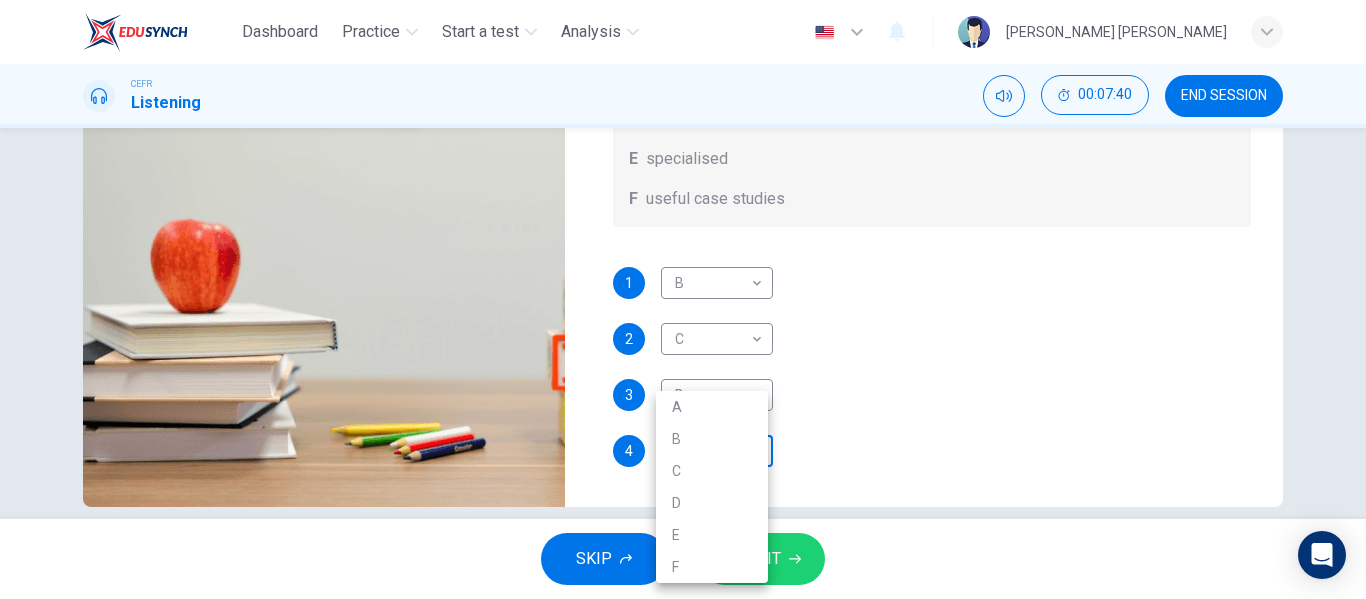 click on "Dashboard Practice Start a test Analysis English en ​ [PERSON_NAME] MAISARA [PERSON_NAME] CEFR Listening 00:07:40 END SESSION Question 7 What does [PERSON_NAME] think about the books on [PERSON_NAME]’s reading list? Choose FOUR answers from the box and write the correct letter, A-F, next to the questions.
Opinions A helpful illustrations B easy to understand C up-to-date D comprehensive E specialised F useful case studies 1 B B ​ 2 C C ​ 3 D D ​ 4 ​ ​ Work Placements 04m 49s SKIP SUBMIT EduSynch - Online Language Proficiency Testing
Dashboard Practice Start a test Analysis Notifications © Copyright  2025 A B C D E F" at bounding box center (683, 299) 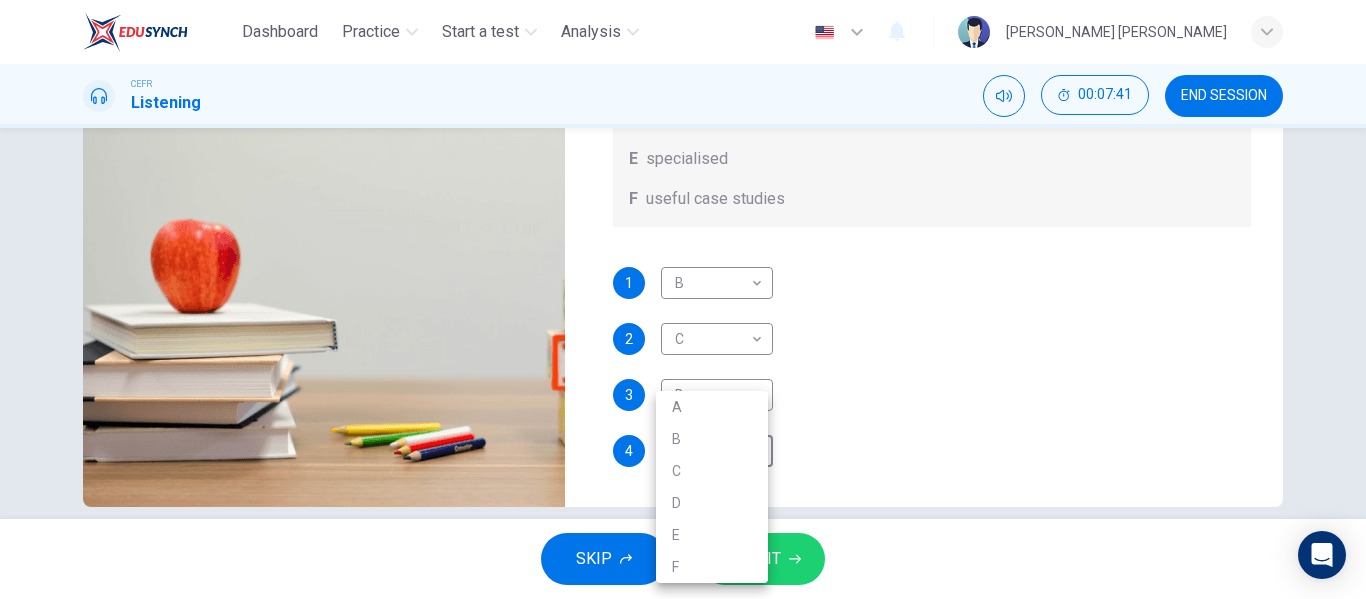 click on "E" at bounding box center [712, 535] 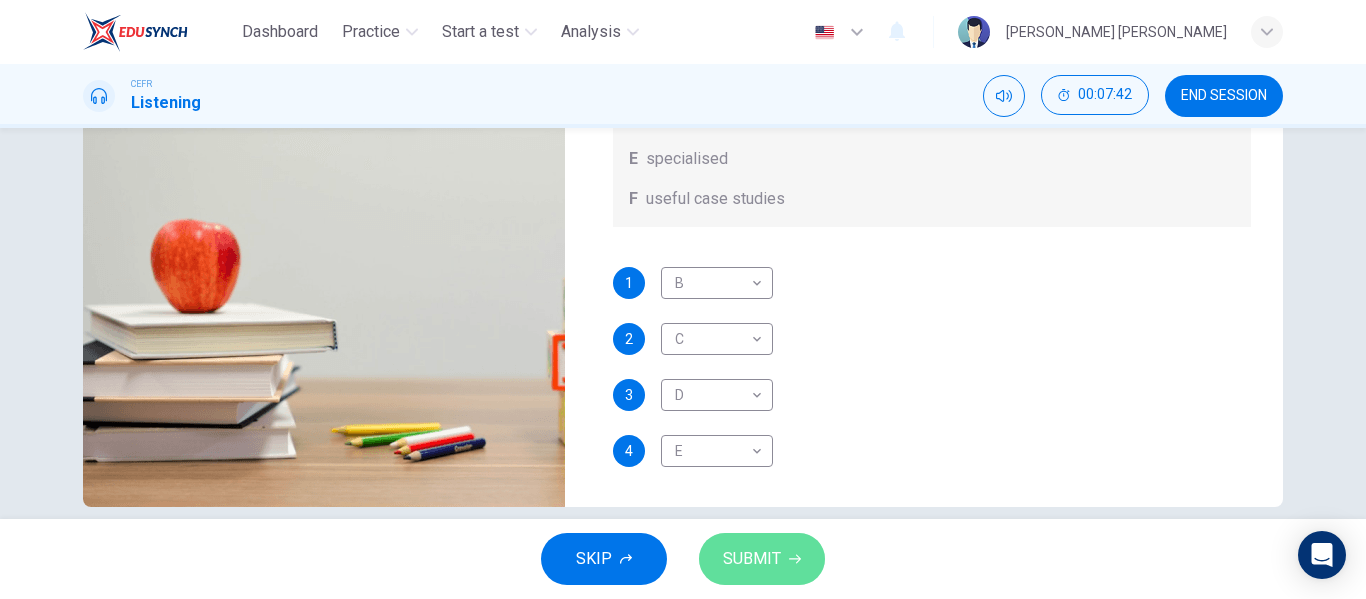 click on "SUBMIT" at bounding box center [762, 559] 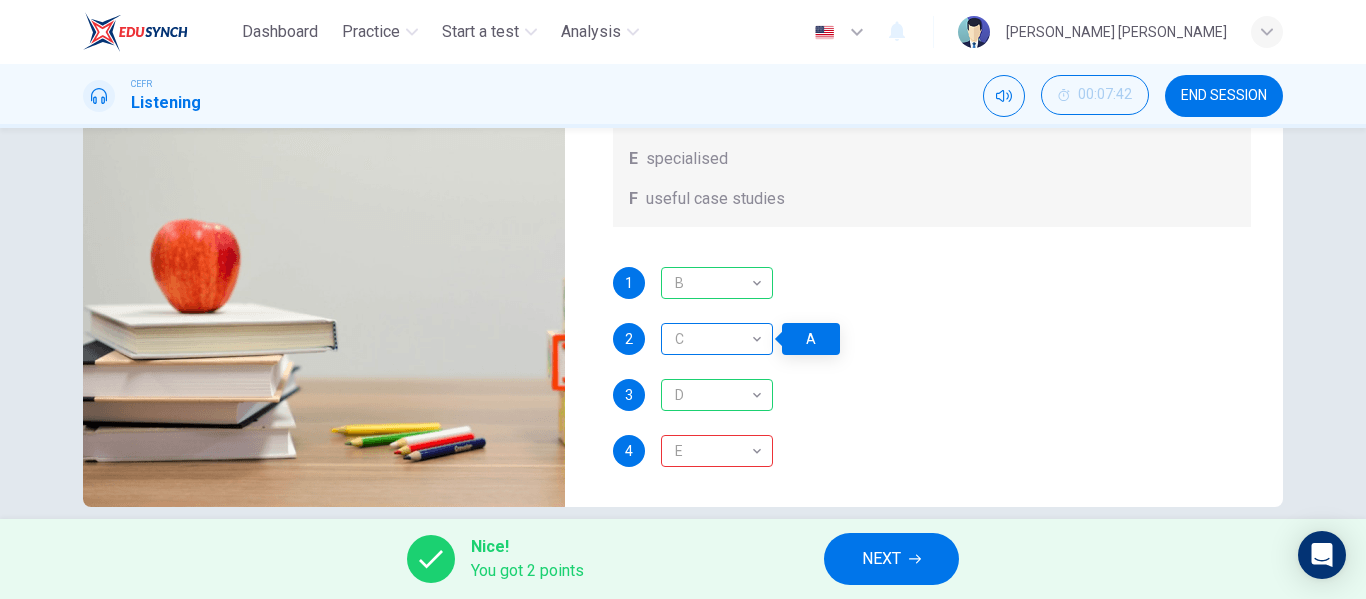 click on "C" at bounding box center [713, 339] 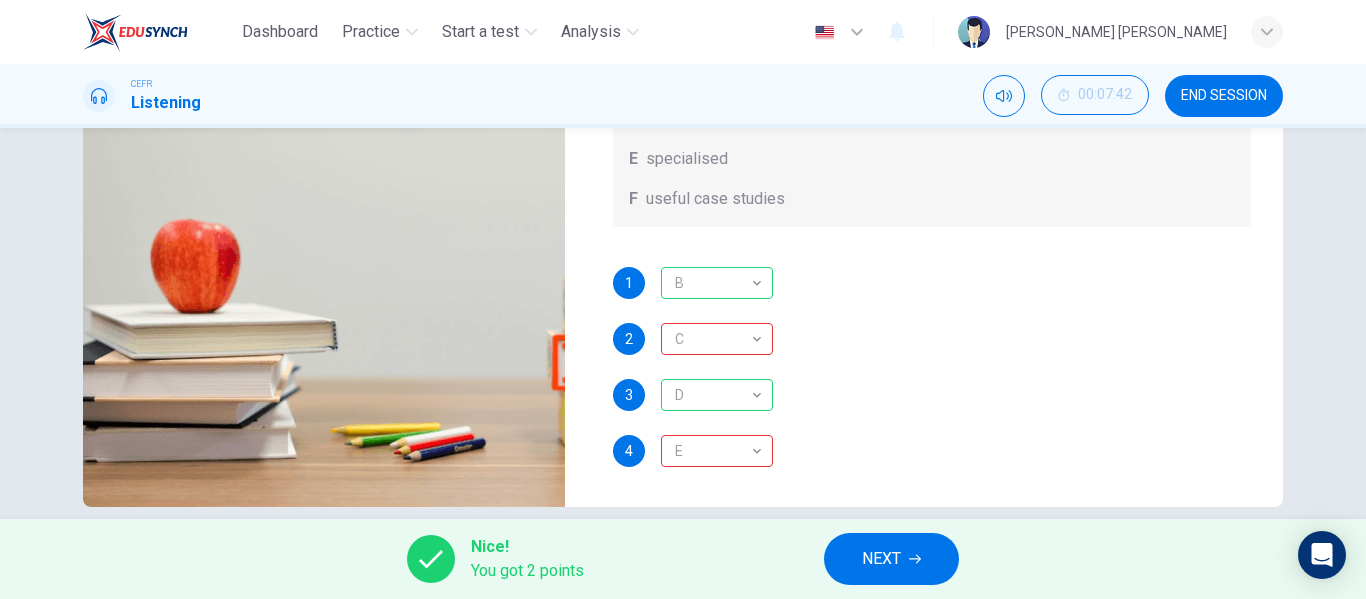 click on "You got 2
points" at bounding box center (527, 571) 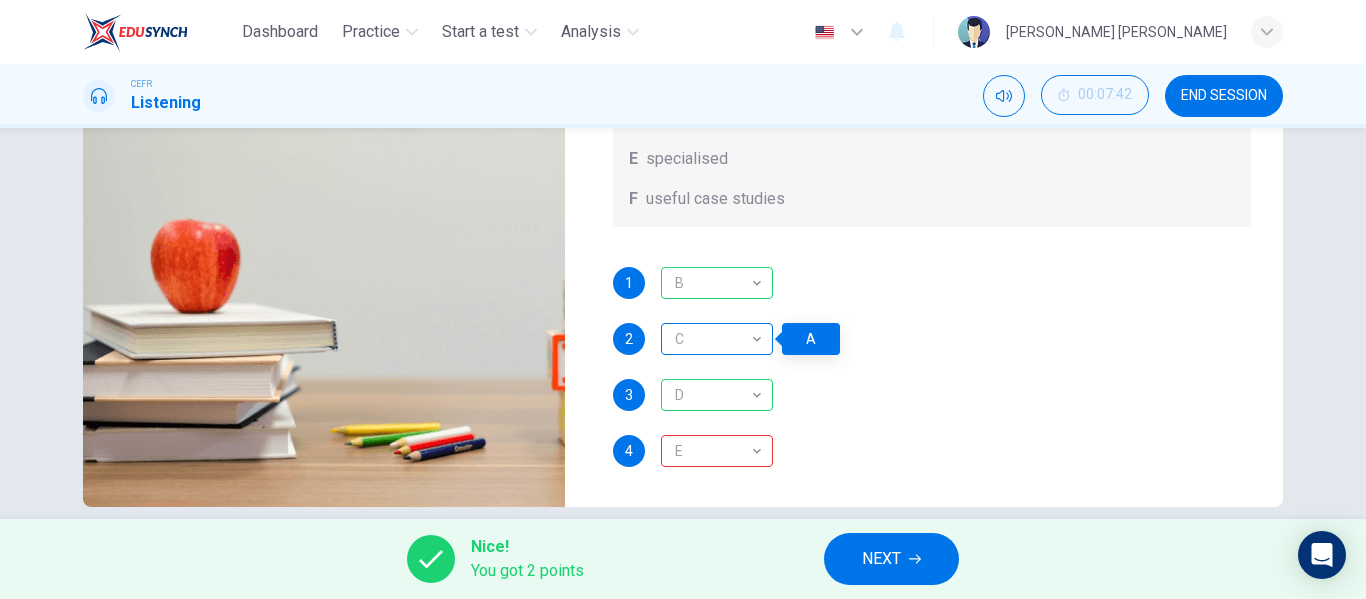 click on "C" at bounding box center [713, 339] 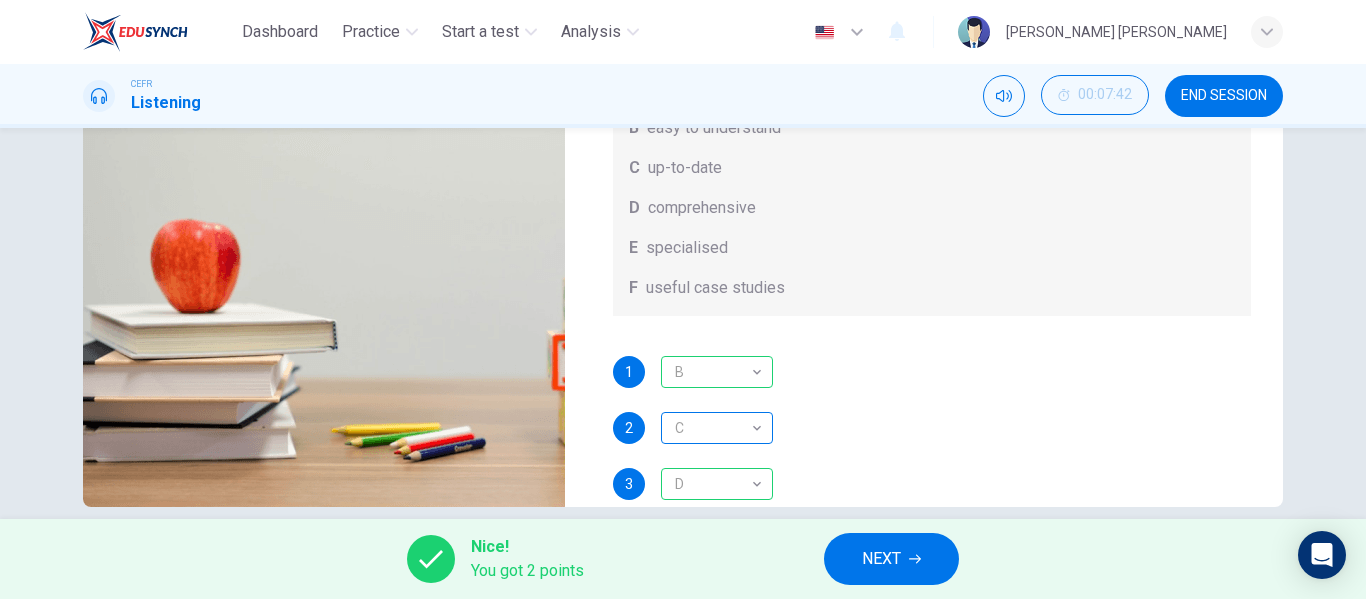 scroll, scrollTop: 0, scrollLeft: 0, axis: both 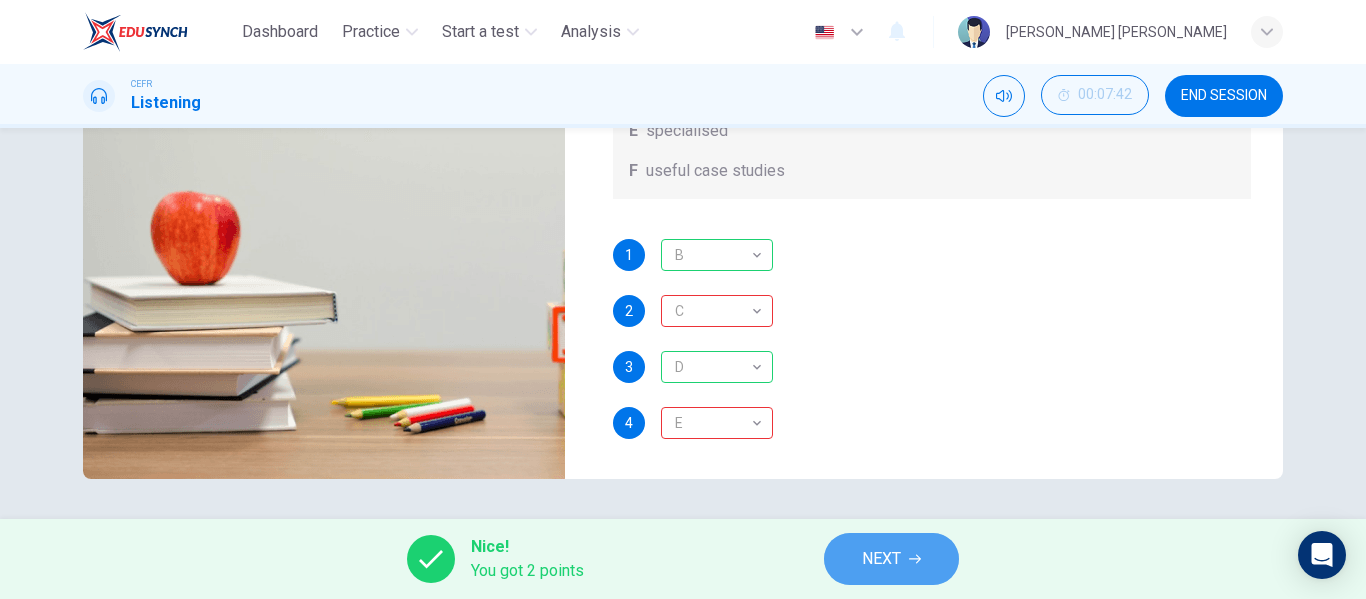 click on "NEXT" at bounding box center (881, 559) 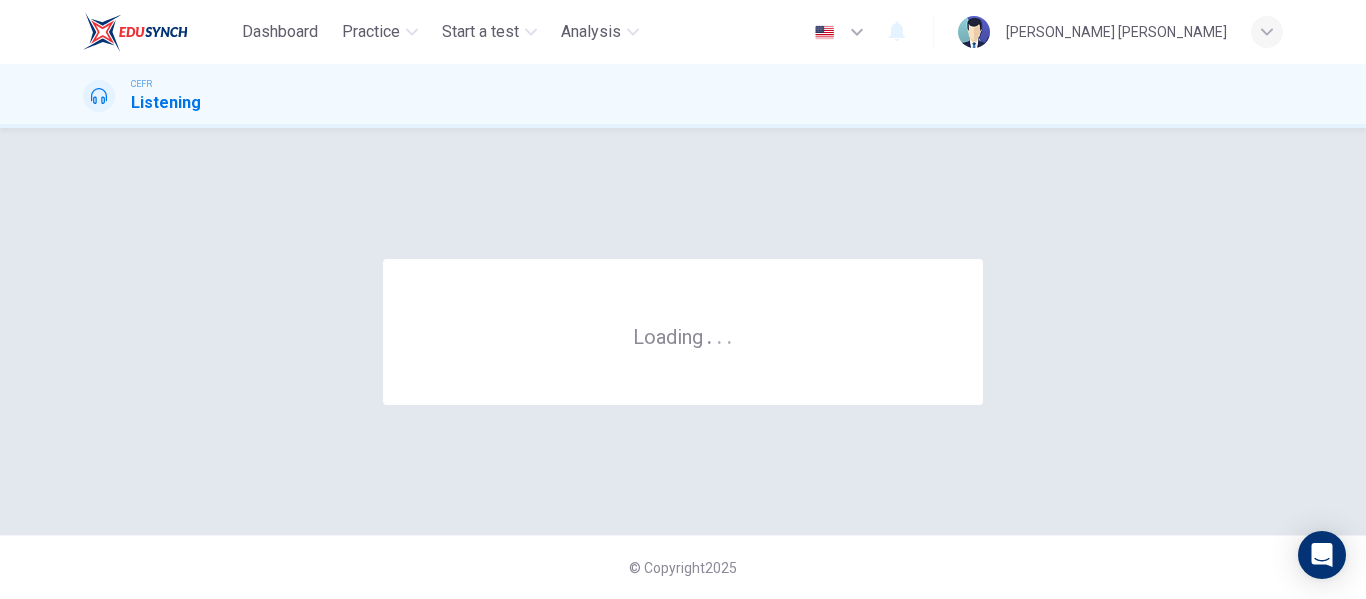 scroll, scrollTop: 0, scrollLeft: 0, axis: both 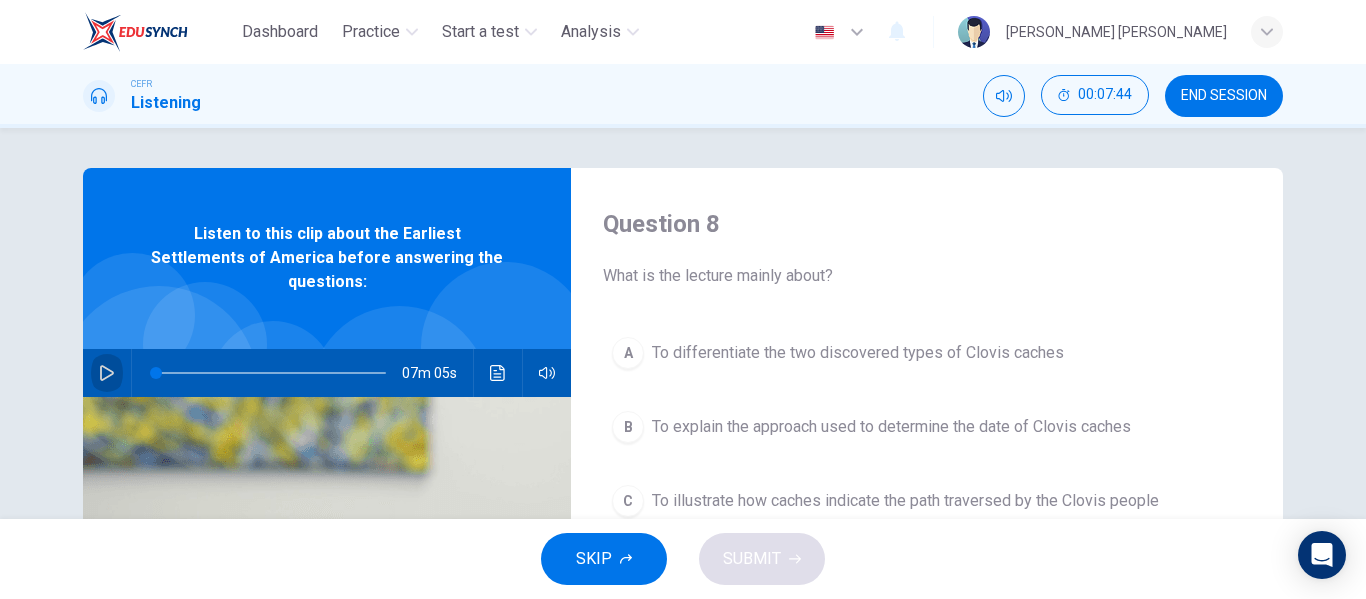 click 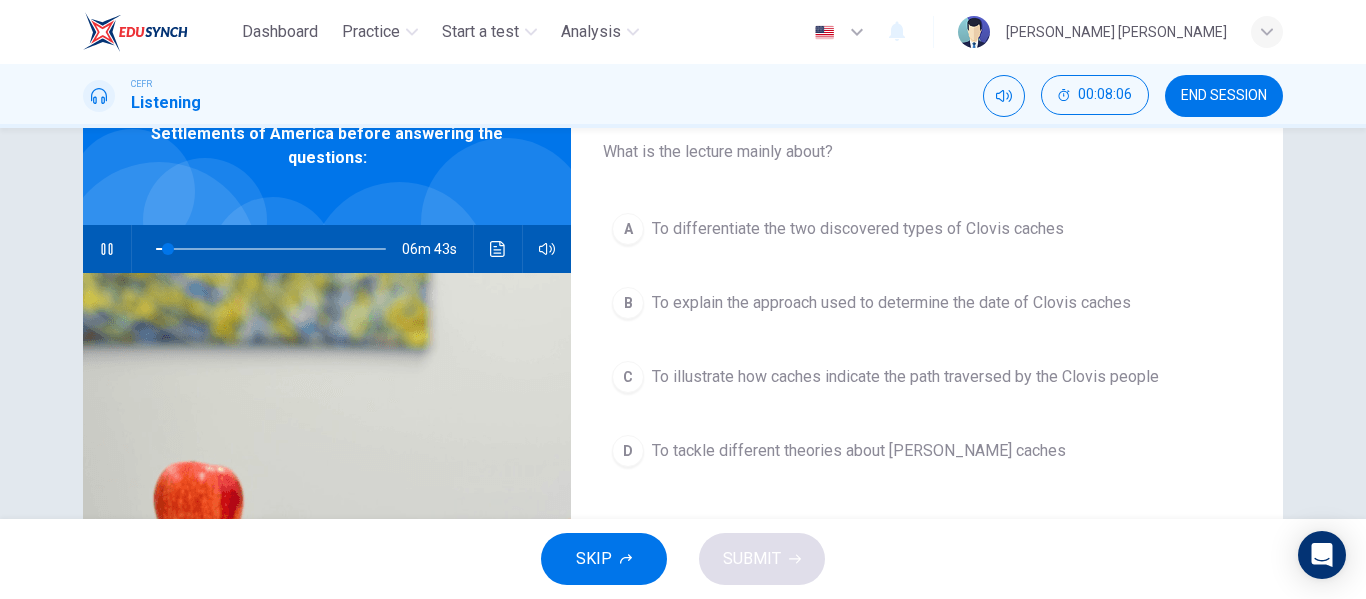 scroll, scrollTop: 125, scrollLeft: 0, axis: vertical 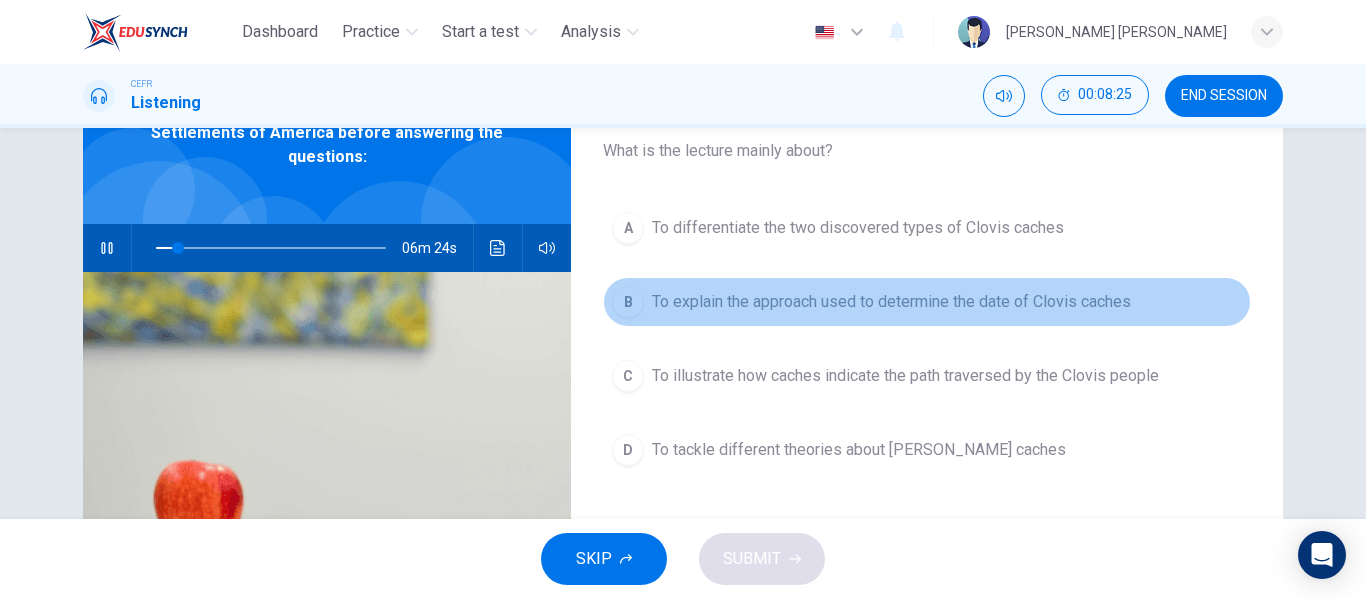 click on "B To explain the approach used to determine the date of Clovis caches" at bounding box center (927, 302) 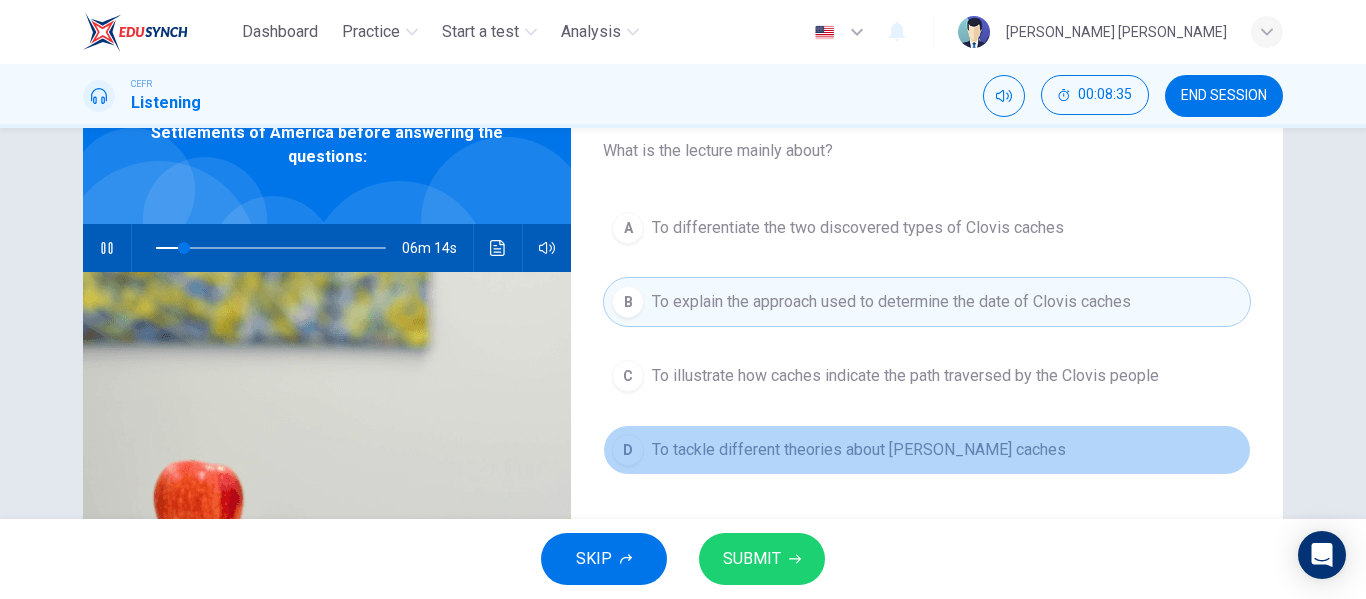 click on "To tackle different theories about [PERSON_NAME] caches" at bounding box center (859, 450) 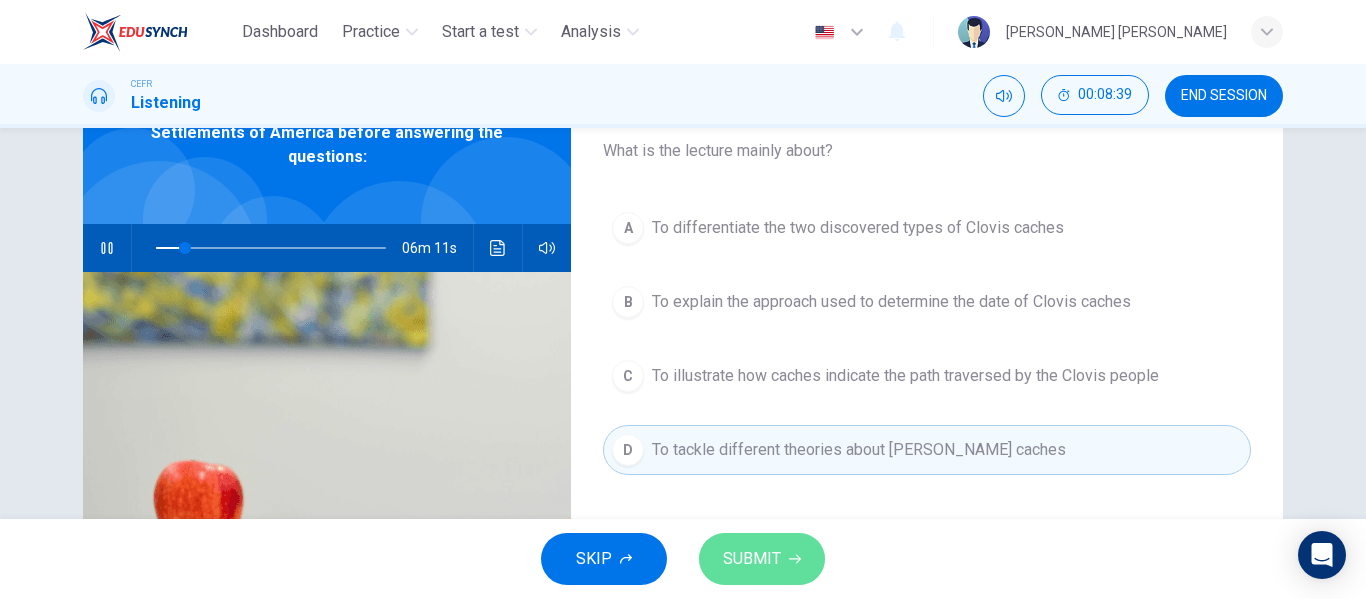 click on "SUBMIT" at bounding box center (762, 559) 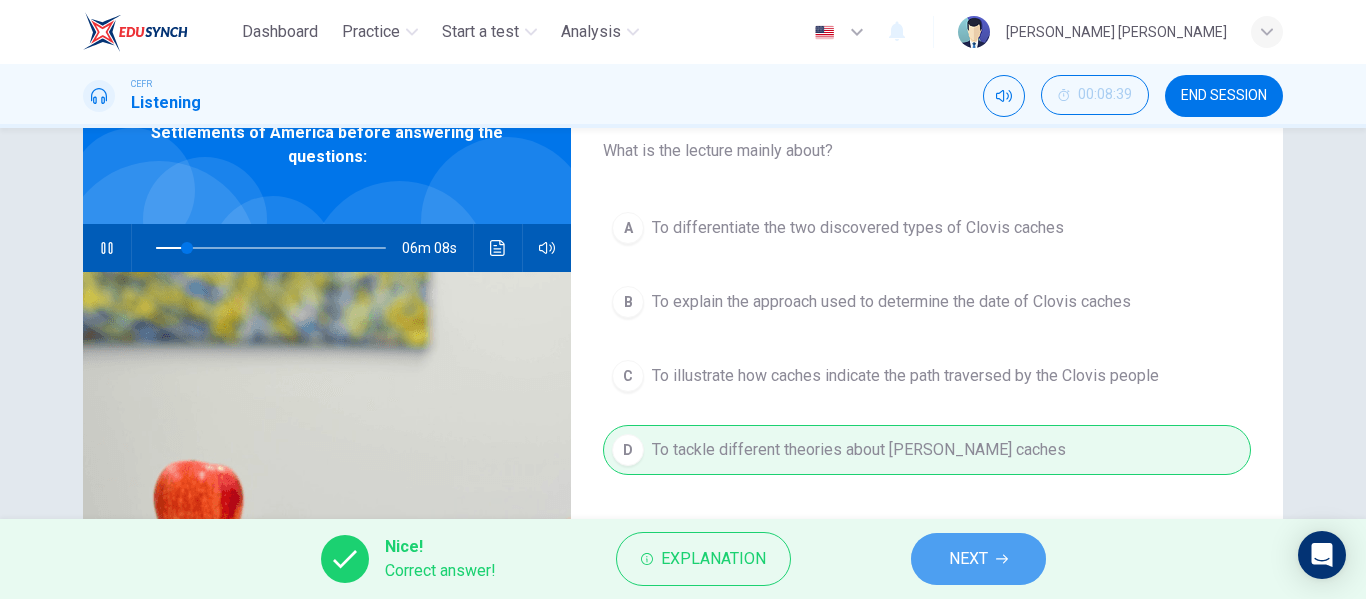 click on "NEXT" at bounding box center [968, 559] 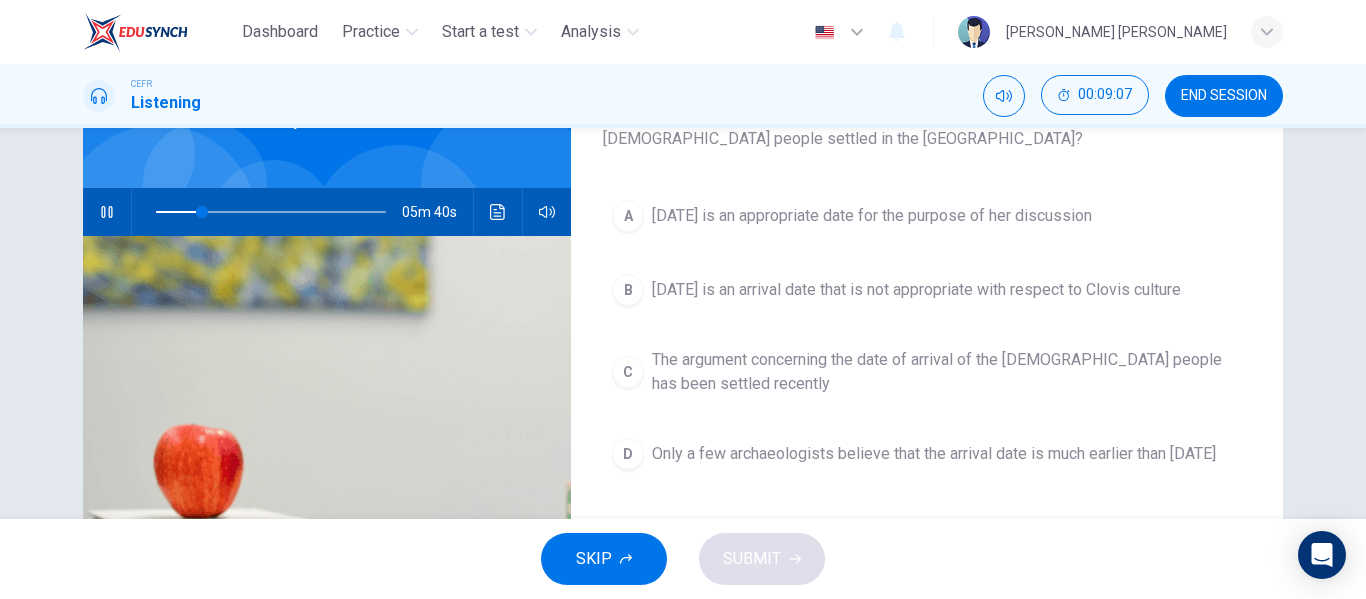 scroll, scrollTop: 160, scrollLeft: 0, axis: vertical 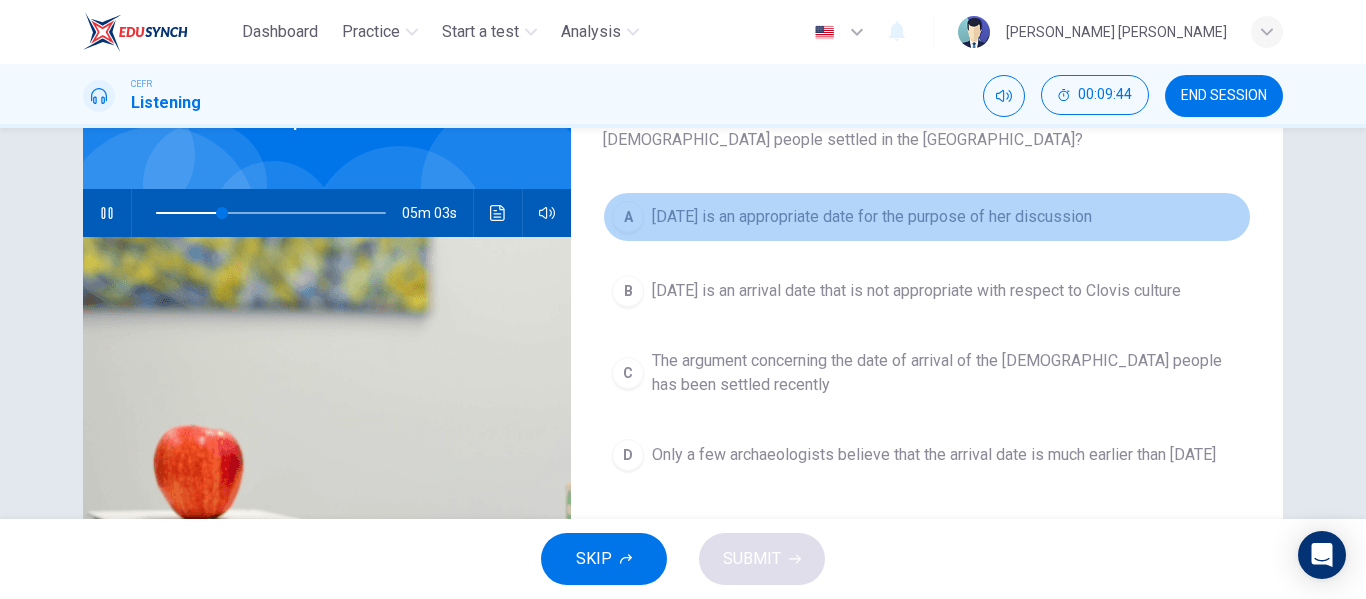 click on "[DATE] is an appropriate date for the purpose of her discussion" at bounding box center [872, 217] 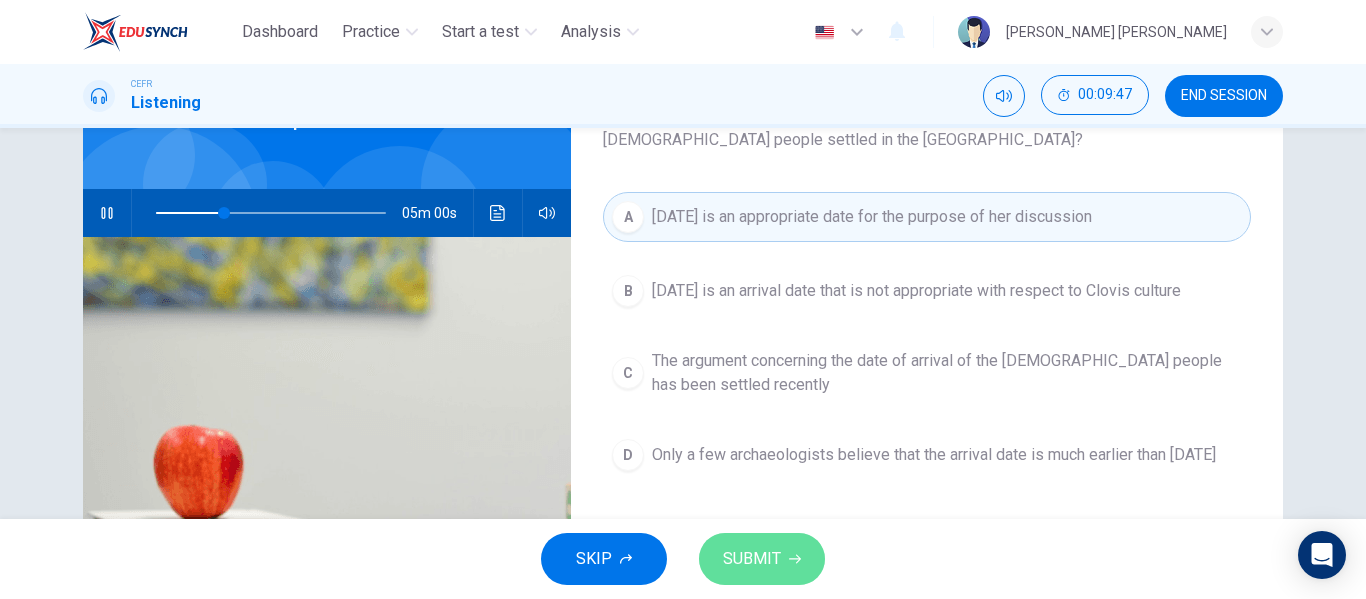 click on "SUBMIT" at bounding box center [752, 559] 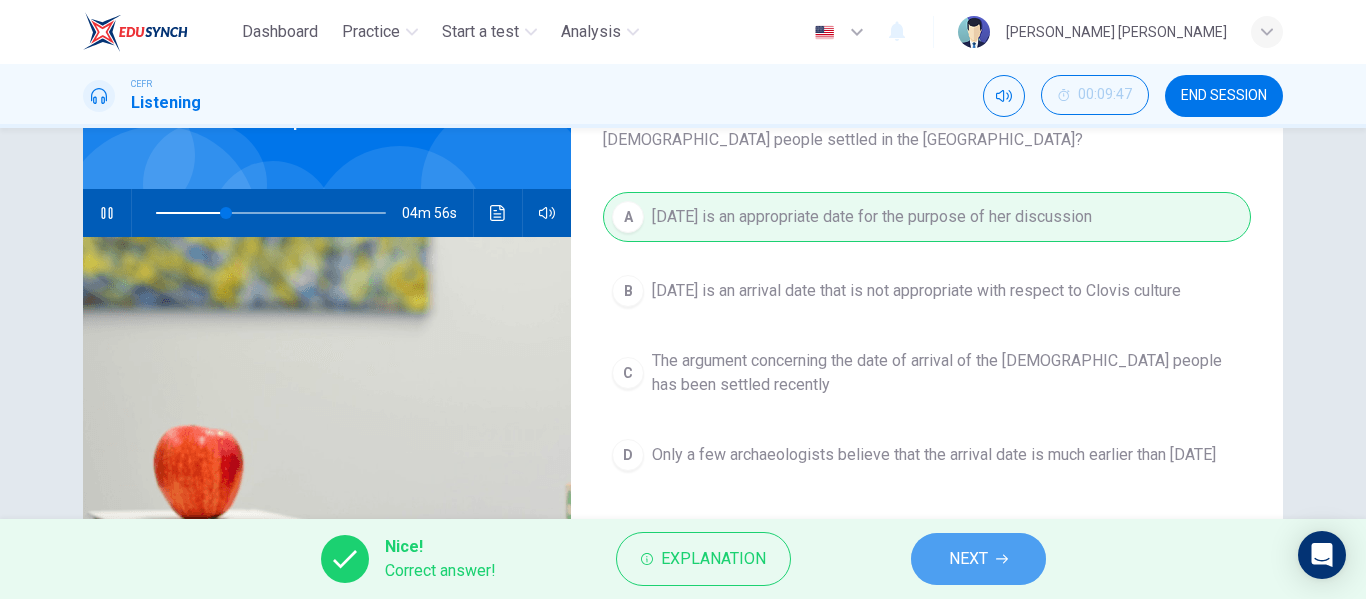 click on "NEXT" at bounding box center (978, 559) 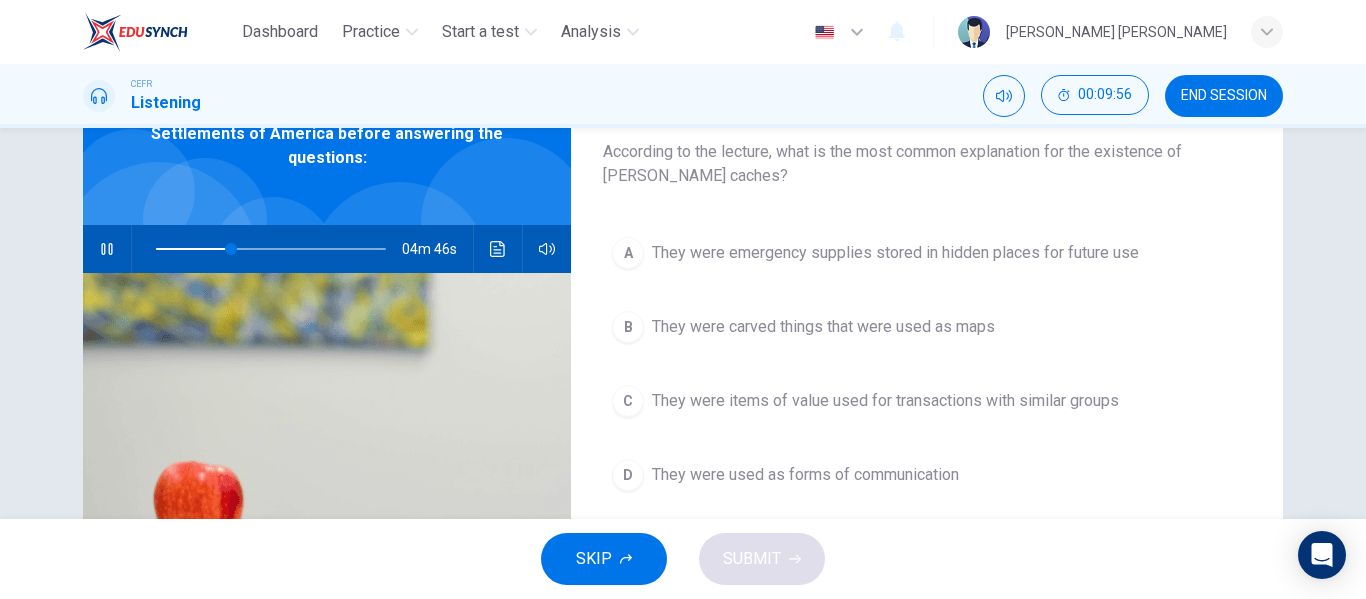 scroll, scrollTop: 125, scrollLeft: 0, axis: vertical 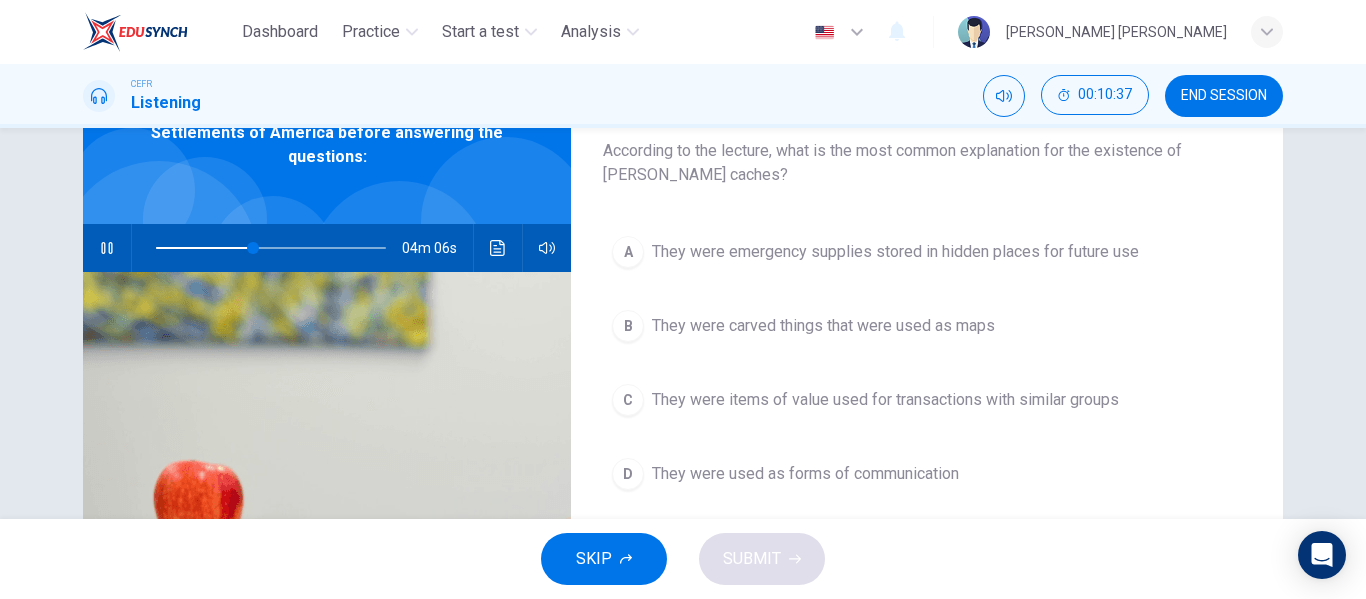 click on "They were emergency supplies stored in hidden places for future use" at bounding box center [895, 252] 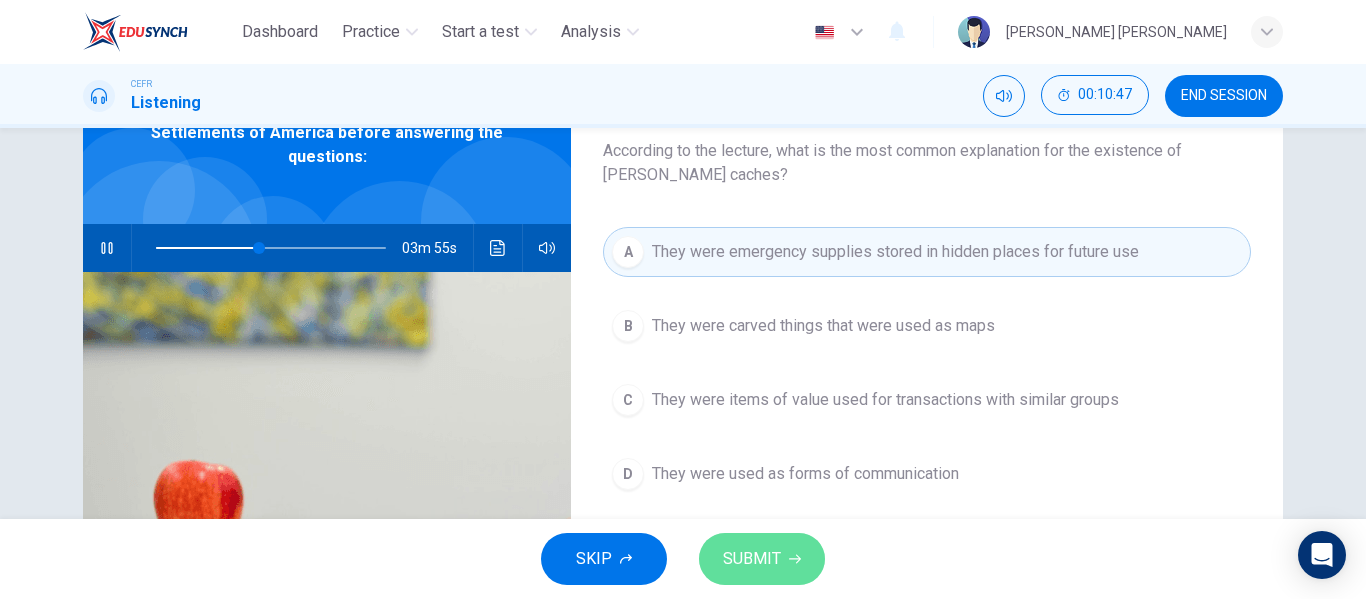 click on "SUBMIT" at bounding box center (762, 559) 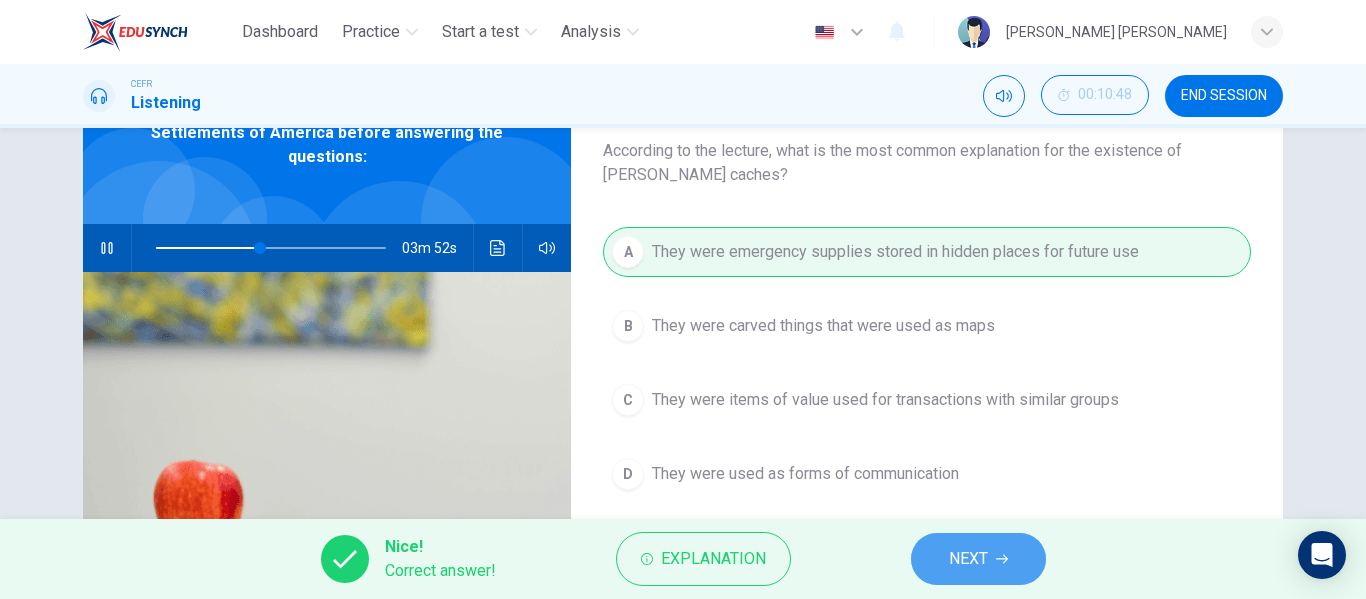click on "NEXT" at bounding box center (968, 559) 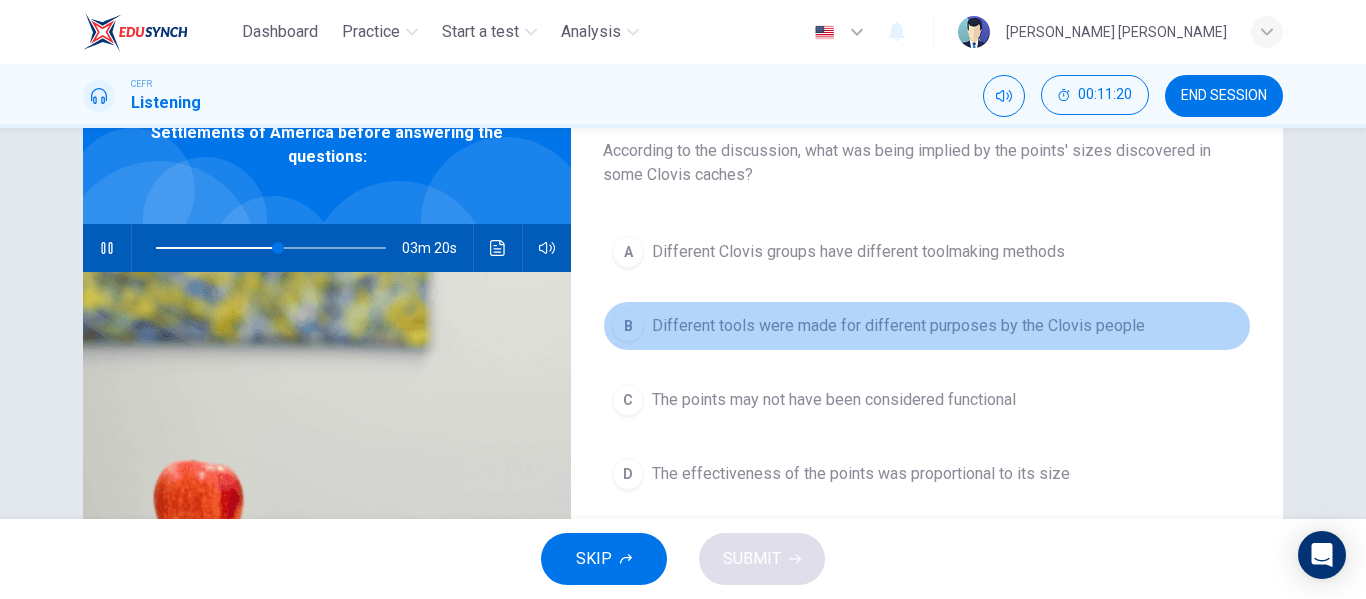 click on "Different tools were made for different purposes by the Clovis people" at bounding box center [898, 326] 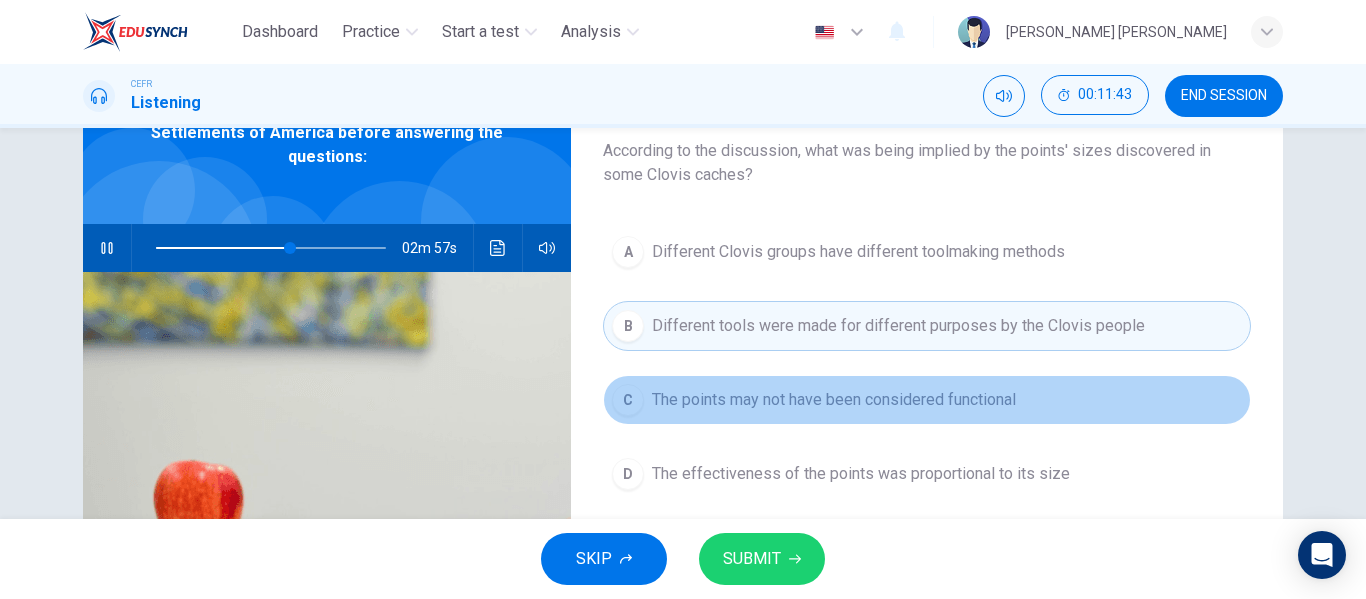 click on "The points may not have been considered functional" at bounding box center [834, 400] 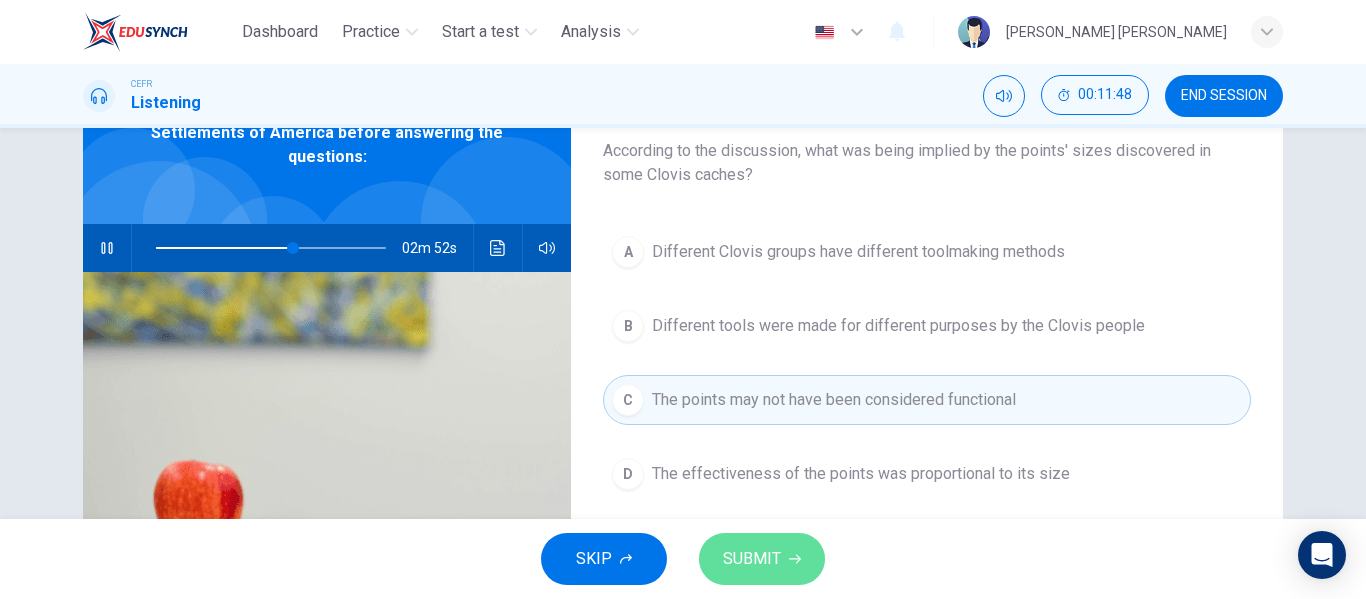 click on "SUBMIT" at bounding box center [762, 559] 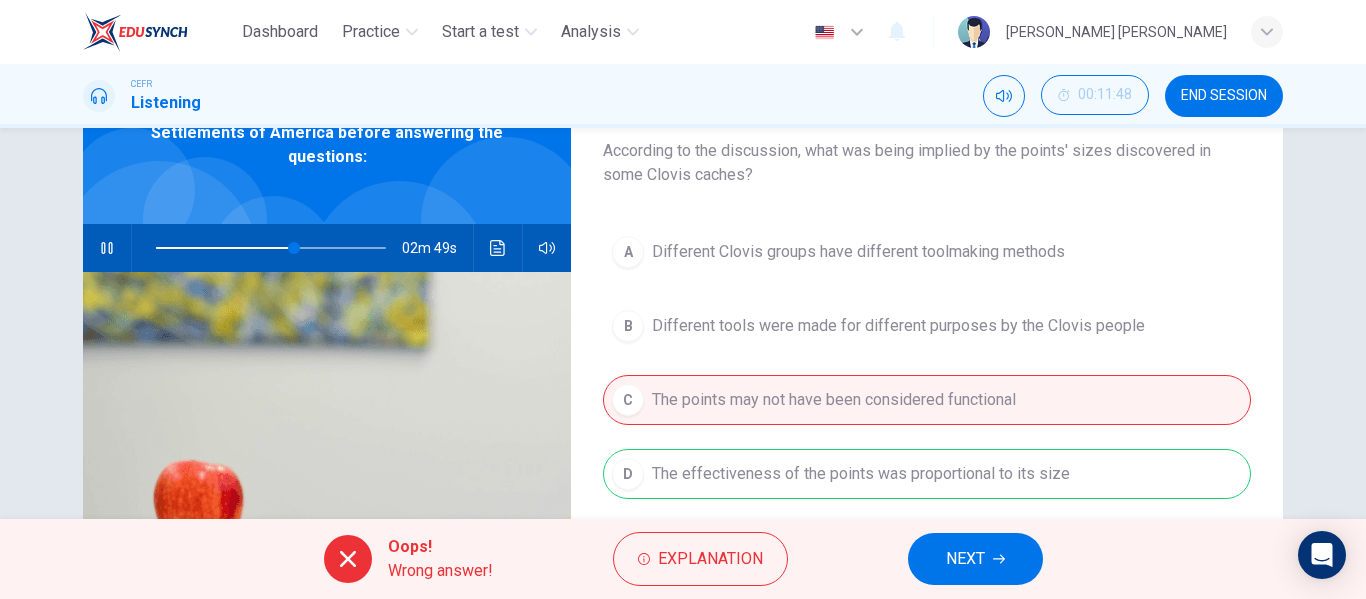 type on "60" 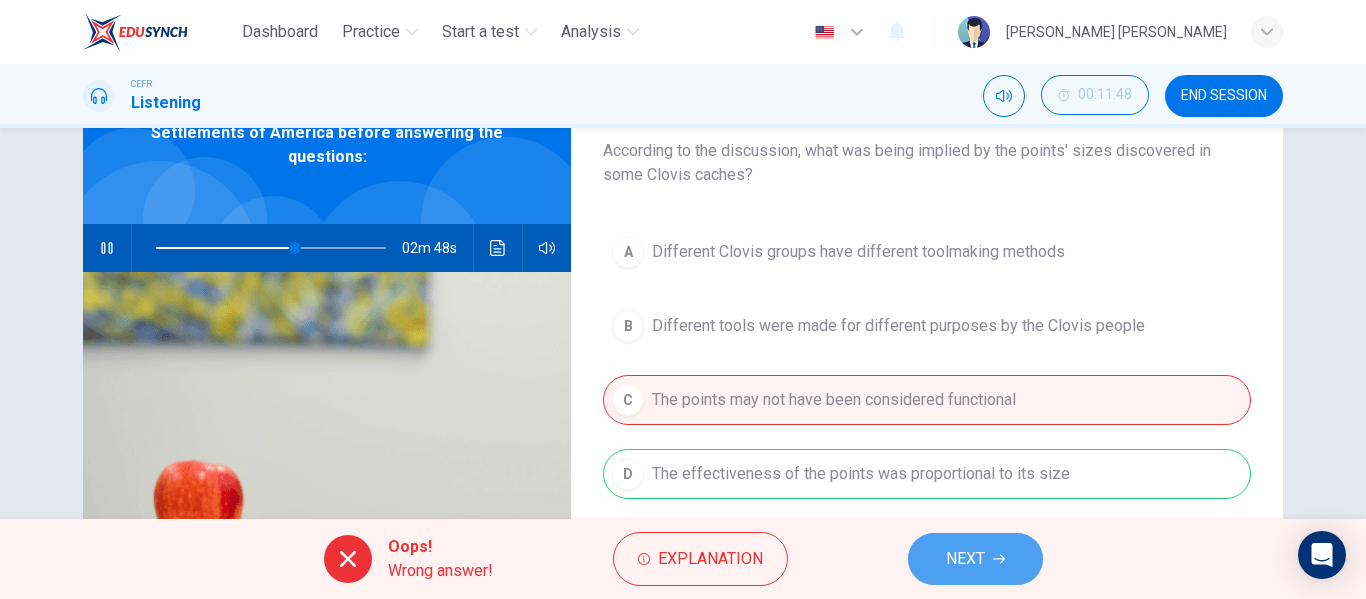 click on "NEXT" at bounding box center [965, 559] 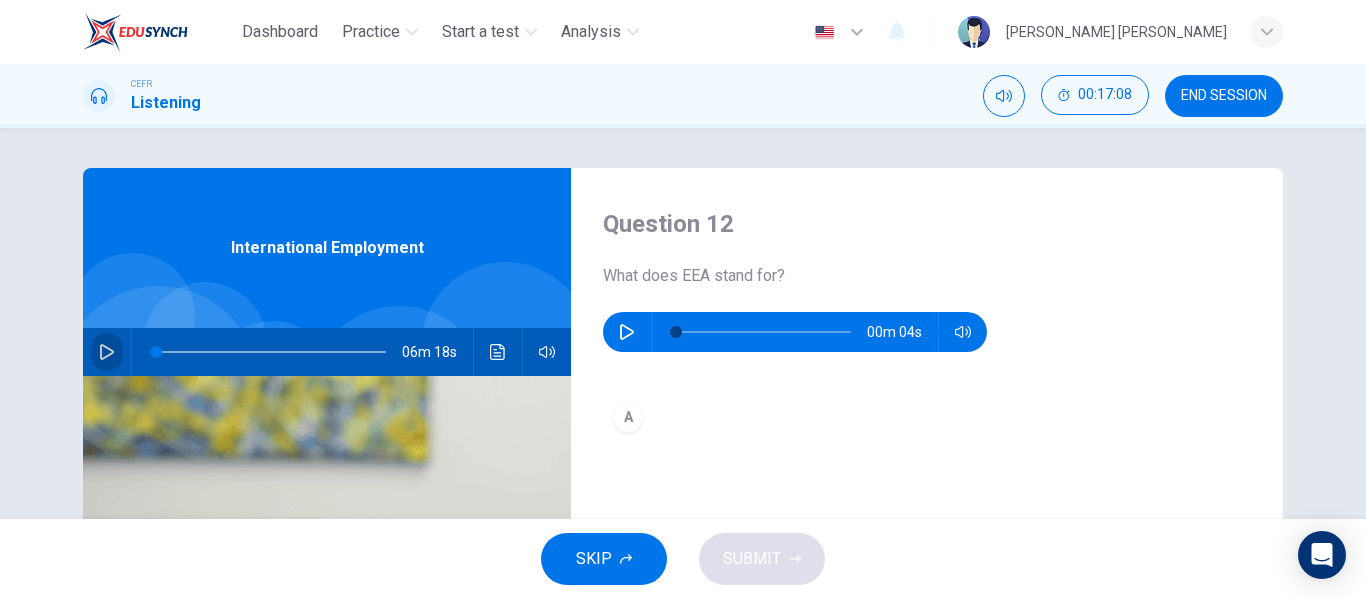 click 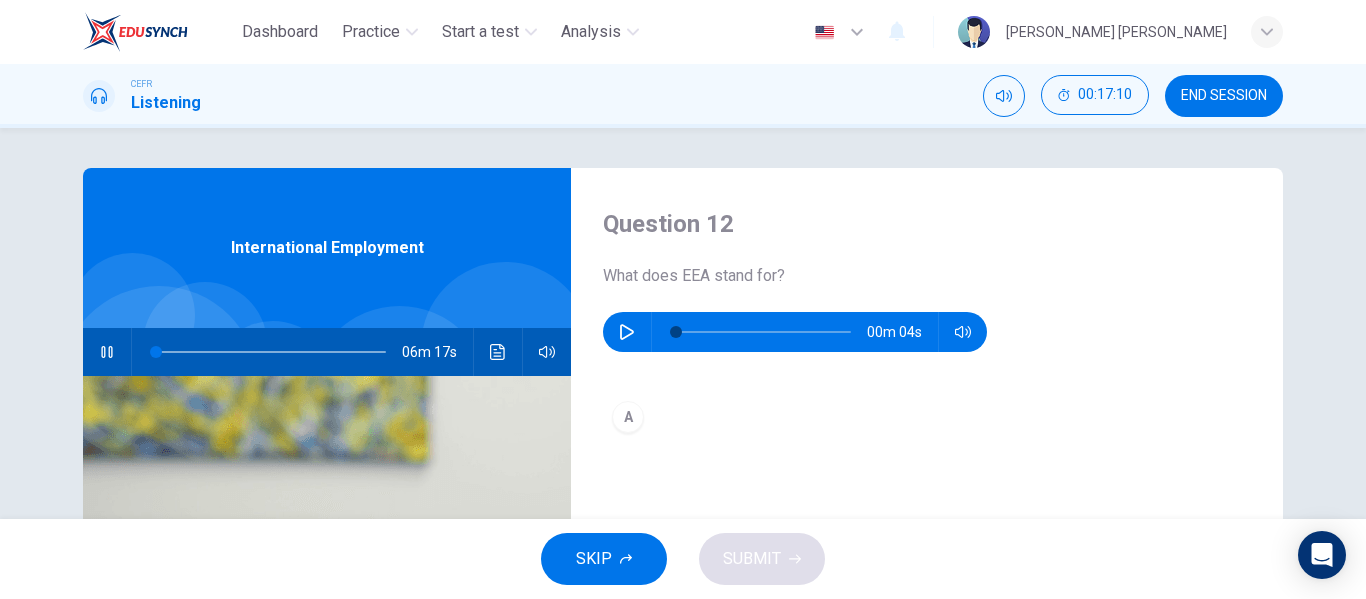 click on "A" at bounding box center [628, 417] 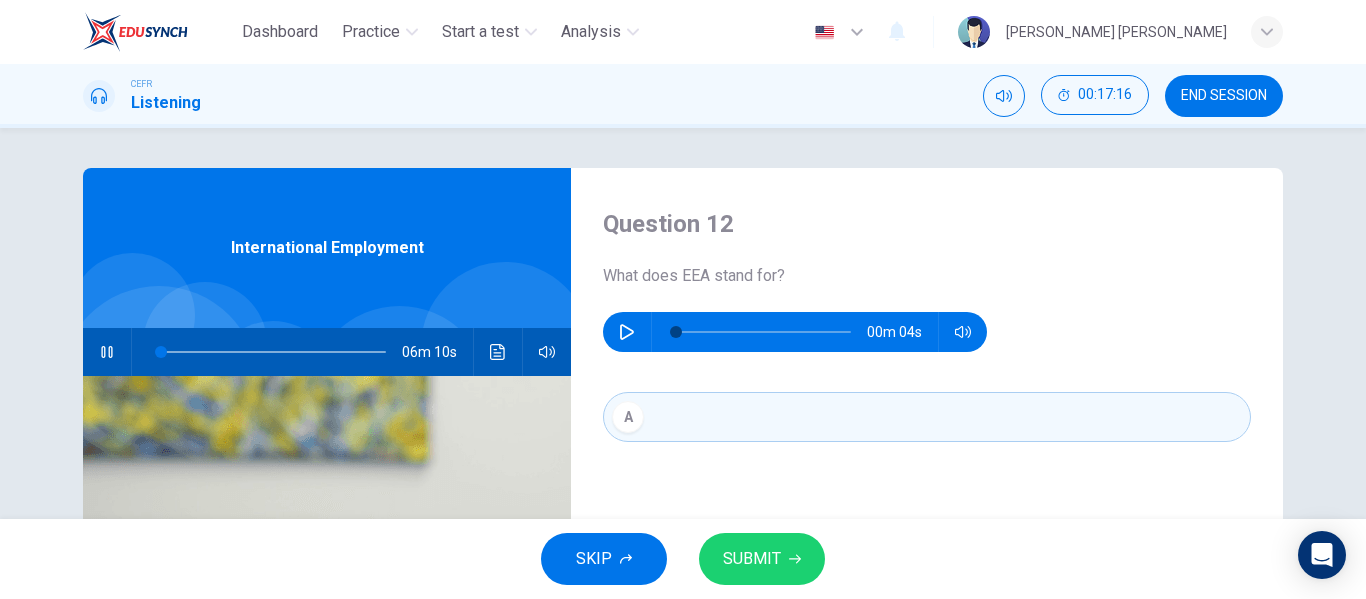 click on "06m 10s" at bounding box center (327, 352) 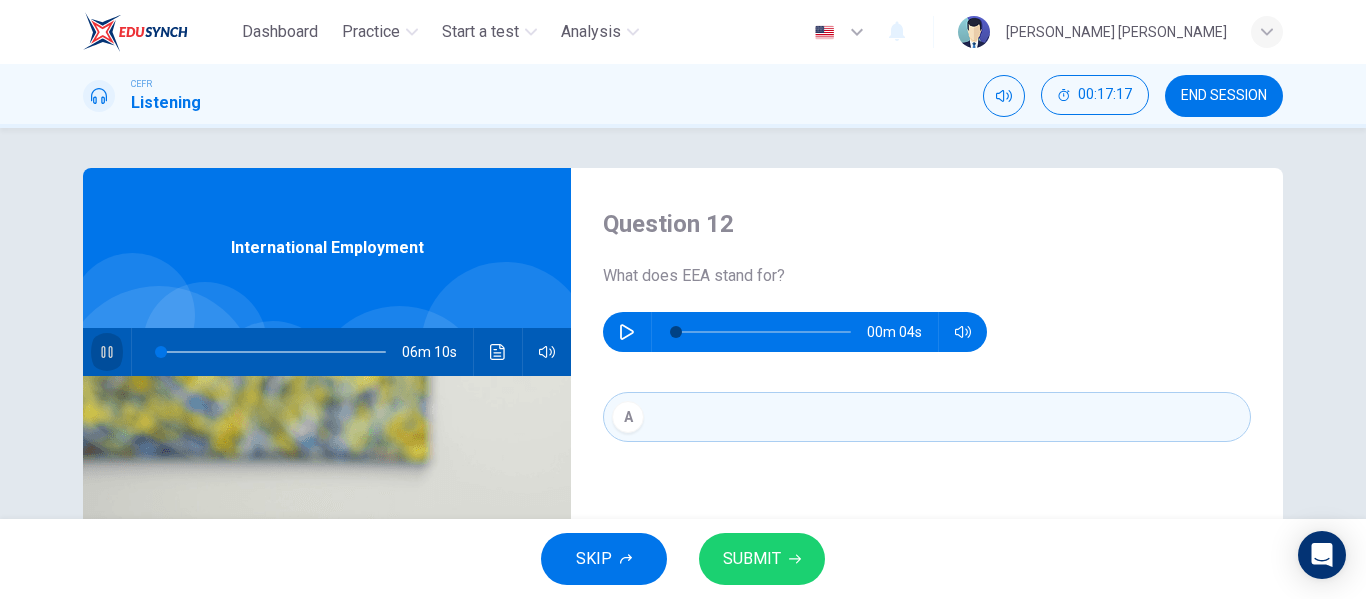 click 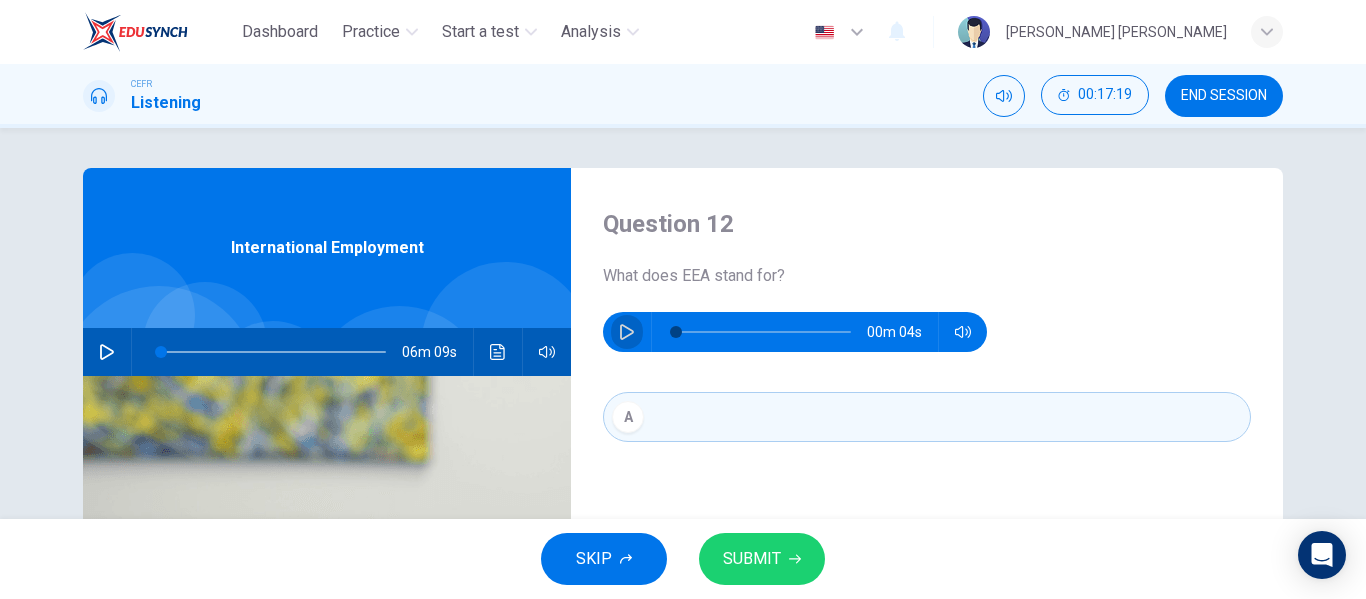 click 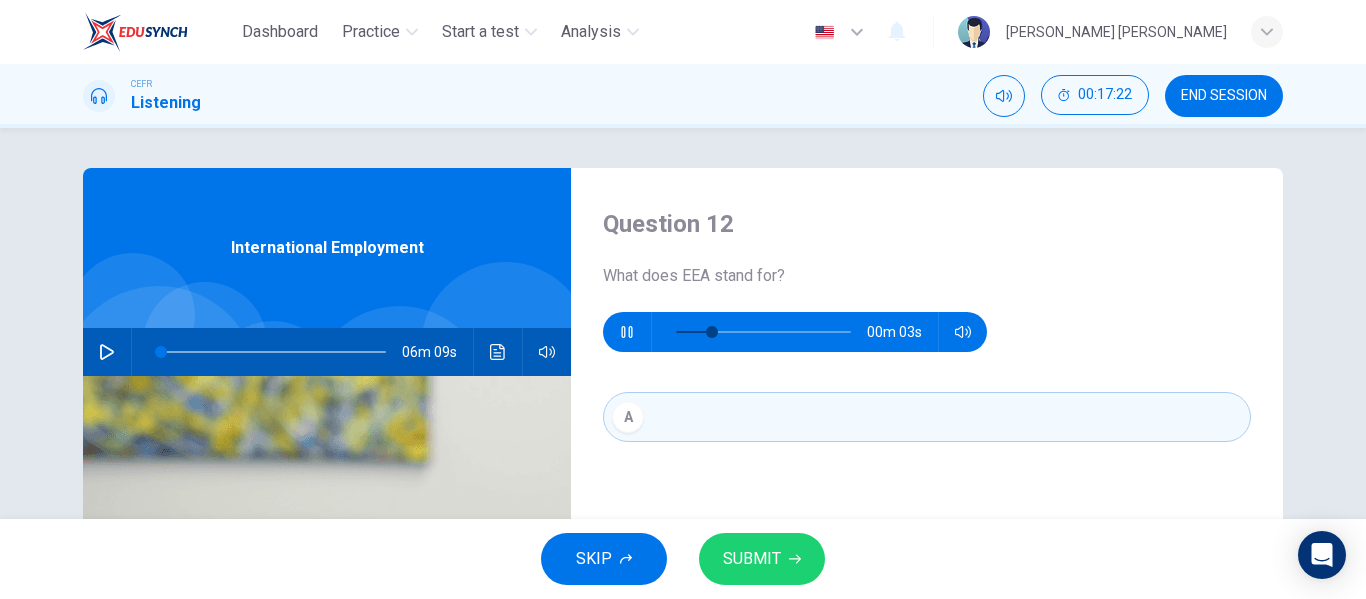 type on "42" 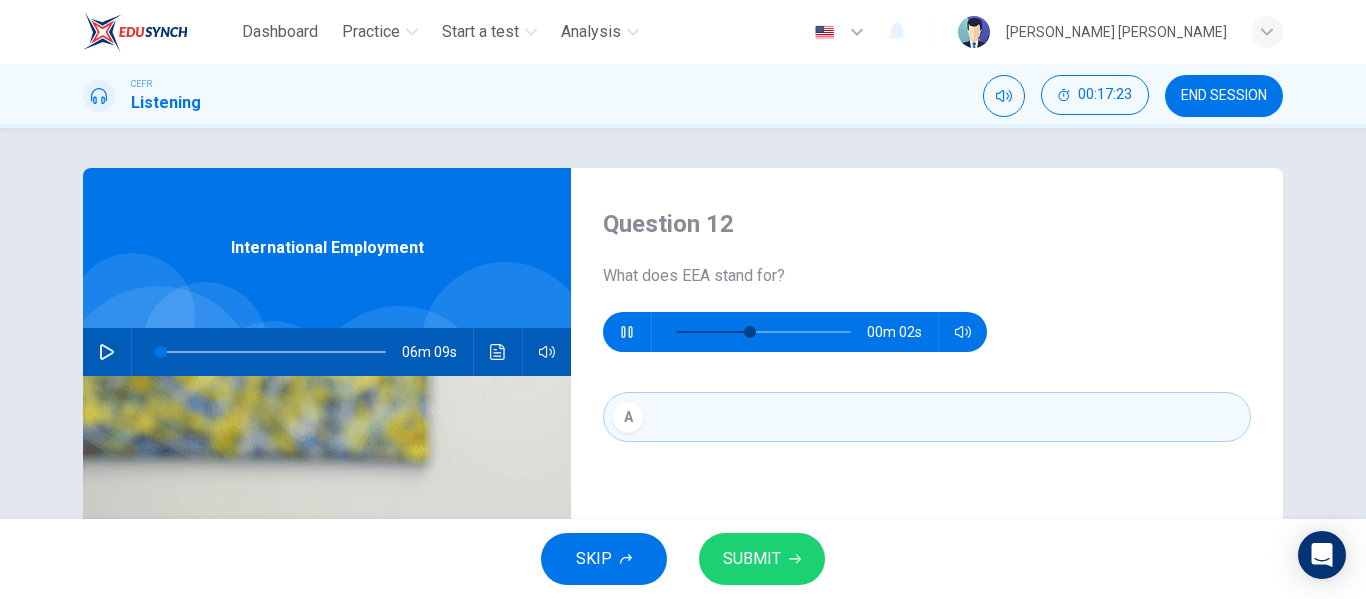 type on "2" 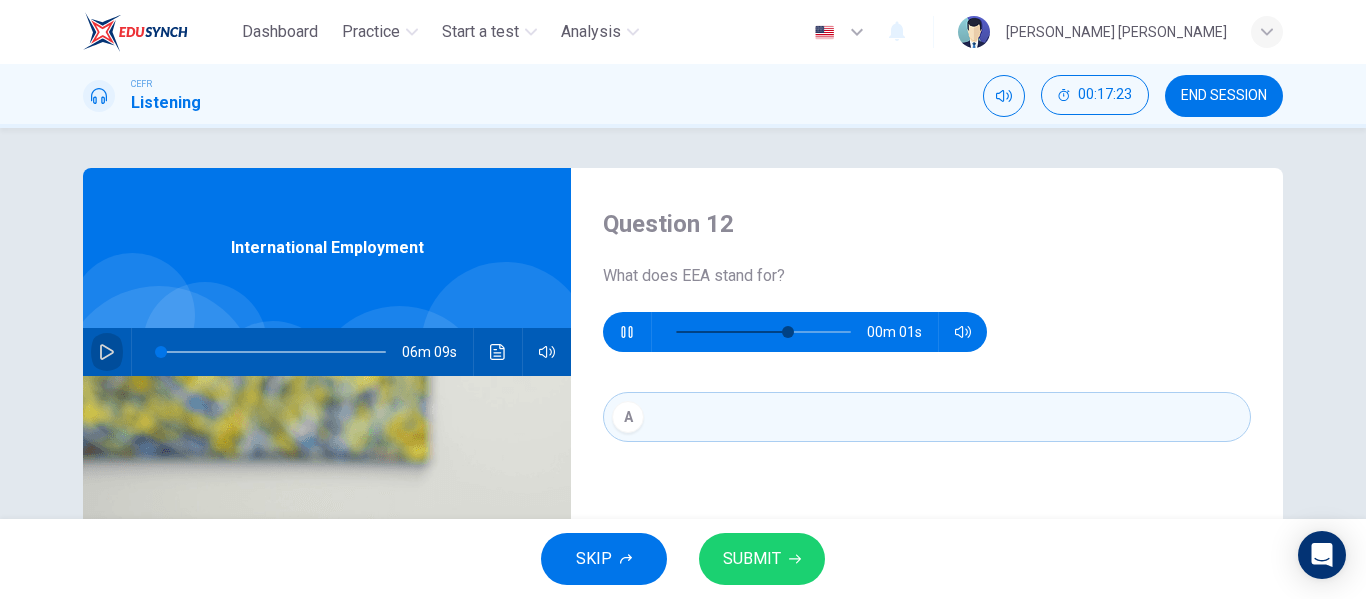 click at bounding box center (107, 352) 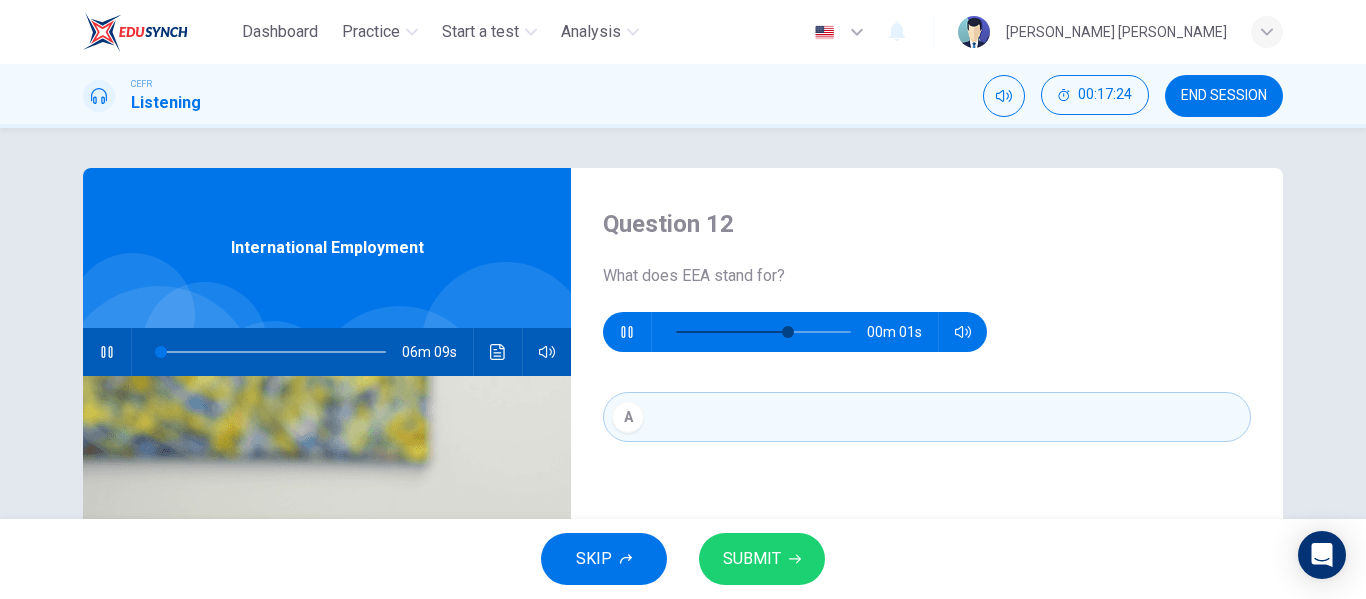 type on "86" 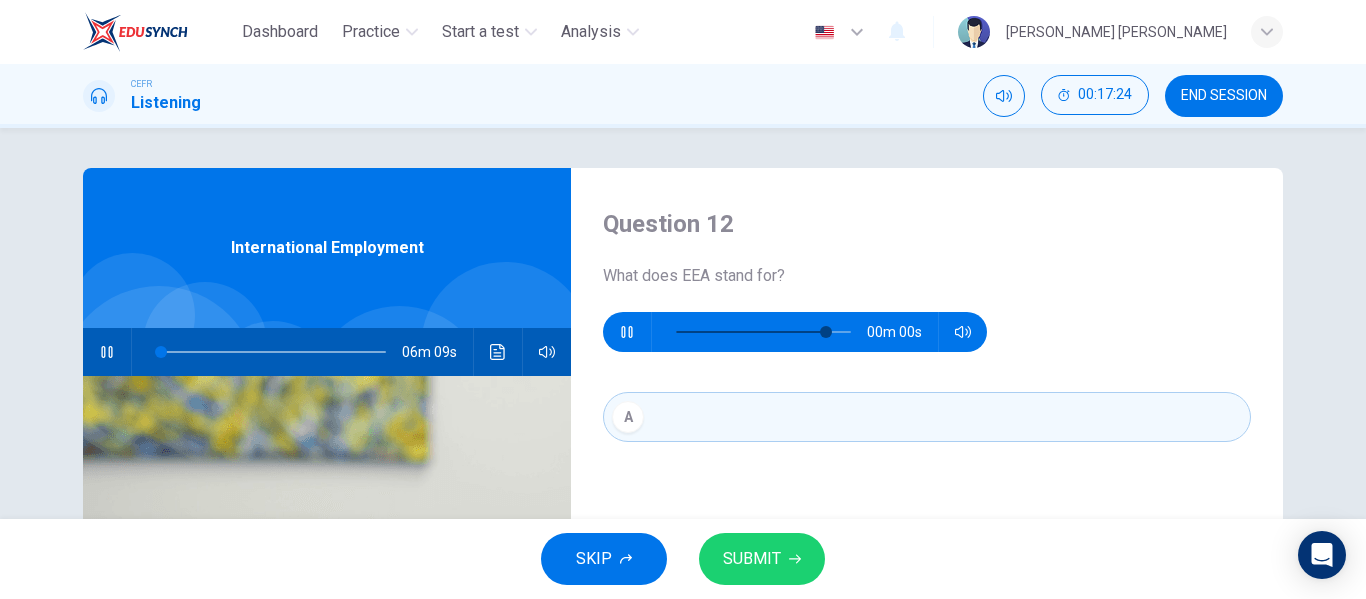 type on "3" 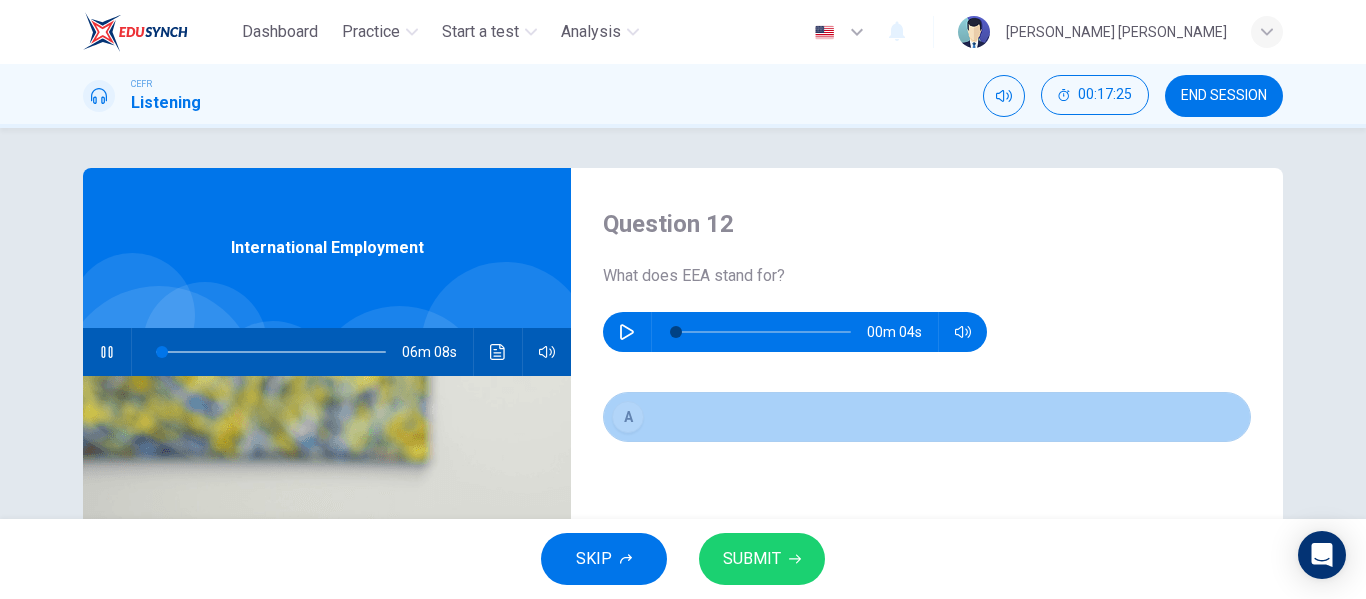 click on "A" at bounding box center [927, 417] 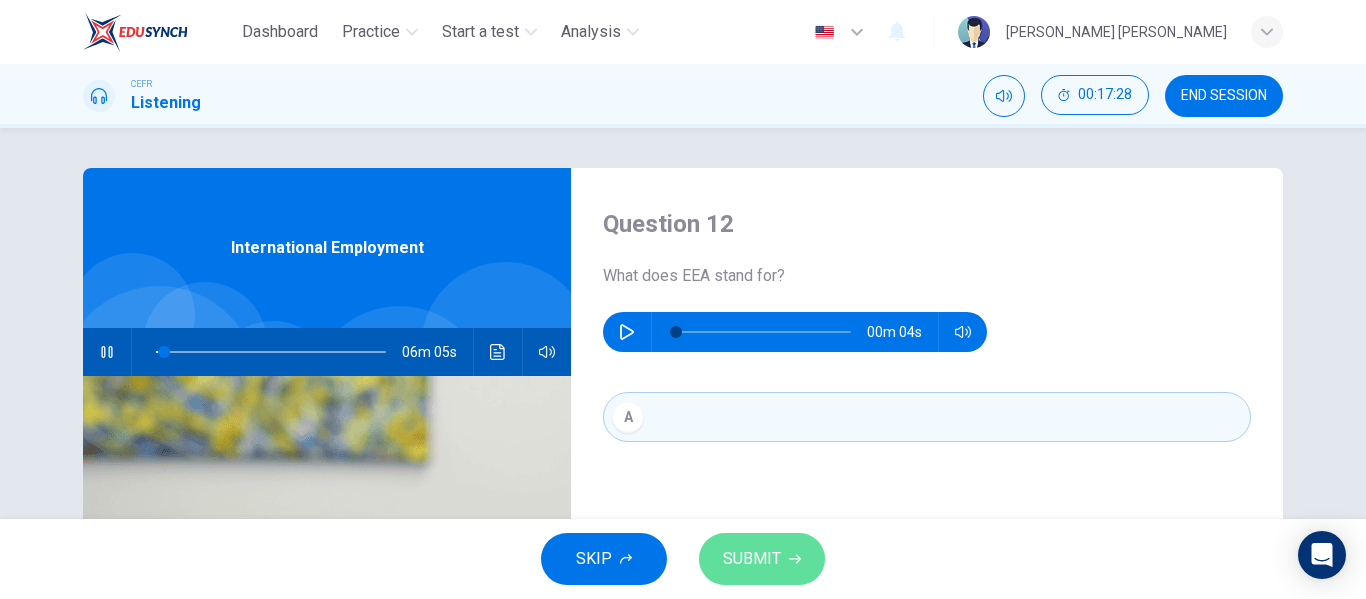 click on "SUBMIT" at bounding box center [752, 559] 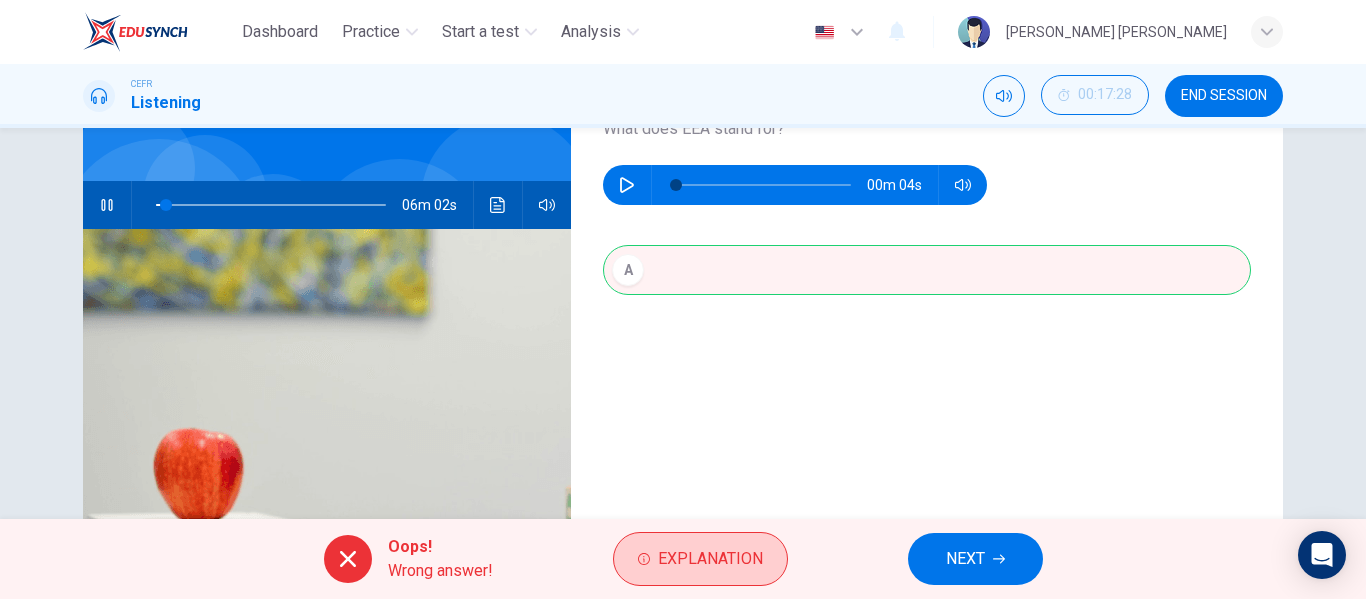 scroll, scrollTop: 148, scrollLeft: 0, axis: vertical 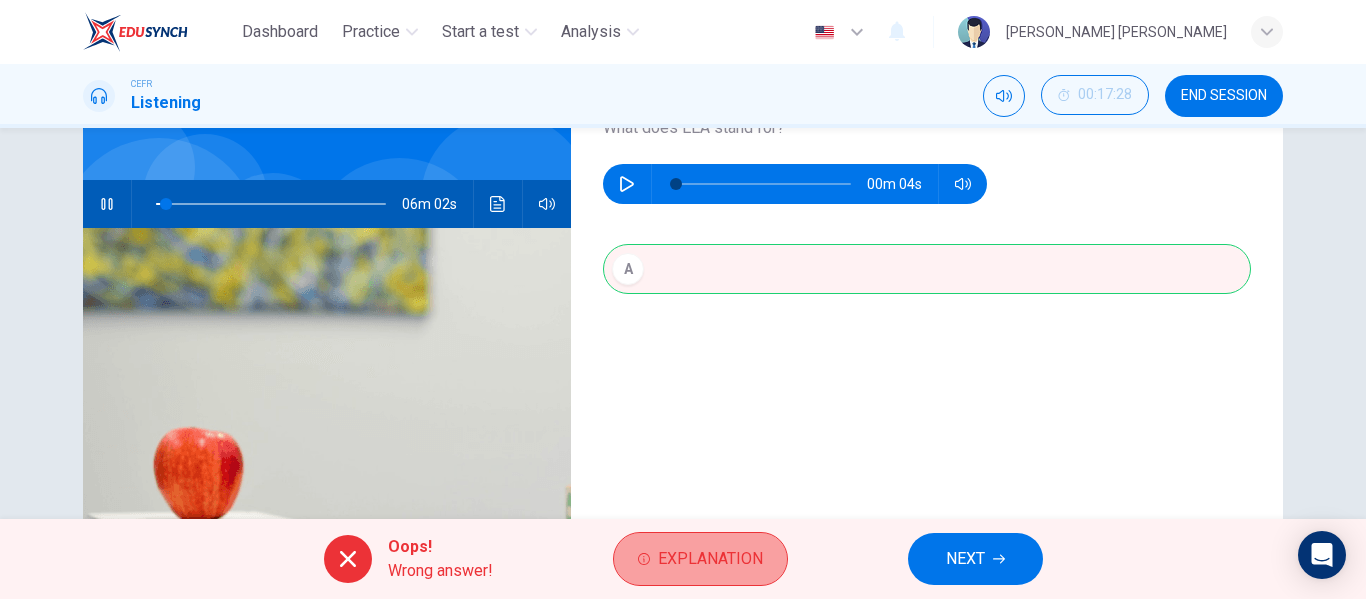 click on "Explanation" at bounding box center [710, 559] 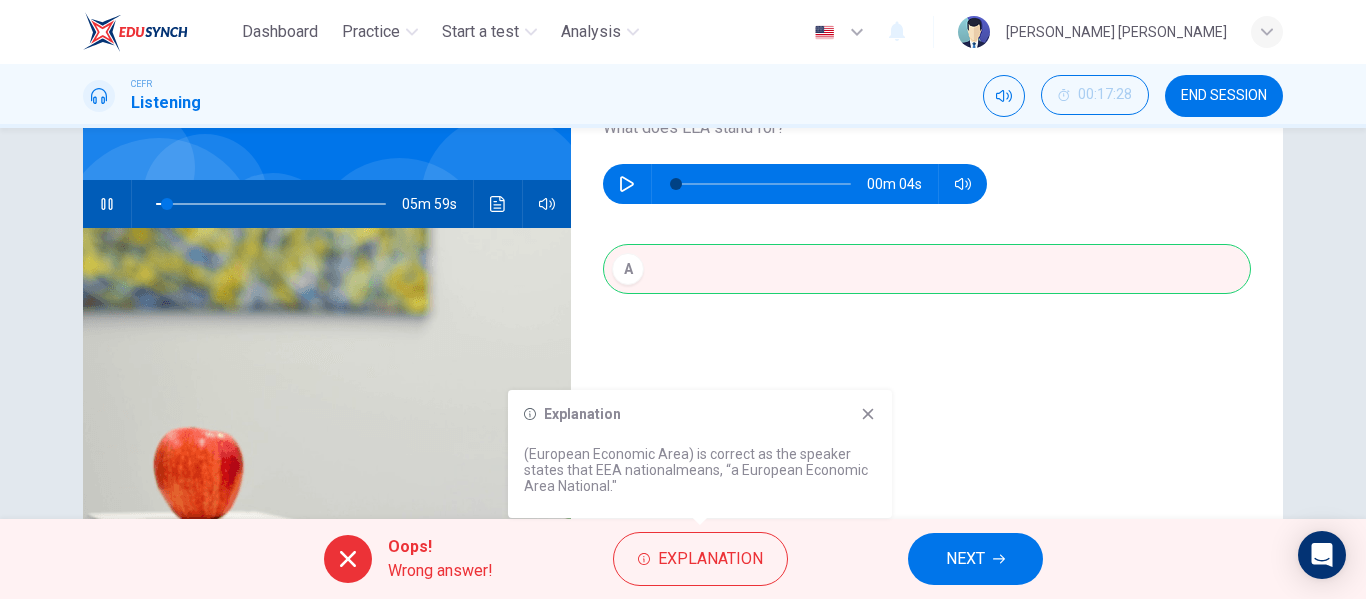 click on "A" at bounding box center [927, 289] 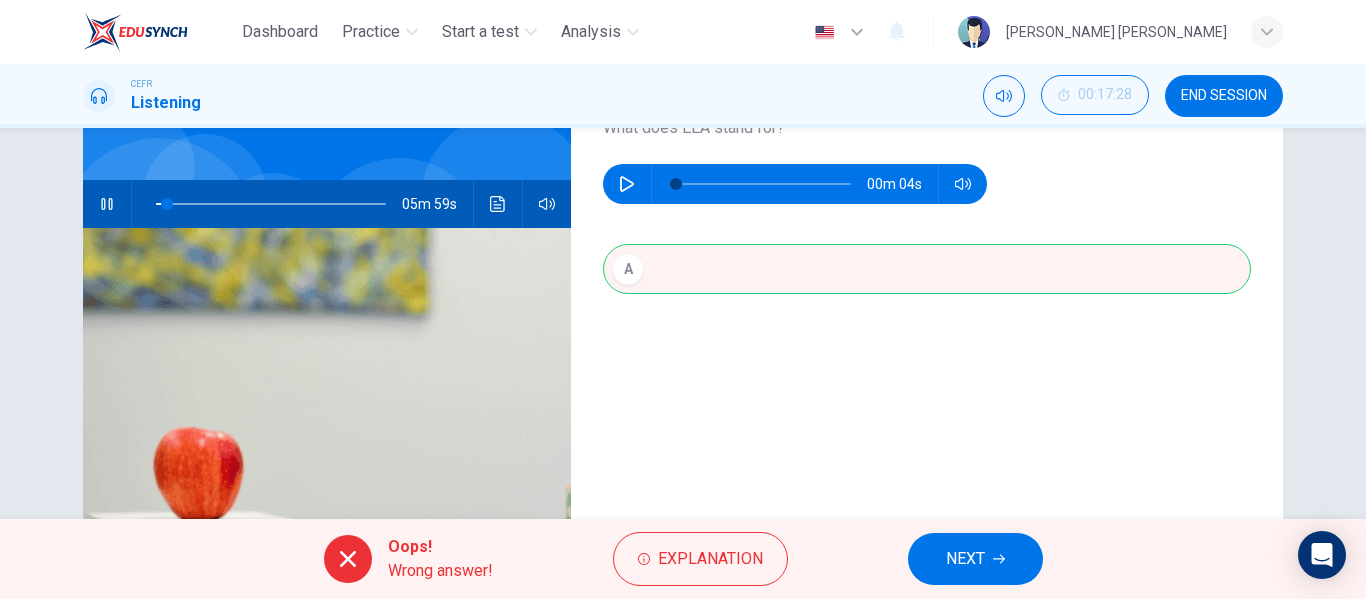 click on "A" at bounding box center (927, 289) 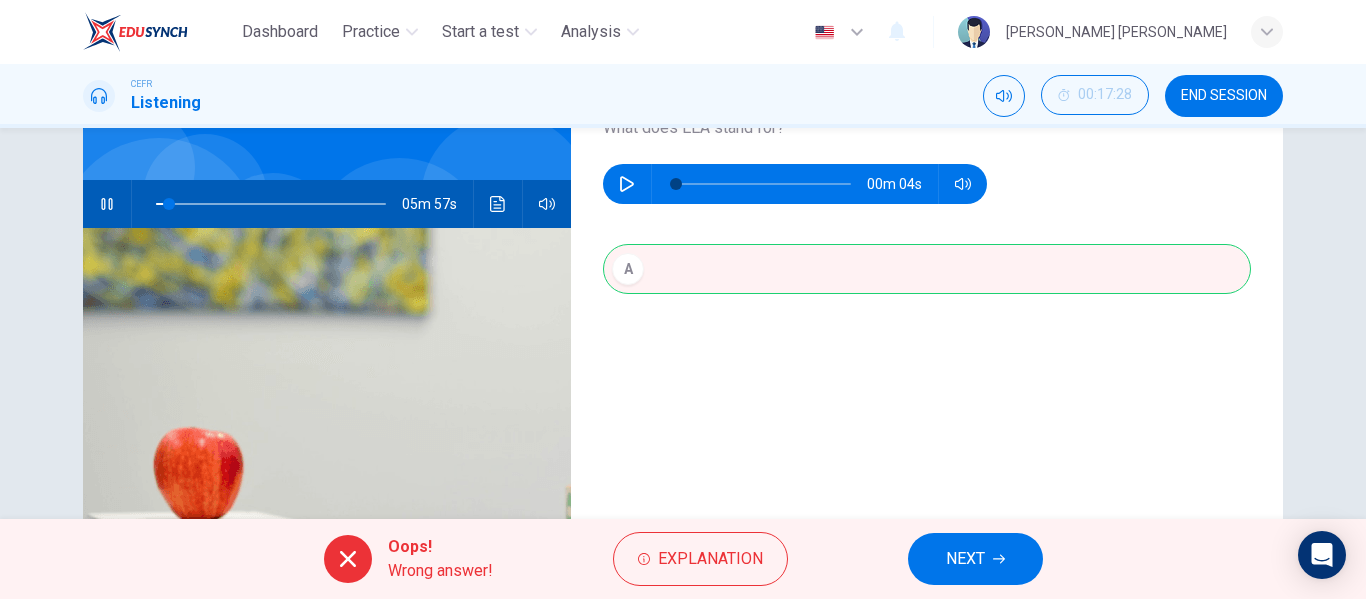 click on "A" at bounding box center (927, 289) 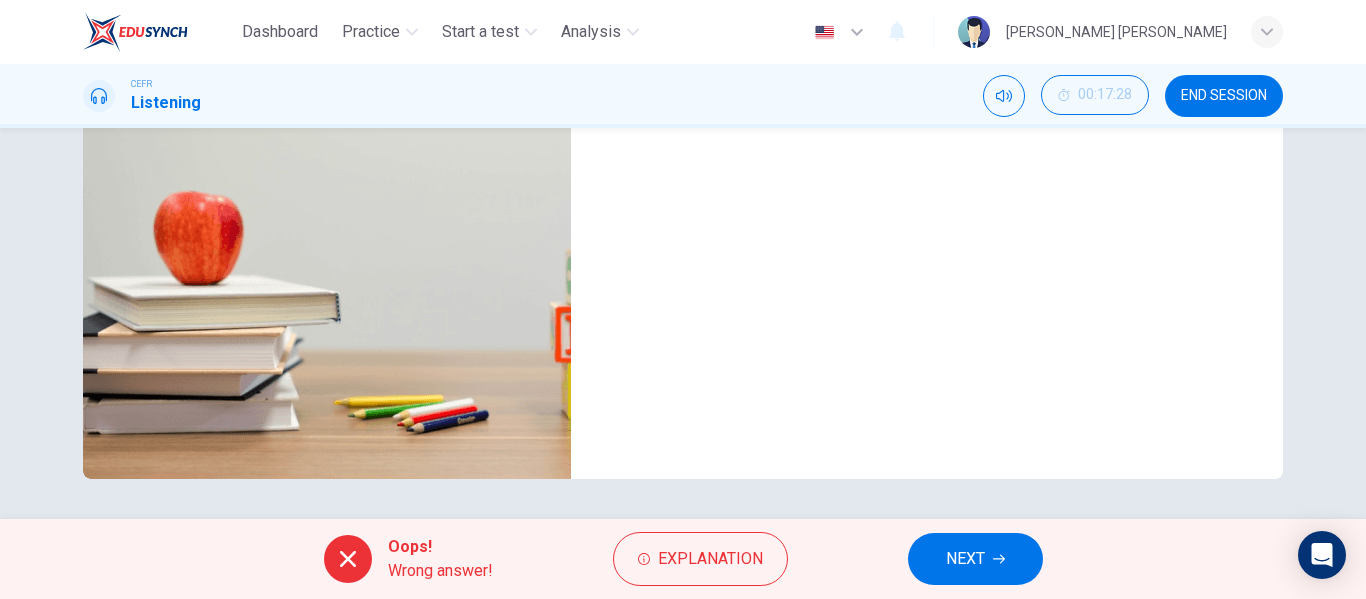 scroll, scrollTop: 0, scrollLeft: 0, axis: both 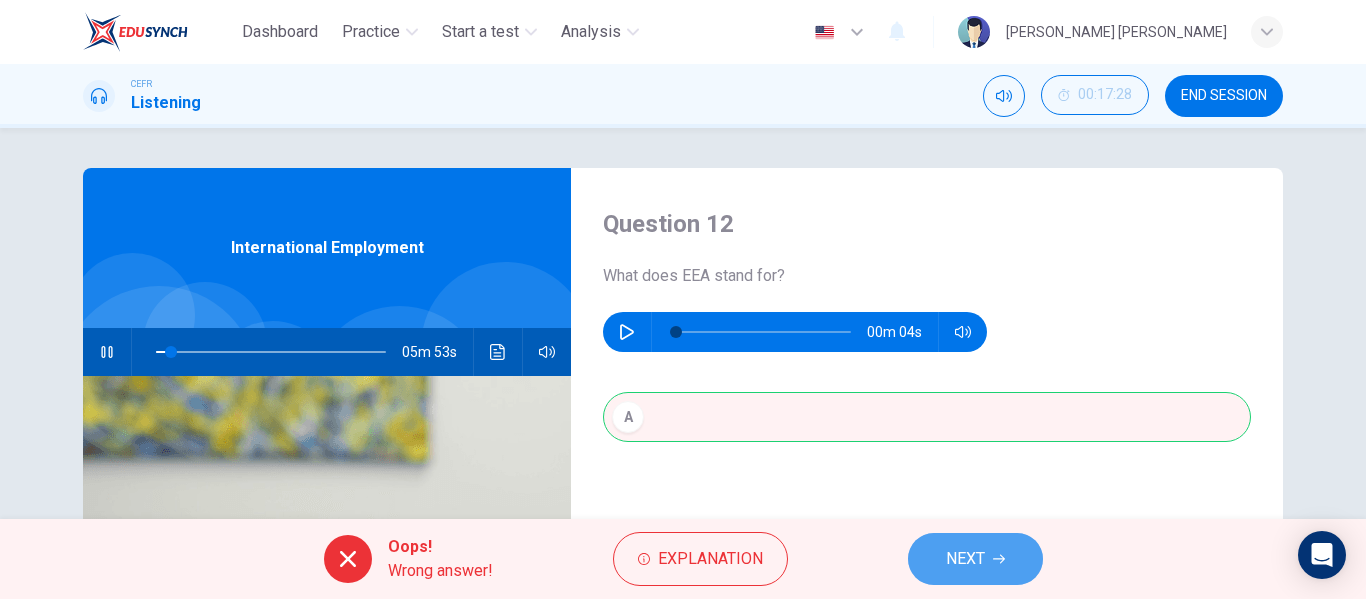 click on "NEXT" at bounding box center (965, 559) 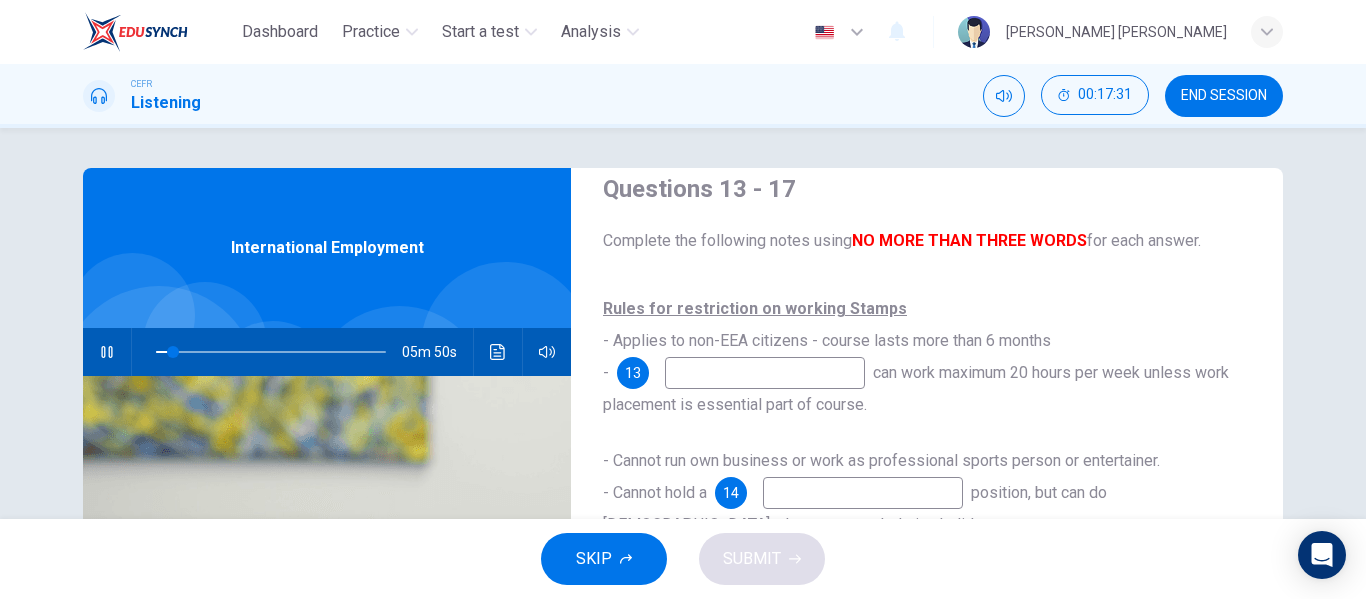 scroll, scrollTop: 31, scrollLeft: 0, axis: vertical 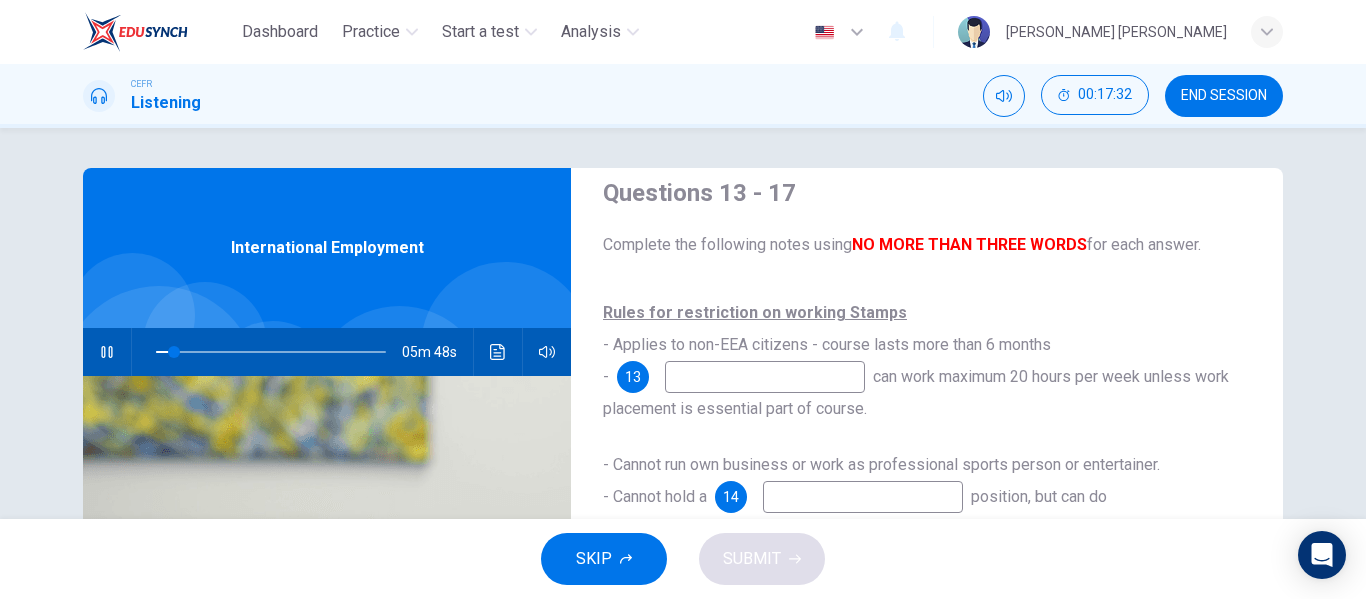 click at bounding box center [765, 377] 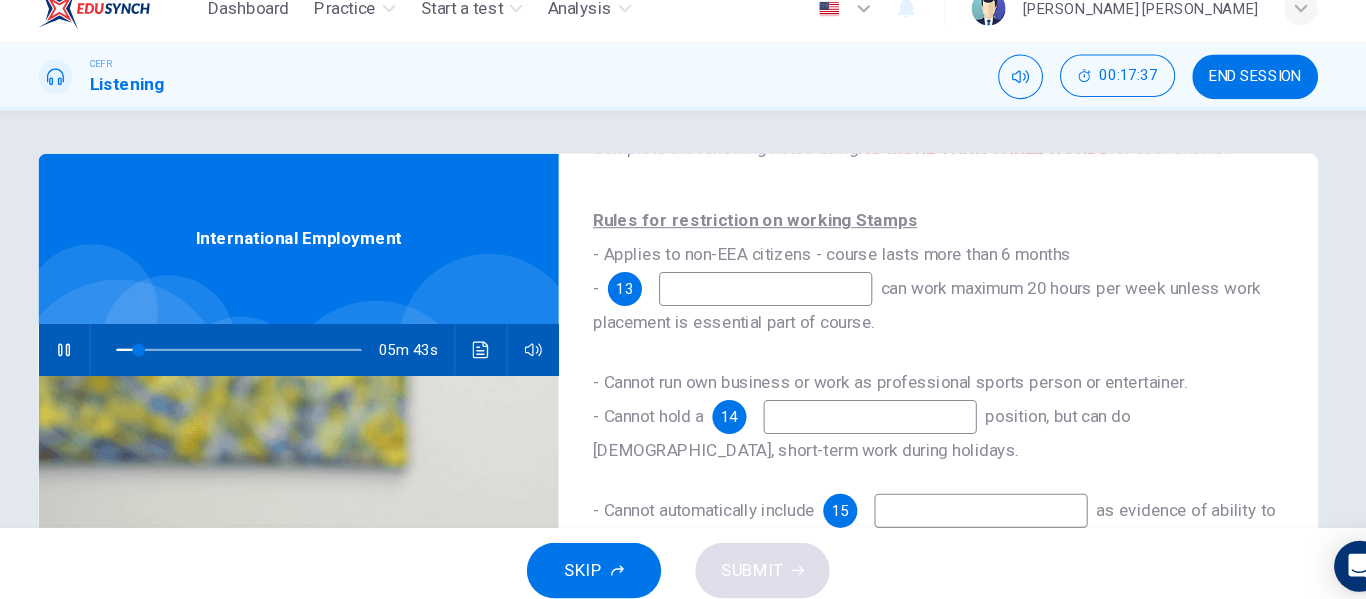 scroll, scrollTop: 117, scrollLeft: 0, axis: vertical 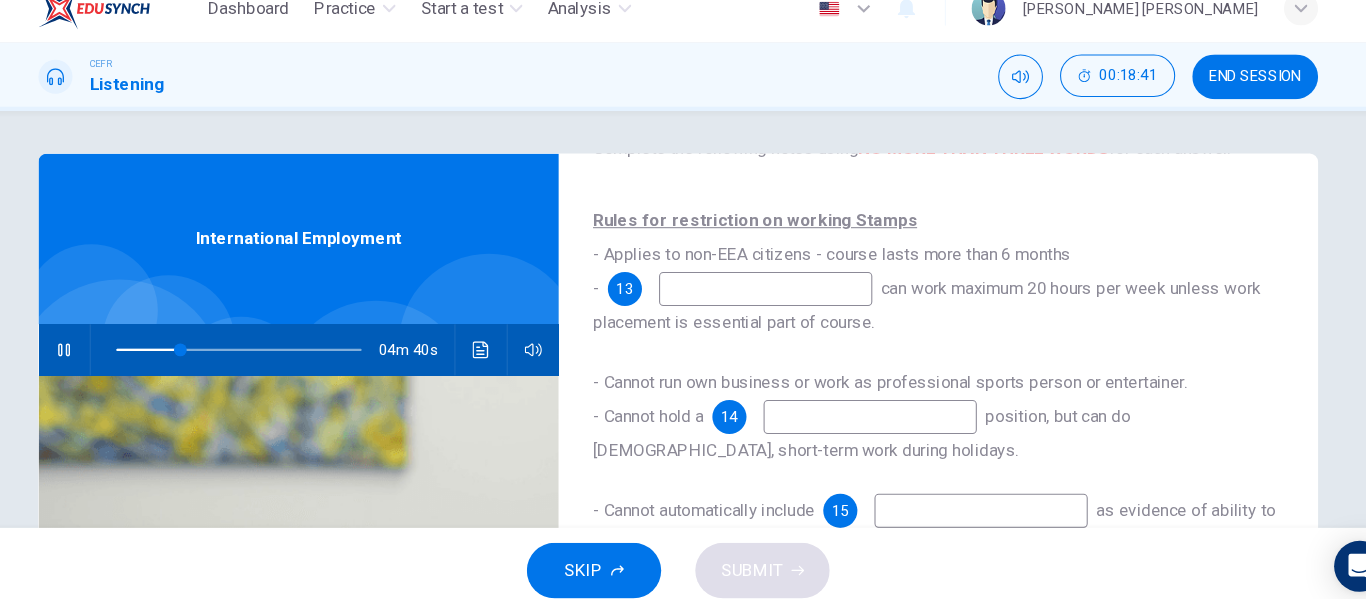 type on "26" 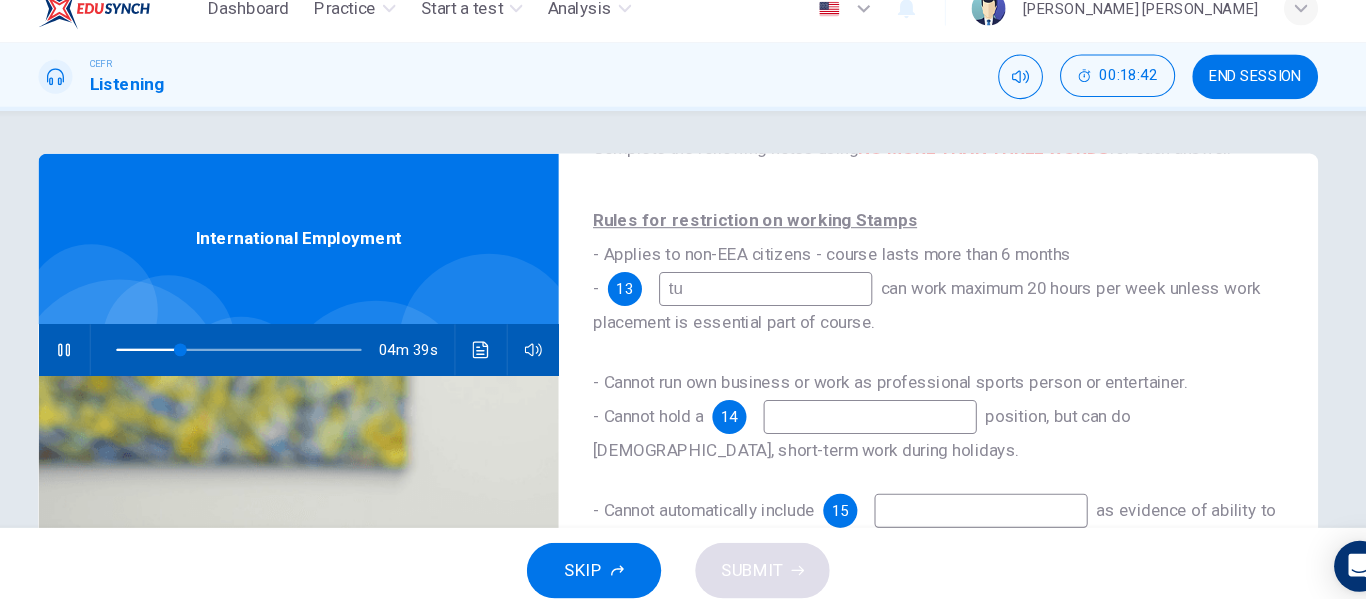 type on "tur" 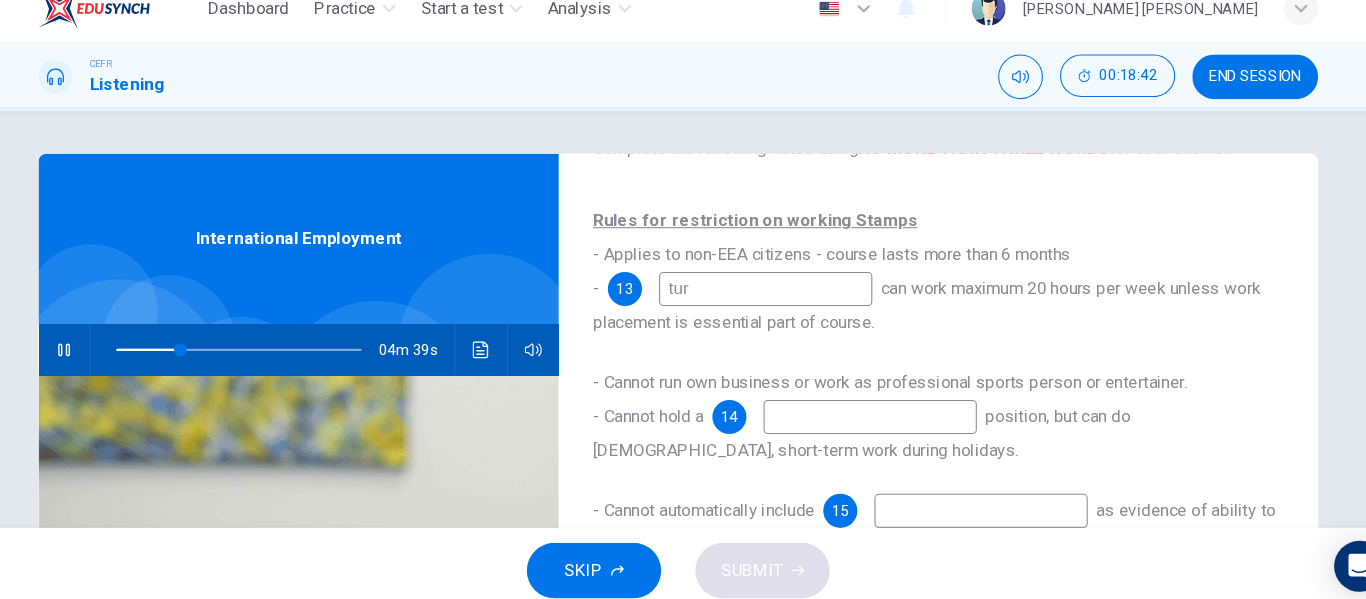 type on "26" 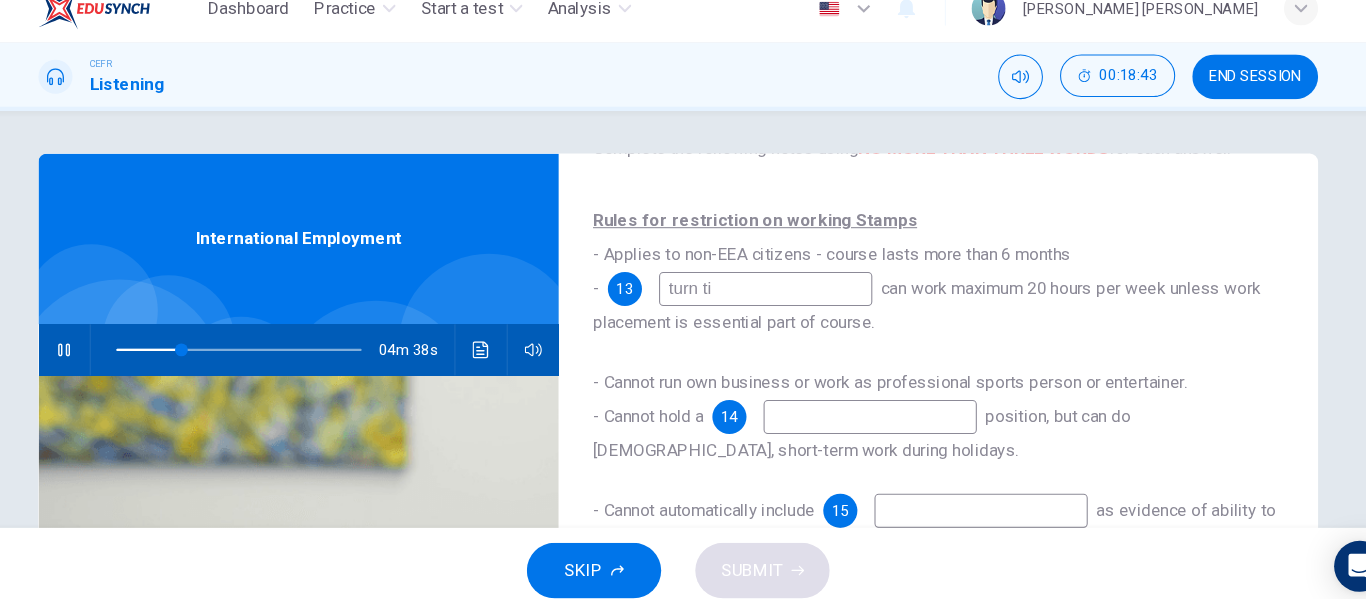 type on "turn [PERSON_NAME]" 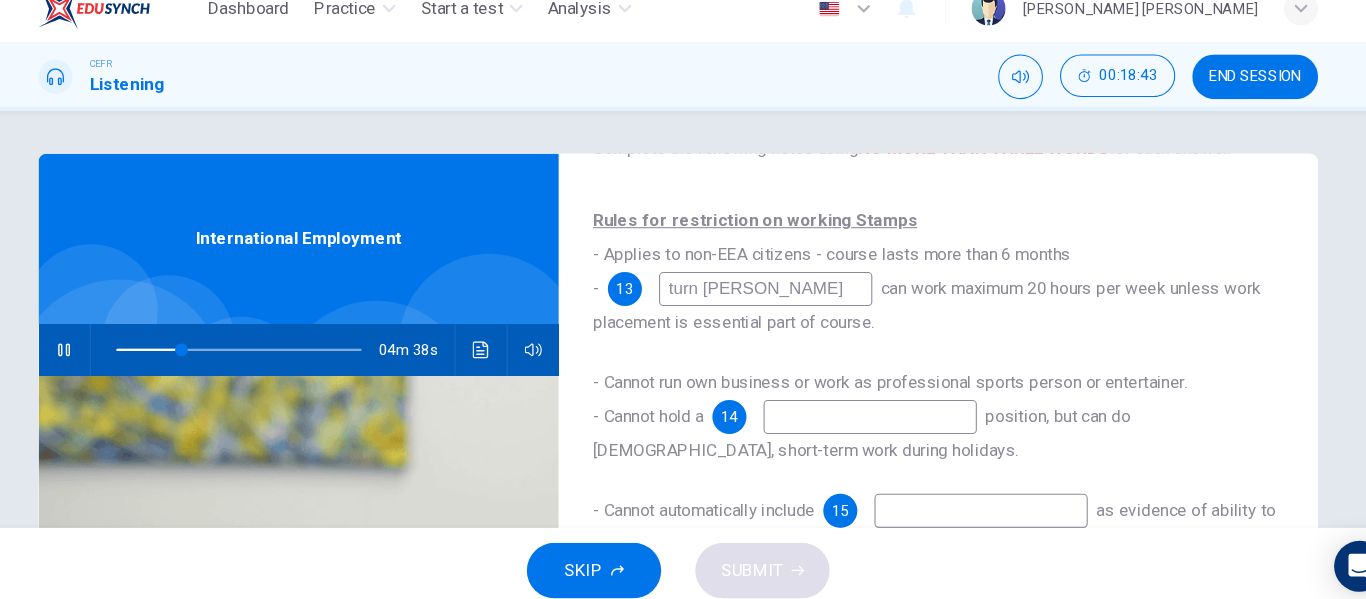 type on "27" 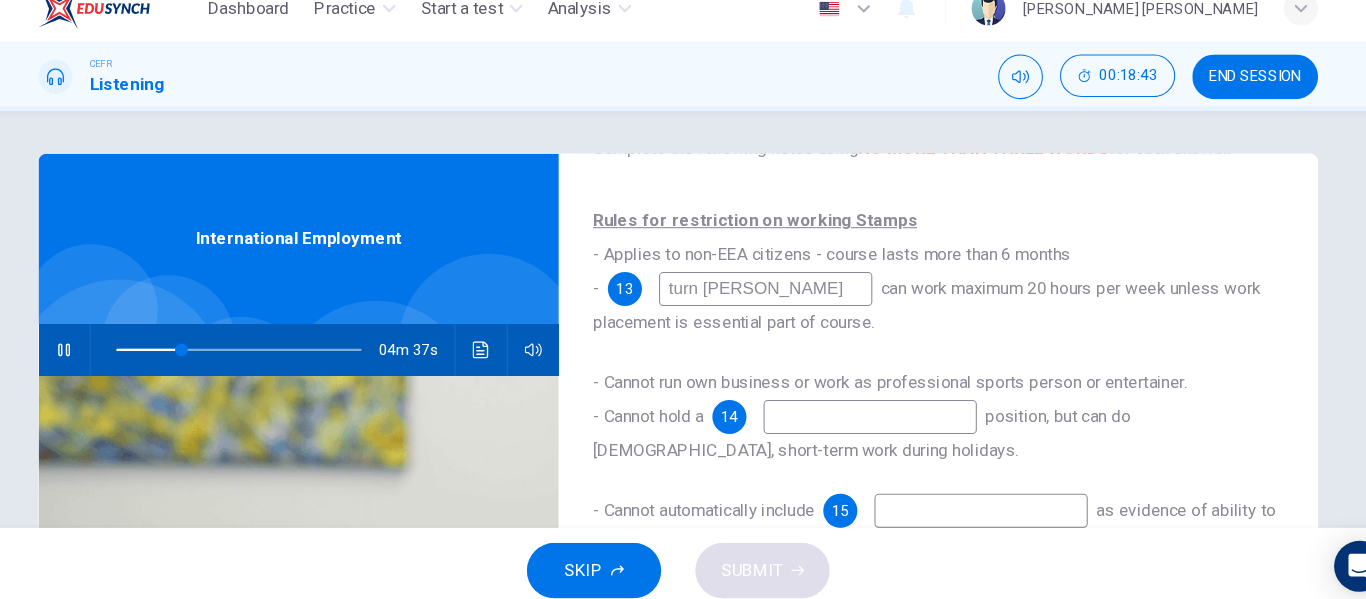 type on "turn time" 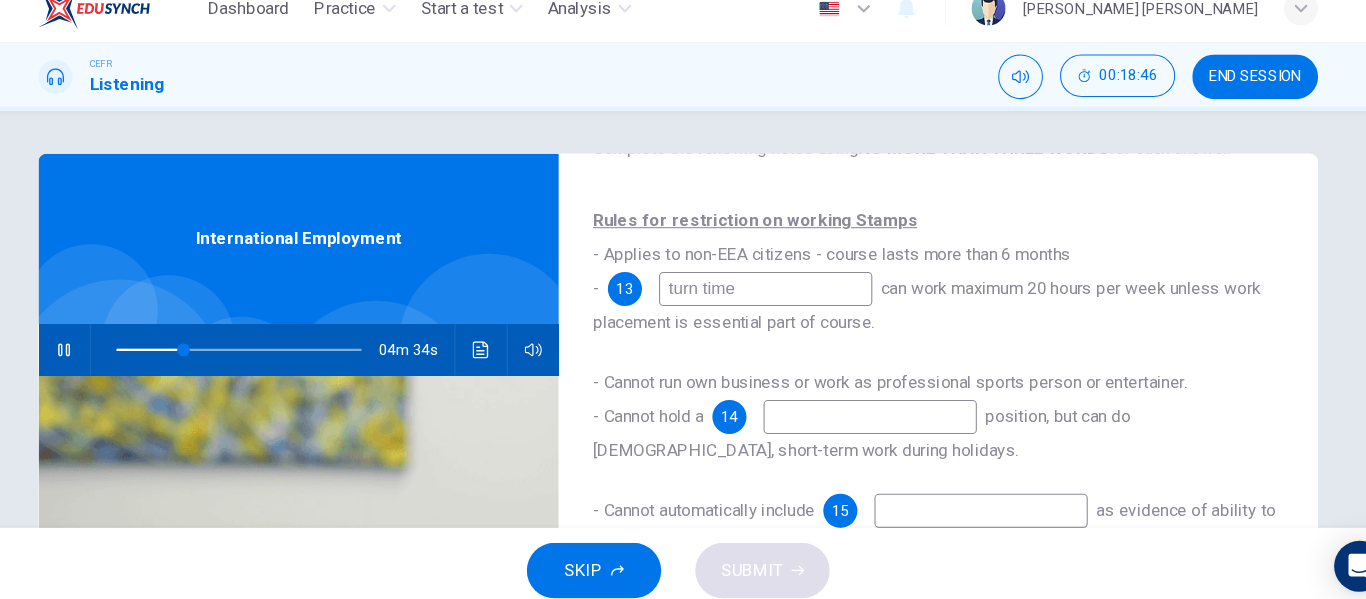 scroll, scrollTop: 117, scrollLeft: 0, axis: vertical 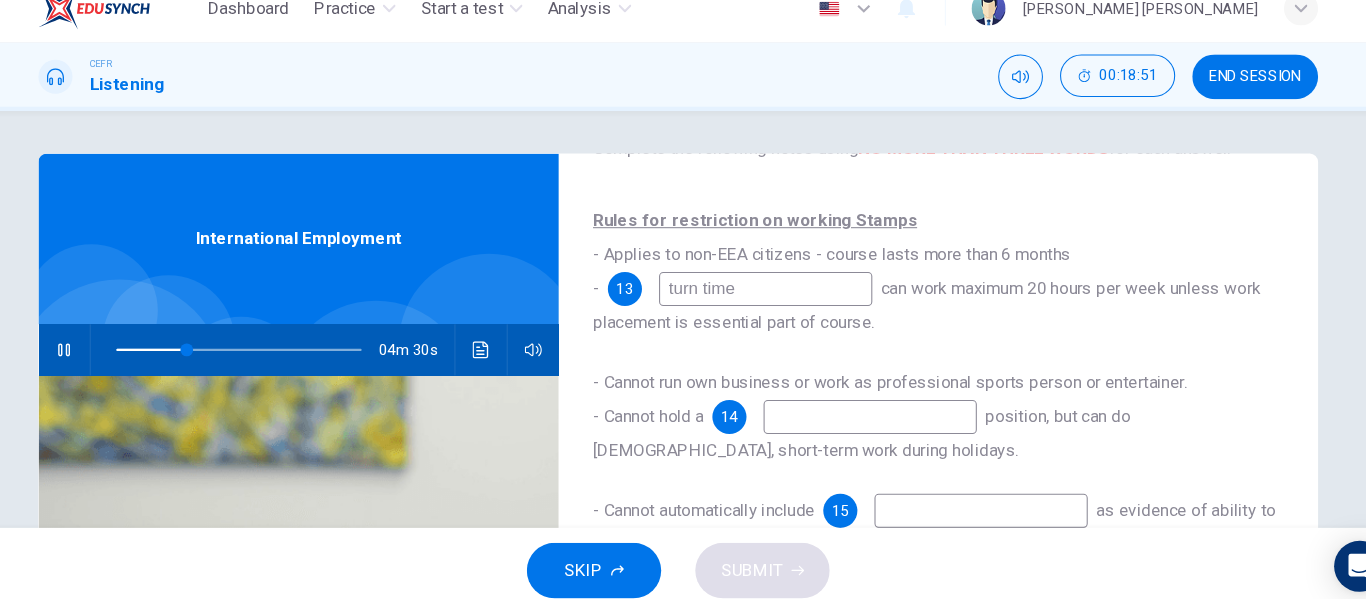 type on "29" 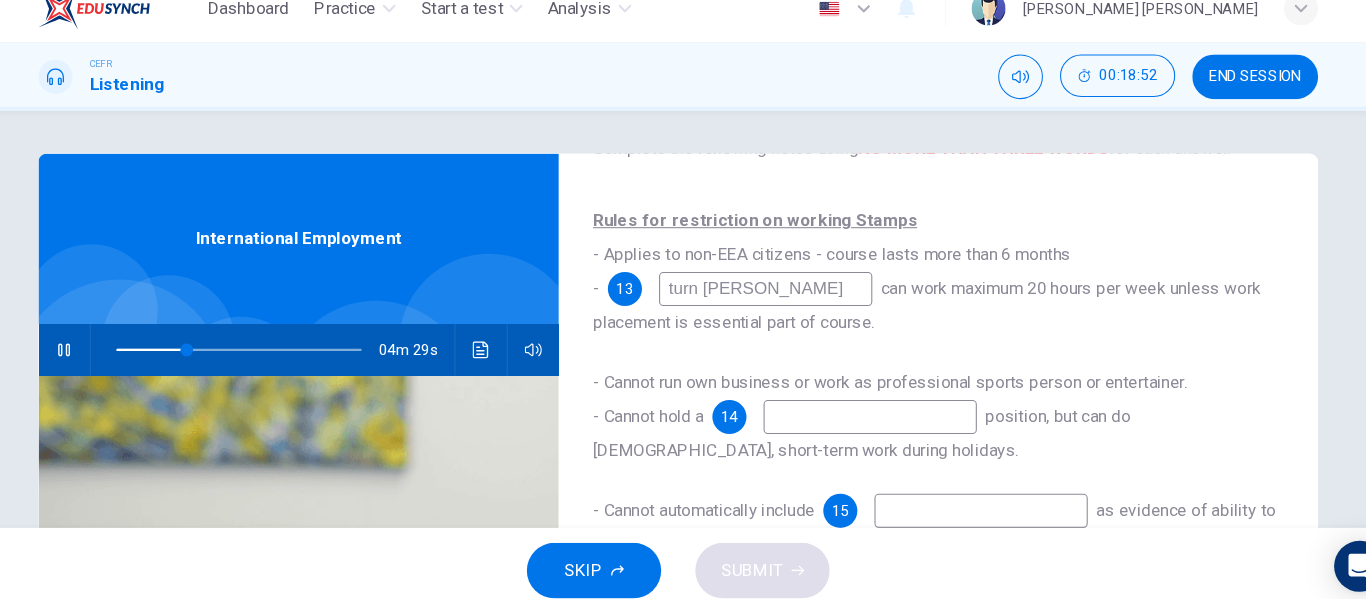 type on "turn ti" 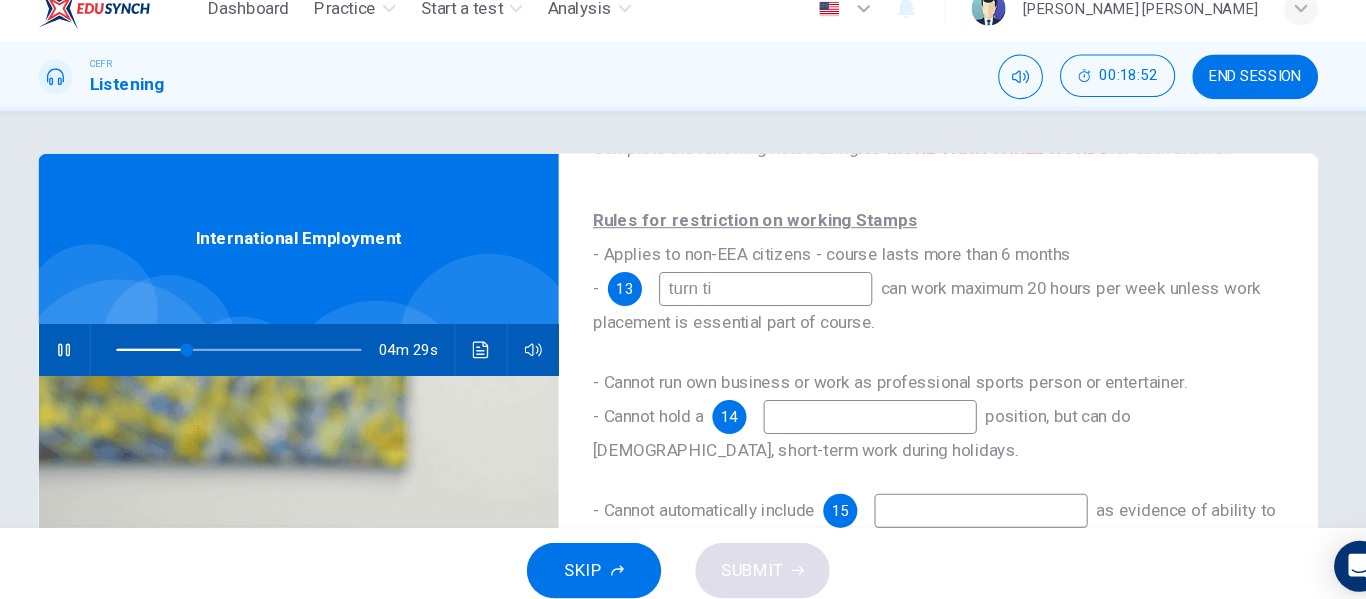 type on "29" 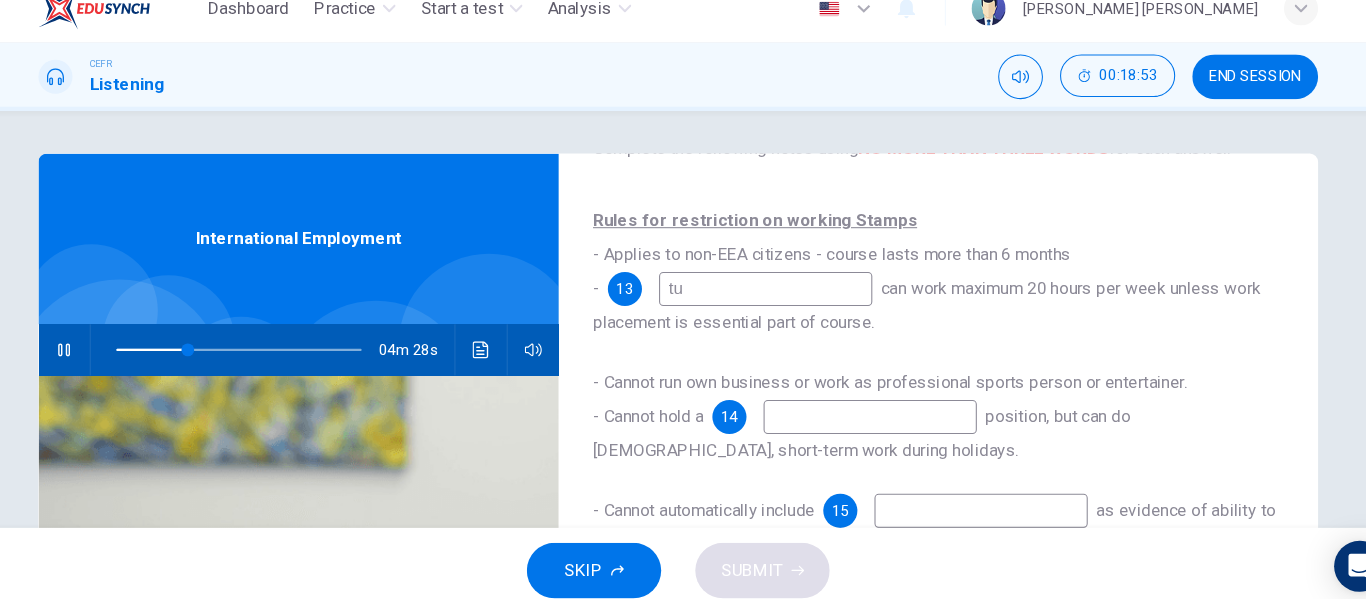 type on "t" 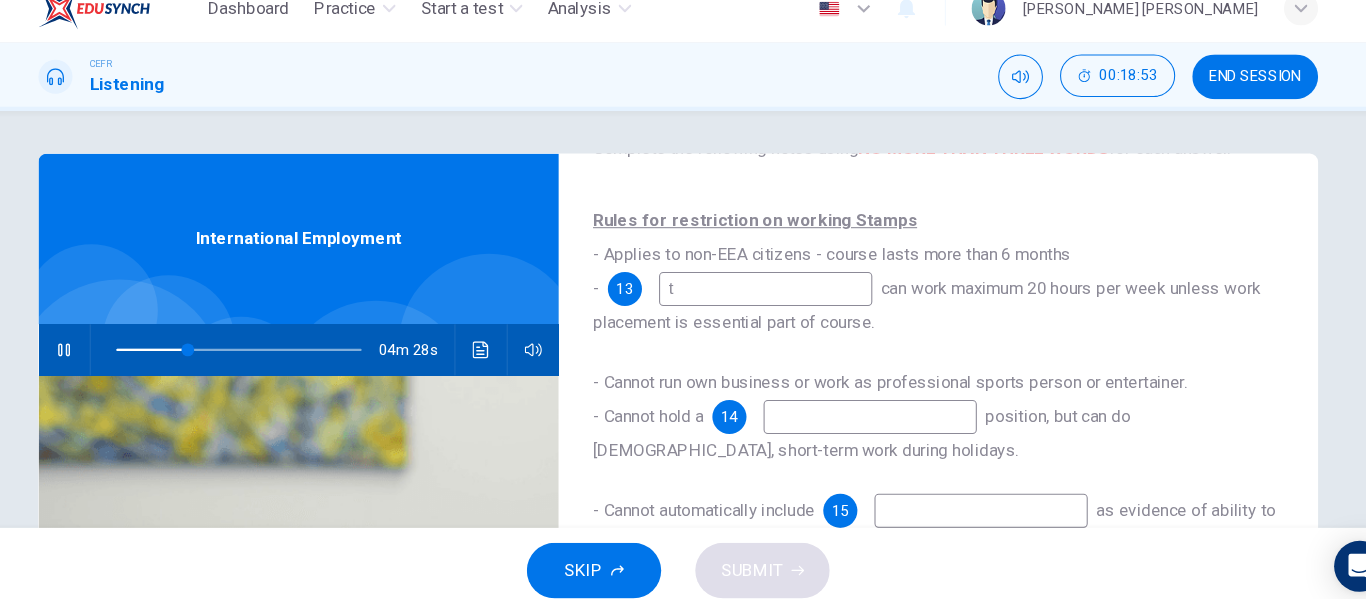 type on "29" 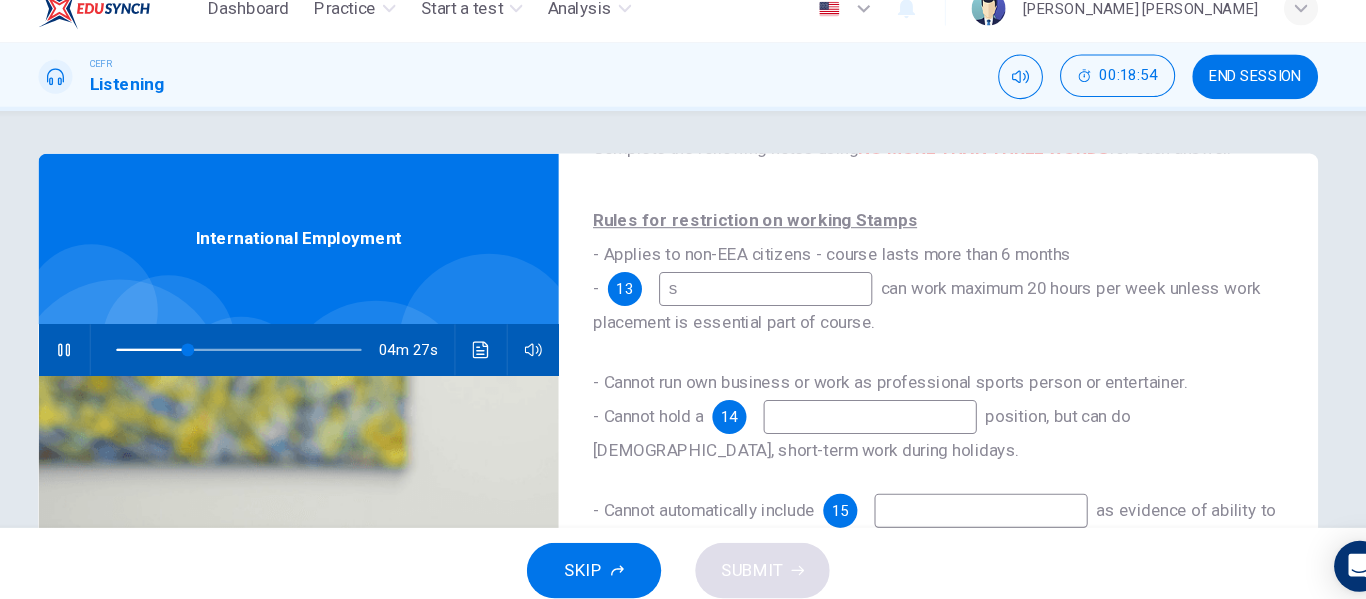 type on "sa" 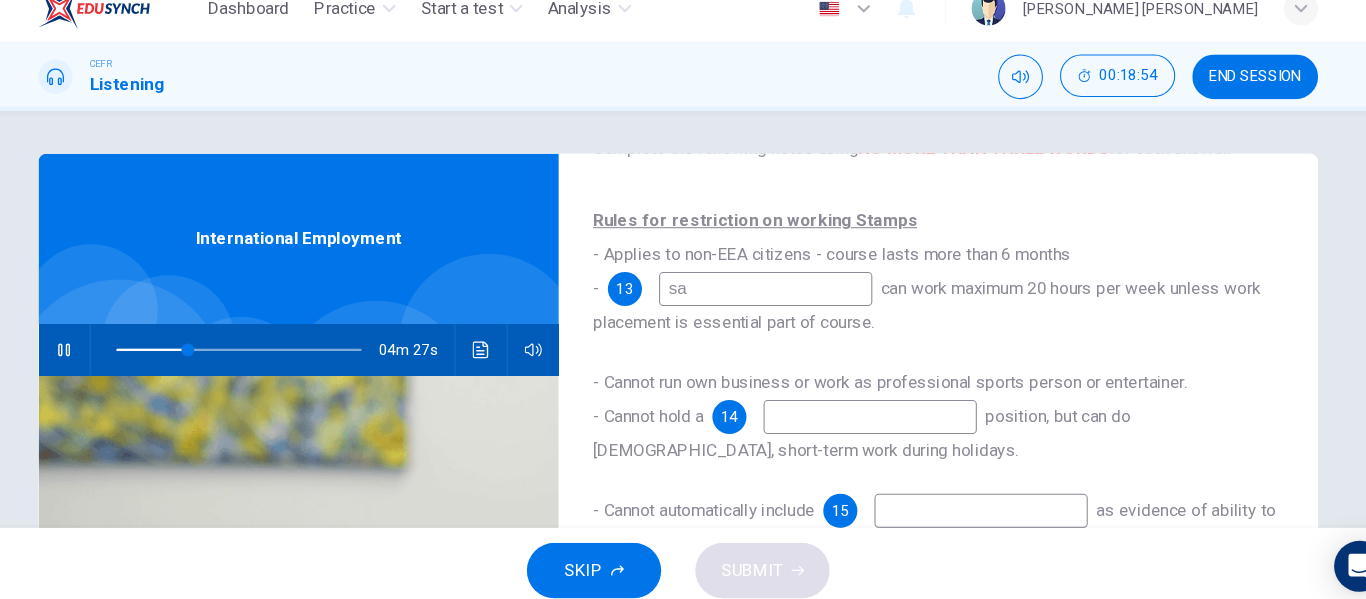 type on "29" 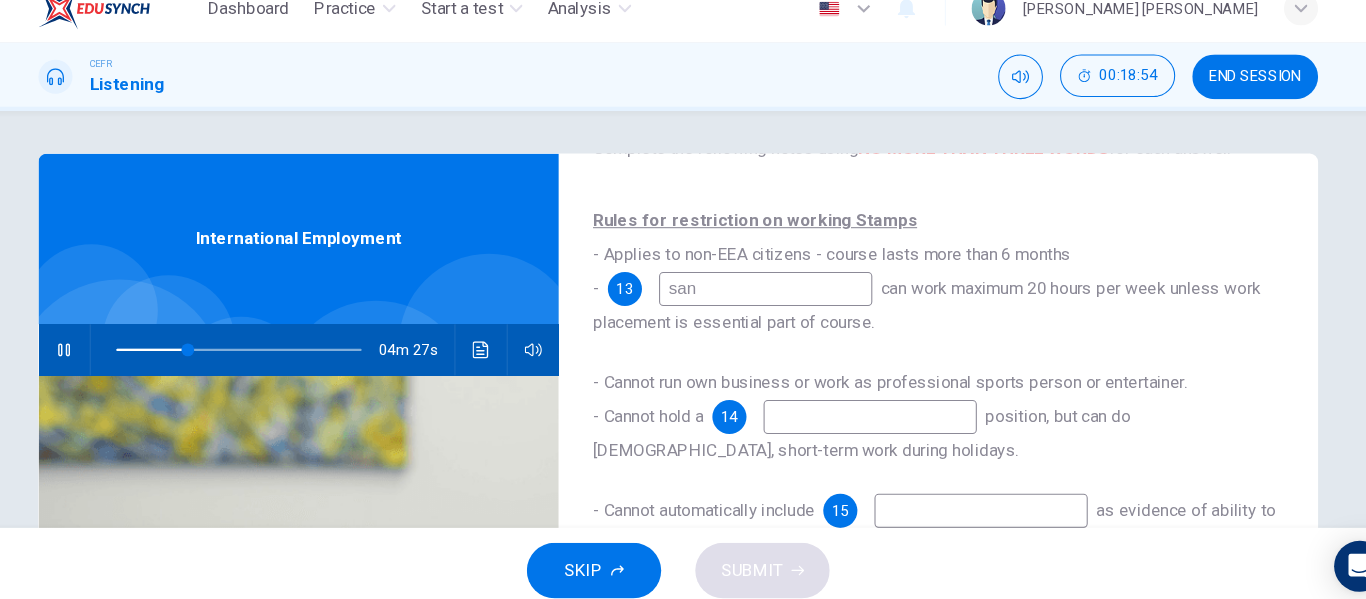 type on "30" 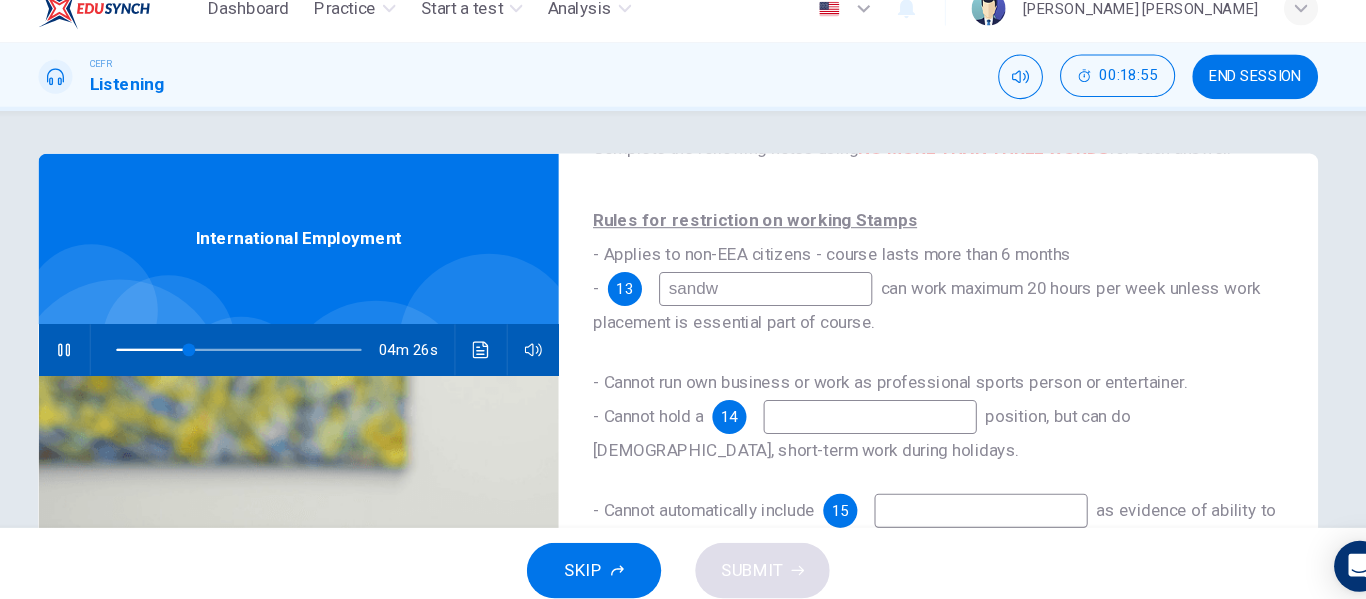 type on "sandwi" 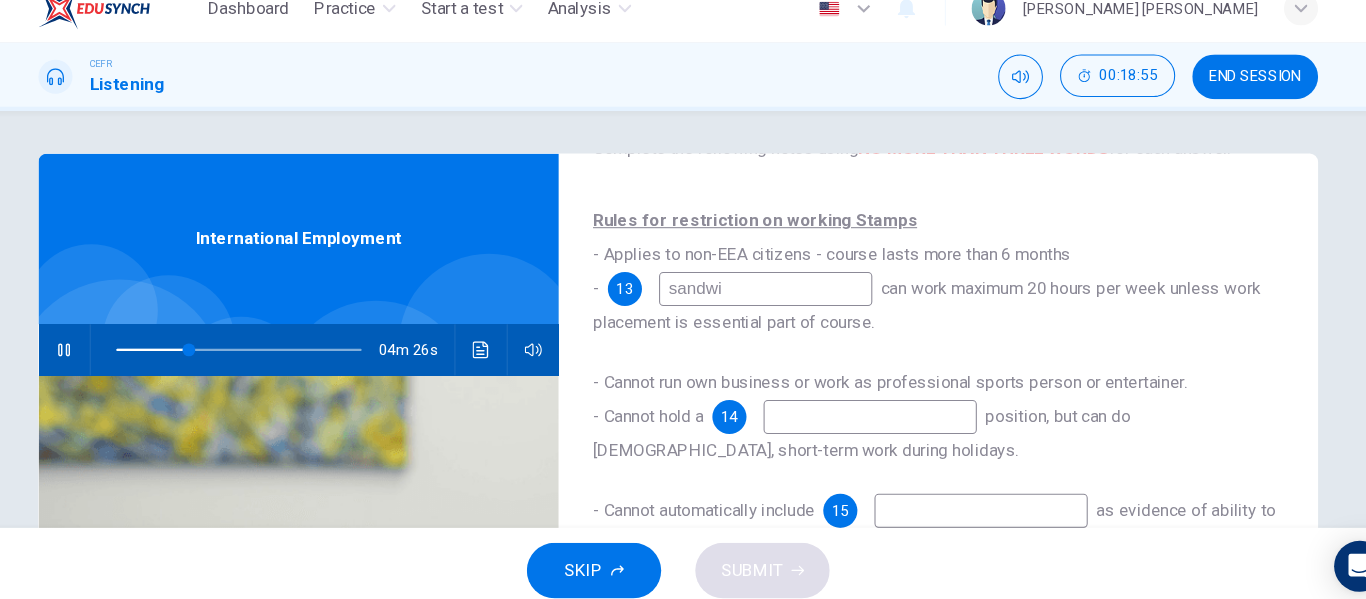 type on "30" 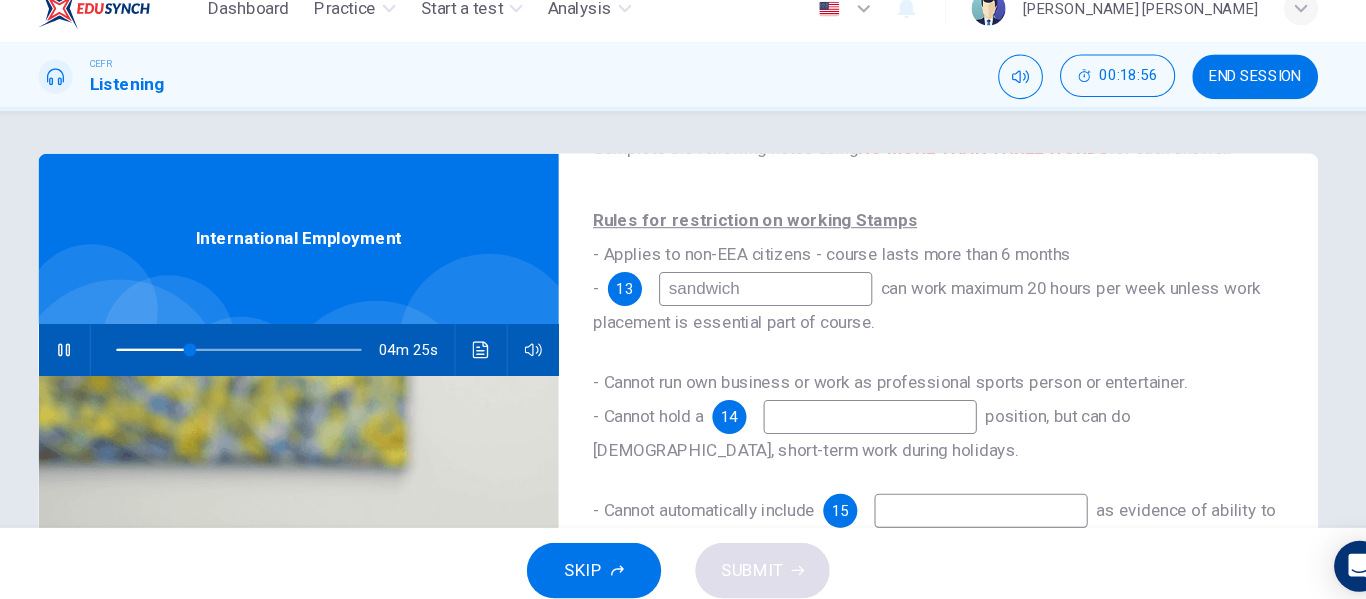 type on "sandwich" 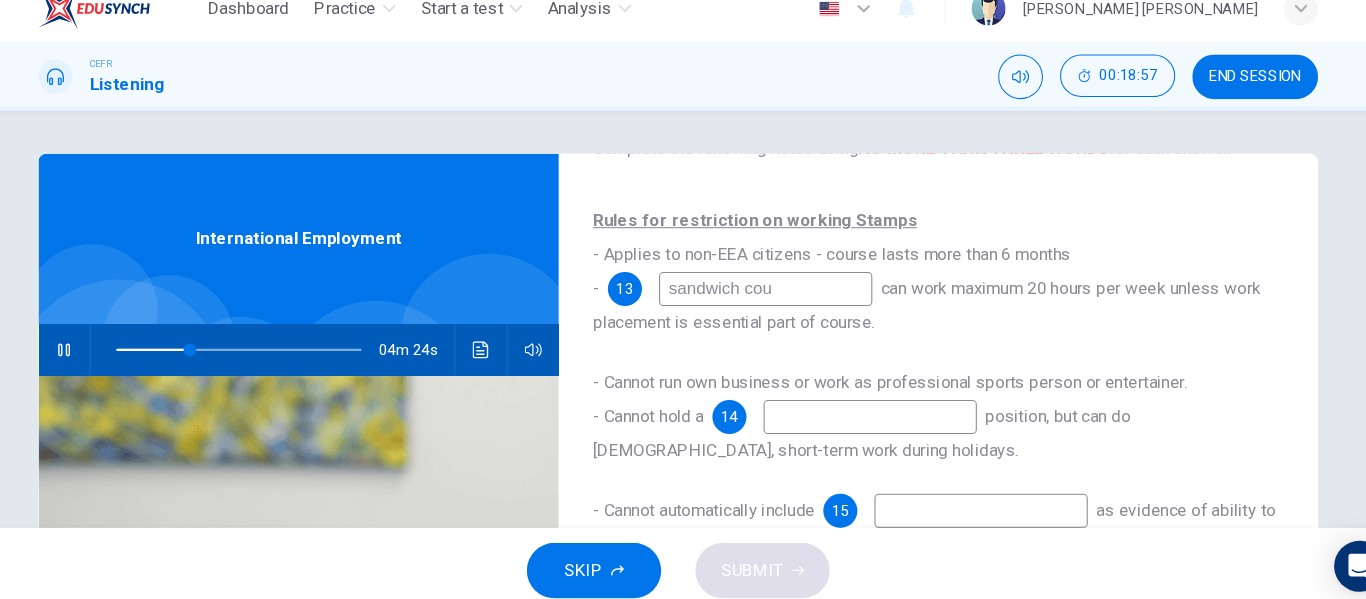 type on "sandwich cour" 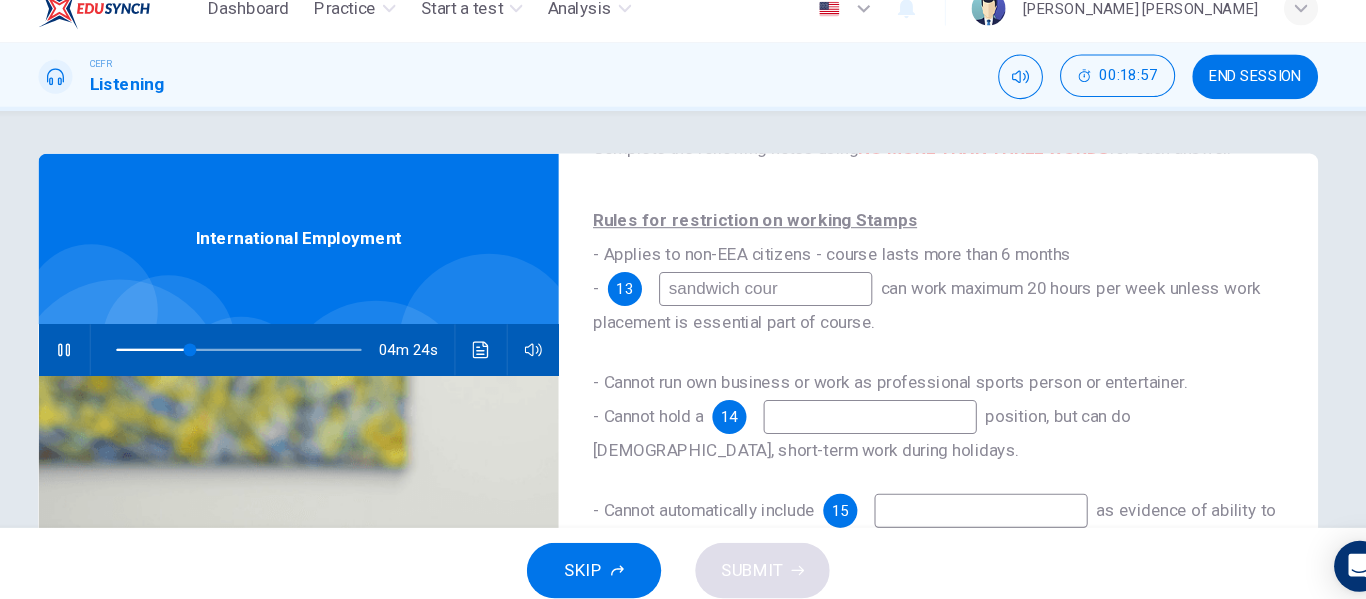 type on "30" 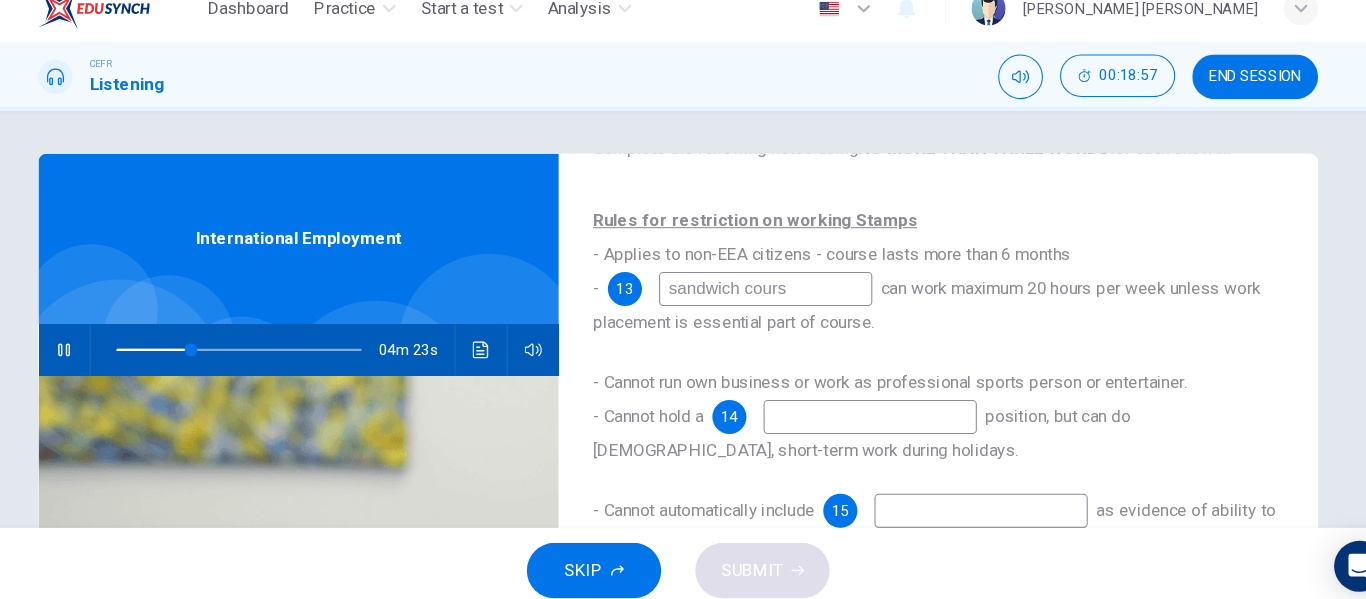 type on "sandwich course" 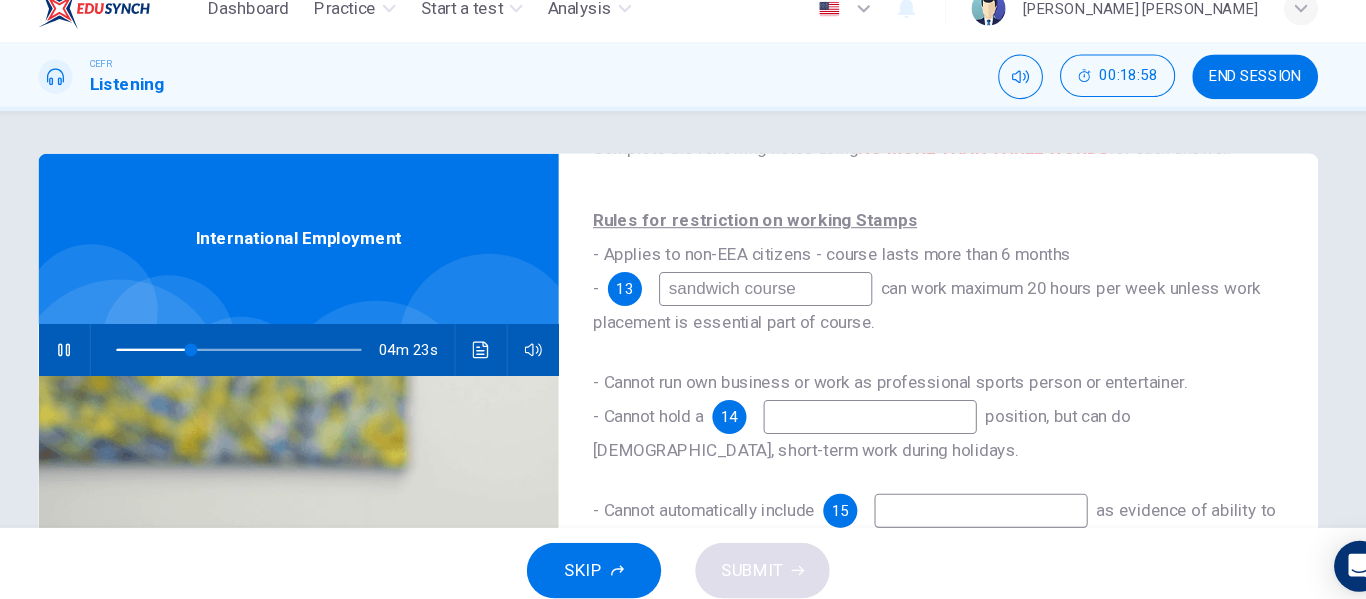 scroll, scrollTop: 118, scrollLeft: 0, axis: vertical 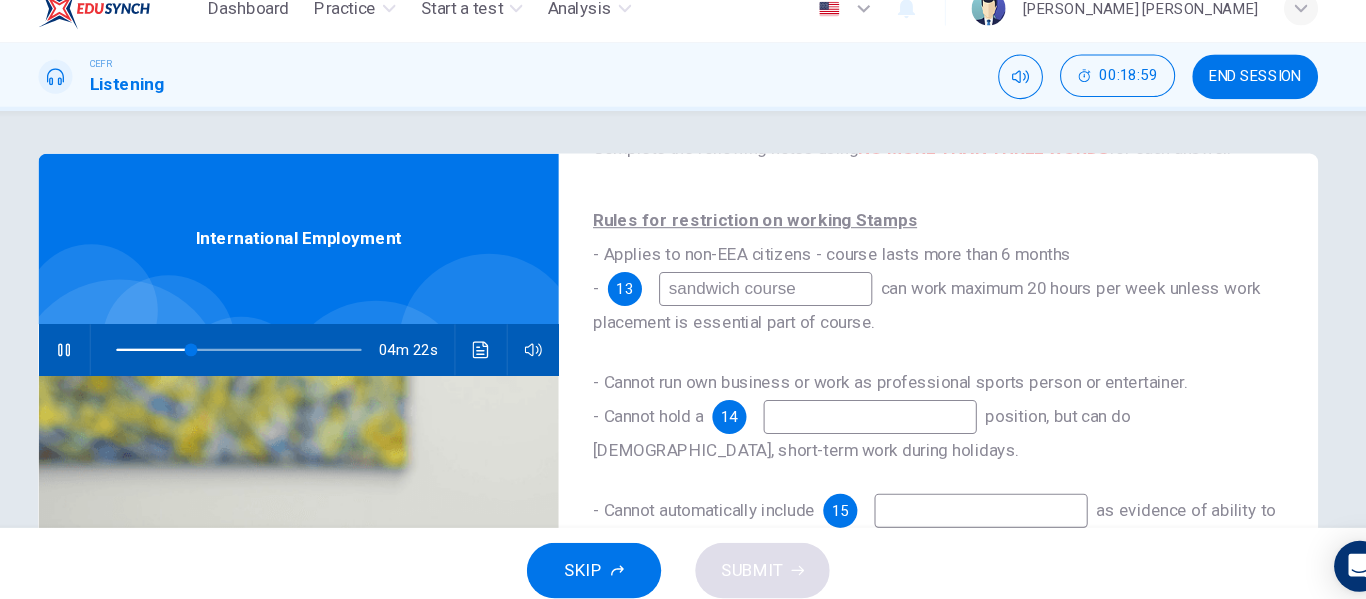 type on "31" 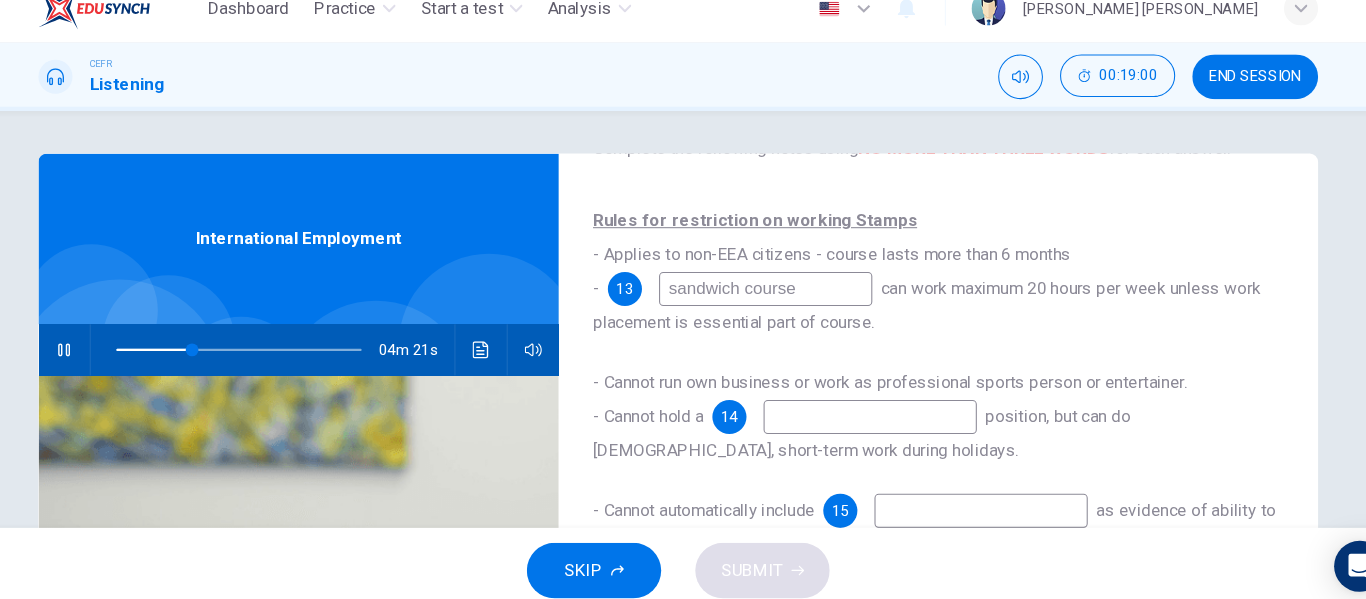 type on "sandwich course" 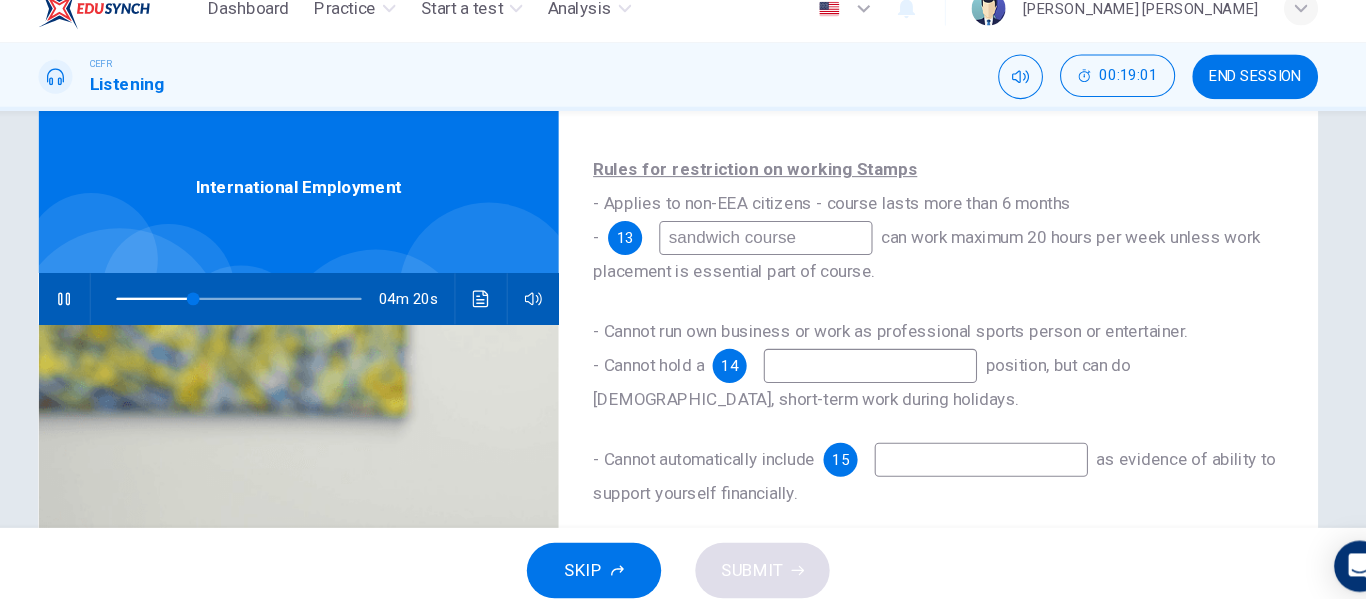 scroll, scrollTop: 48, scrollLeft: 0, axis: vertical 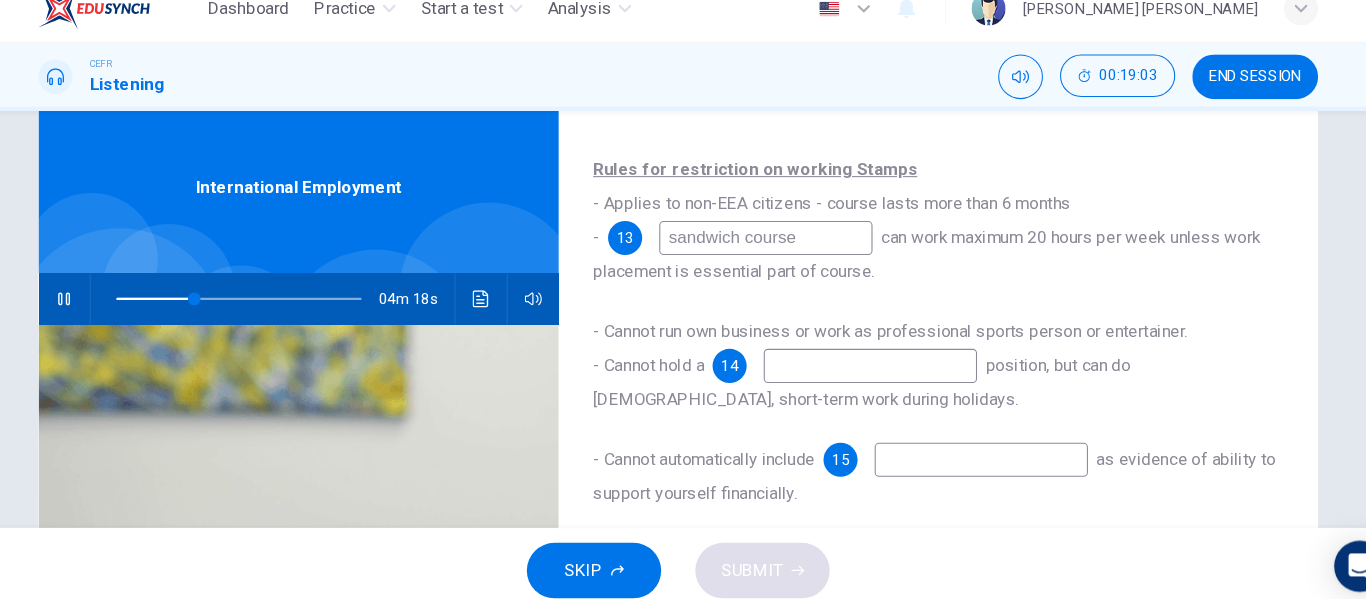 type on "32" 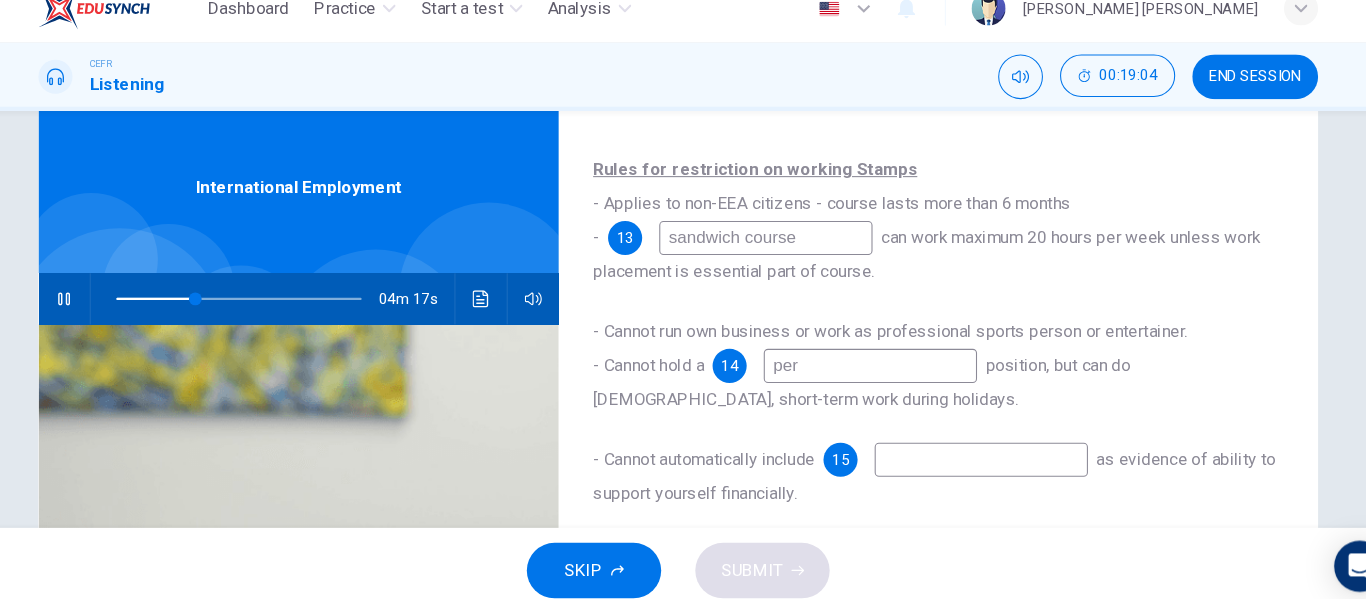 type on "perm" 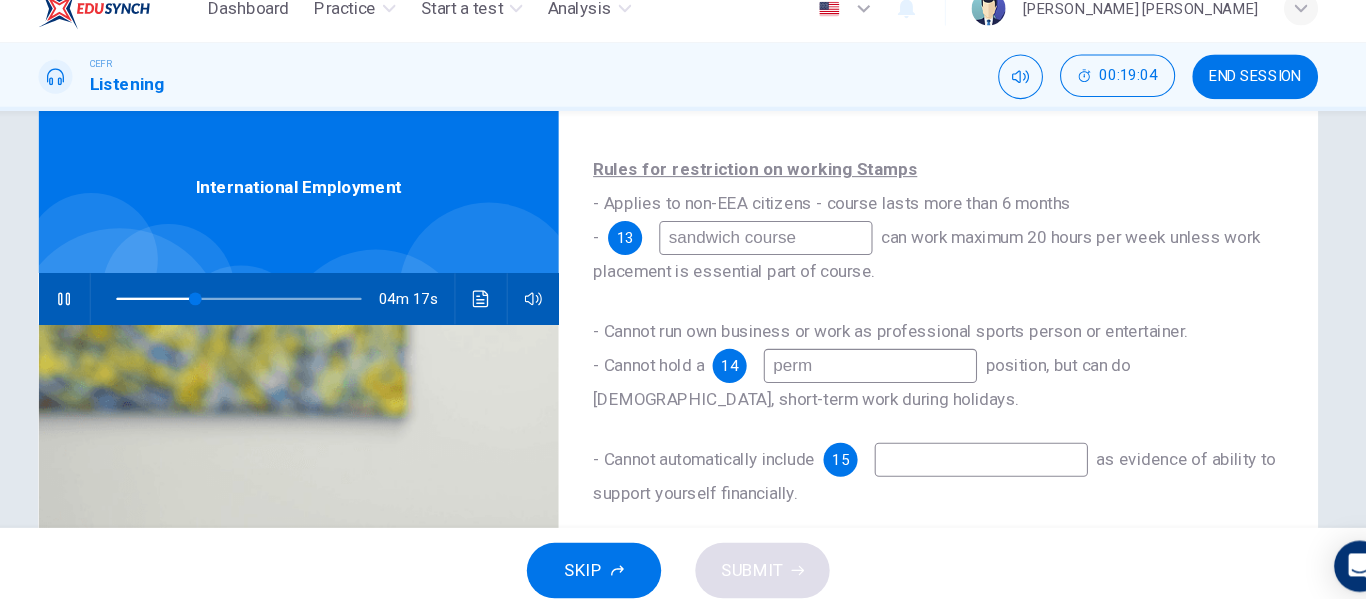 type on "32" 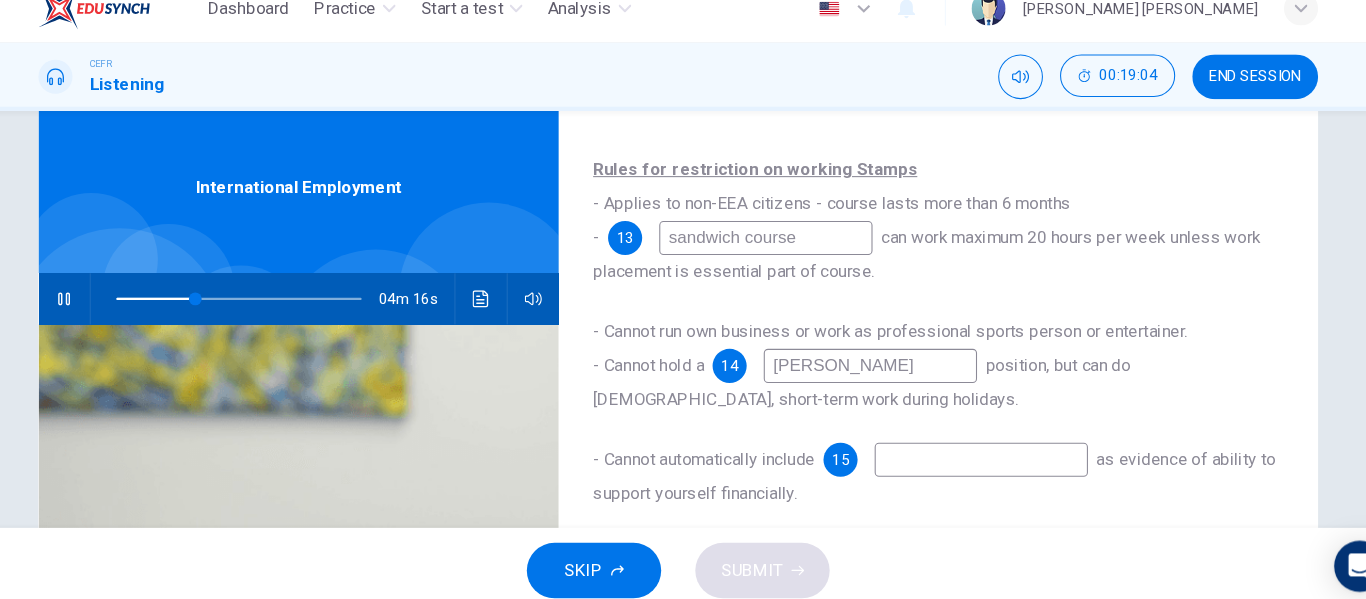 type on "permane" 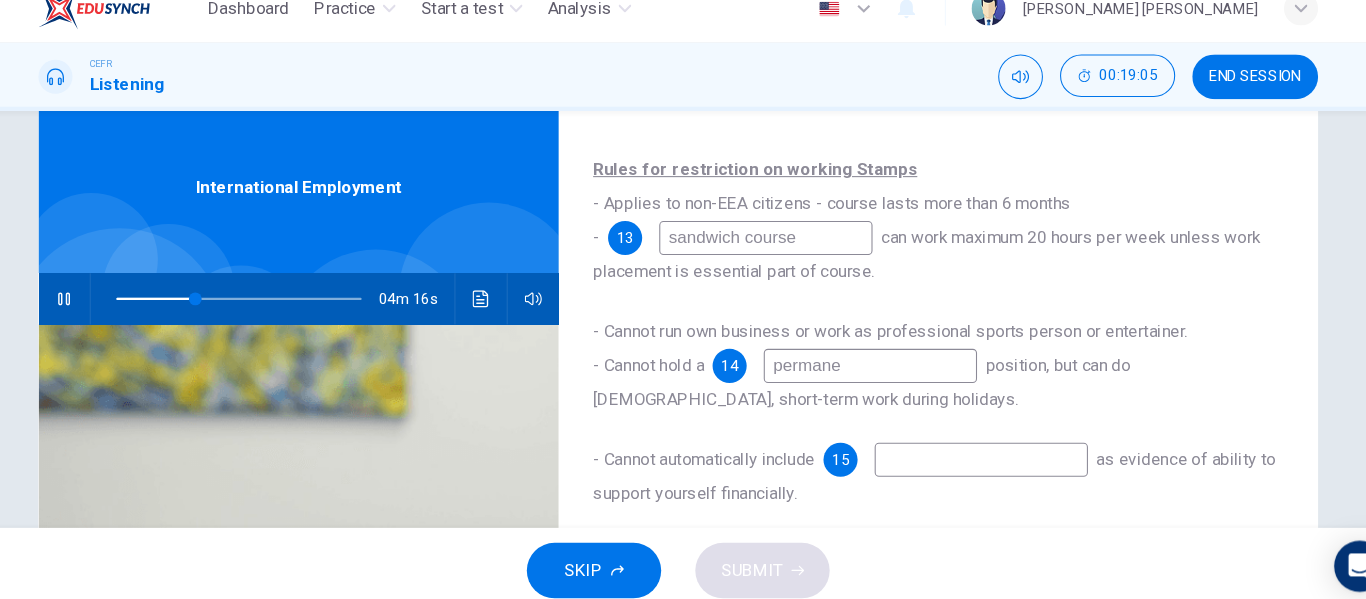 type on "32" 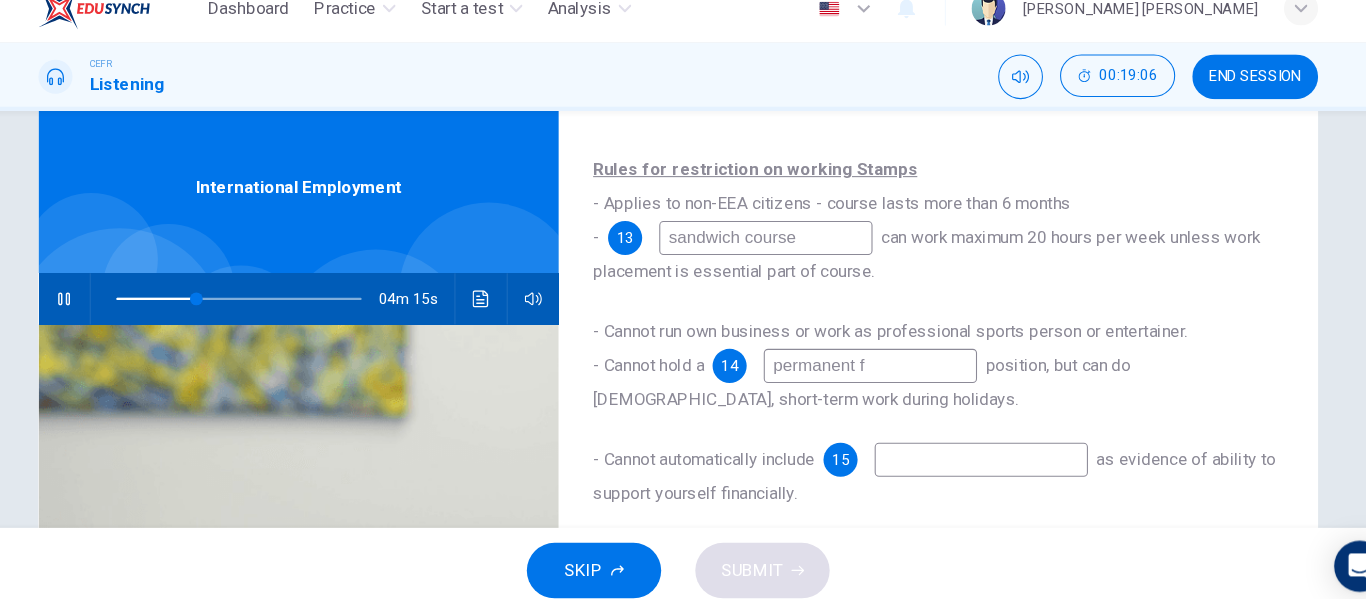type on "permanent fu" 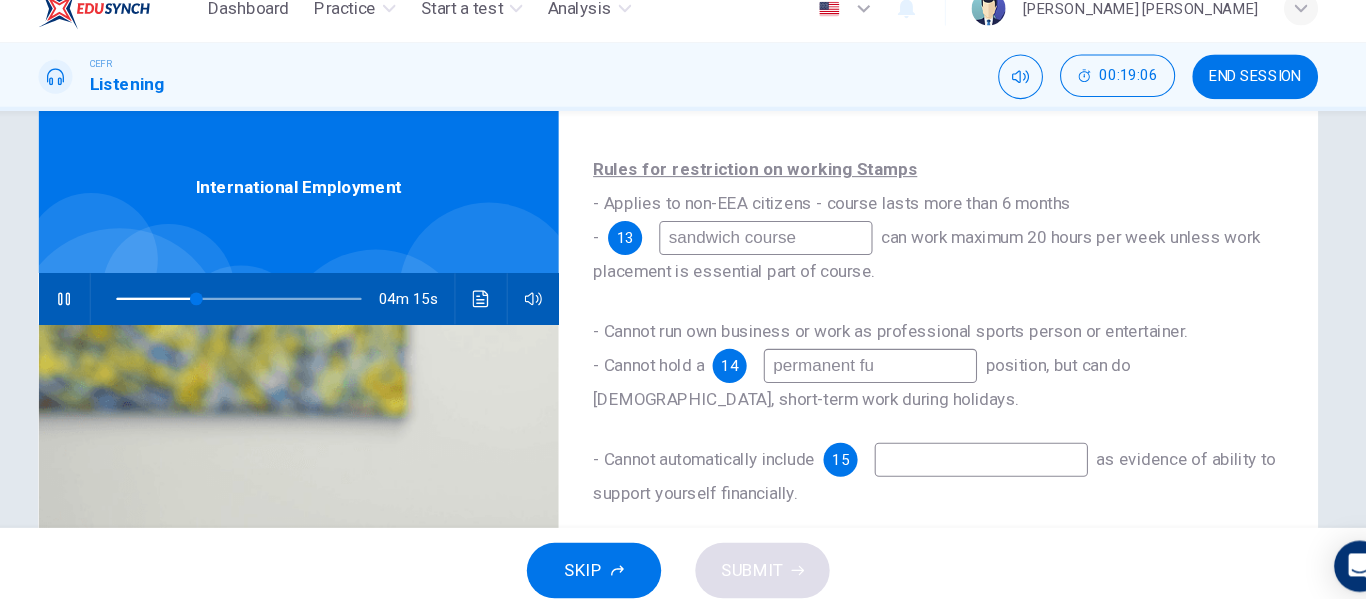 type on "33" 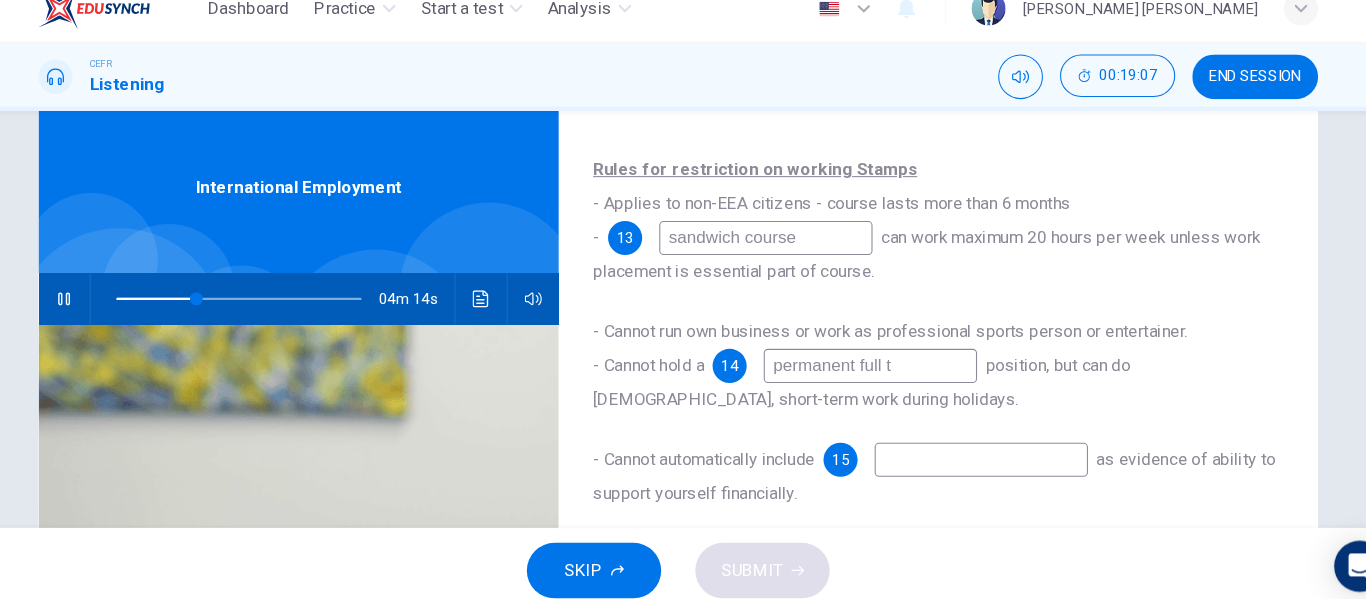 type on "permanent full ti" 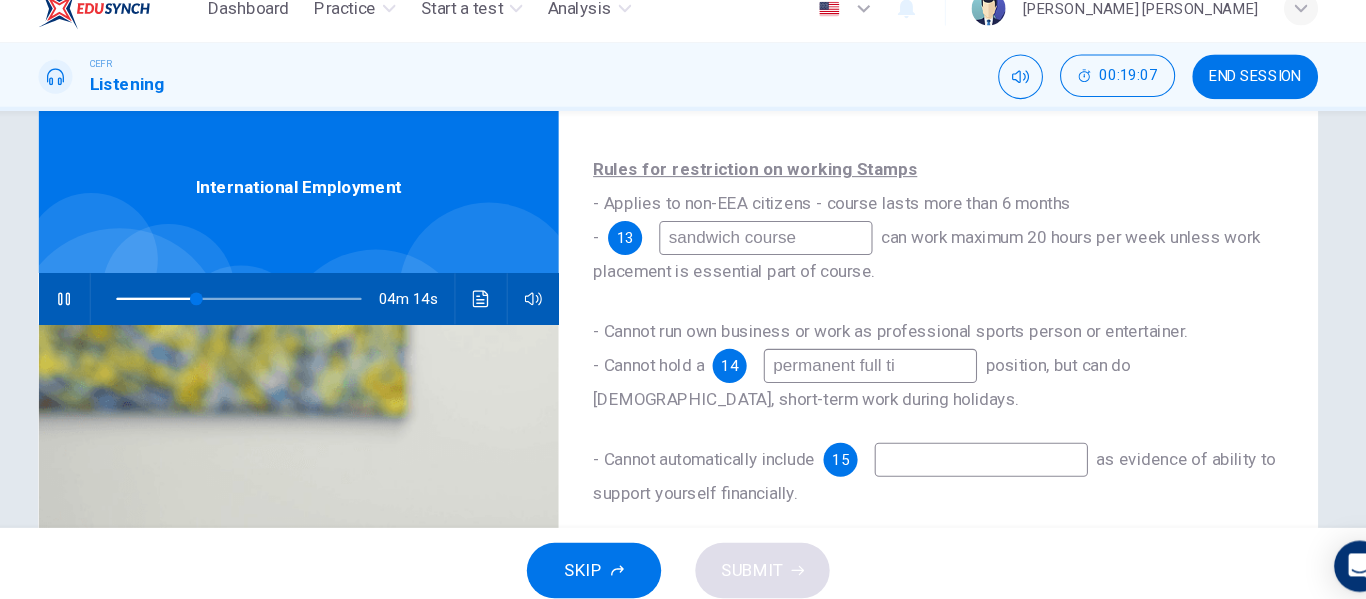 type on "33" 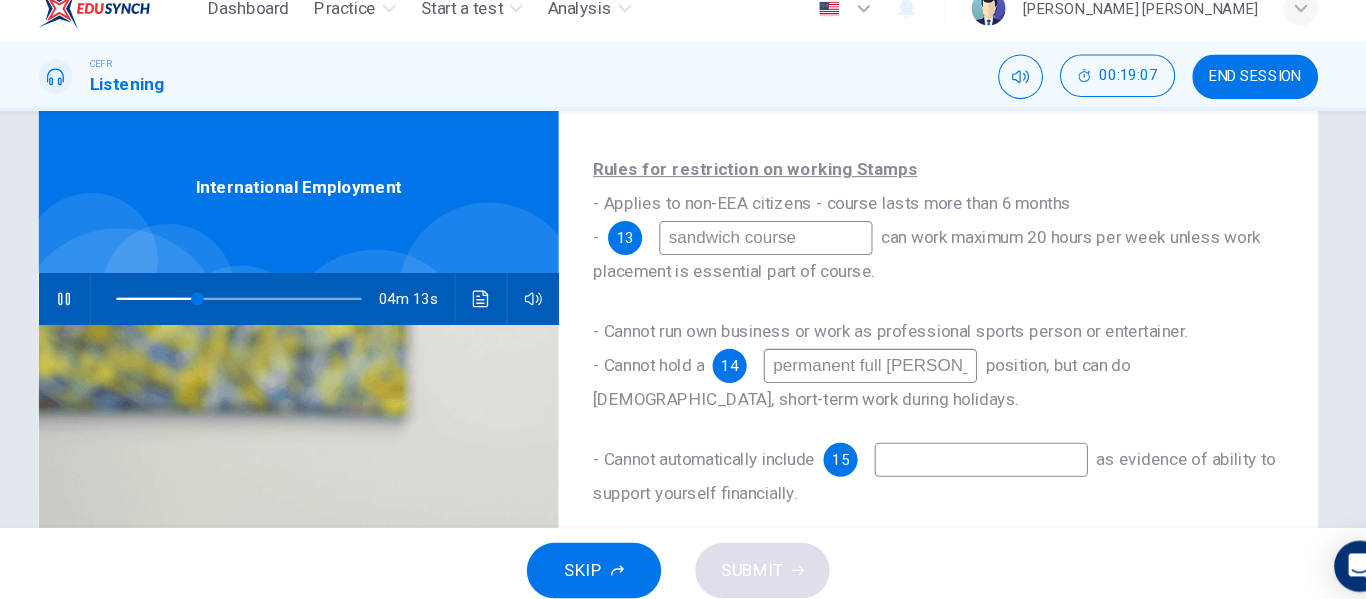 type on "permanent full time" 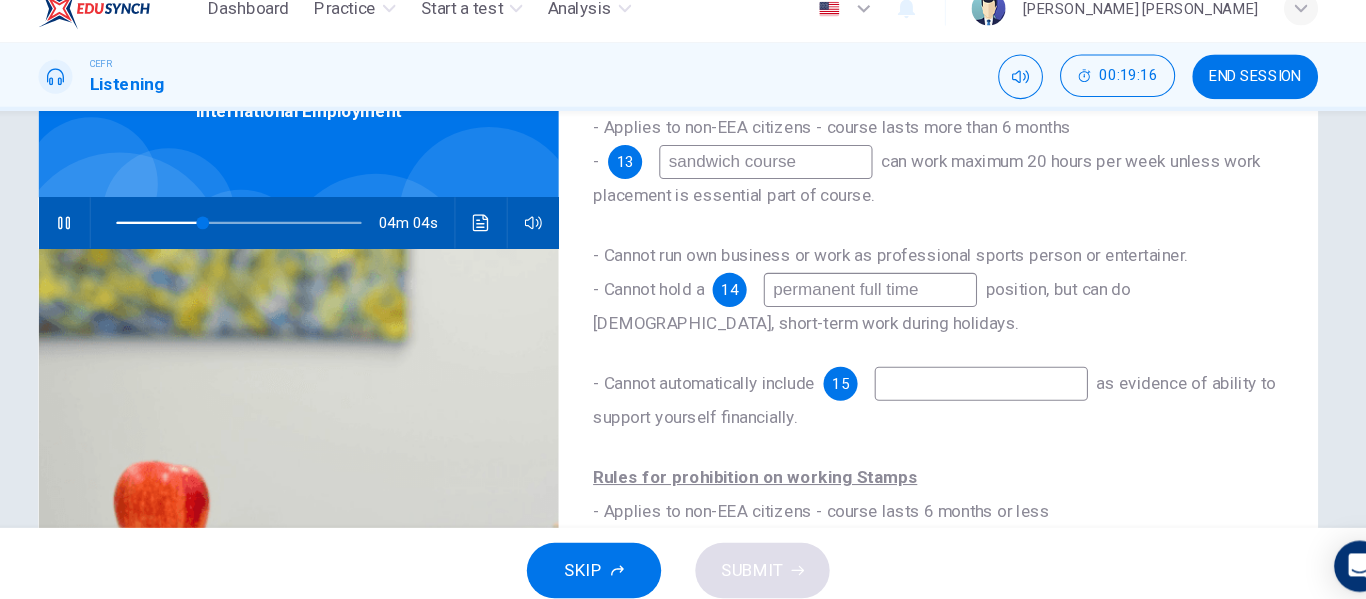 scroll, scrollTop: 118, scrollLeft: 0, axis: vertical 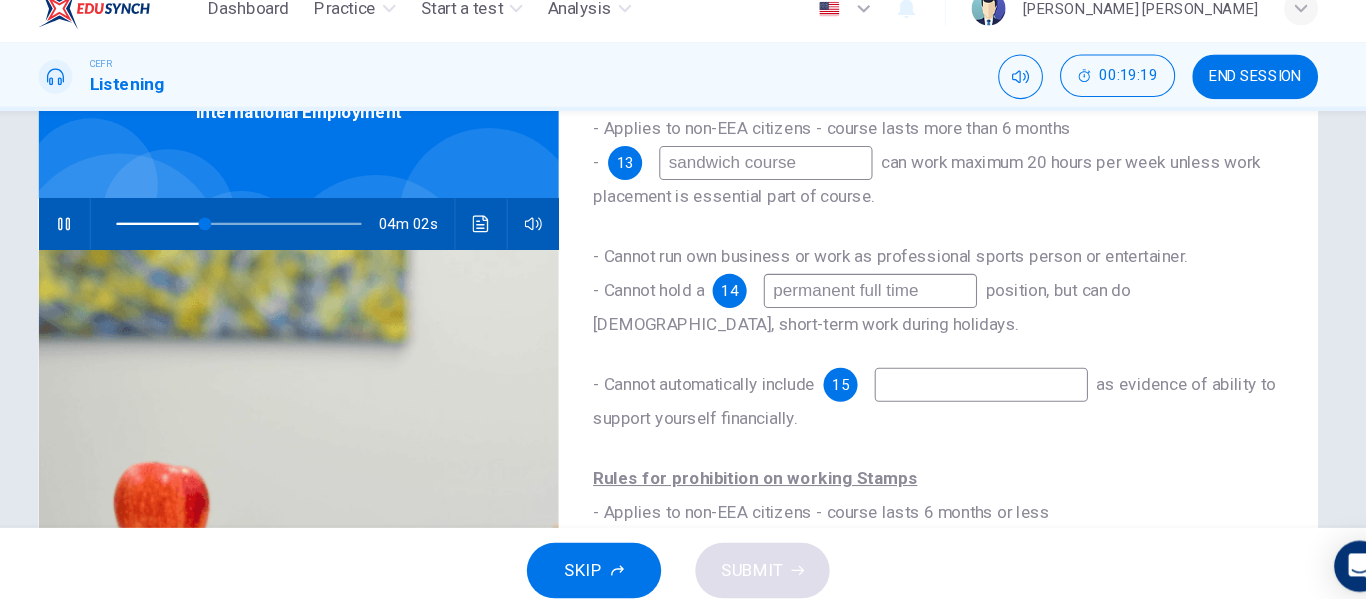 type on "36" 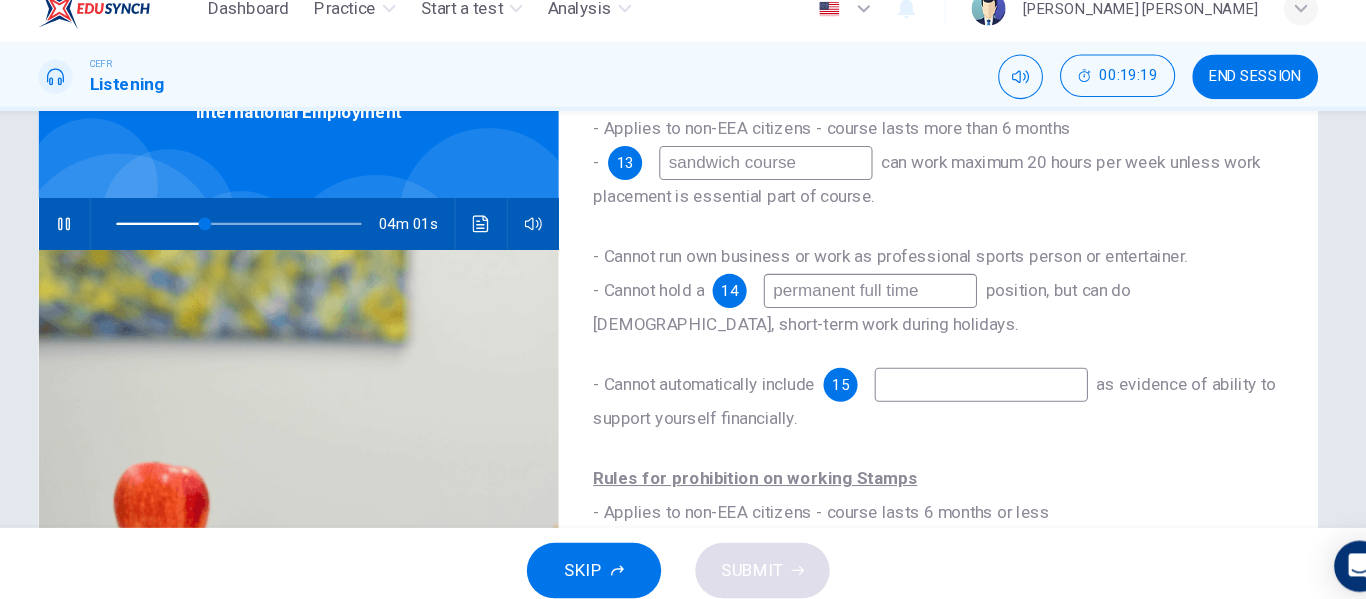 type on "permanent full time" 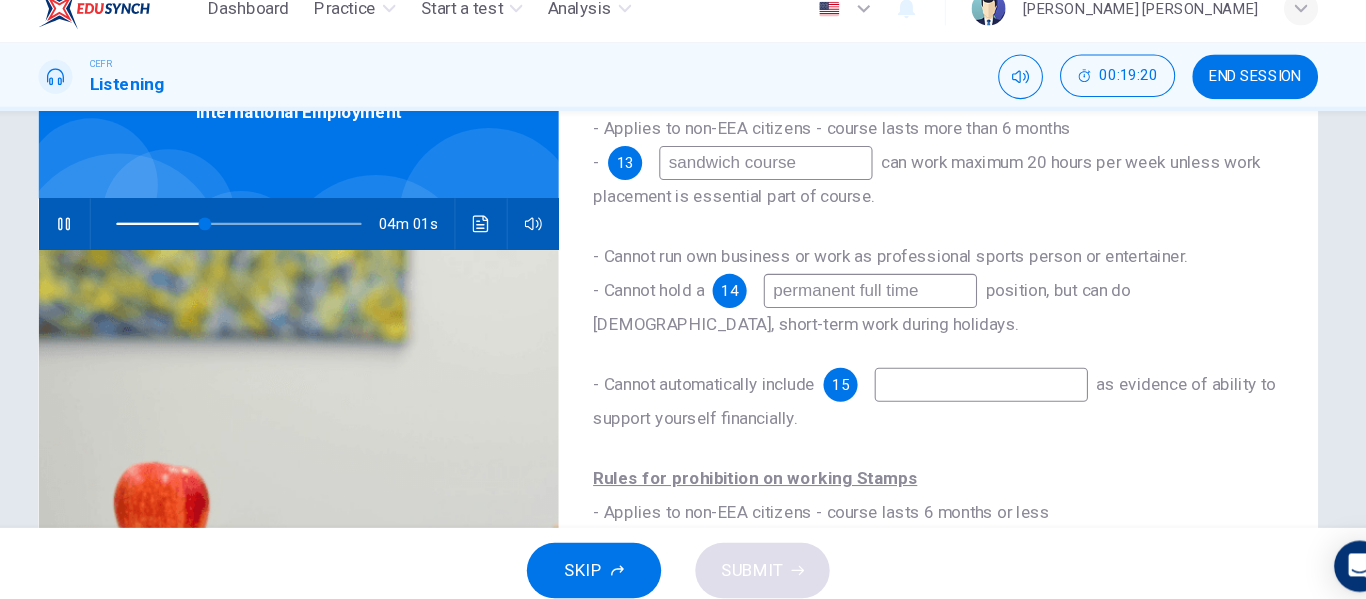 click at bounding box center [967, 385] 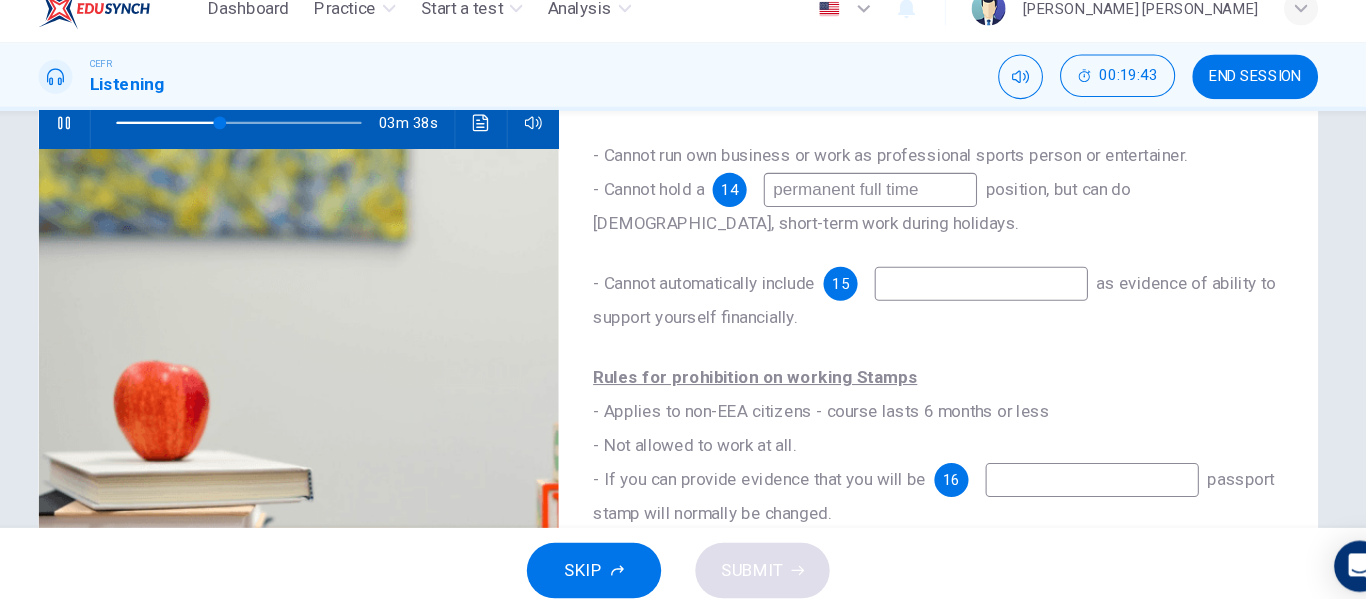 scroll, scrollTop: 251, scrollLeft: 0, axis: vertical 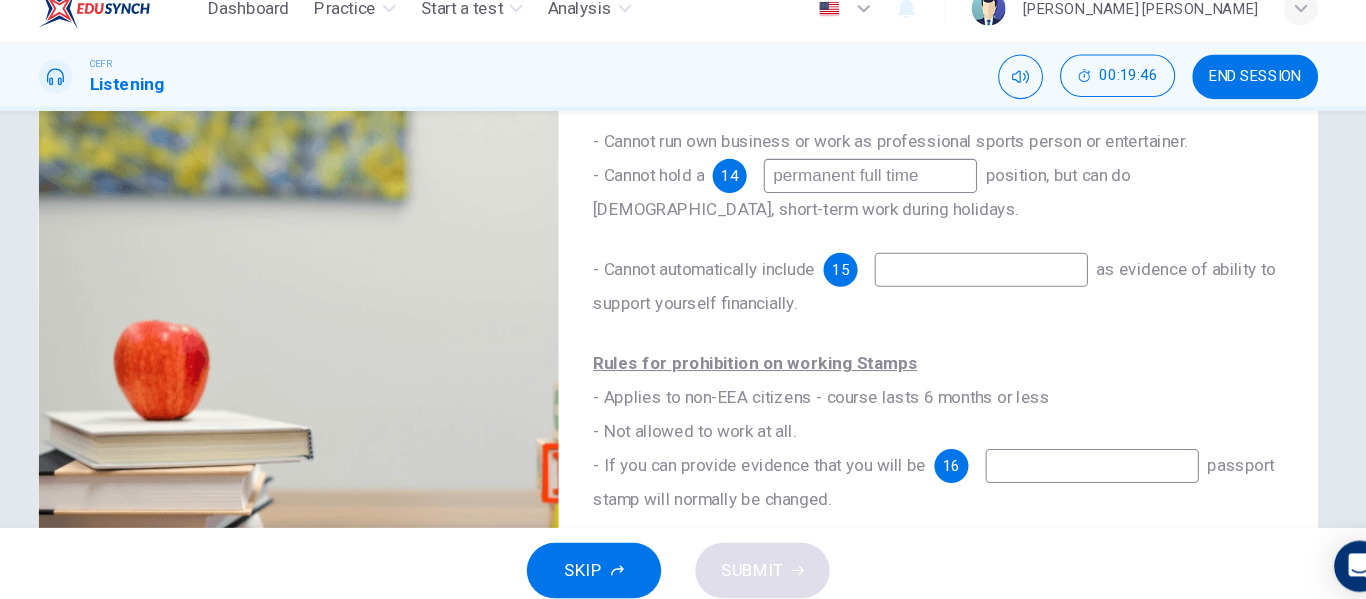 type on "43" 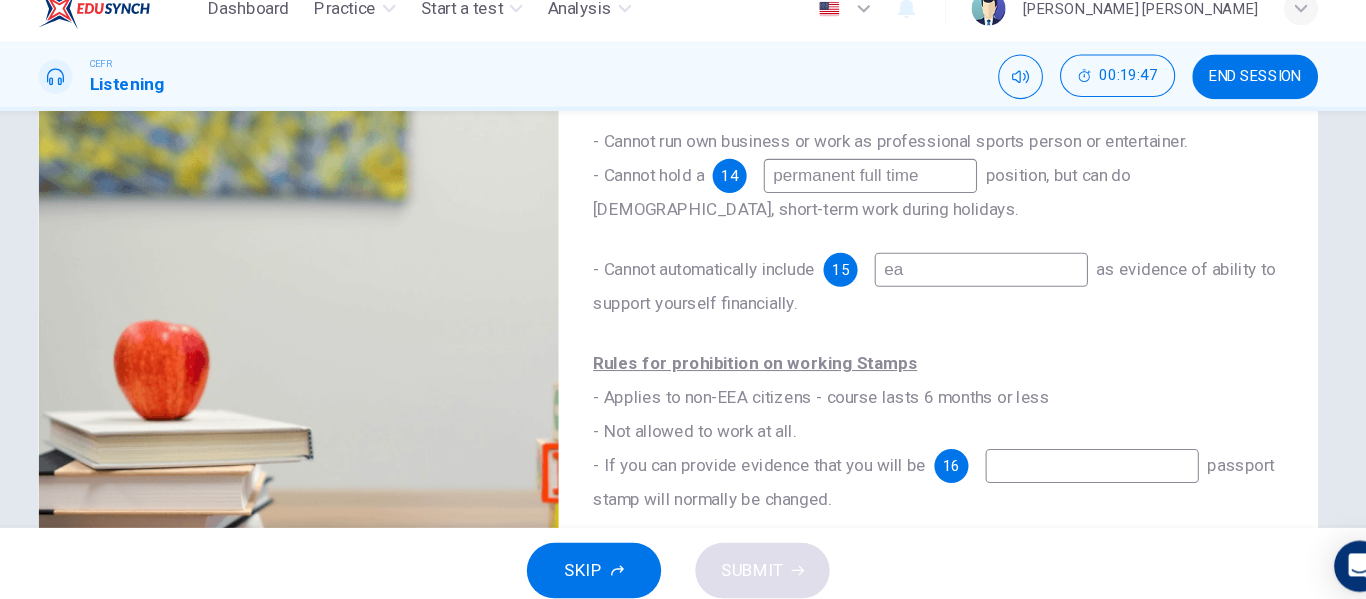 type on "ear" 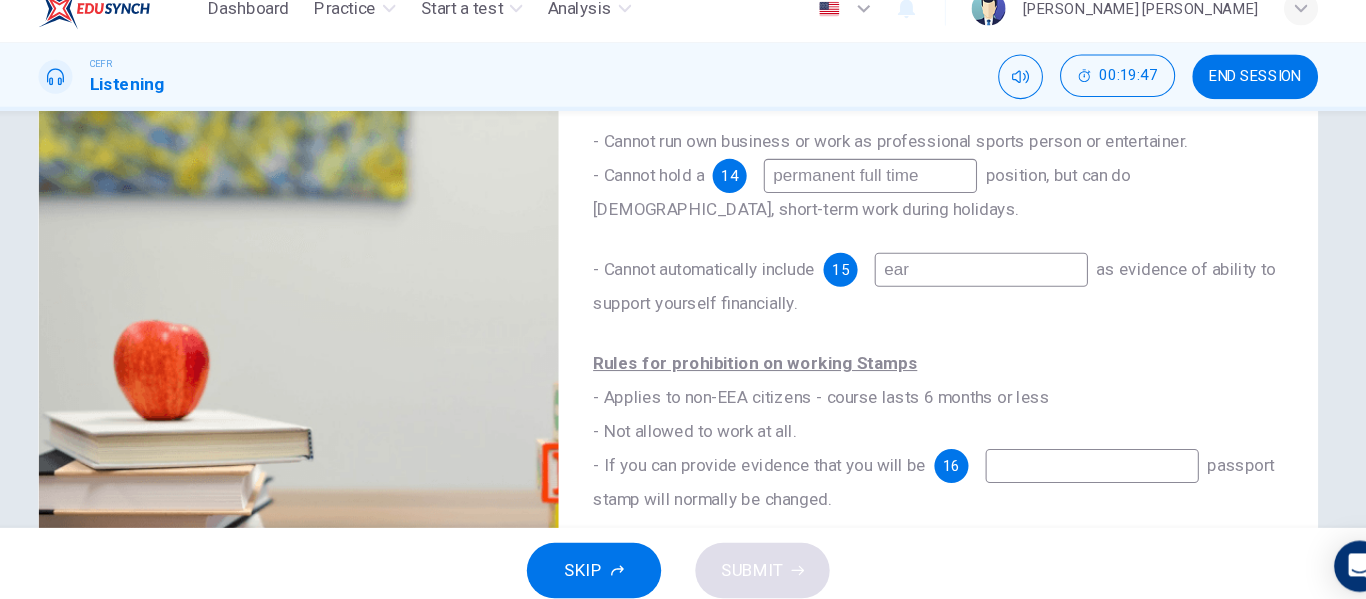 type on "44" 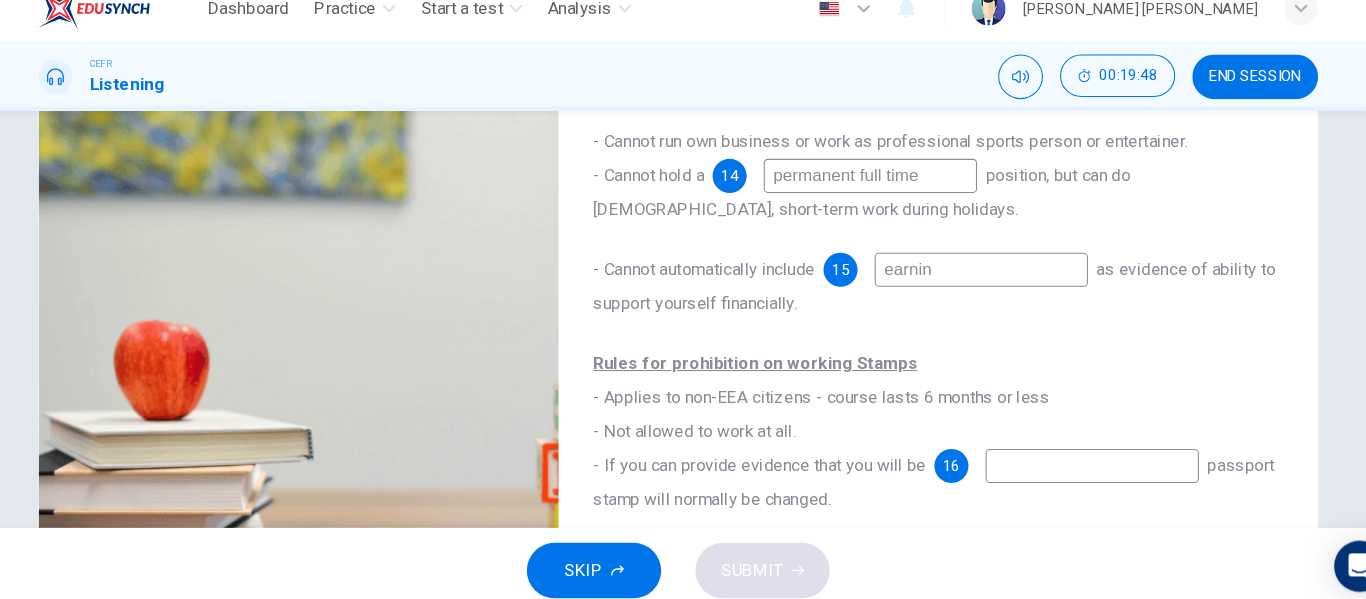 type on "earning" 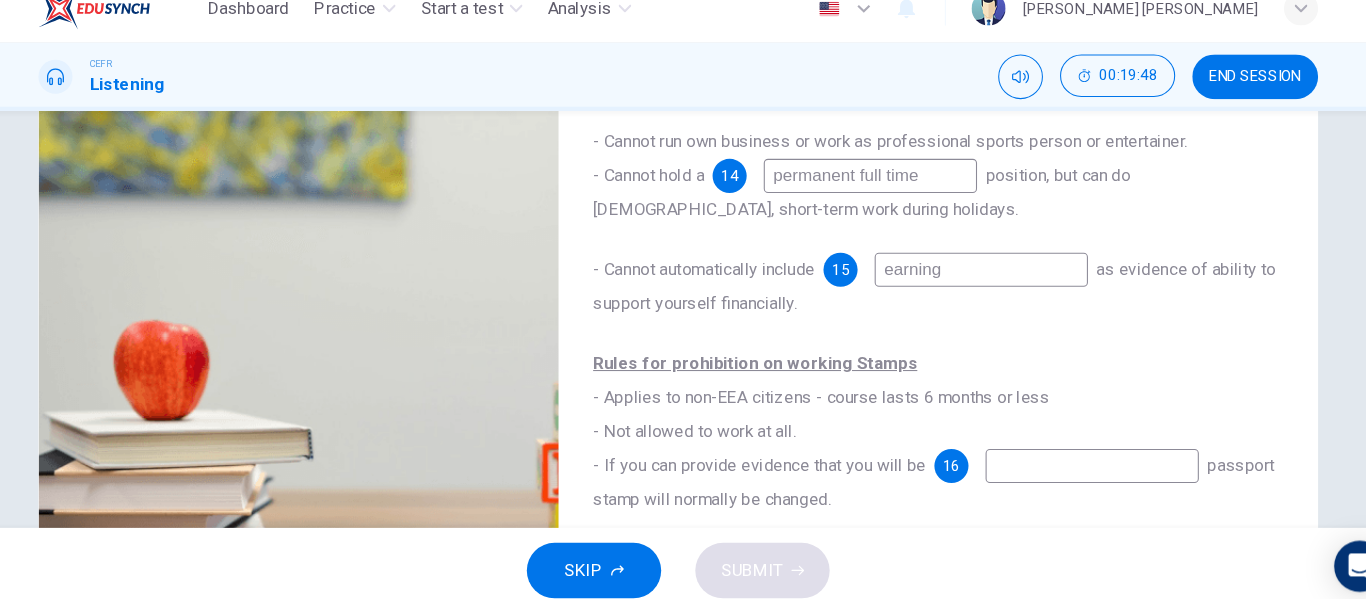 type on "44" 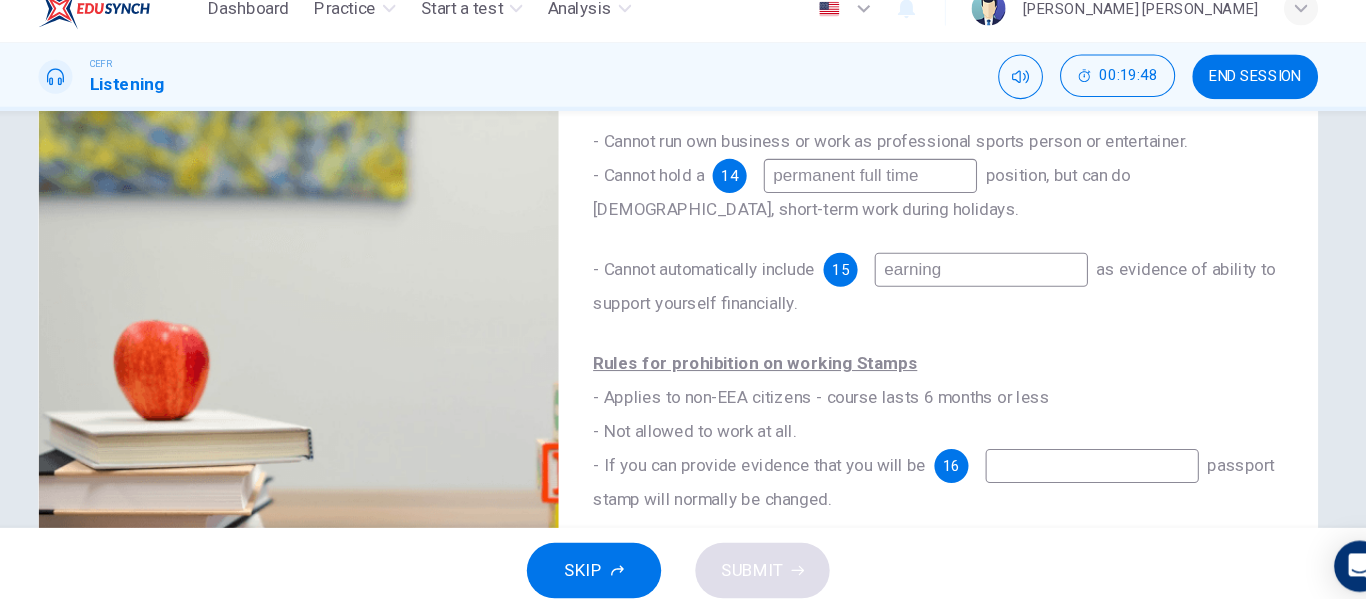 type on "earnings" 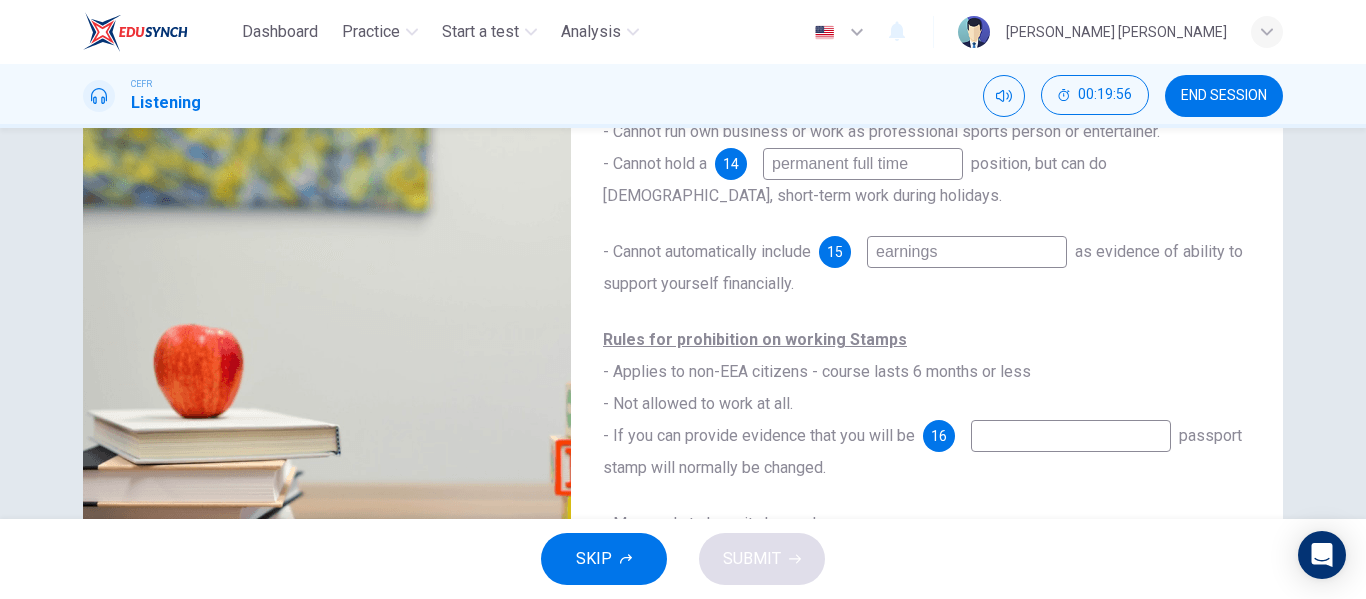 scroll, scrollTop: 118, scrollLeft: 0, axis: vertical 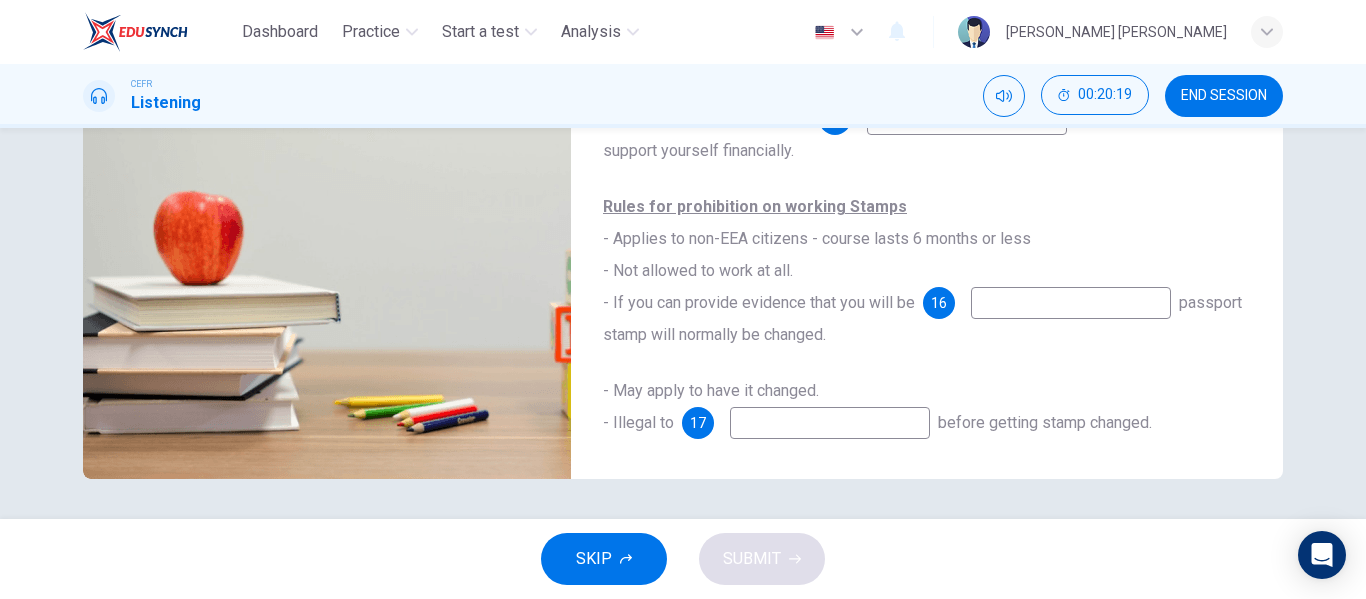 type on "52" 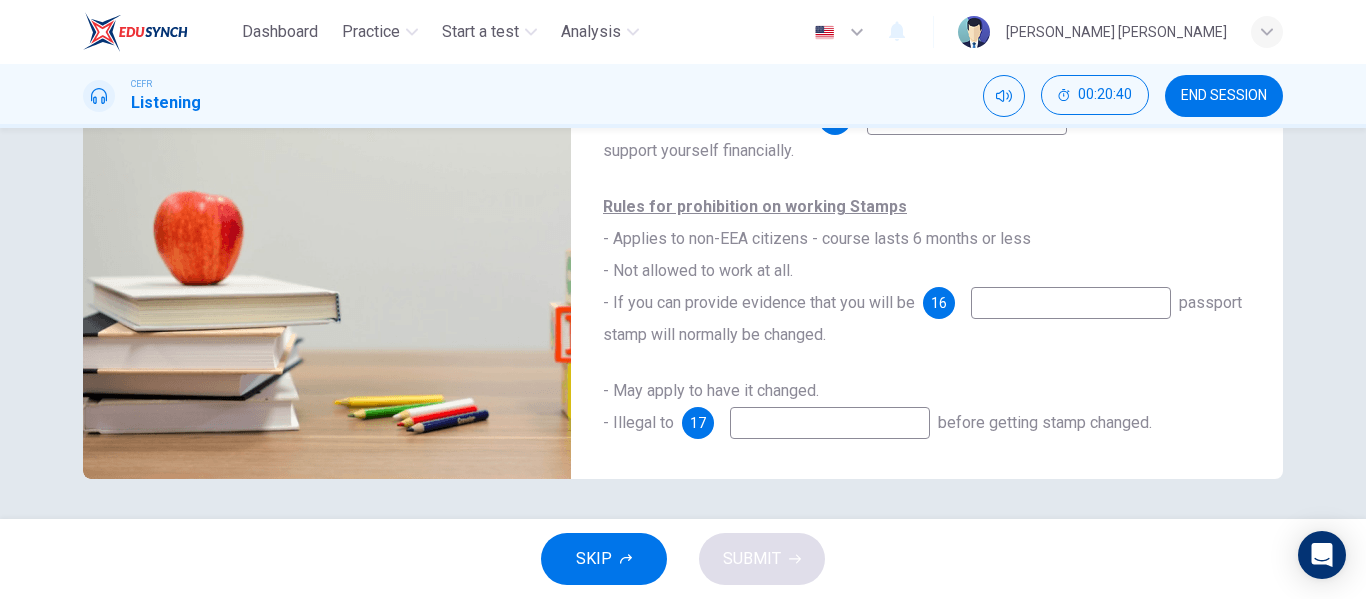 type on "58" 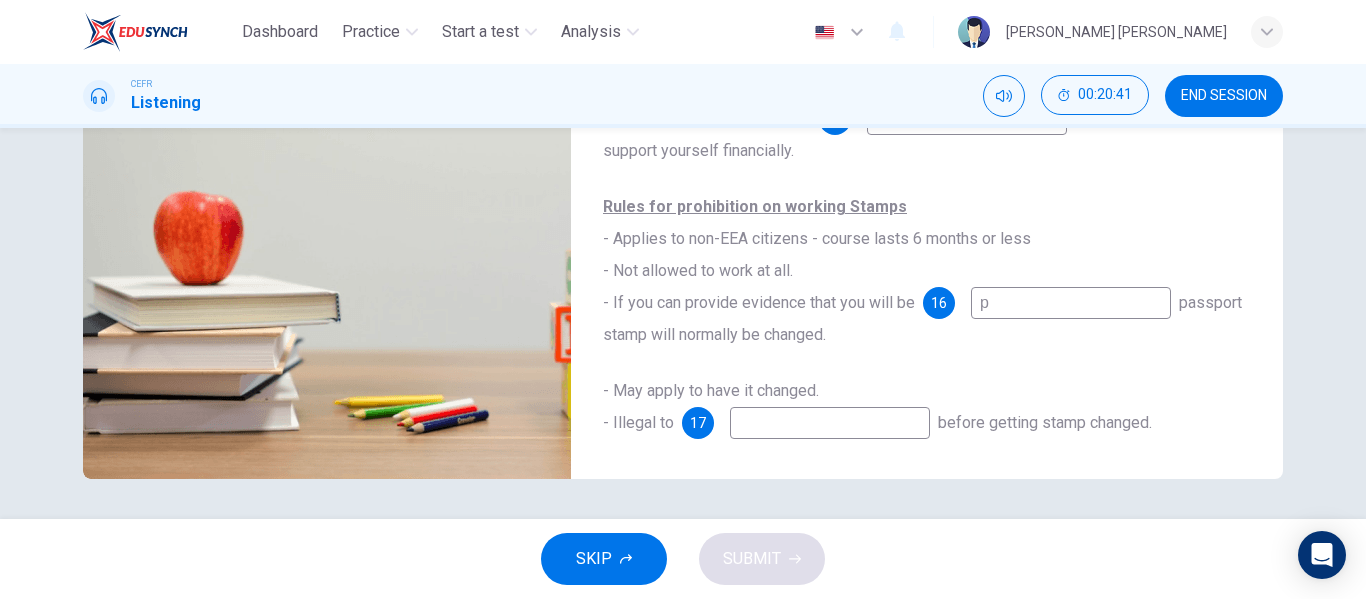 type on "pr" 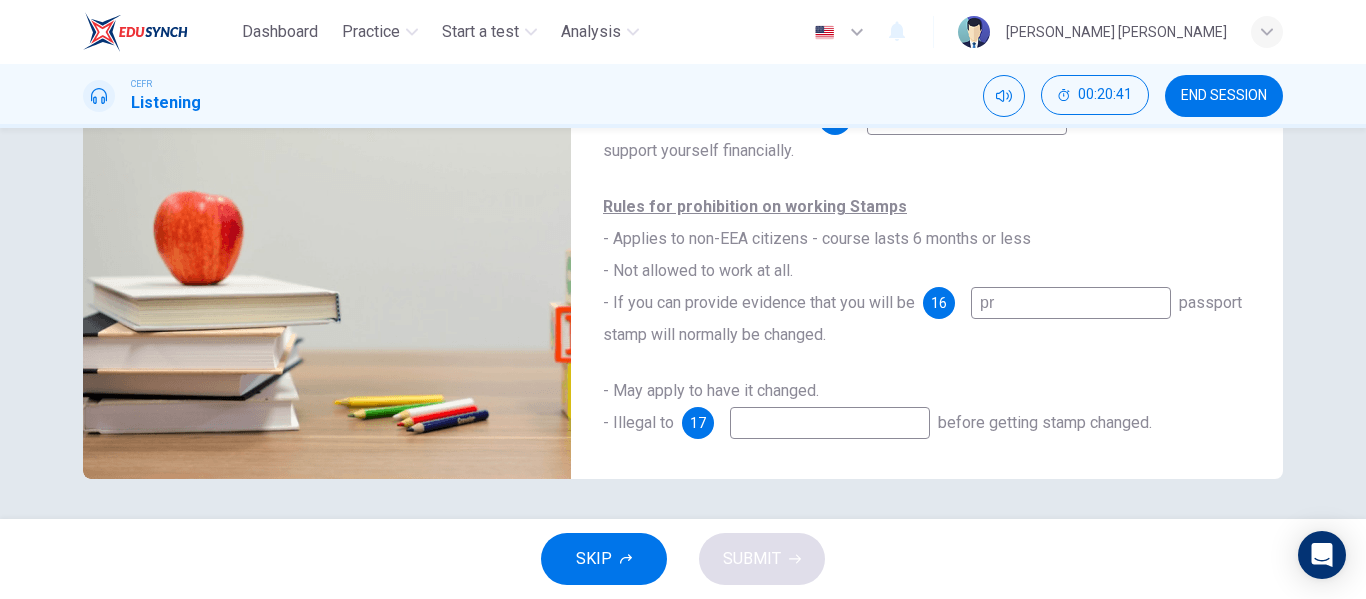type on "58" 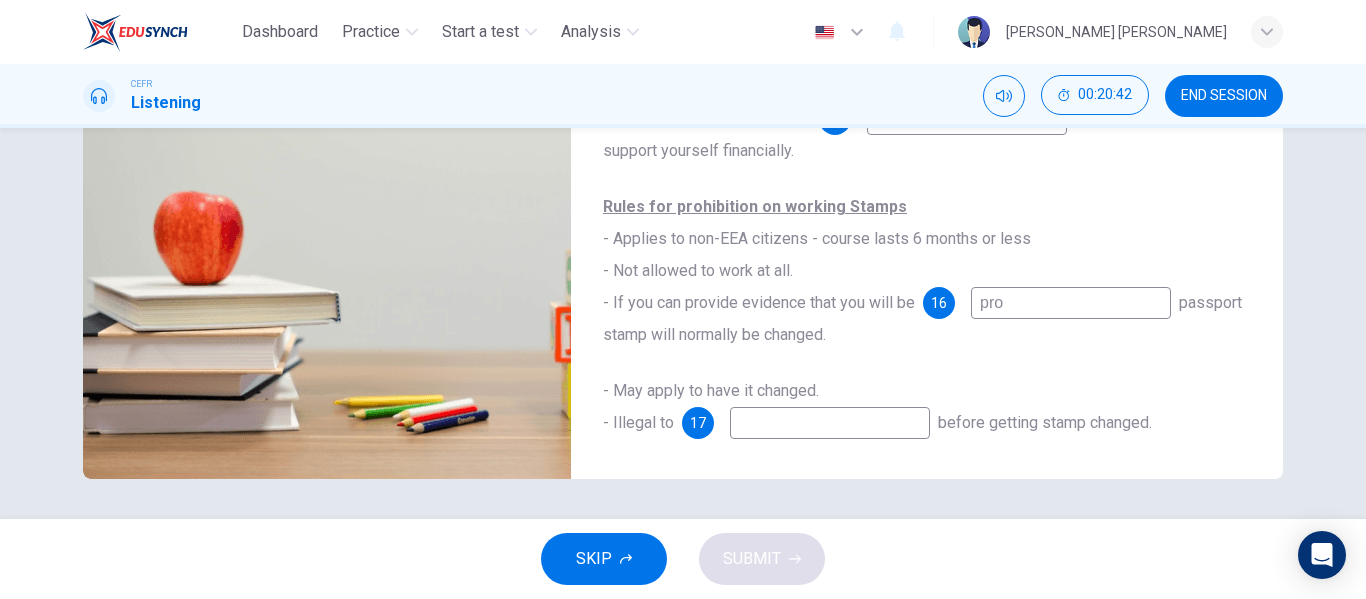 type on "58" 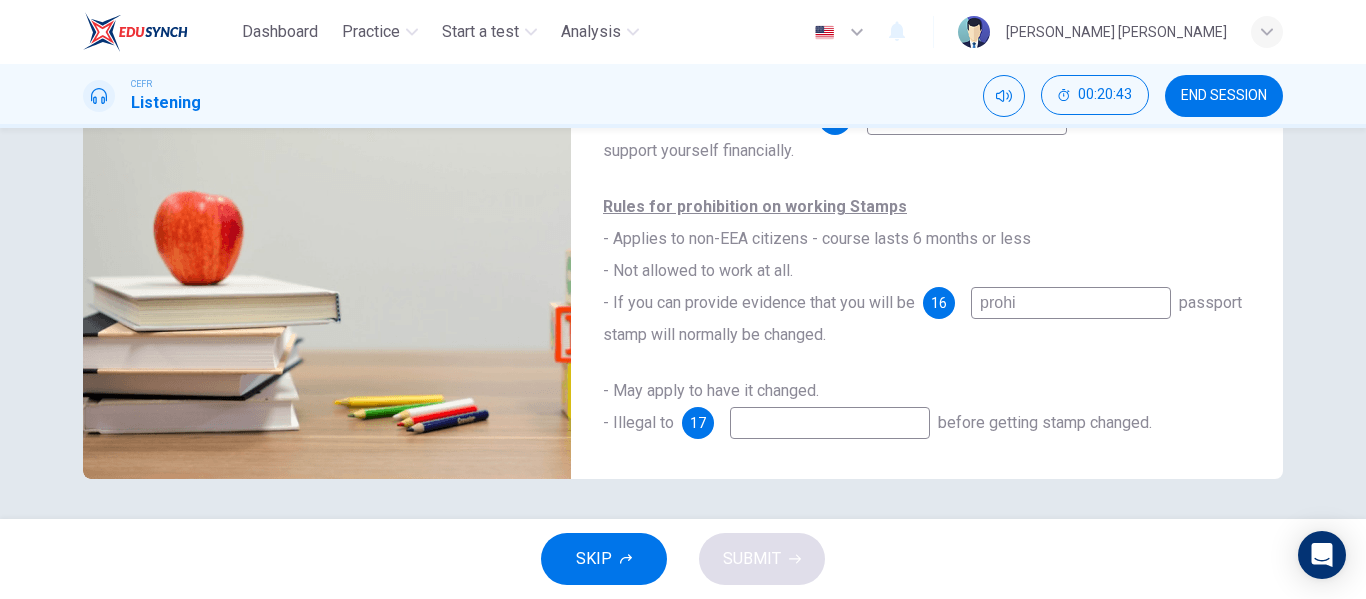 type on "prohib" 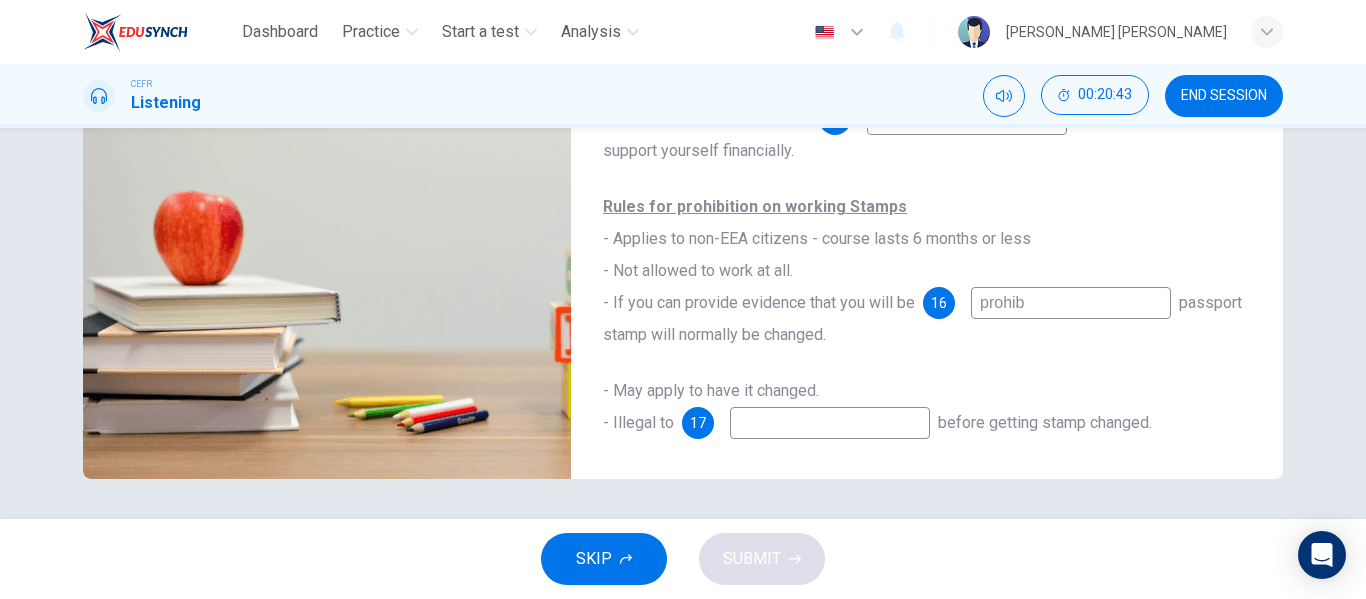 type on "58" 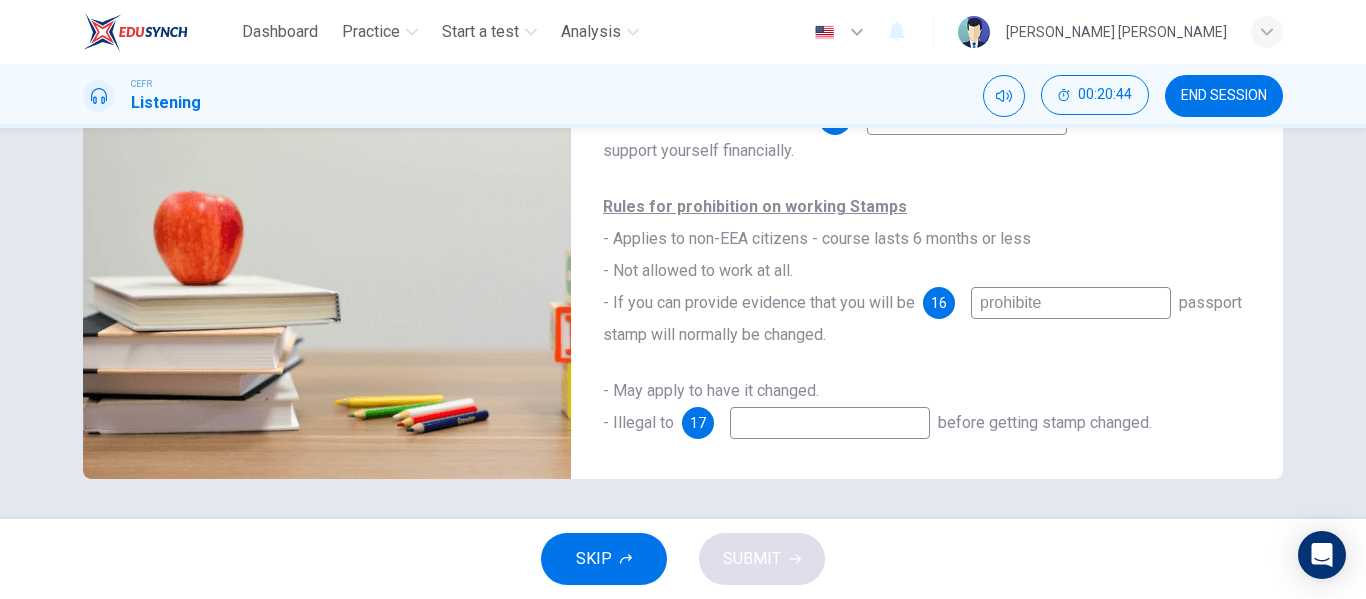 type on "prohibited" 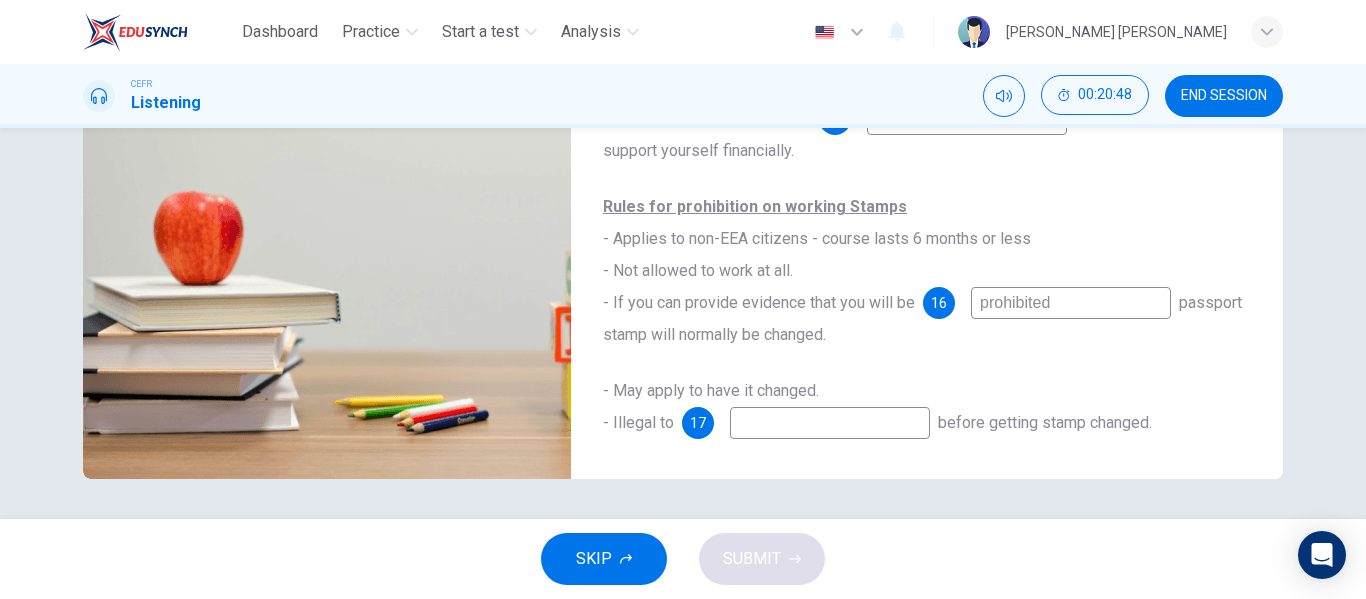 type on "60" 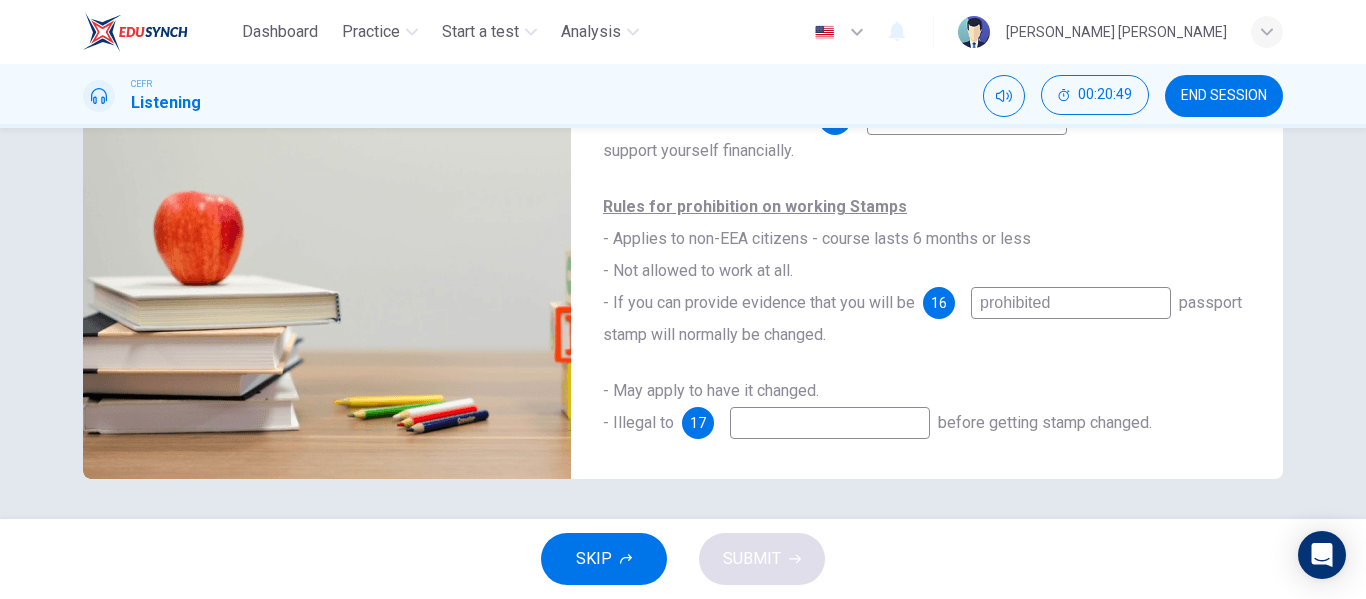 type on "prohibited" 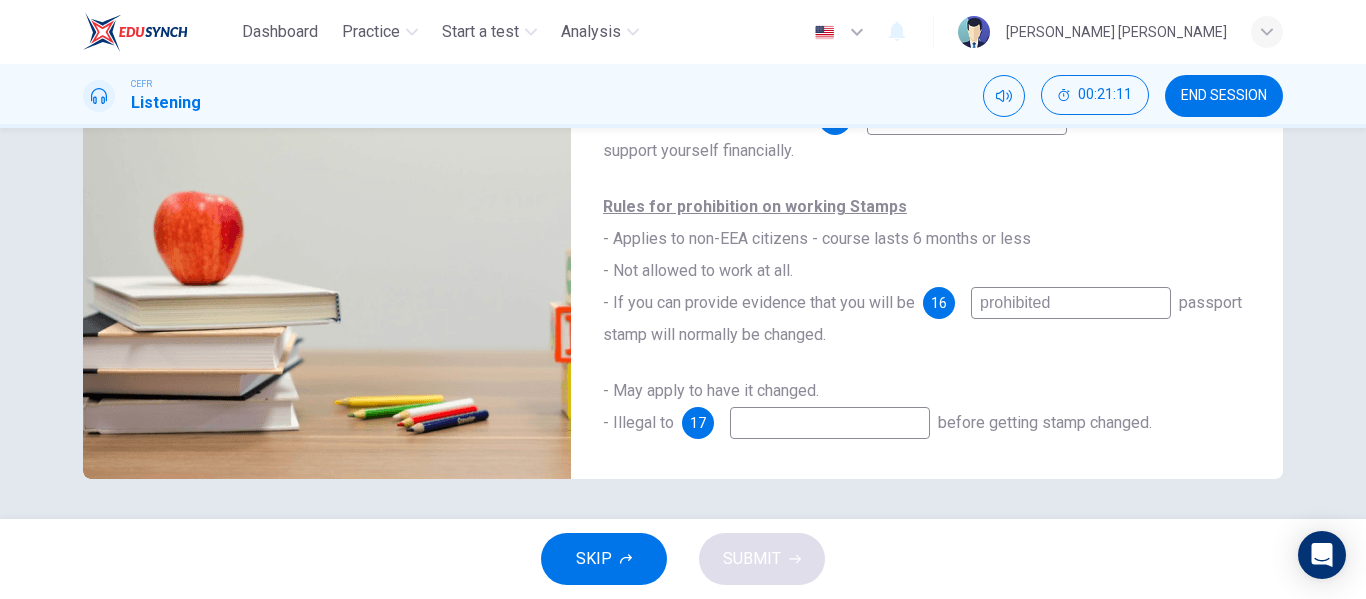 click on "prohibited" at bounding box center [1071, 303] 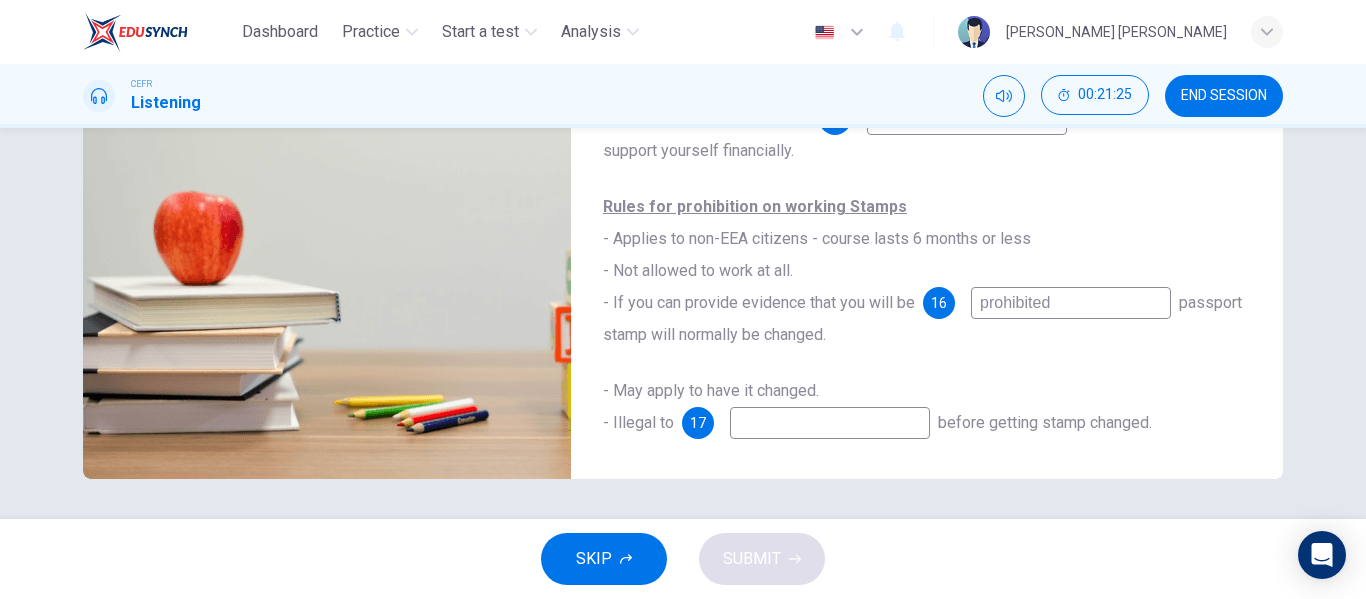 type on "70" 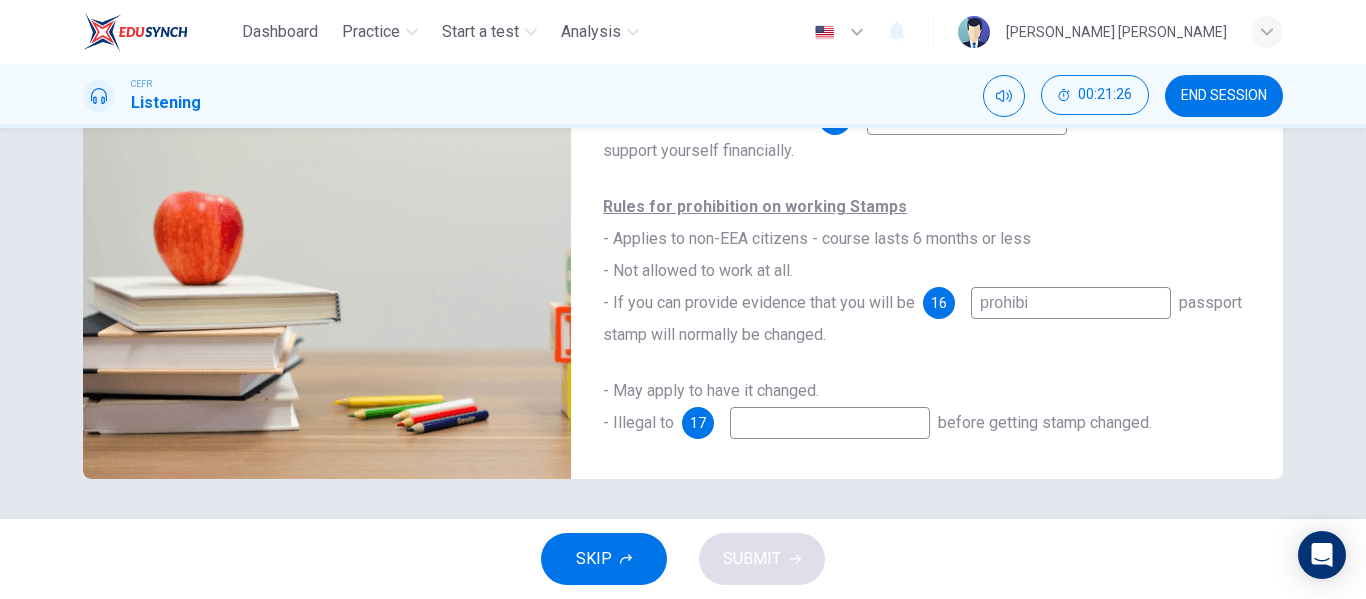 type on "prohib" 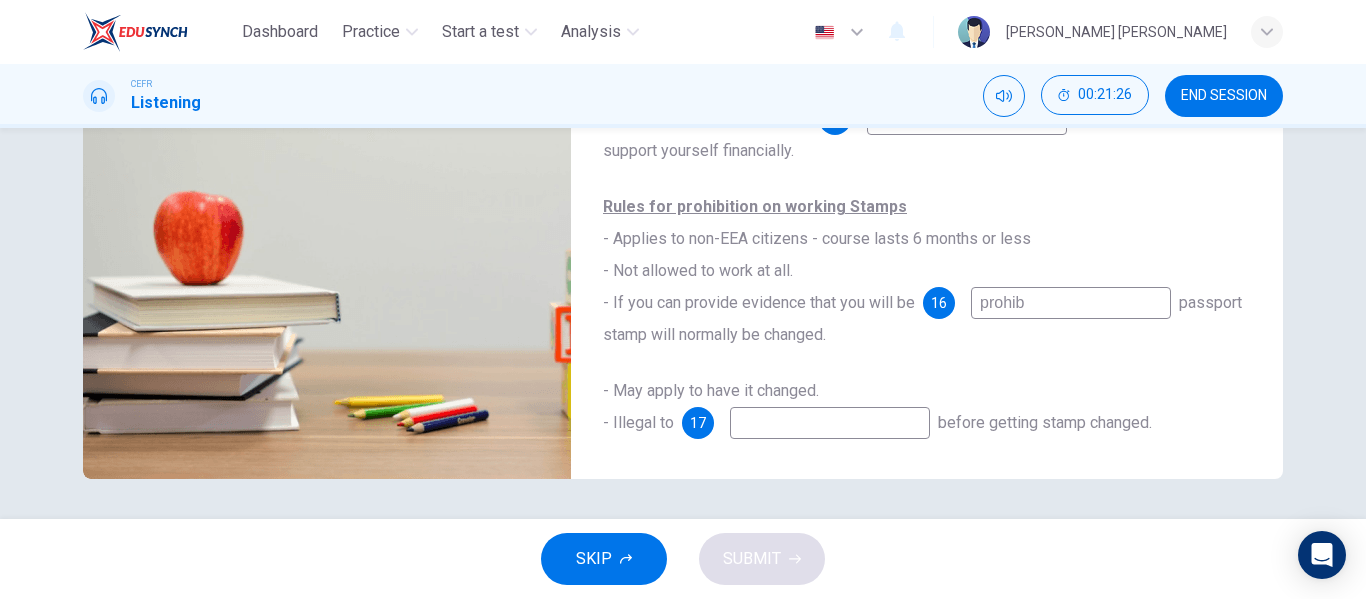 type on "70" 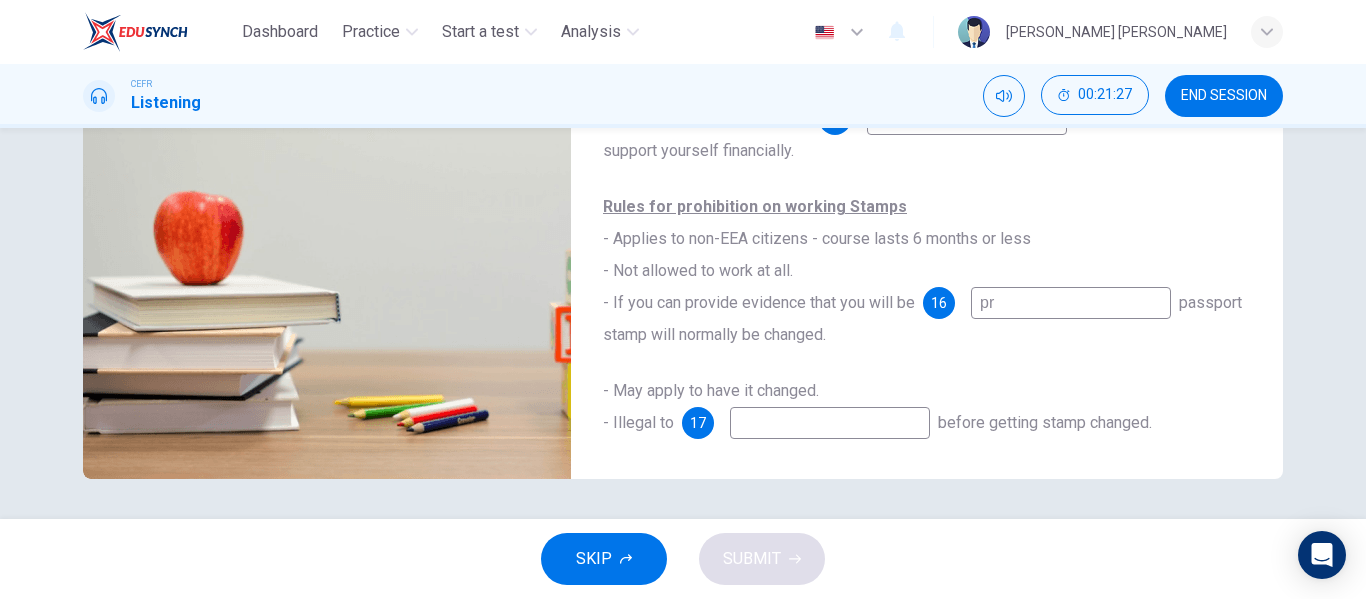 type on "p" 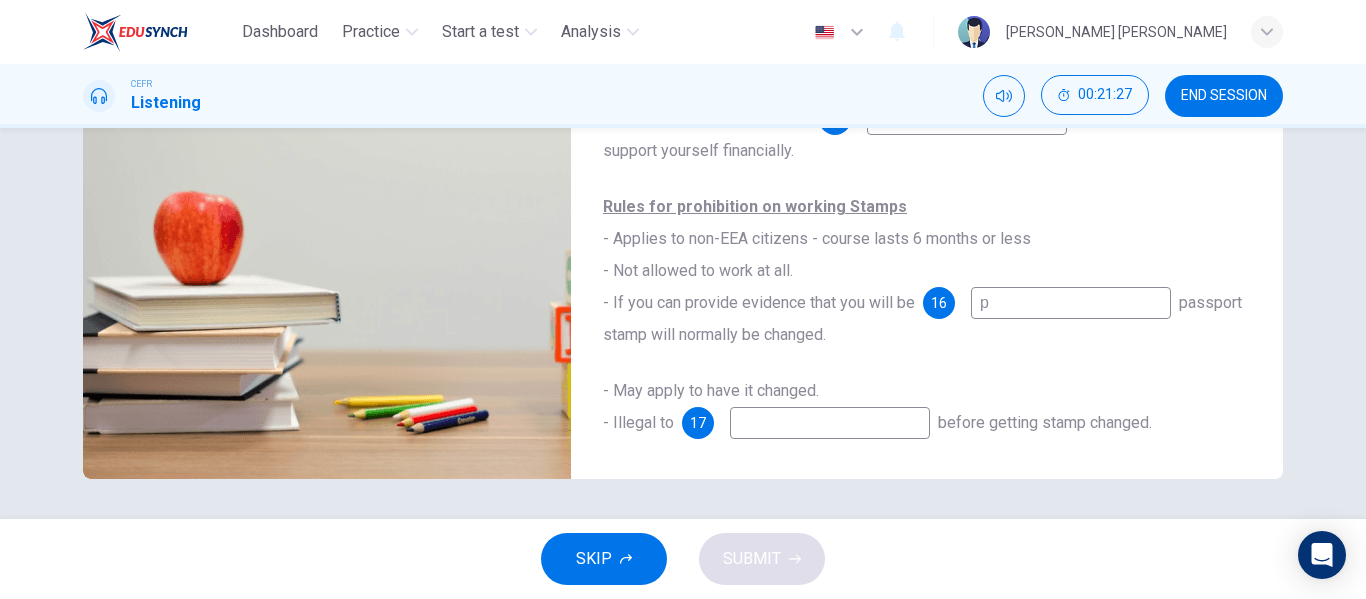 type on "70" 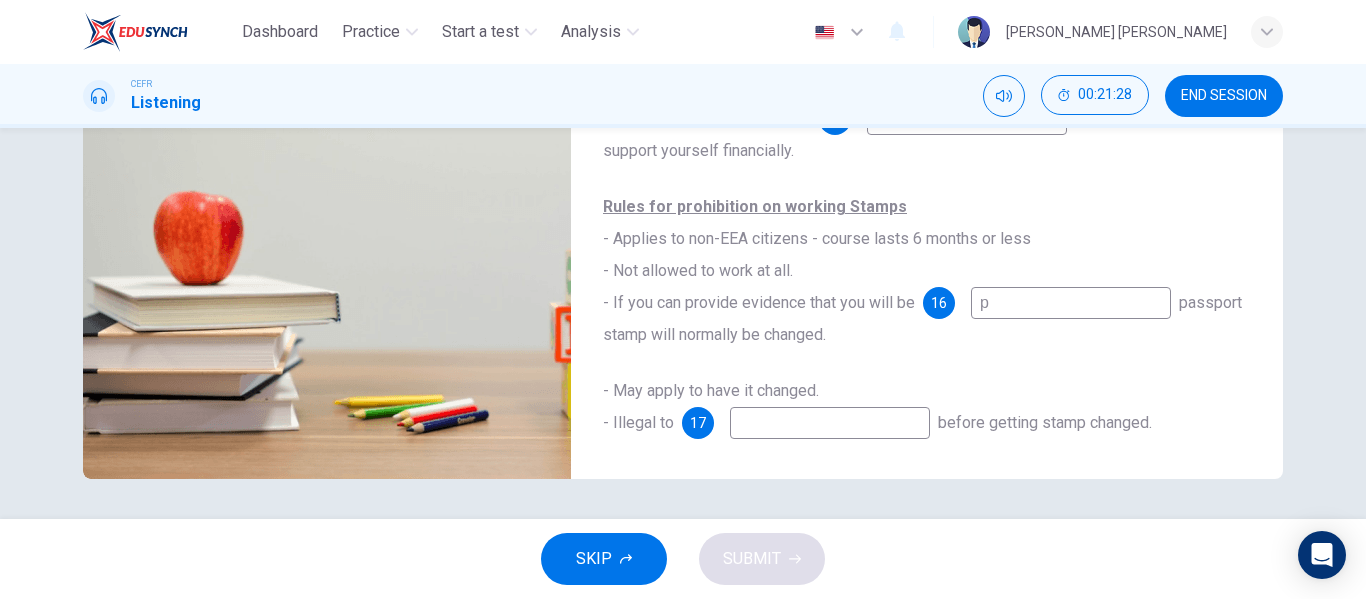 type on "pl" 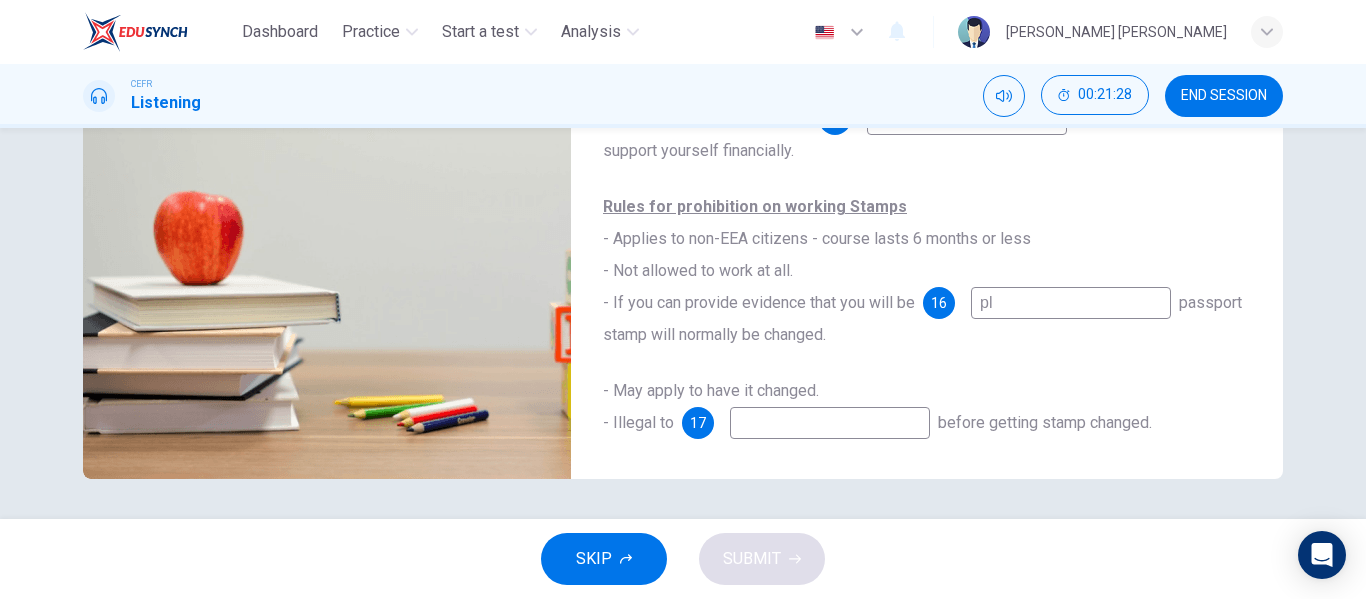 type on "70" 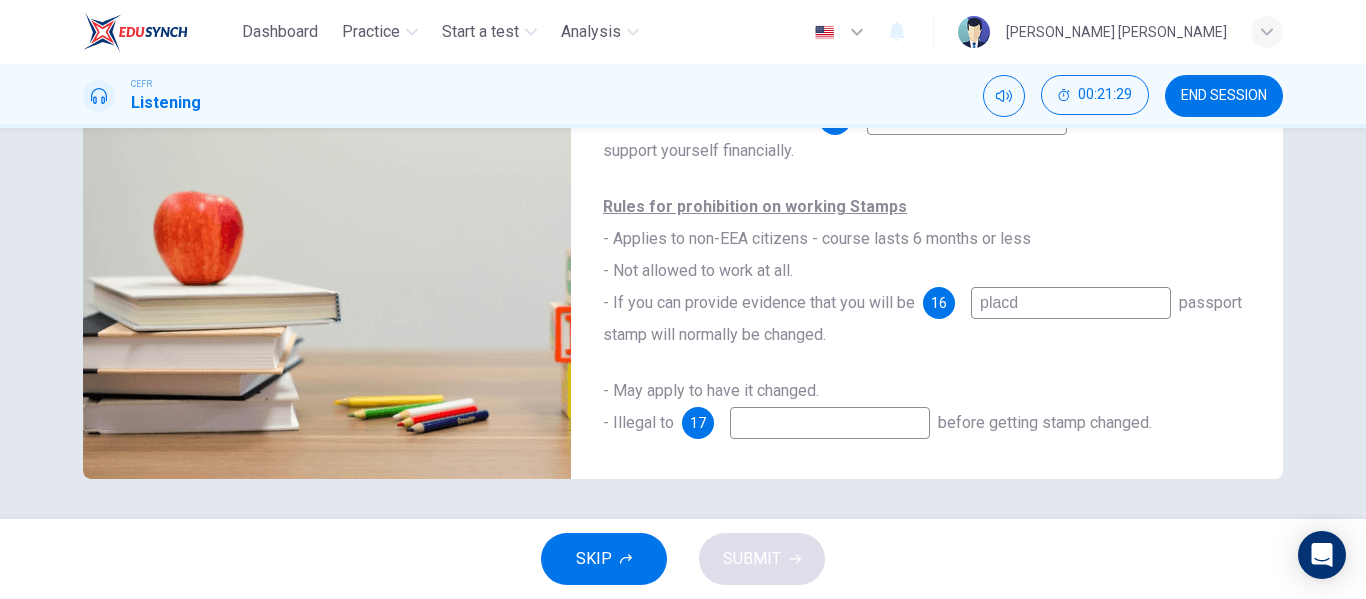 type on "placdm" 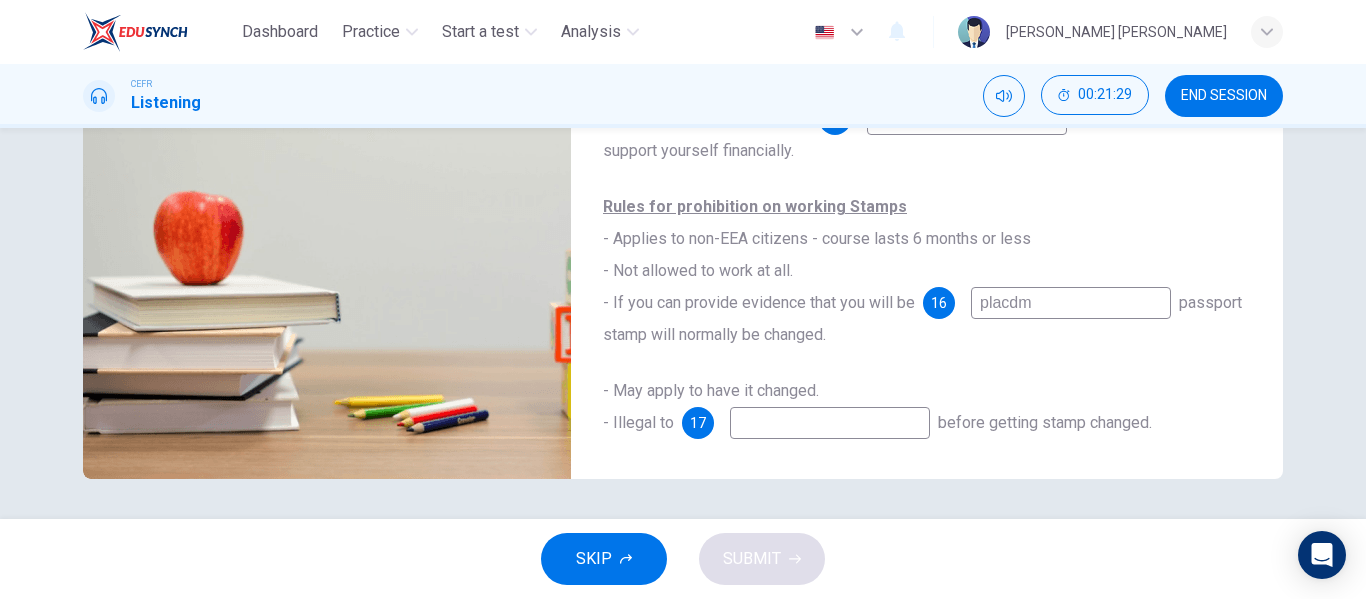 type on "71" 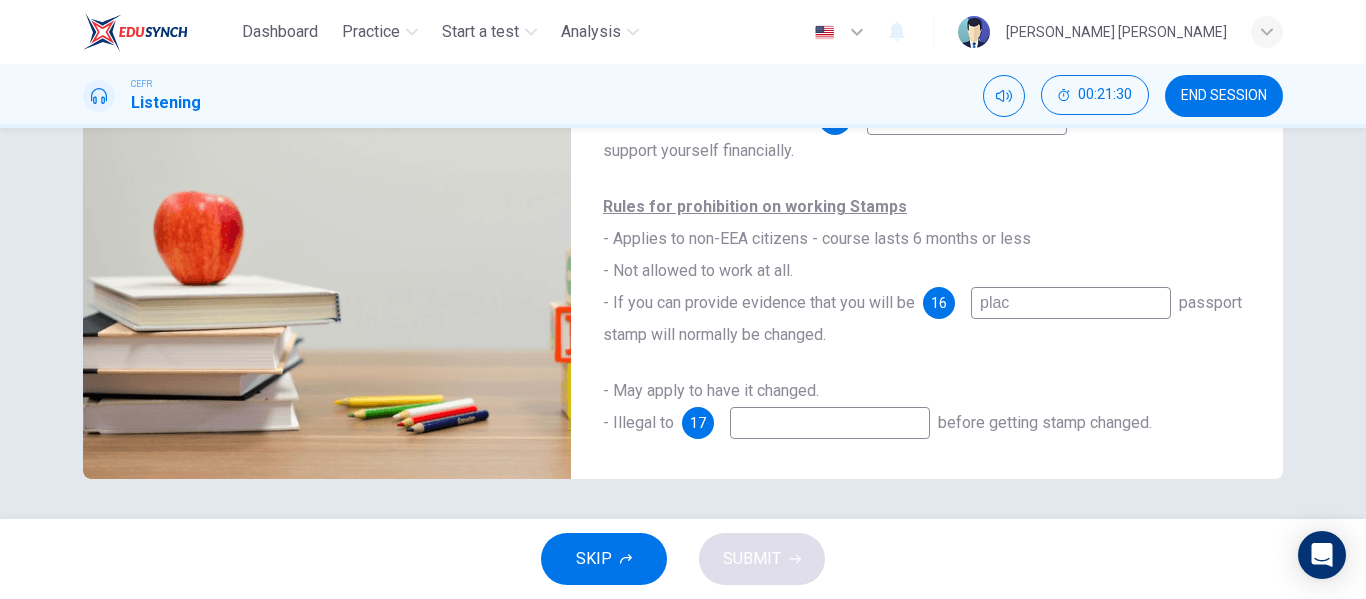 type on "place" 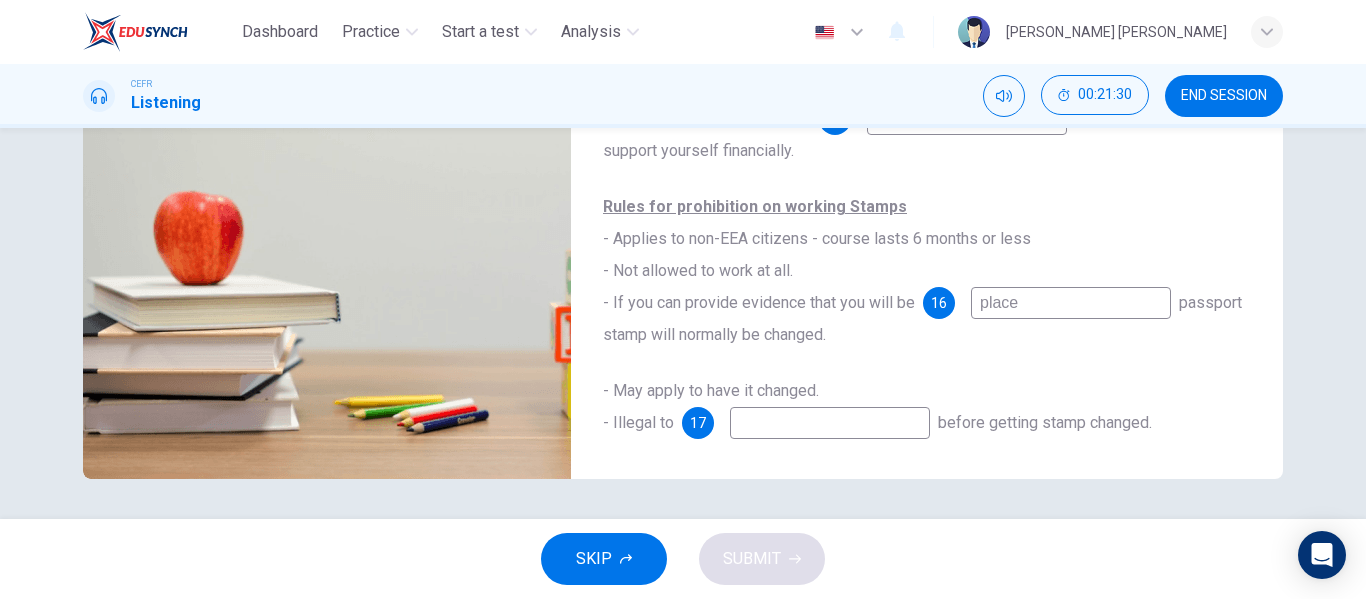 type on "71" 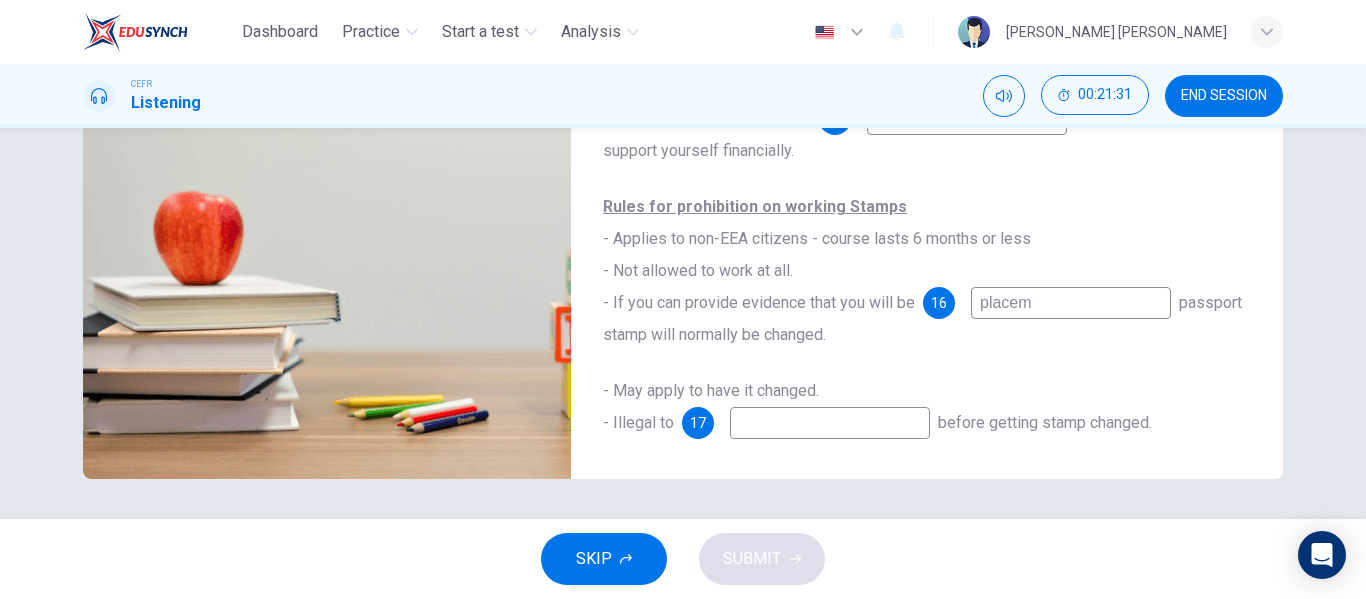 type on "71" 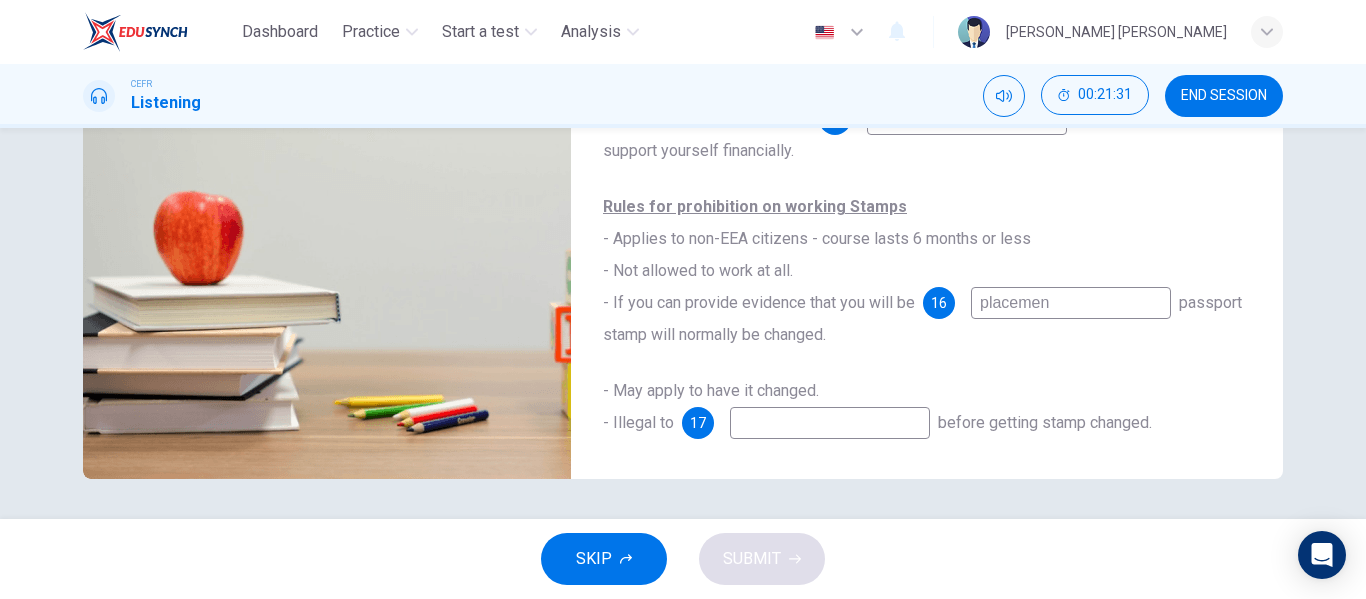 type on "placement" 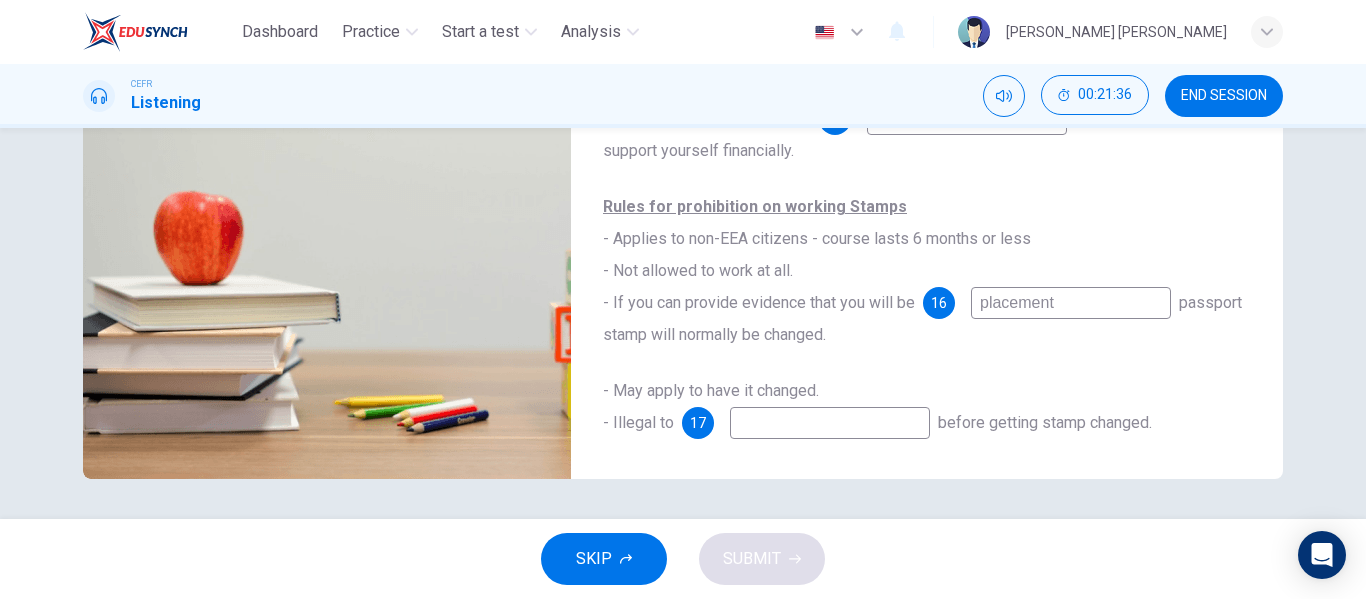 type on "72" 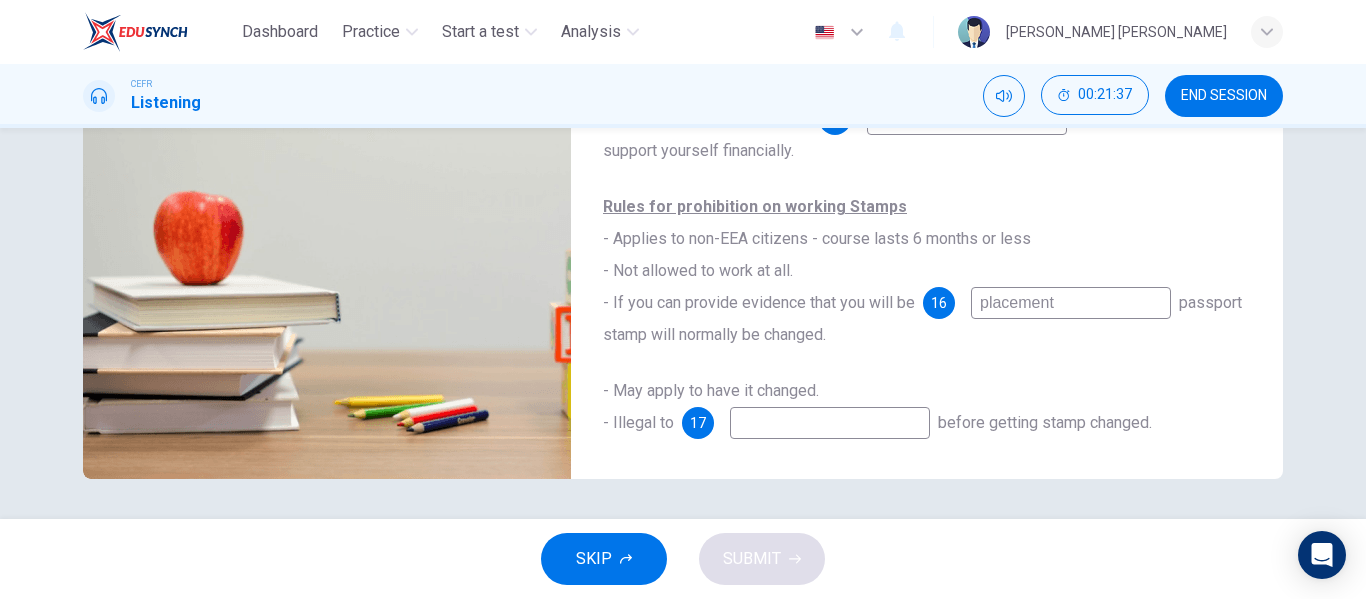 type on "placement" 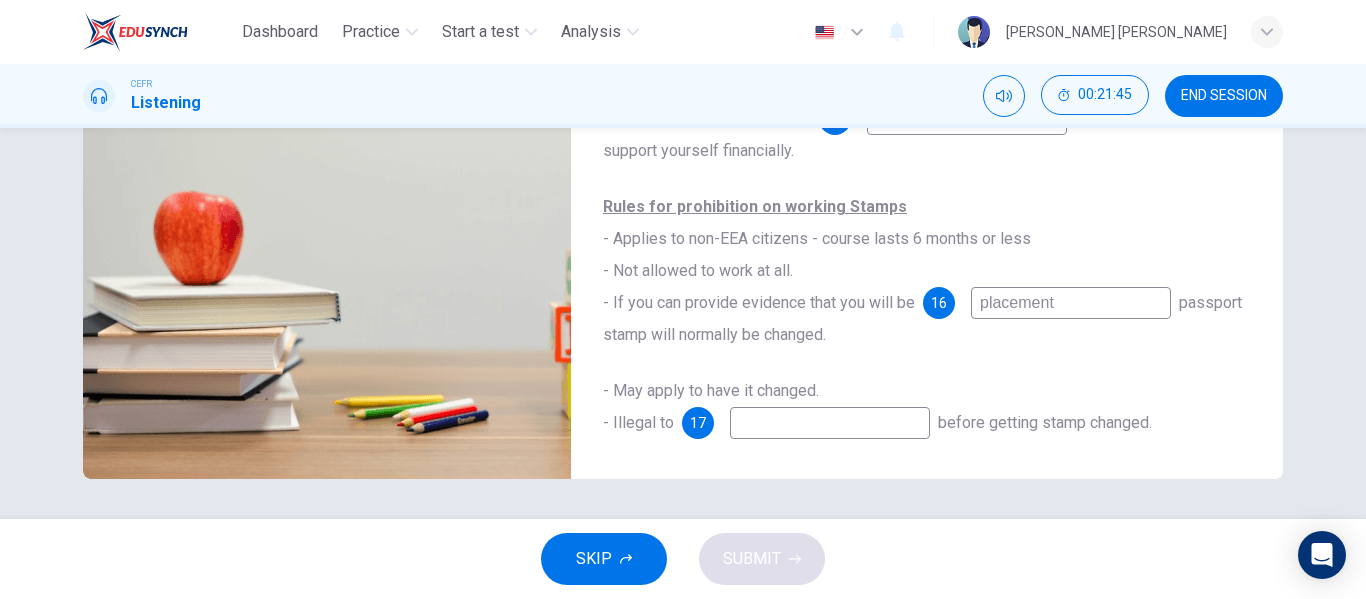 type on "75" 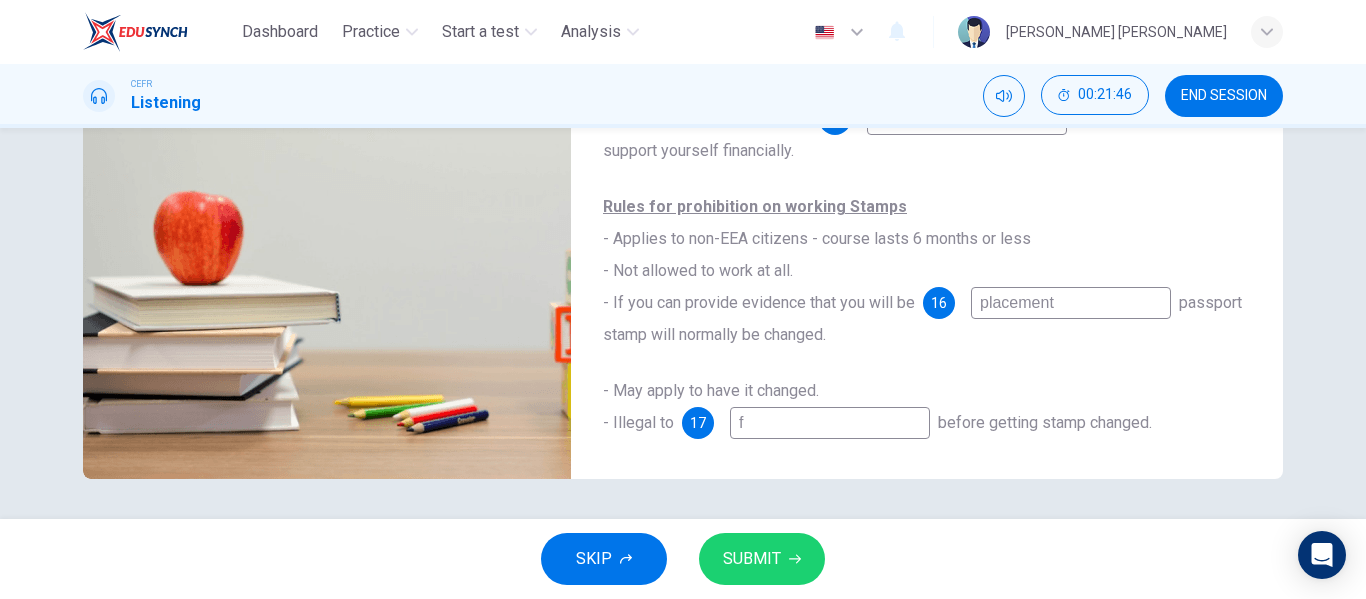 type on "75" 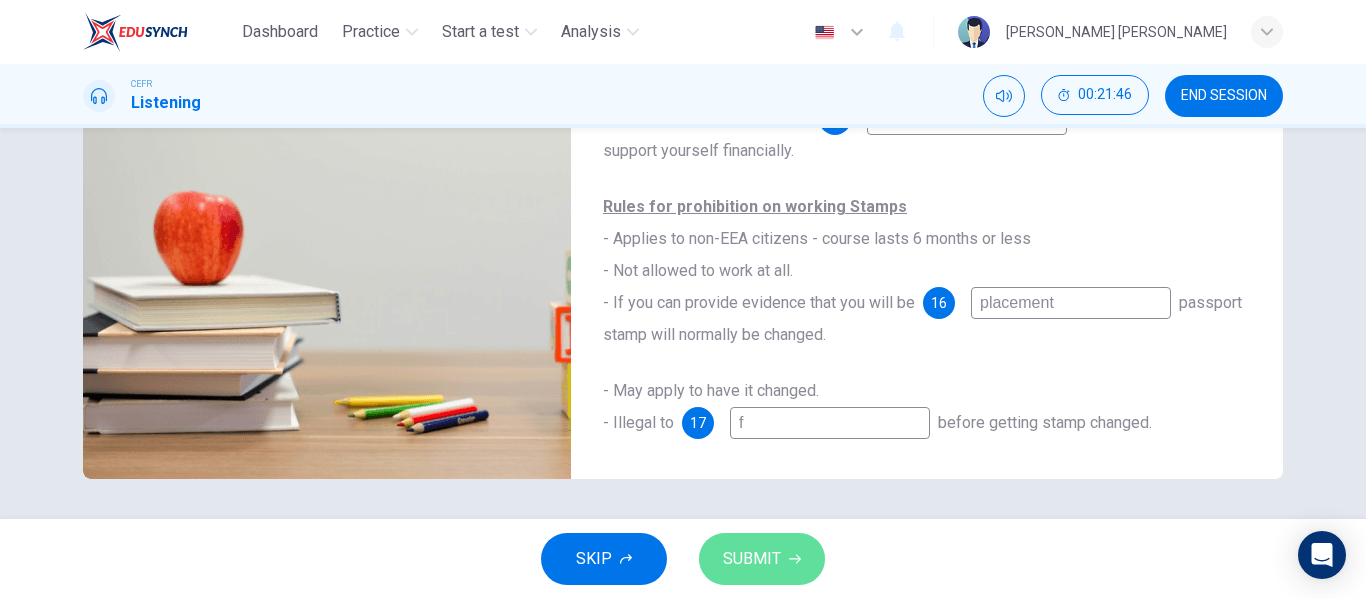 click on "SUBMIT" at bounding box center [752, 559] 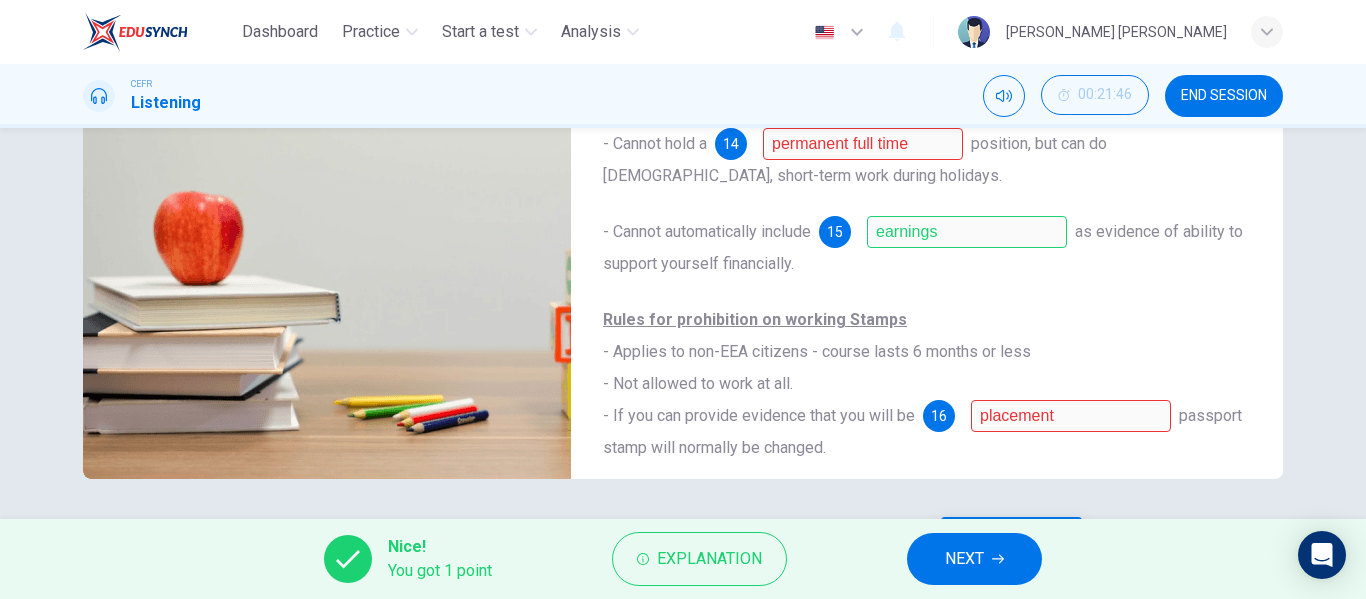 scroll, scrollTop: 1, scrollLeft: 0, axis: vertical 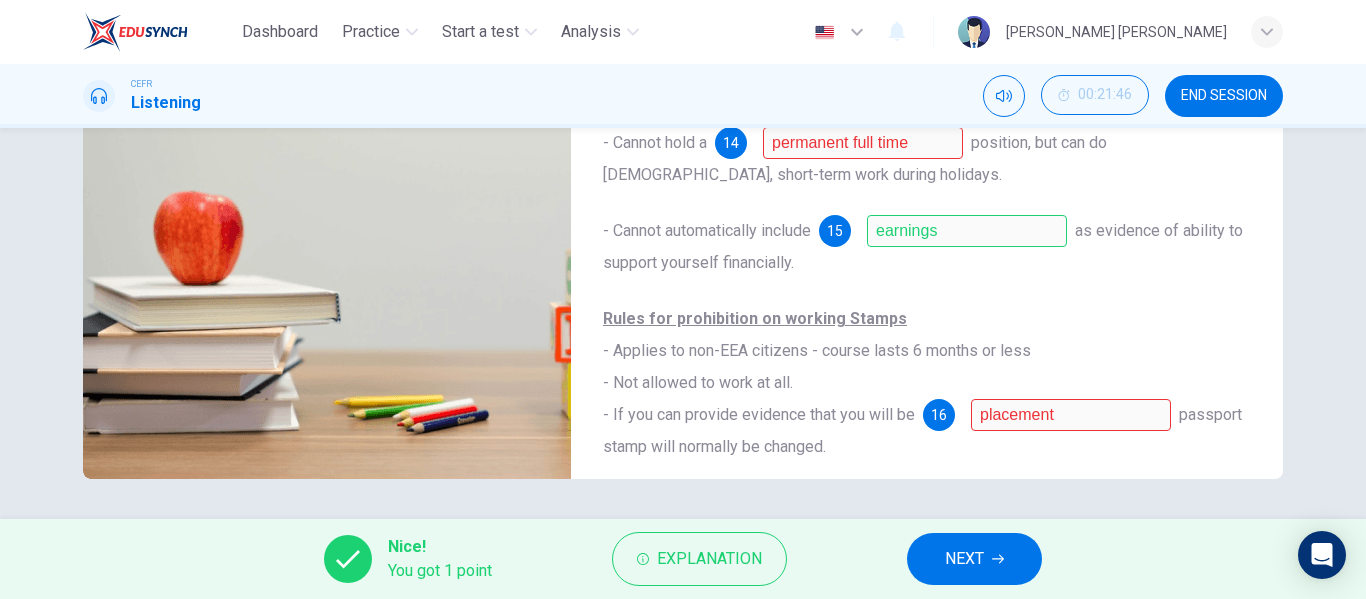 click at bounding box center [327, 235] 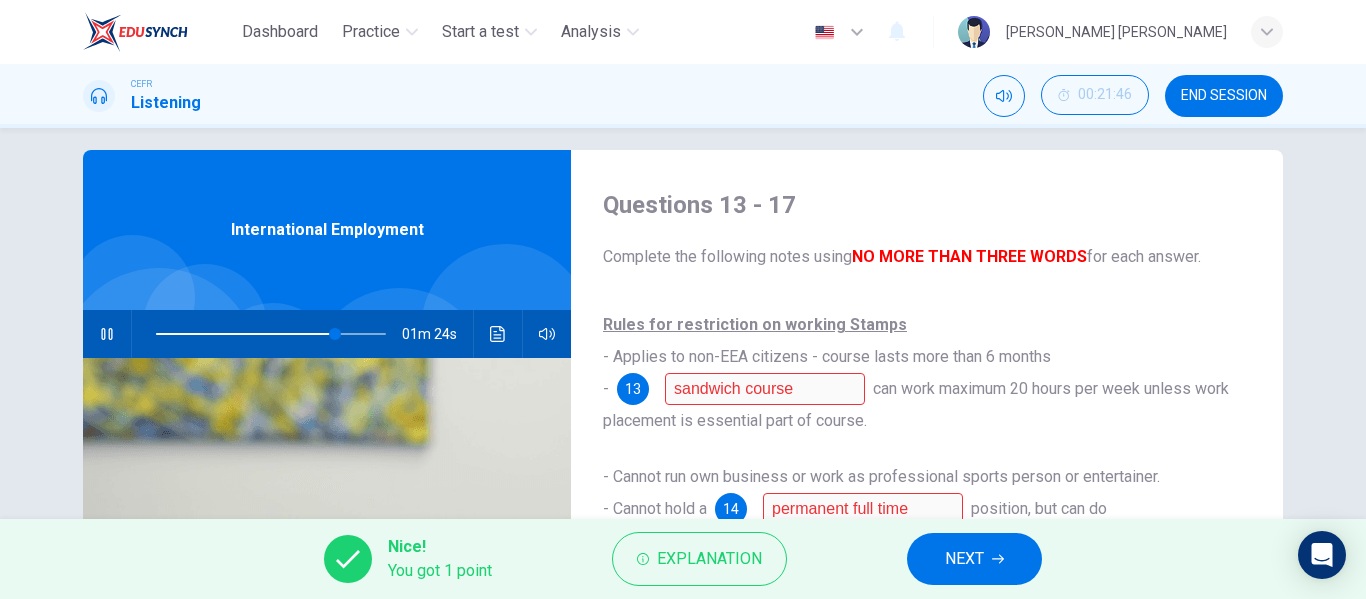 scroll, scrollTop: 8, scrollLeft: 0, axis: vertical 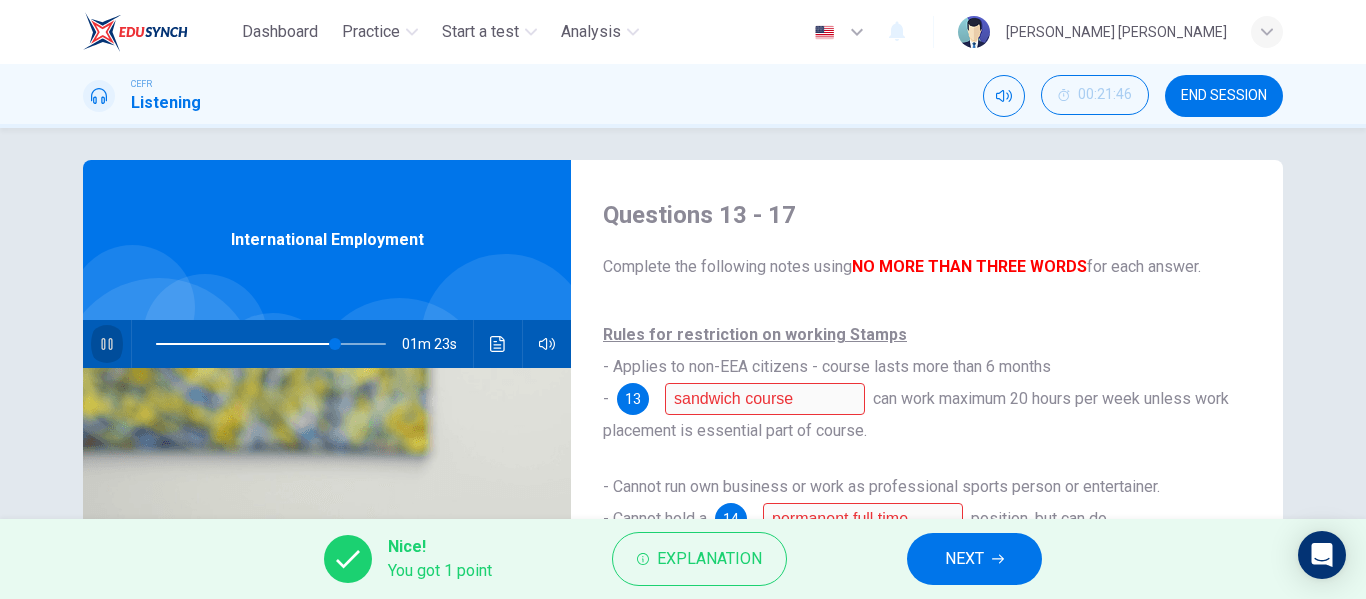 click 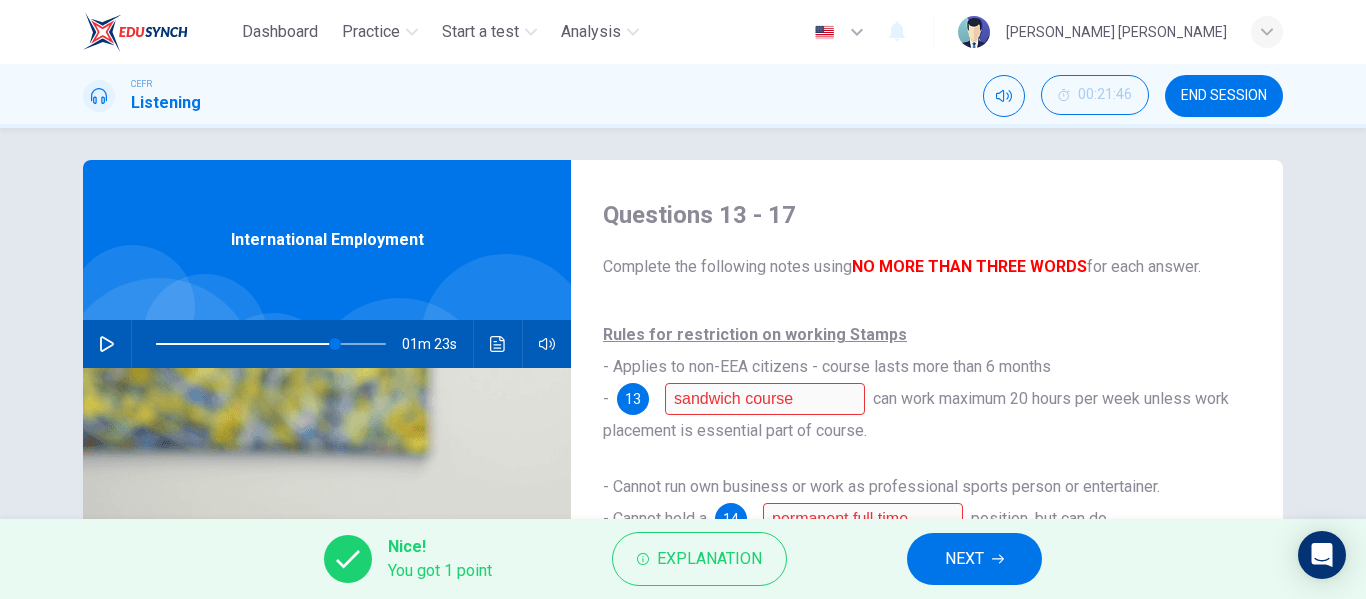 click on "Rules for restriction on working Stamps
- Applies to non-EEA citizens - course lasts more than 6 months  -  13 sandwich course  can work maximum 20 hours per week unless work placement is essential part of course." at bounding box center (927, 383) 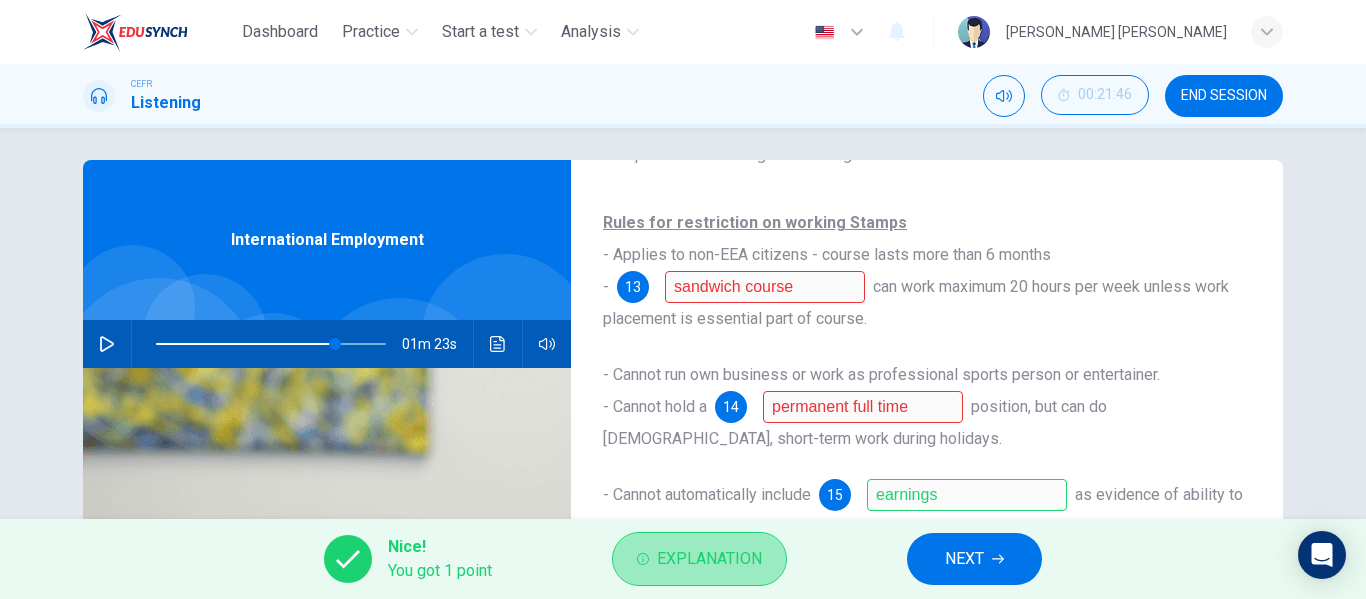 click on "Explanation" at bounding box center [709, 559] 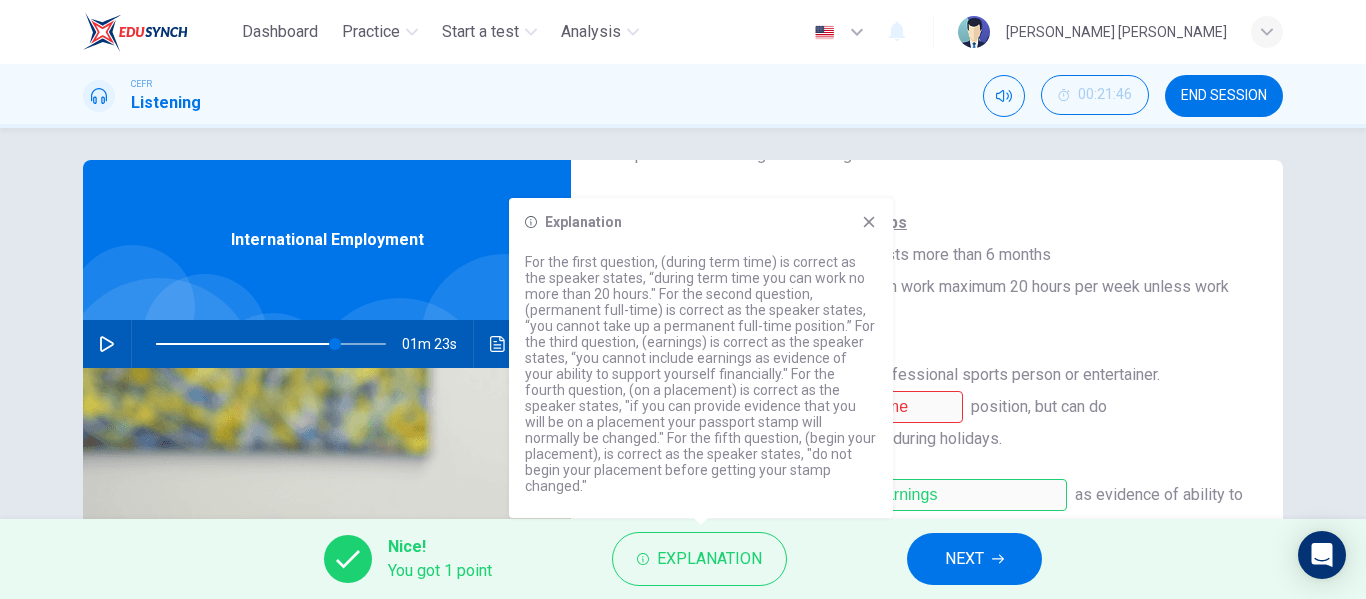 click on "- Cannot run own business or work as professional sports person or entertainer. - Cannot hold a  14 permanent full time  position, but can do [DEMOGRAPHIC_DATA], short-term work during holidays." at bounding box center [927, 407] 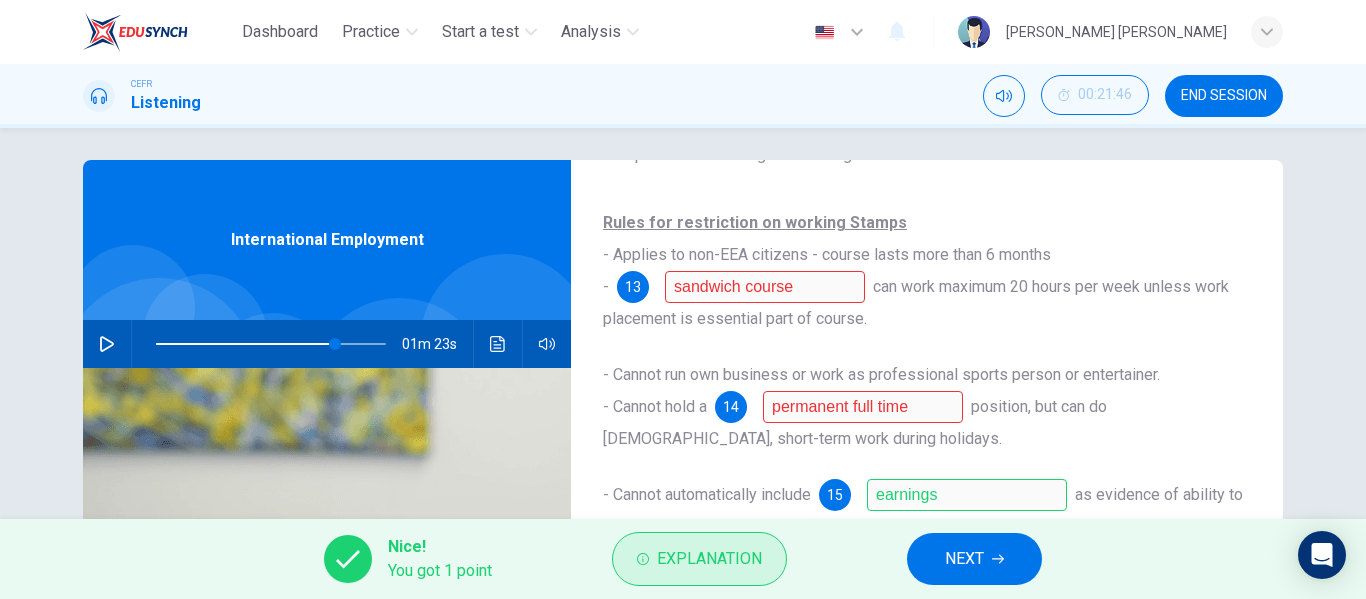 click on "Explanation" at bounding box center [709, 559] 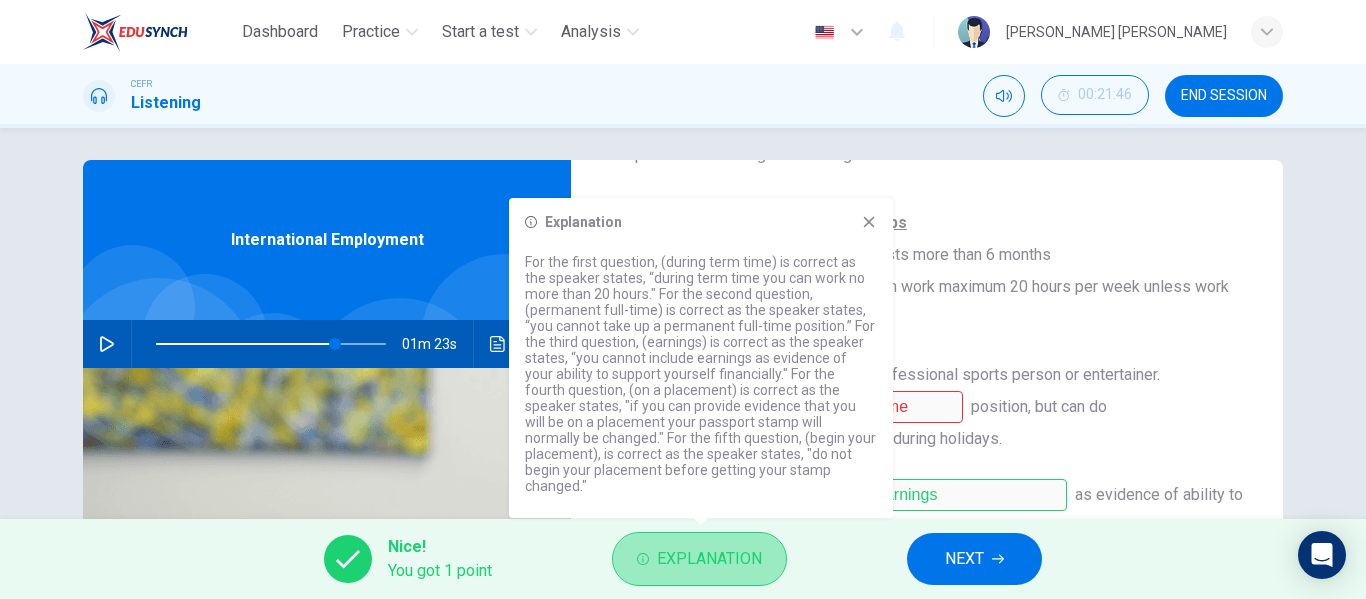 click on "Explanation" at bounding box center [709, 559] 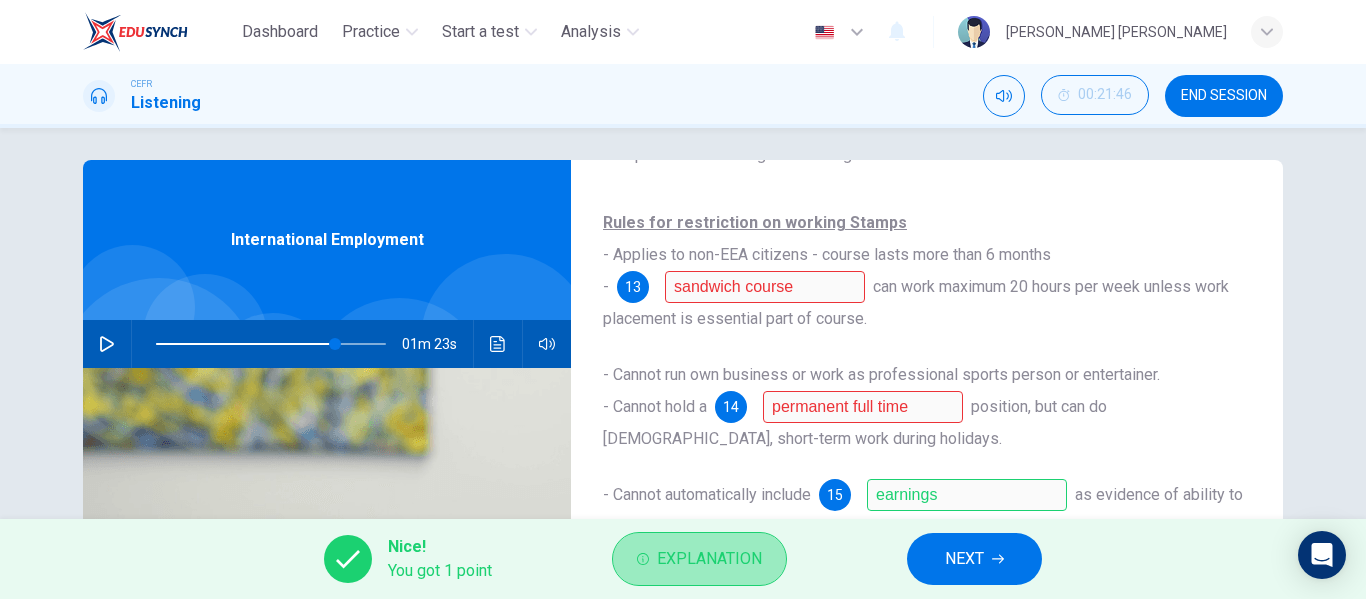 click on "Explanation" at bounding box center (709, 559) 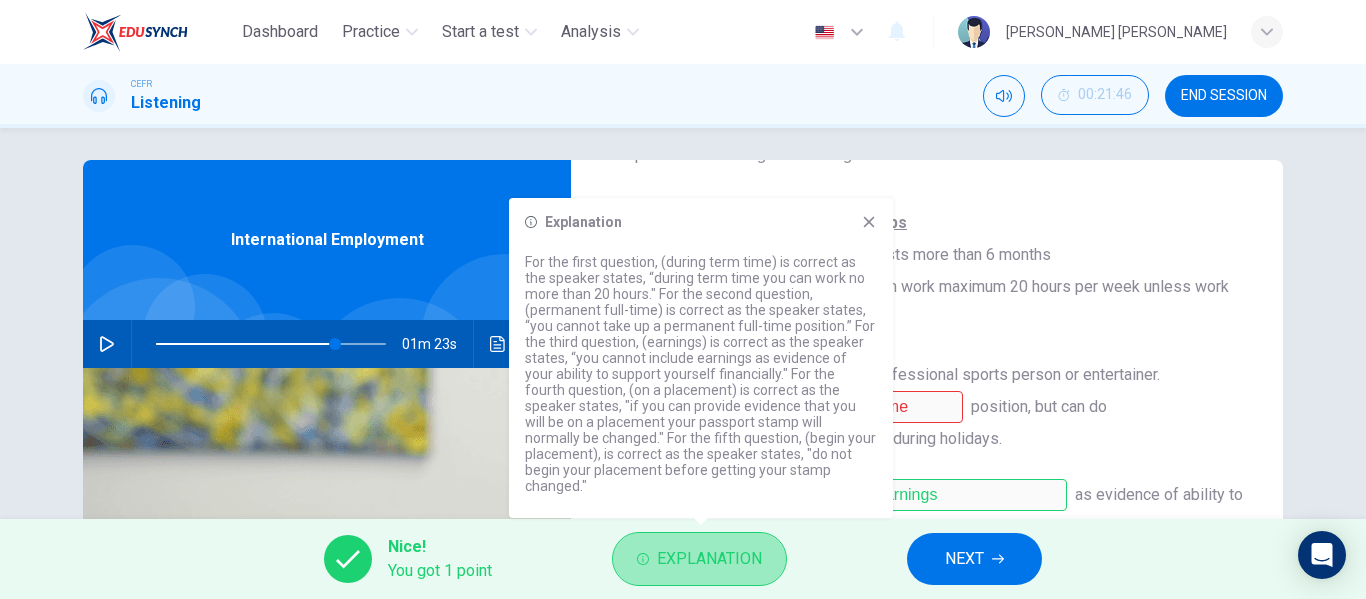 click on "Explanation" at bounding box center [709, 559] 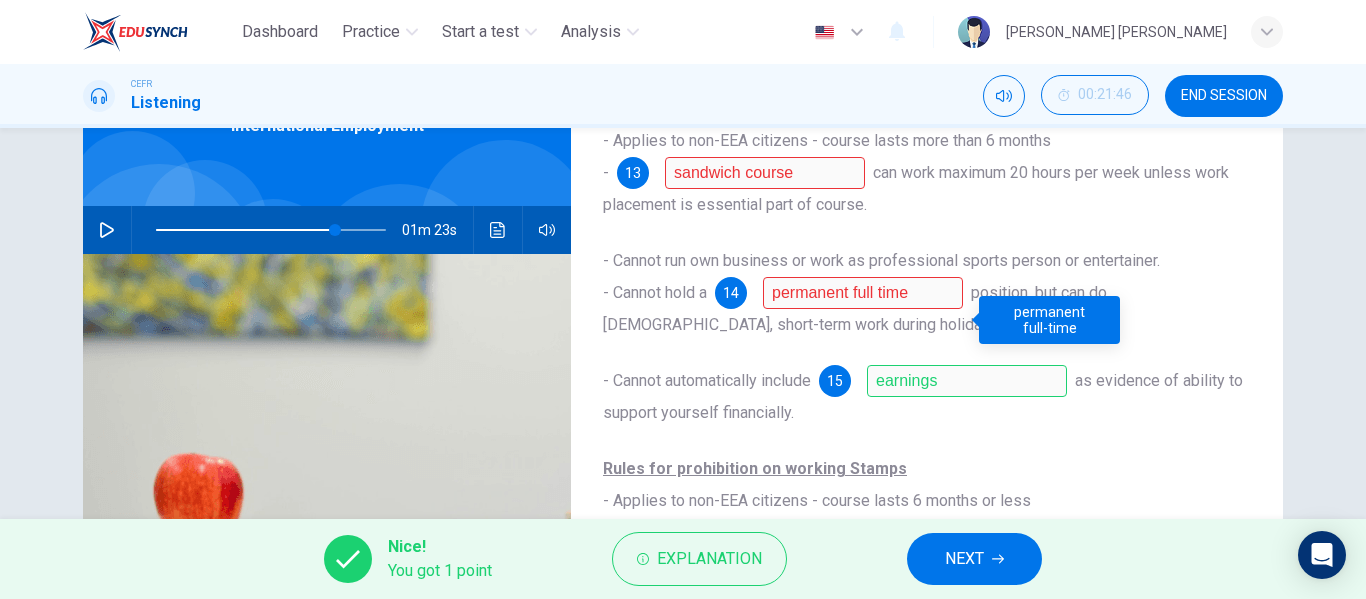 scroll, scrollTop: 121, scrollLeft: 0, axis: vertical 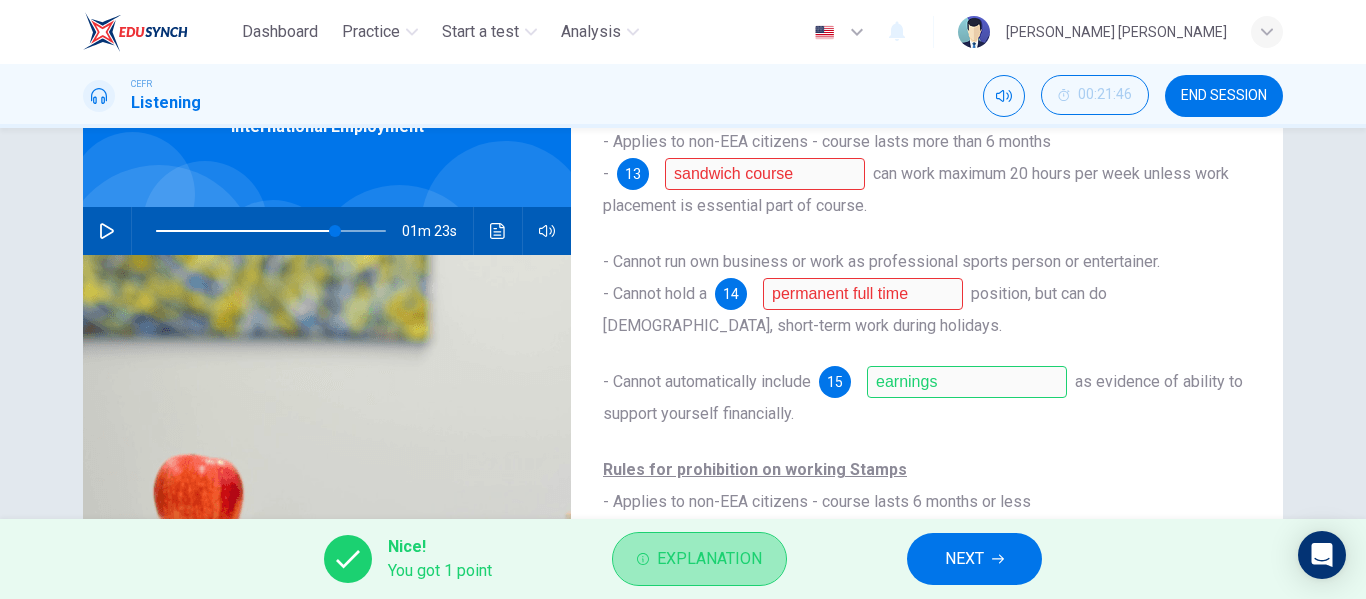 click on "Explanation" at bounding box center [699, 559] 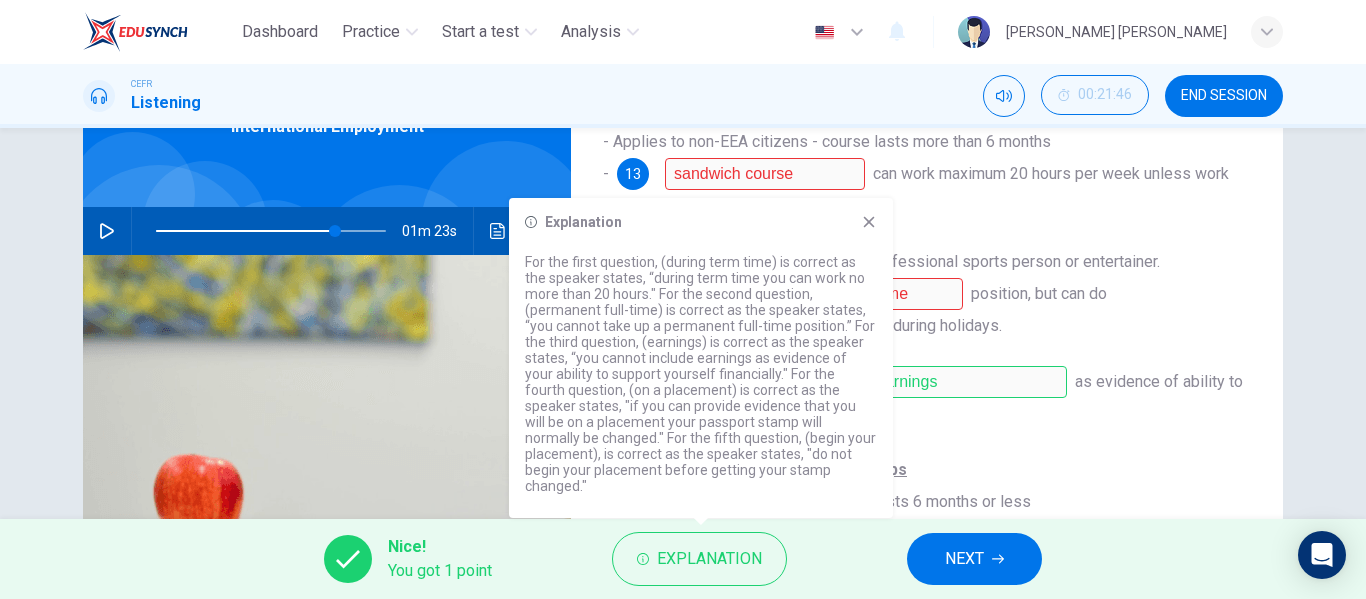 click on "- Cannot automatically include  15 earnings  as evidence of ability to support yourself financially." at bounding box center (927, 398) 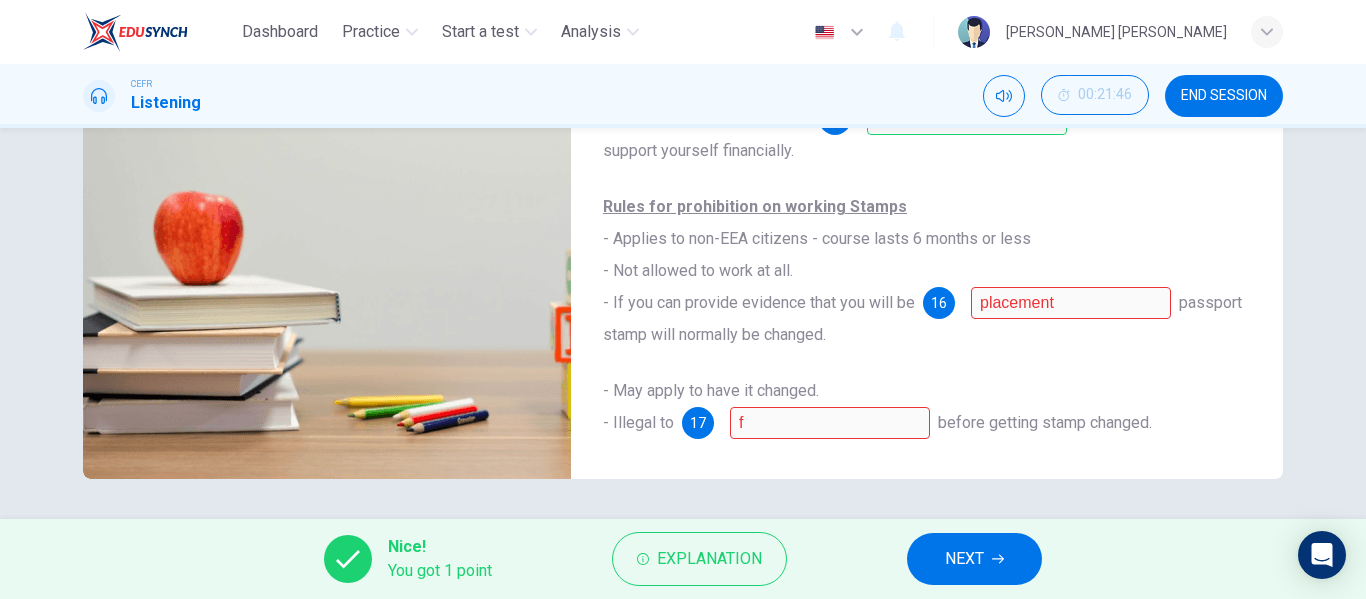 scroll, scrollTop: 383, scrollLeft: 0, axis: vertical 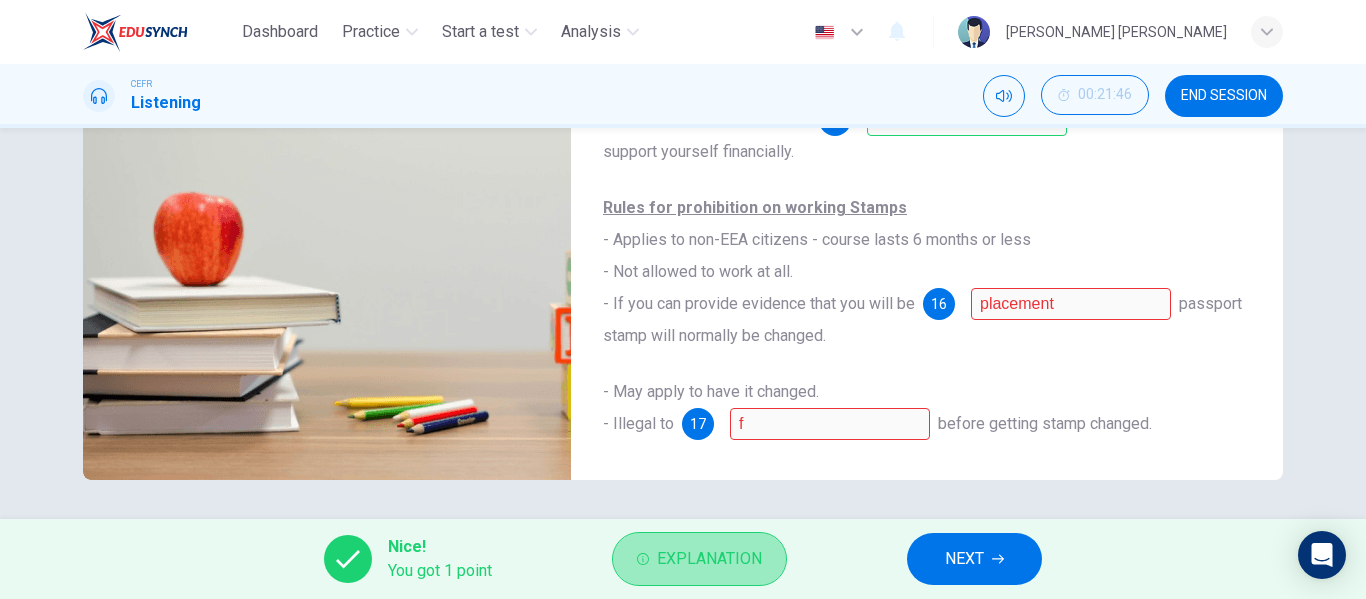 click on "Explanation" at bounding box center [709, 559] 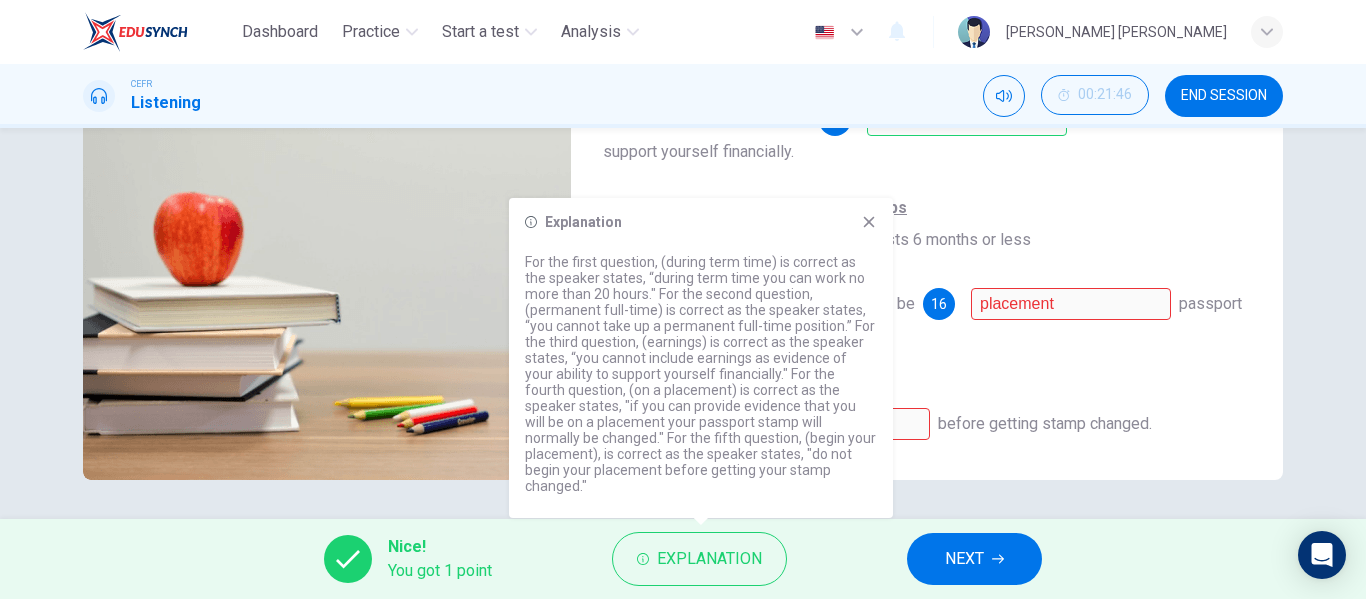 click on "Rules for restriction on working Stamps
- Applies to non-EEA citizens - course lasts more than 6 months  -  13 sandwich course  can work maximum 20 hours per week unless work placement is essential part of course. - Cannot run own business or work as professional sports person or entertainer. - Cannot hold a  14 permanent full time  position, but can do [DEMOGRAPHIC_DATA], short-term work during holidays. - Cannot automatically include  15 earnings  as evidence of ability to support yourself financially. Rules for prohibition on working Stamps
- Applies to non-EEA citizens - course lasts 6 months or less - Not allowed to work at all. - If you can provide evidence that you will be  16 placement  passport stamp will normally be changed. - May apply to have it changed. - Illegal to  17 f  before getting stamp changed." at bounding box center (927, 156) 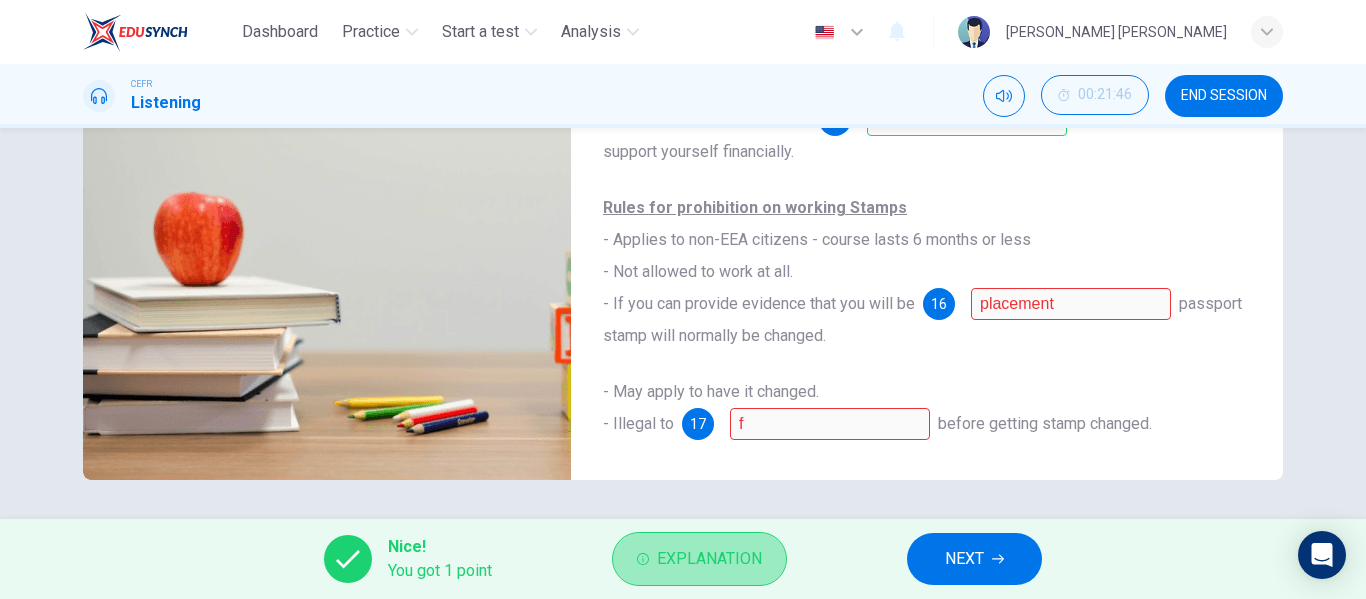click on "Explanation" at bounding box center [709, 559] 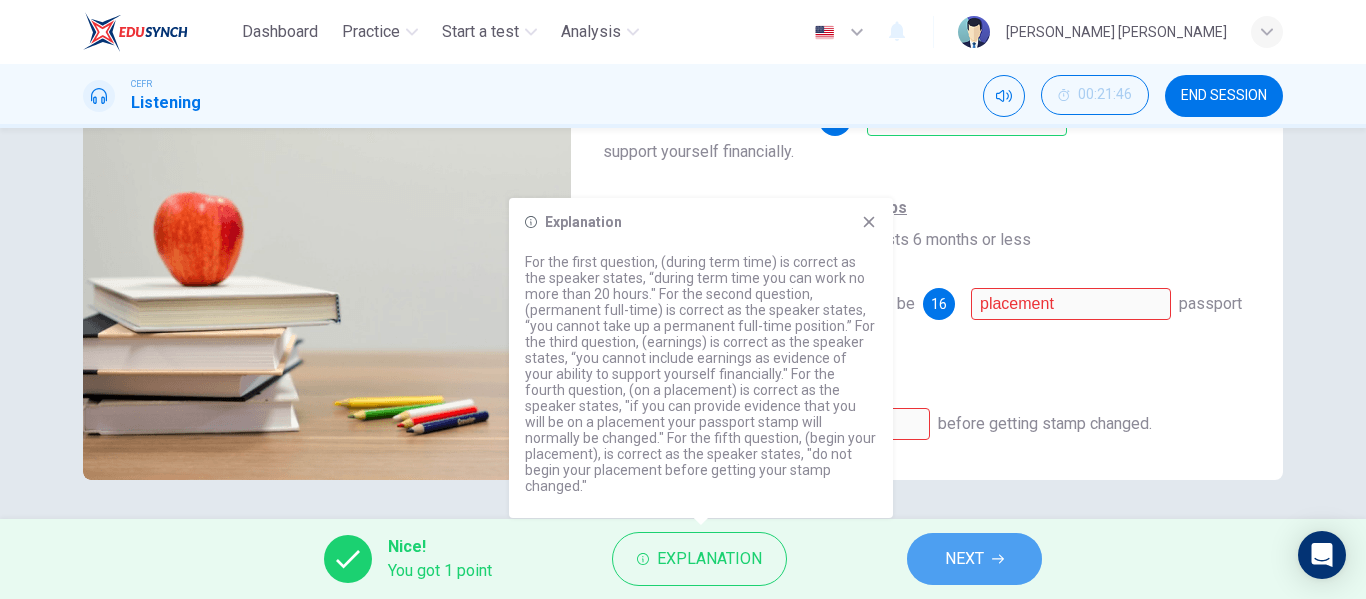 click on "NEXT" at bounding box center (974, 559) 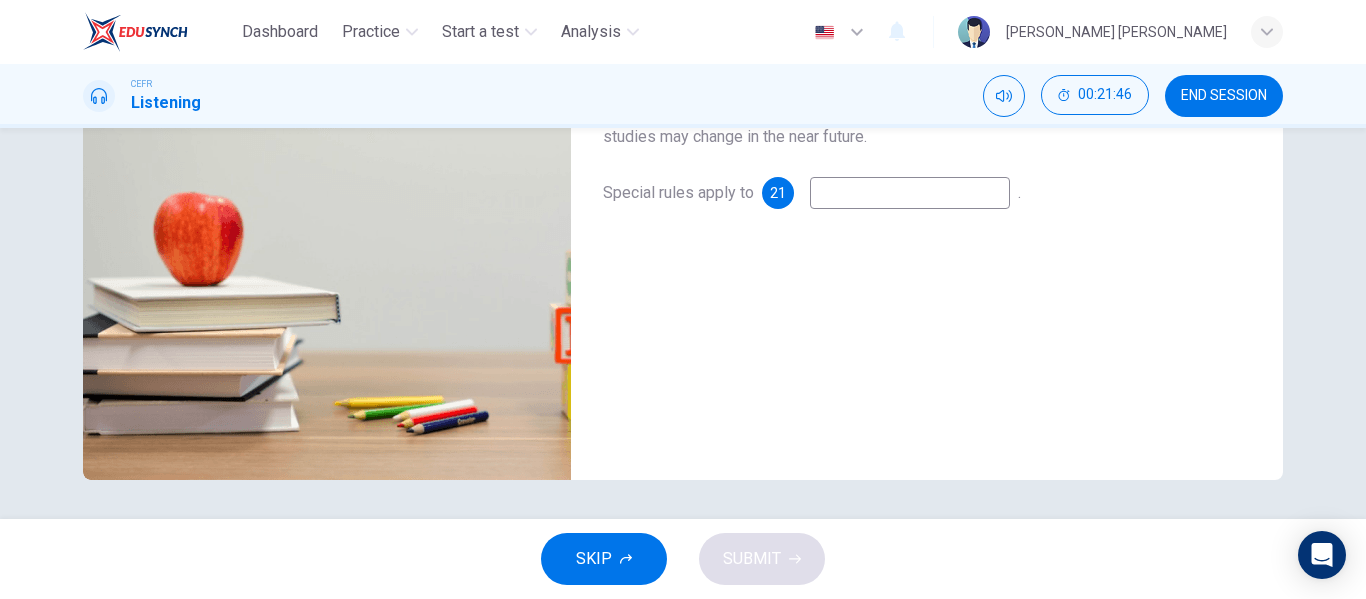 scroll, scrollTop: 0, scrollLeft: 0, axis: both 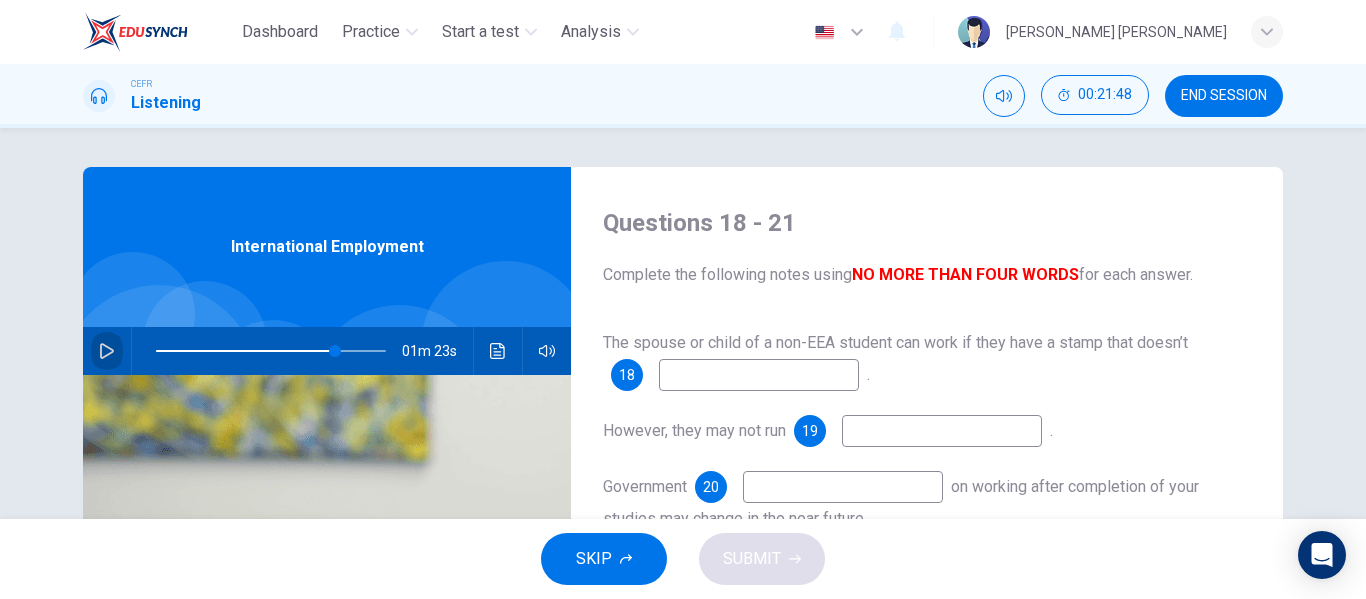 click at bounding box center (107, 351) 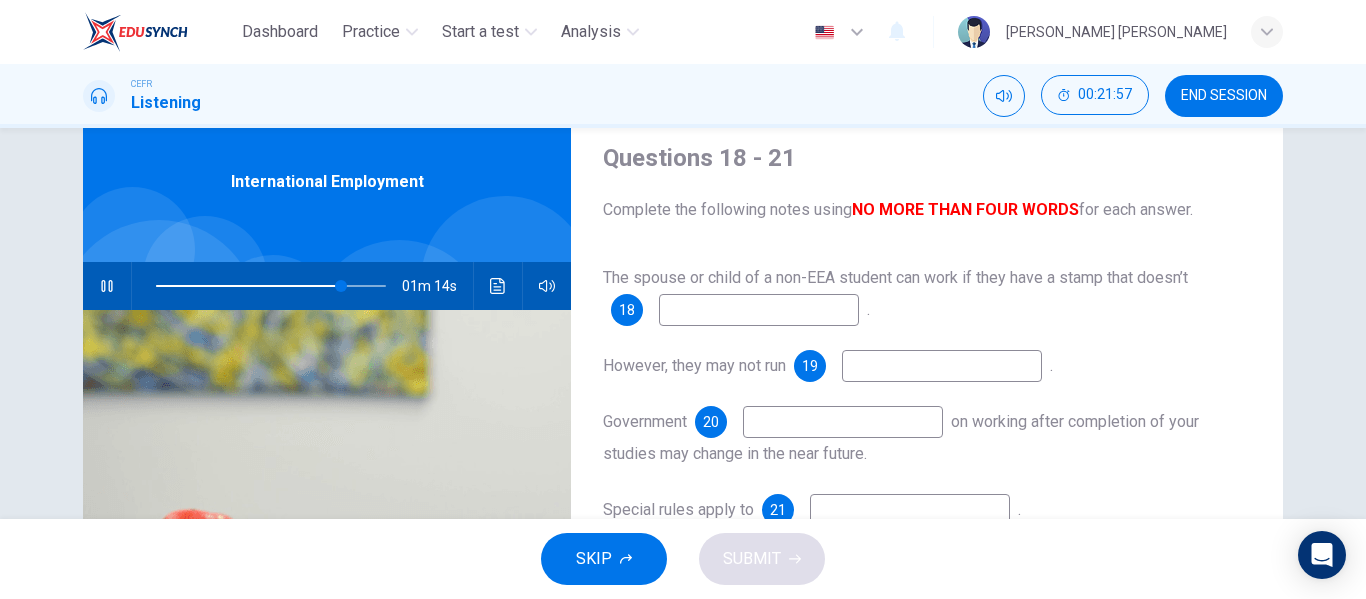 scroll, scrollTop: 69, scrollLeft: 0, axis: vertical 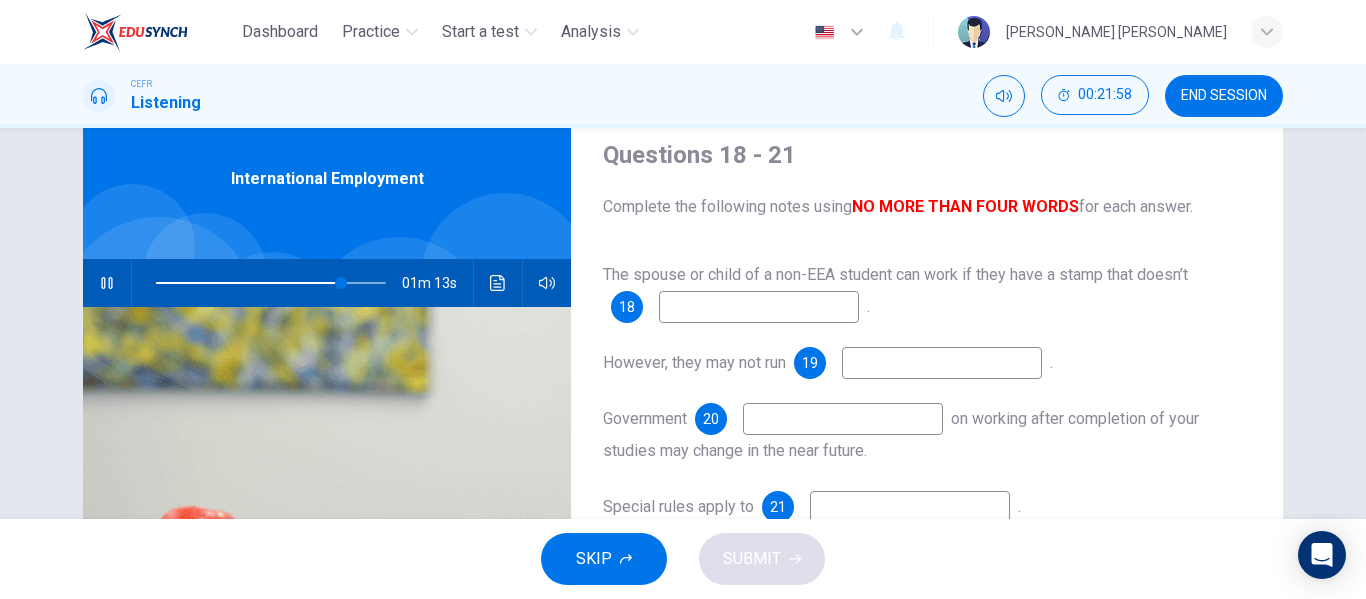 click at bounding box center (759, 307) 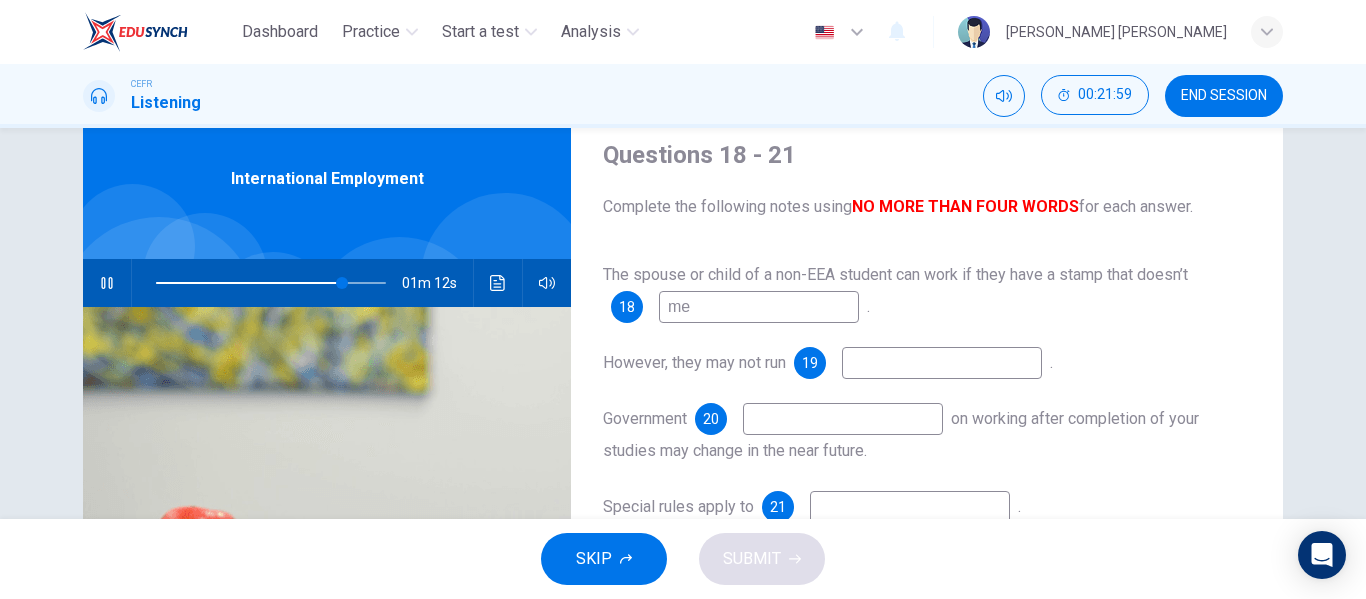 type on "men" 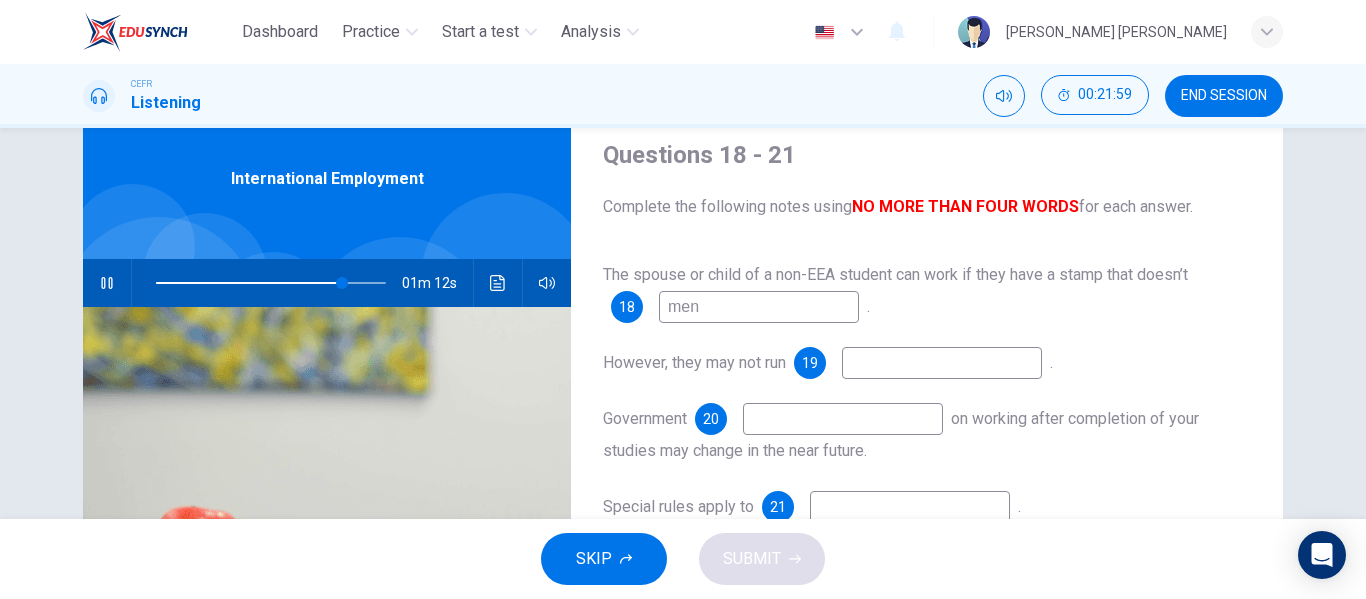 type on "81" 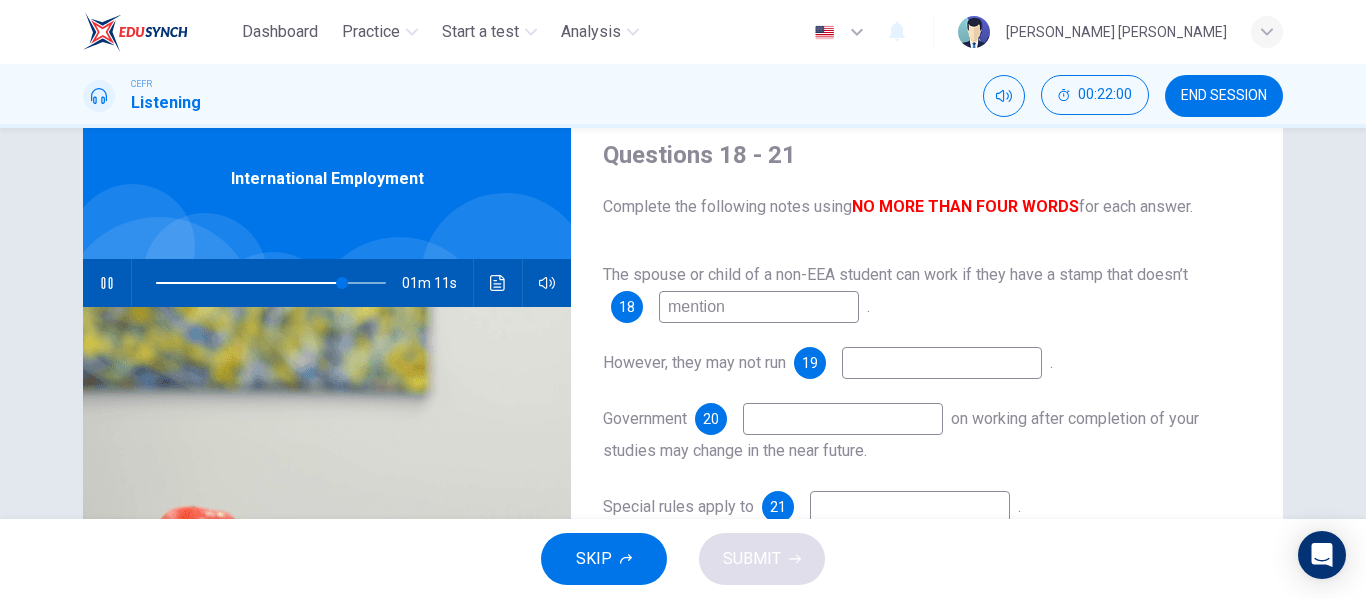type on "mention" 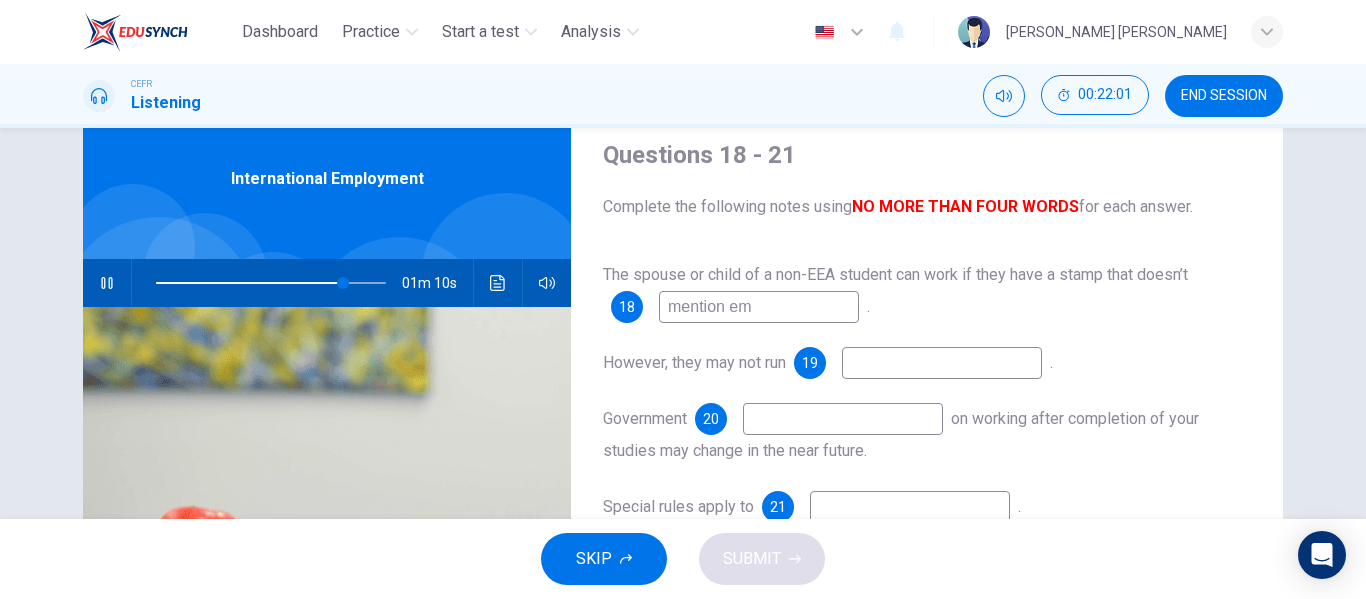type on "mention emp" 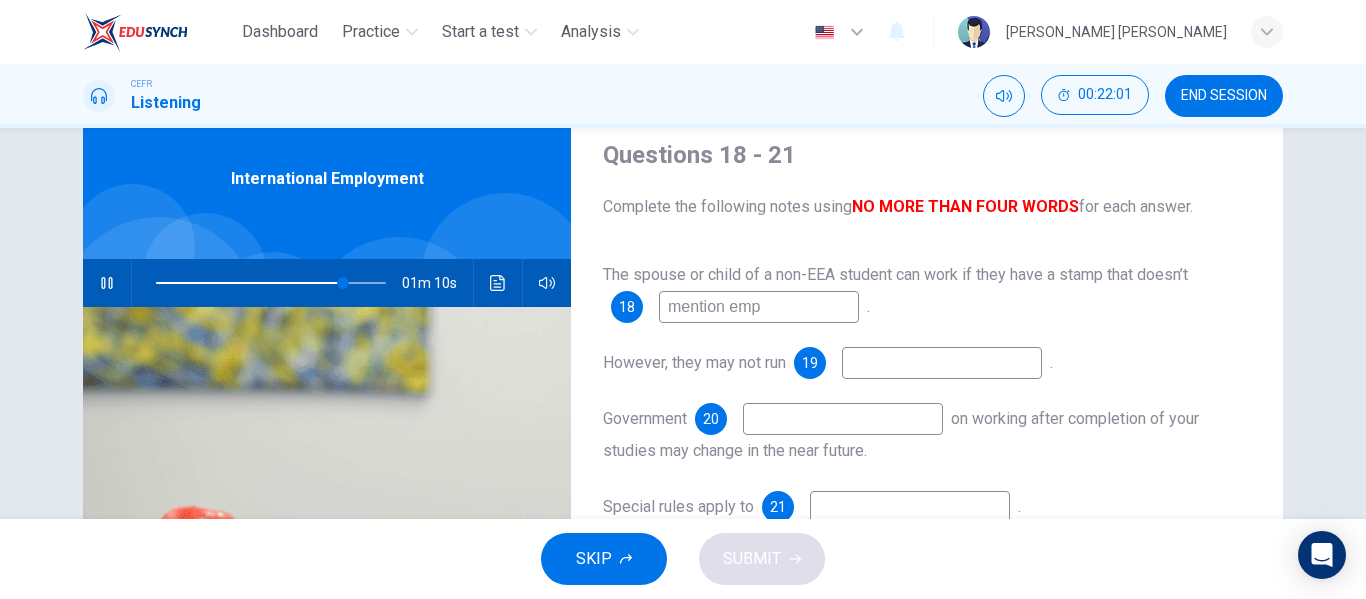 type on "81" 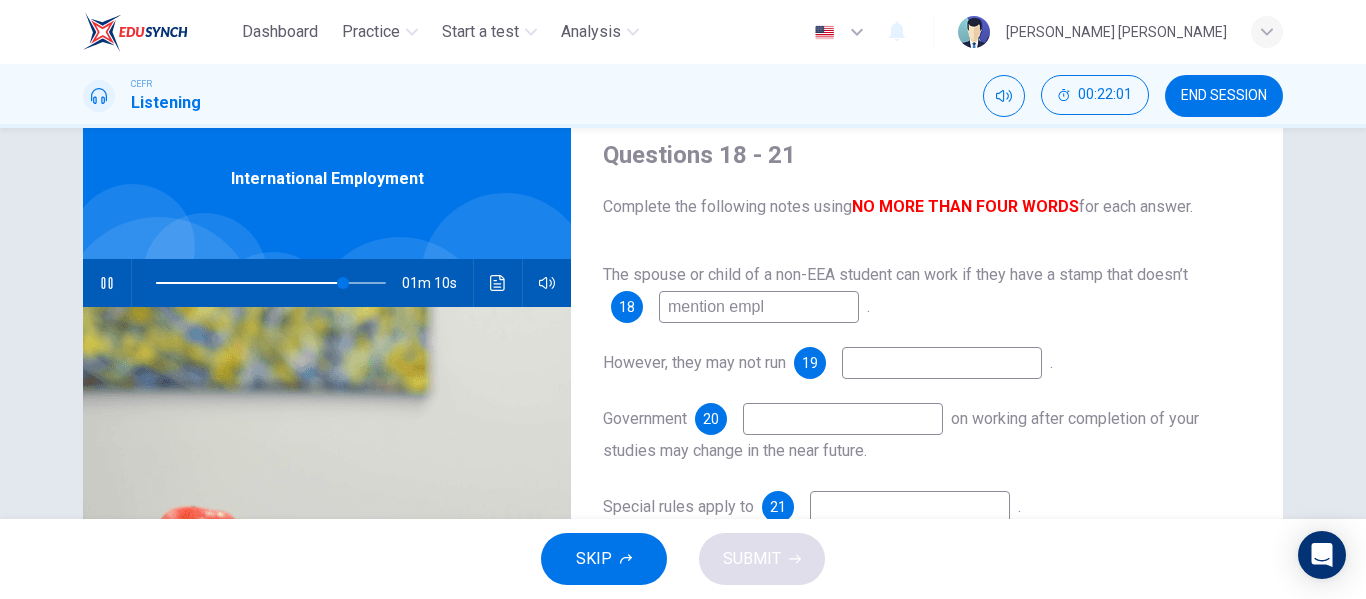 type on "82" 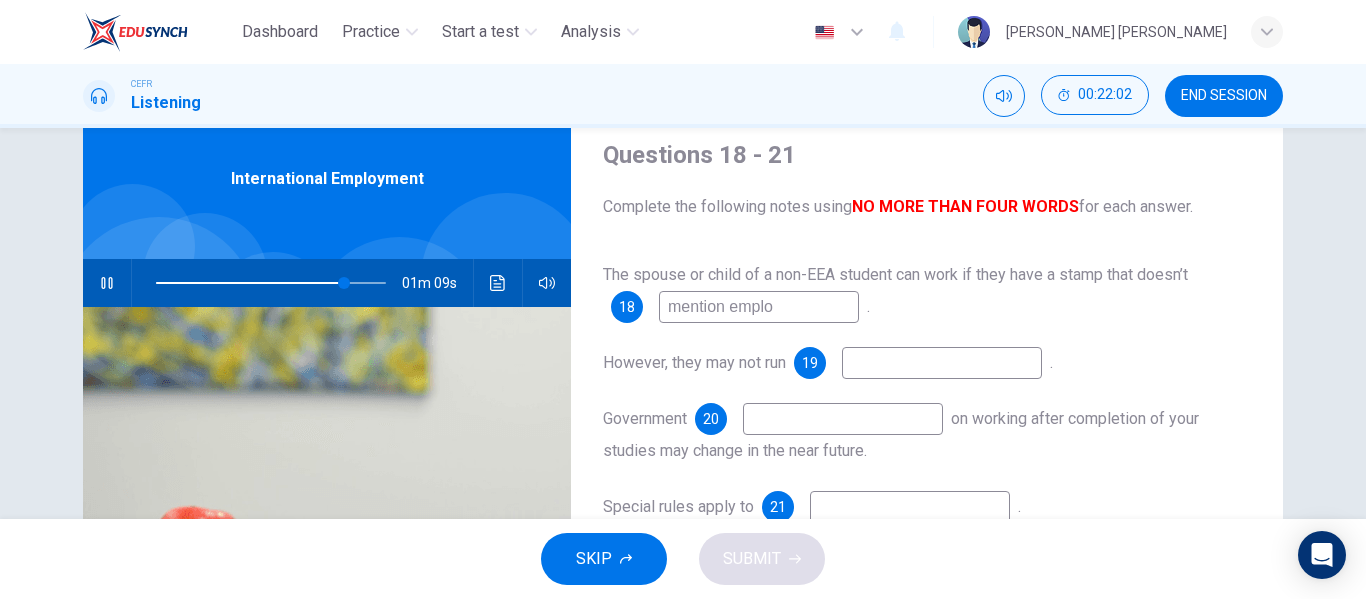 type on "mention employ" 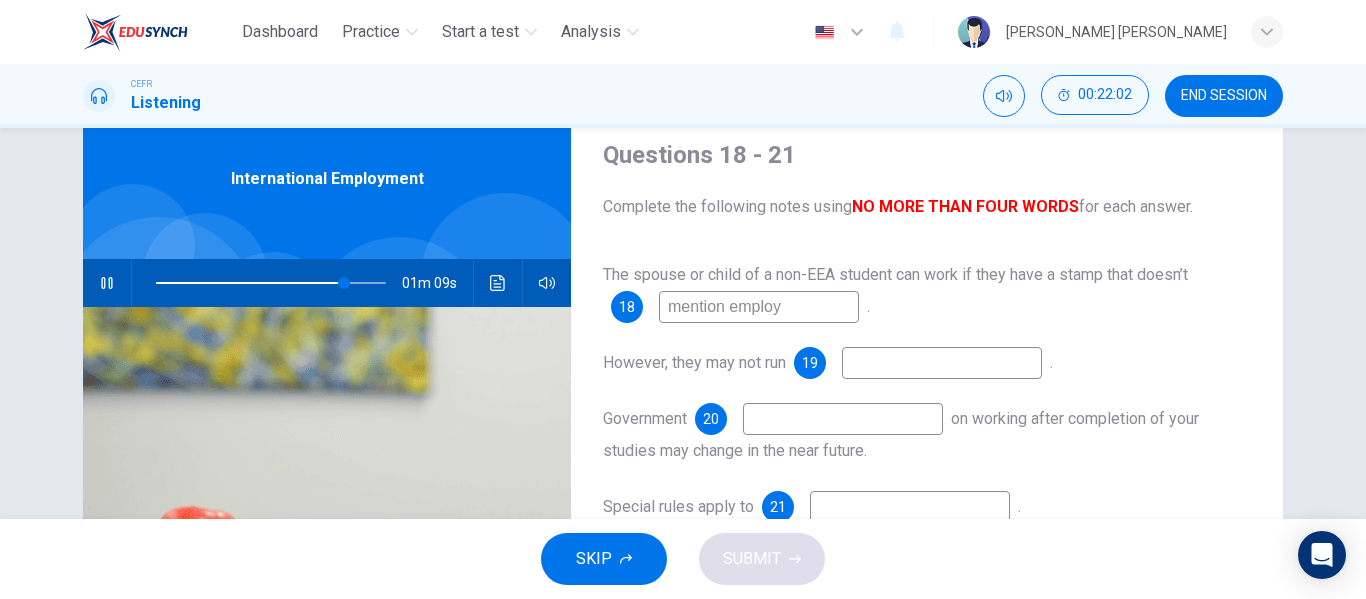 type on "82" 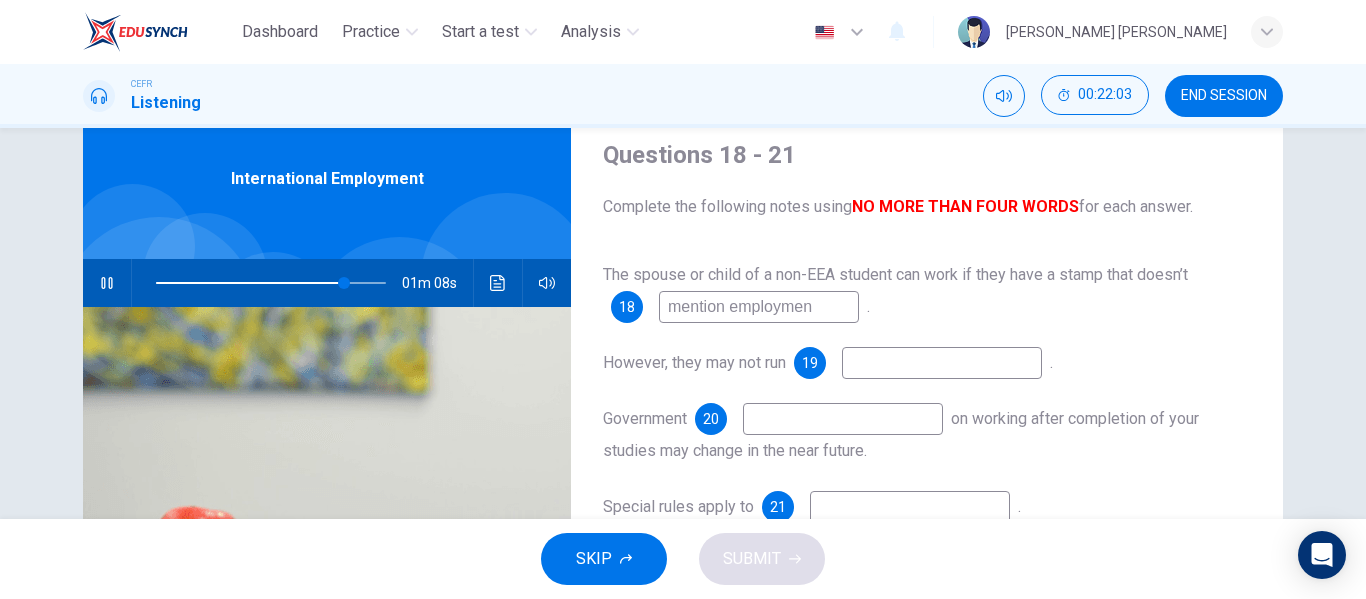 type on "mention employment" 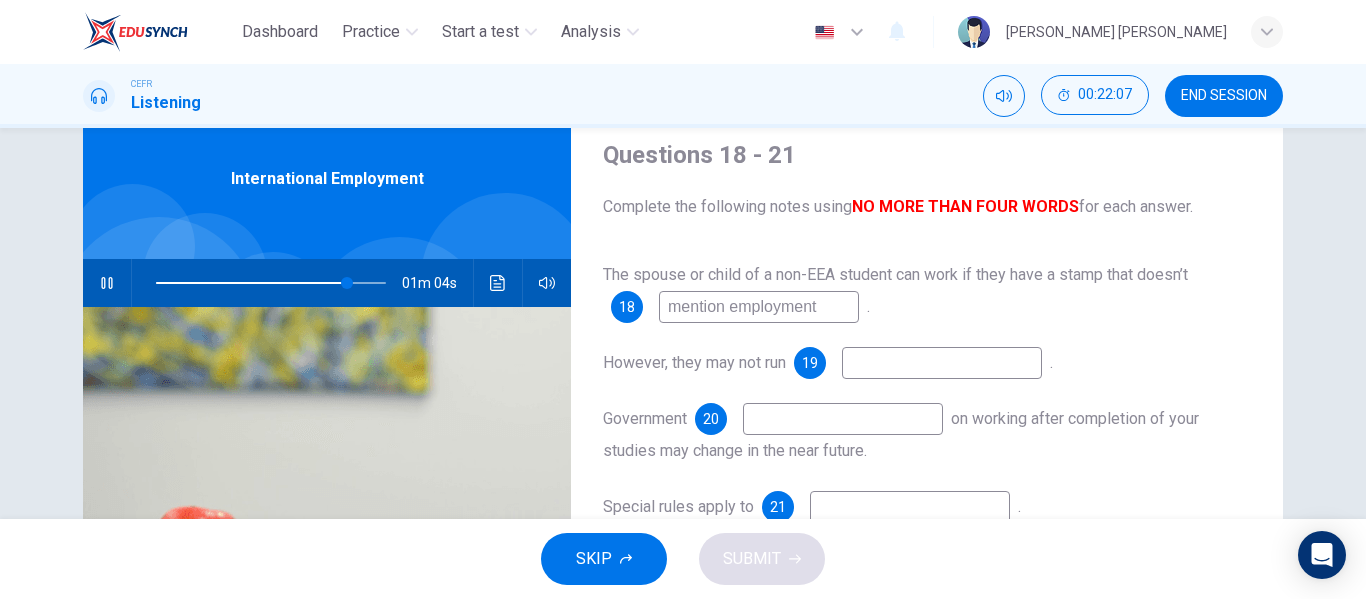 type on "83" 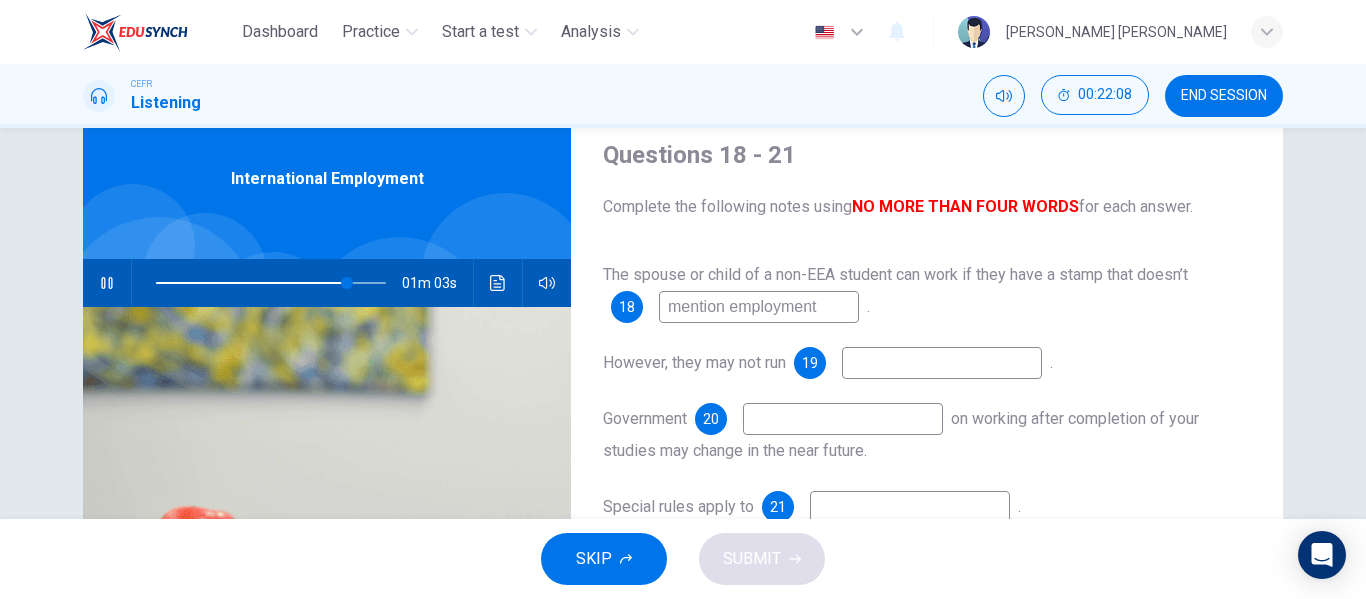 type on "mention employment" 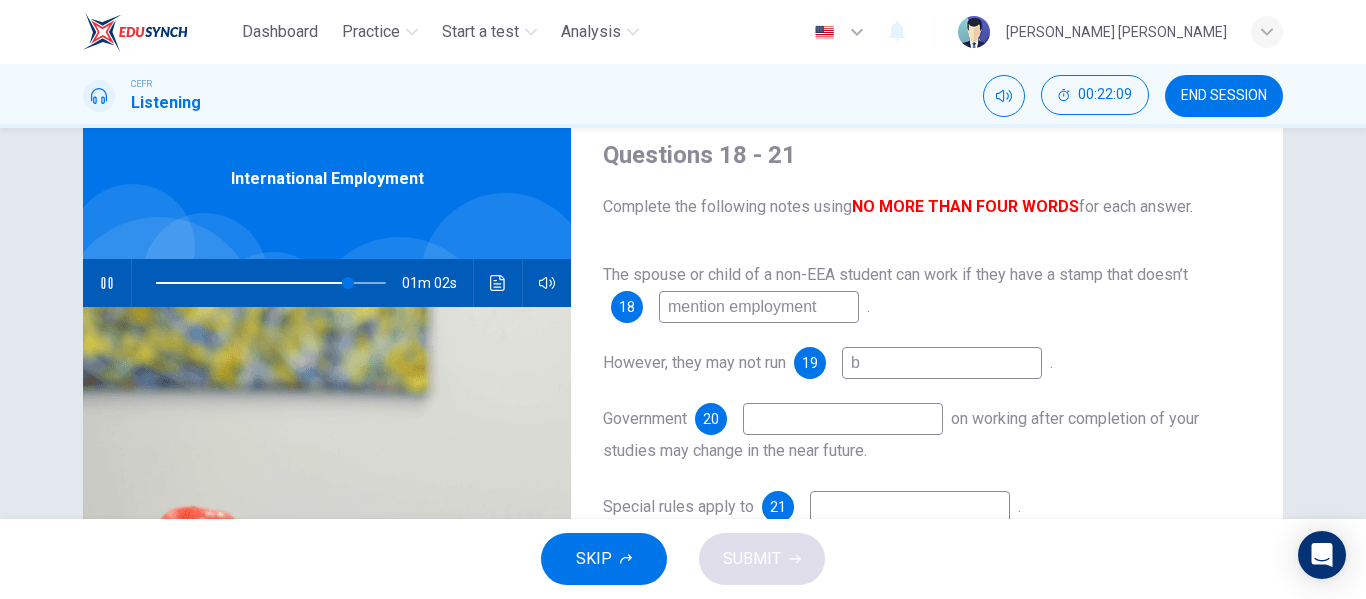 type on "bu" 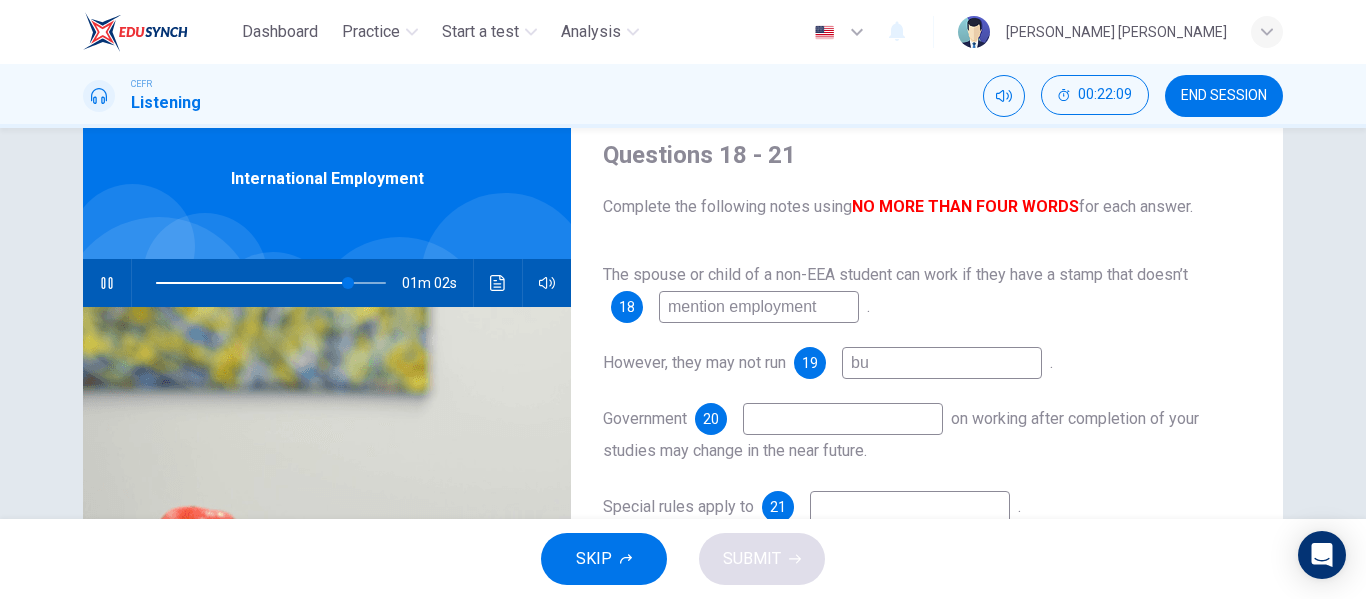 type on "84" 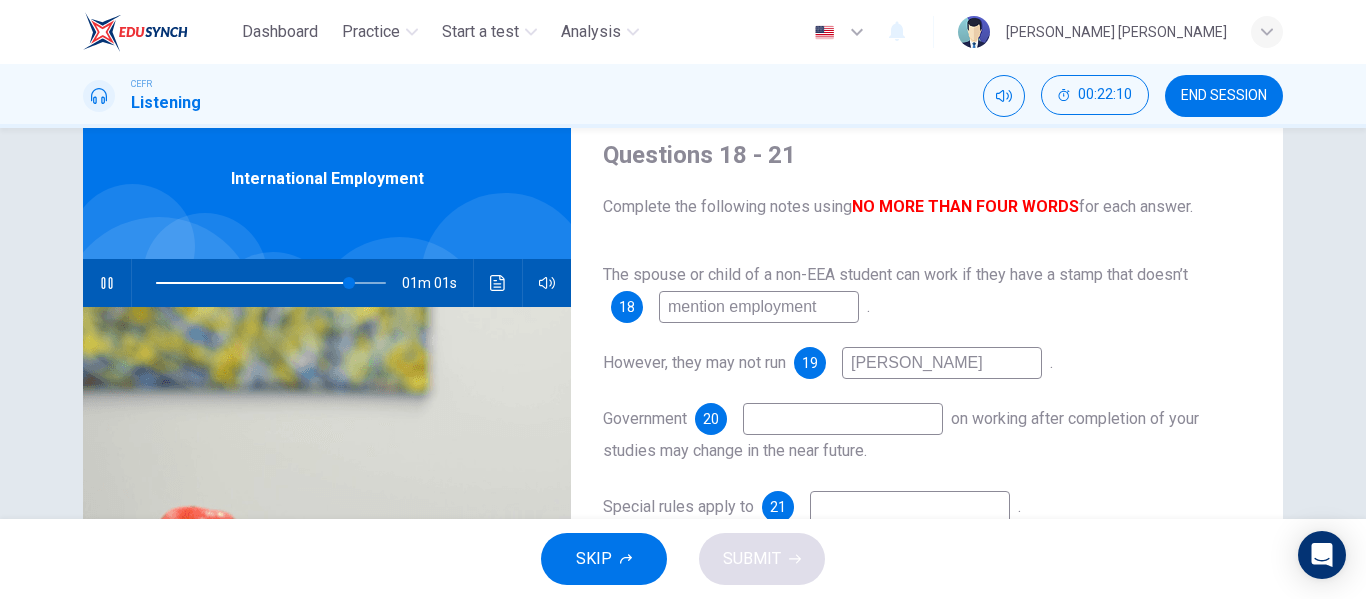 type on "bussi" 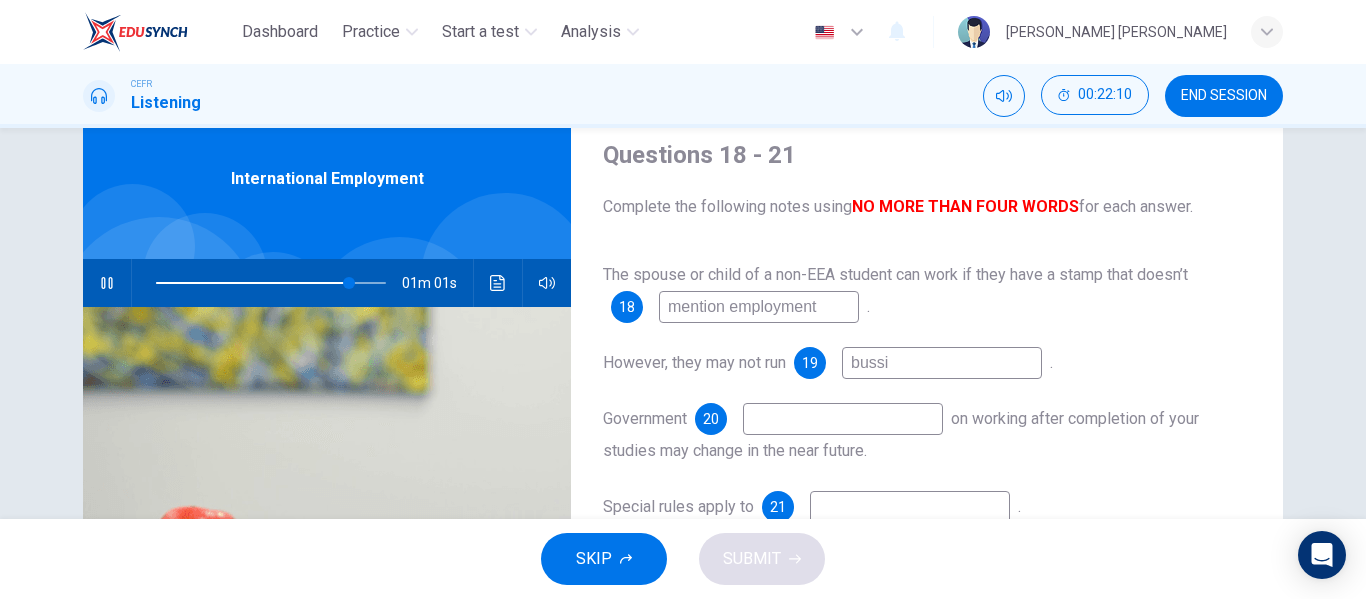 type on "84" 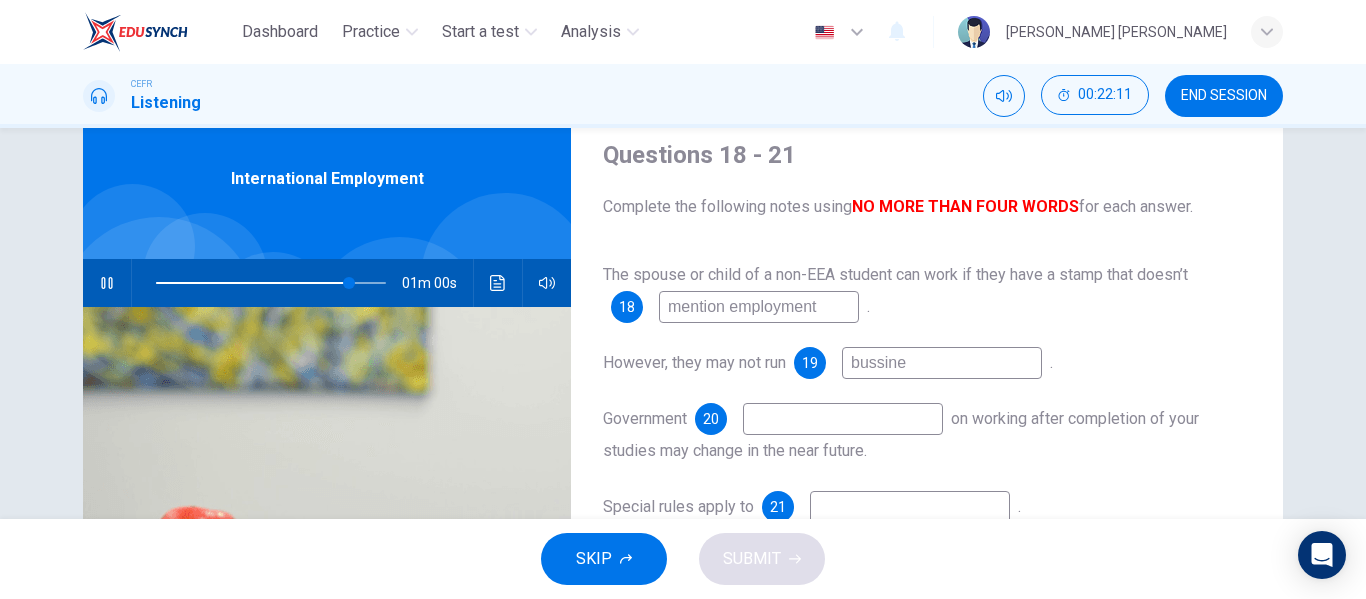 type on "bussines" 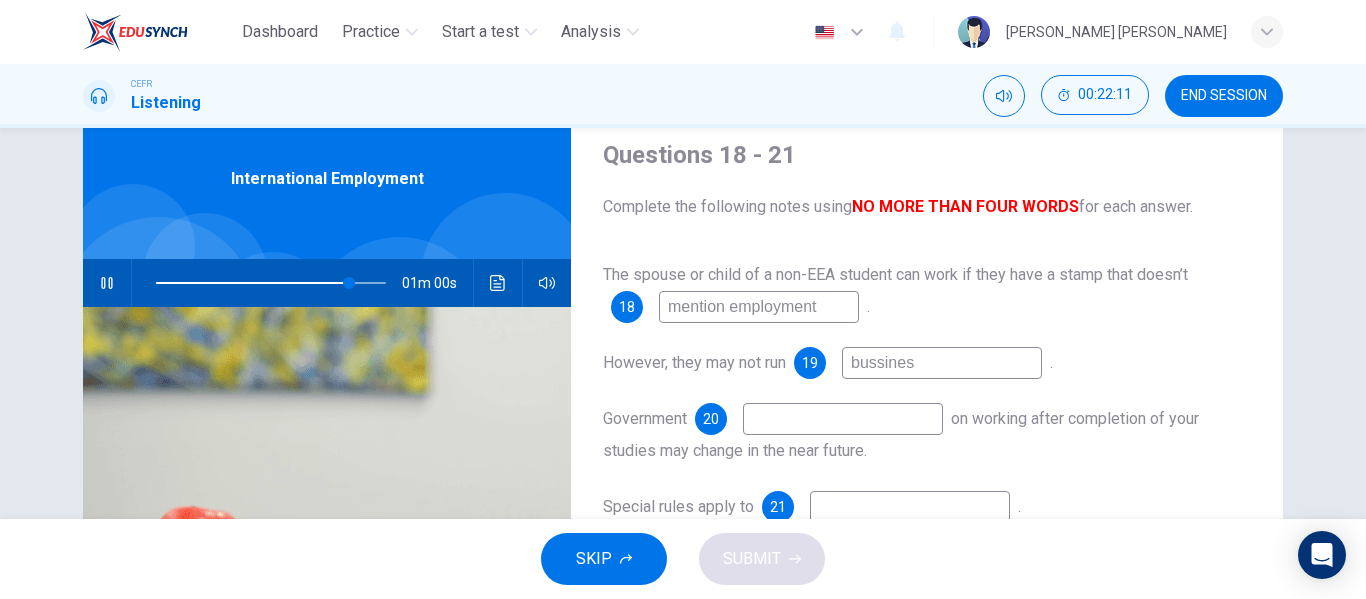 type on "84" 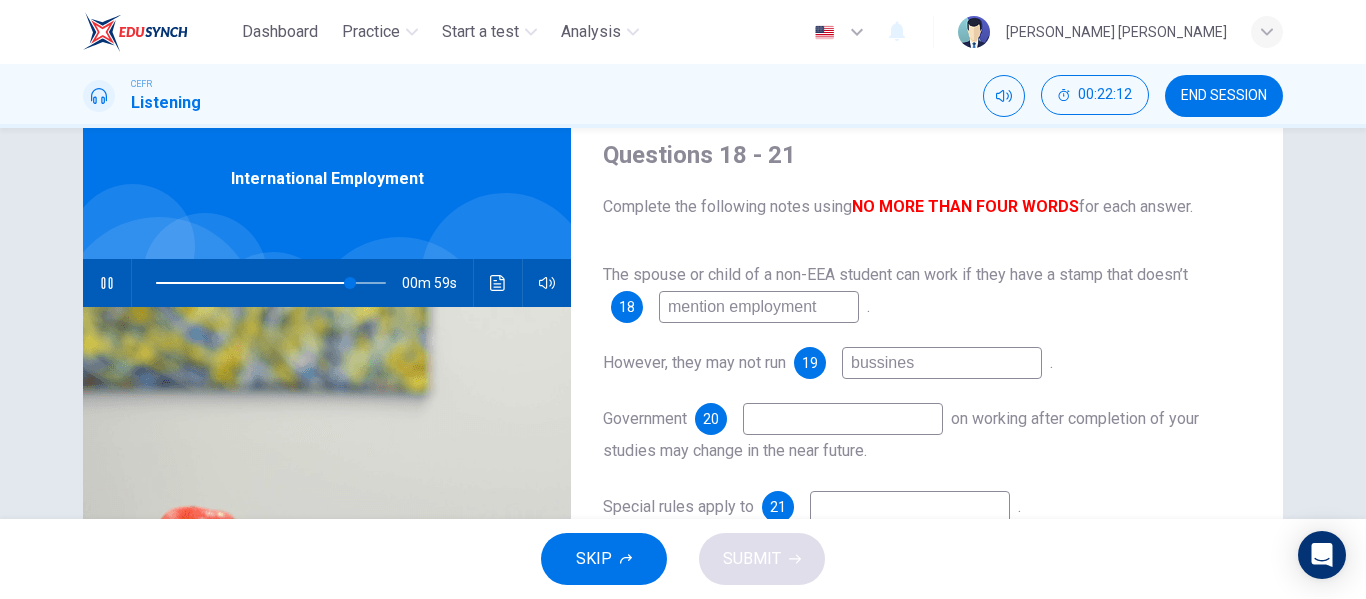 type on "bussiness" 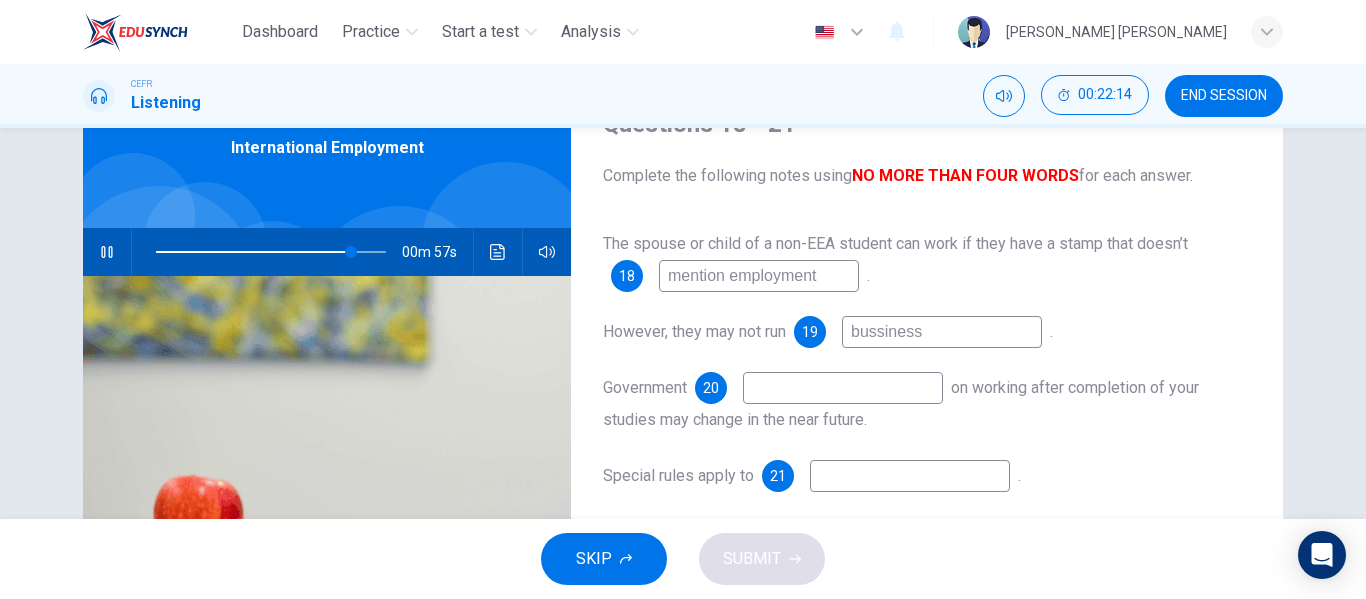 scroll, scrollTop: 95, scrollLeft: 0, axis: vertical 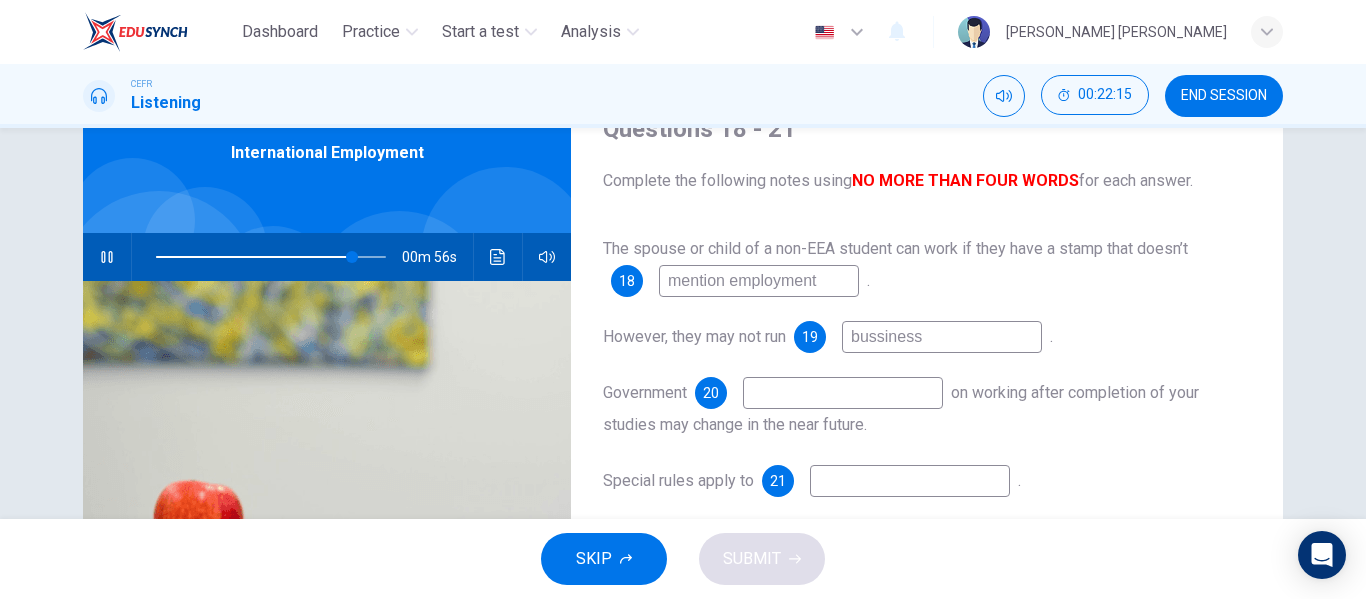 click on "bussiness" at bounding box center (942, 337) 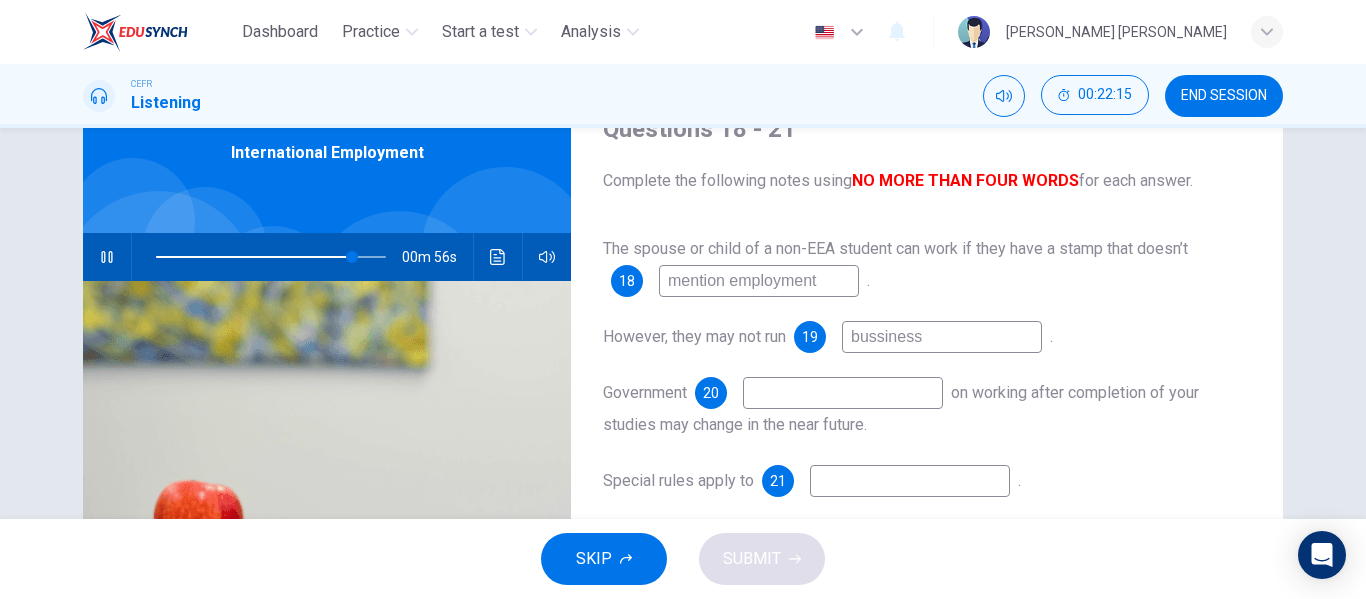 type on "85" 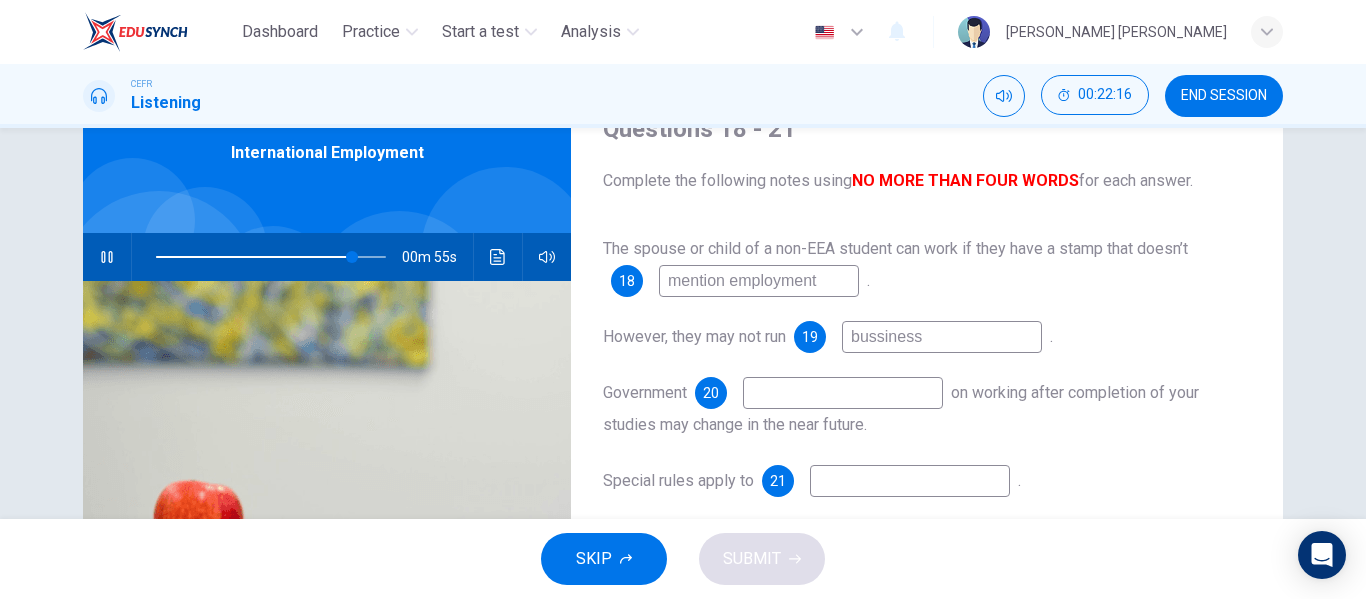 type on "business" 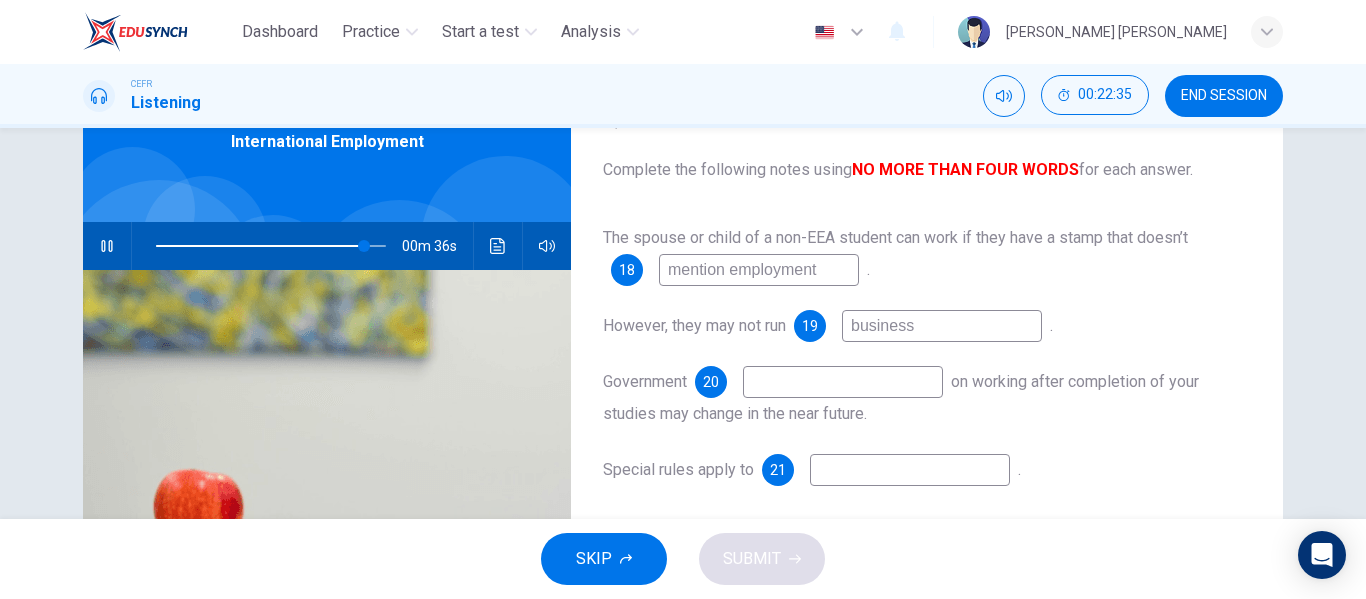 scroll, scrollTop: 93, scrollLeft: 0, axis: vertical 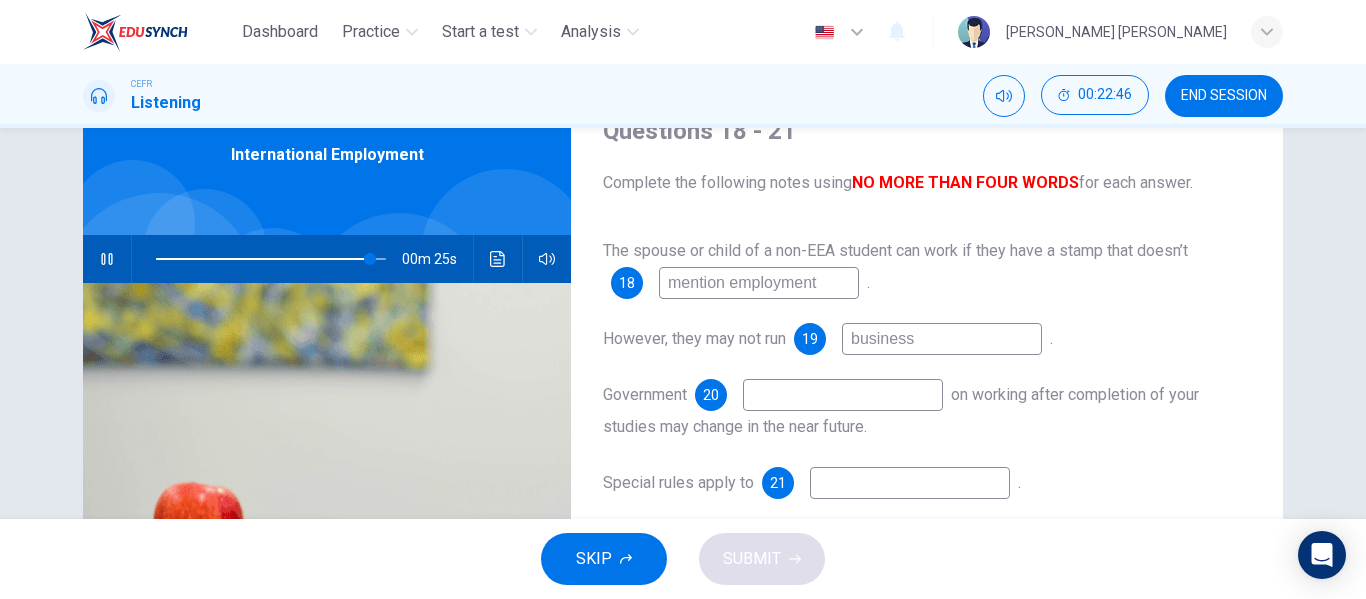 type on "93" 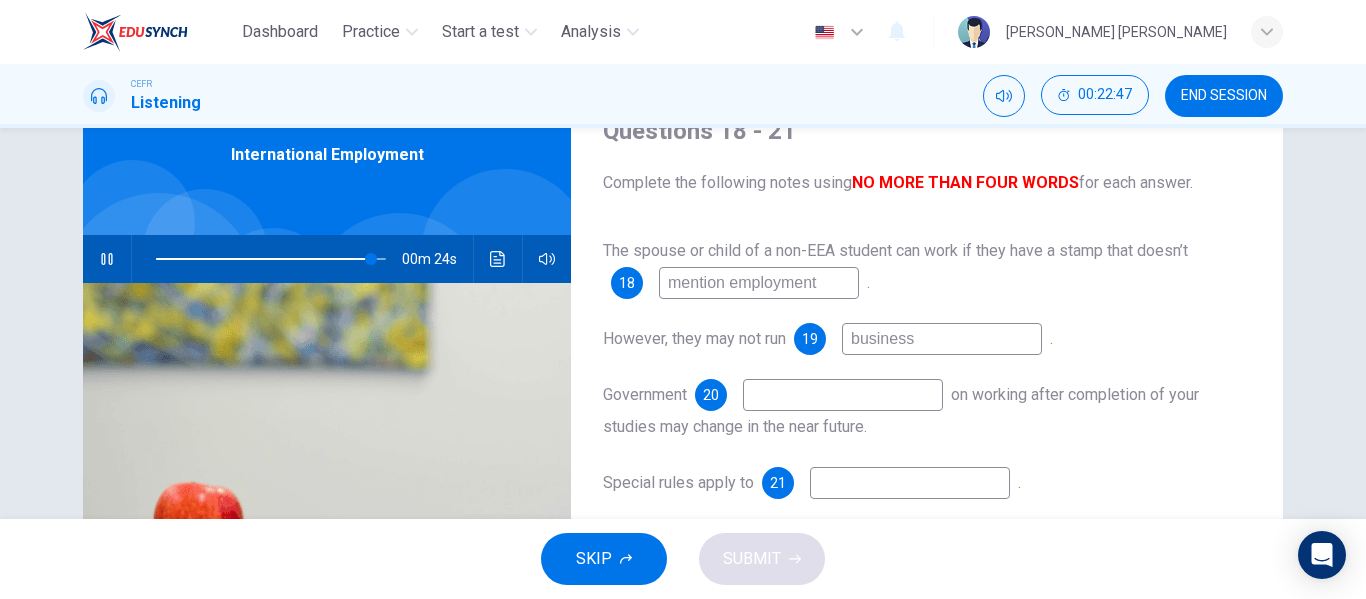 type on "business" 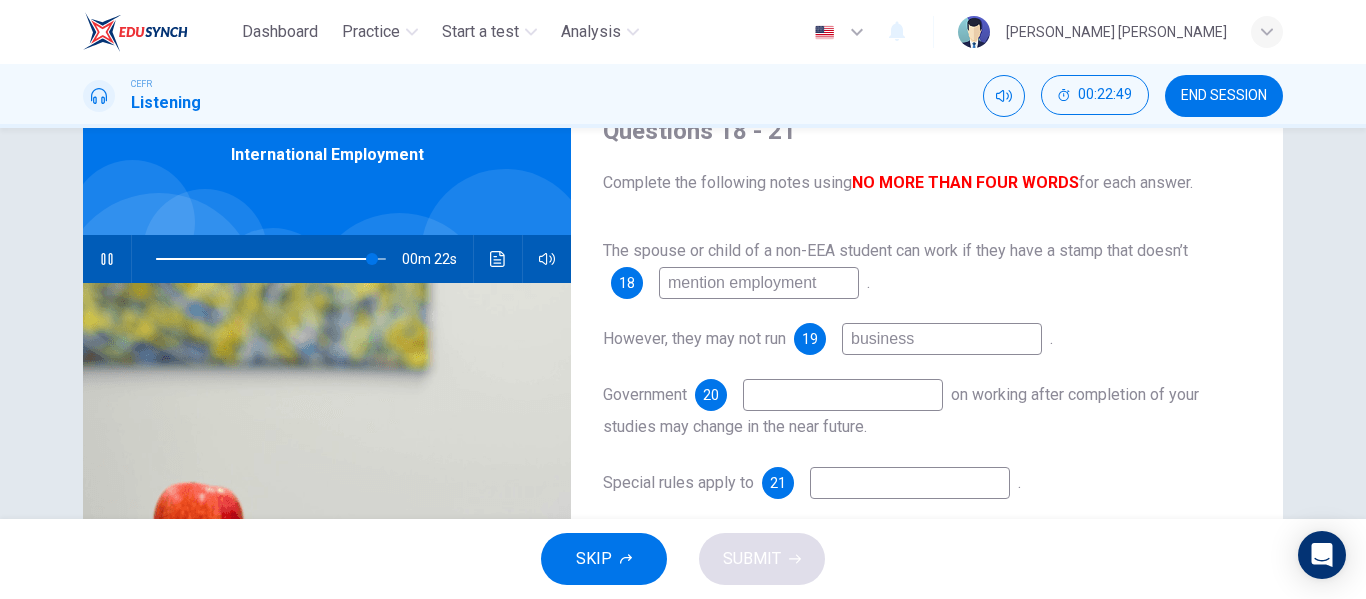 type on "94" 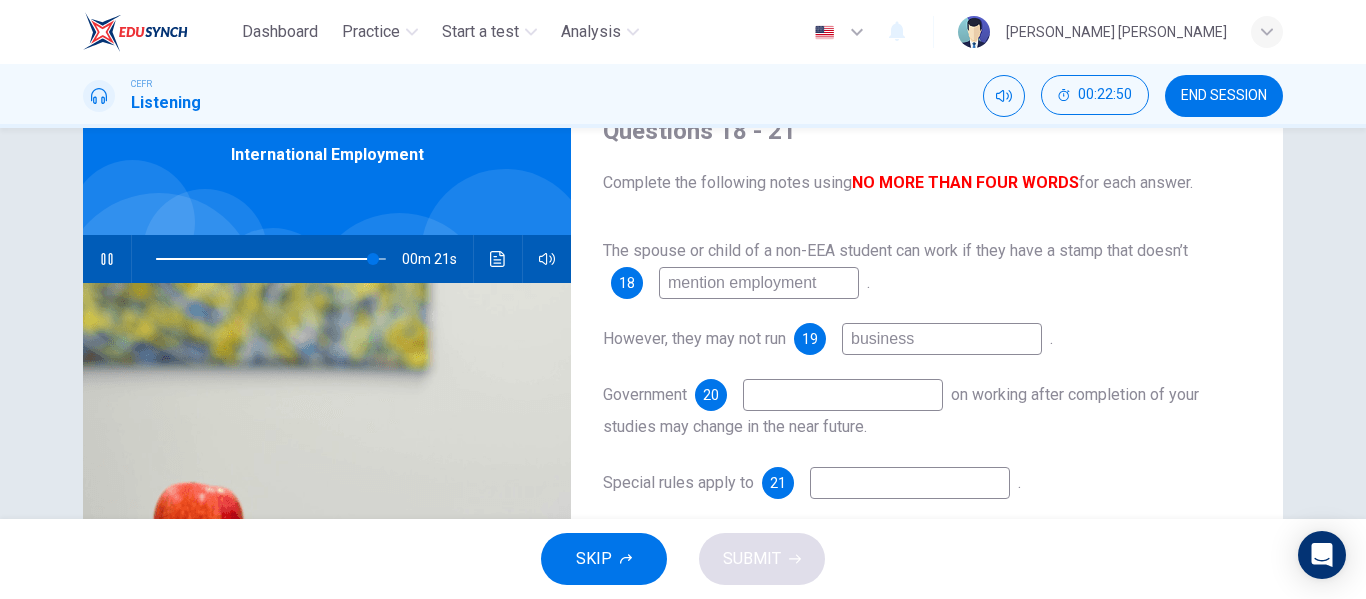 type on "r" 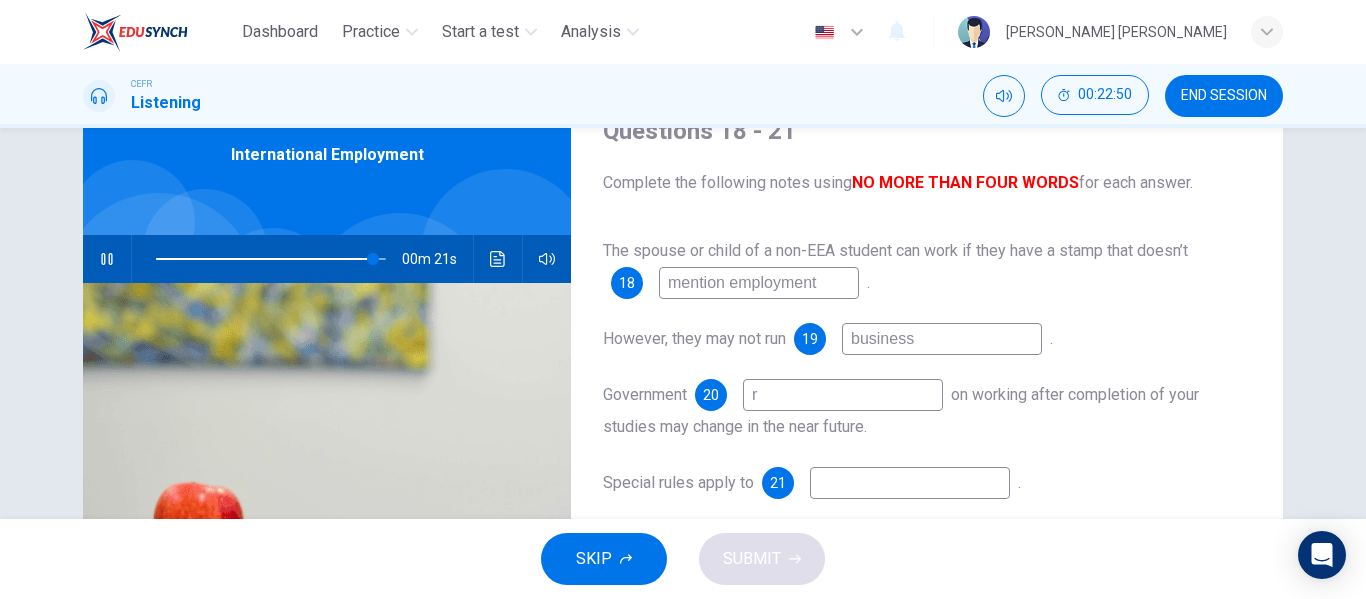 type on "95" 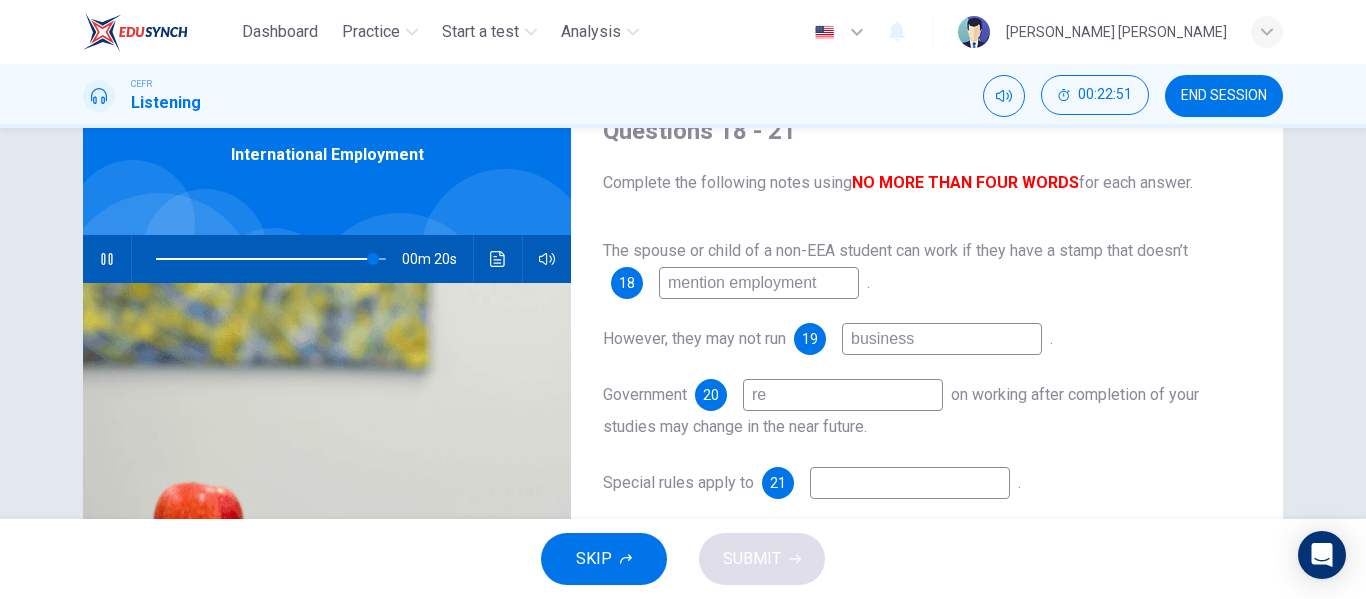 type on "rec" 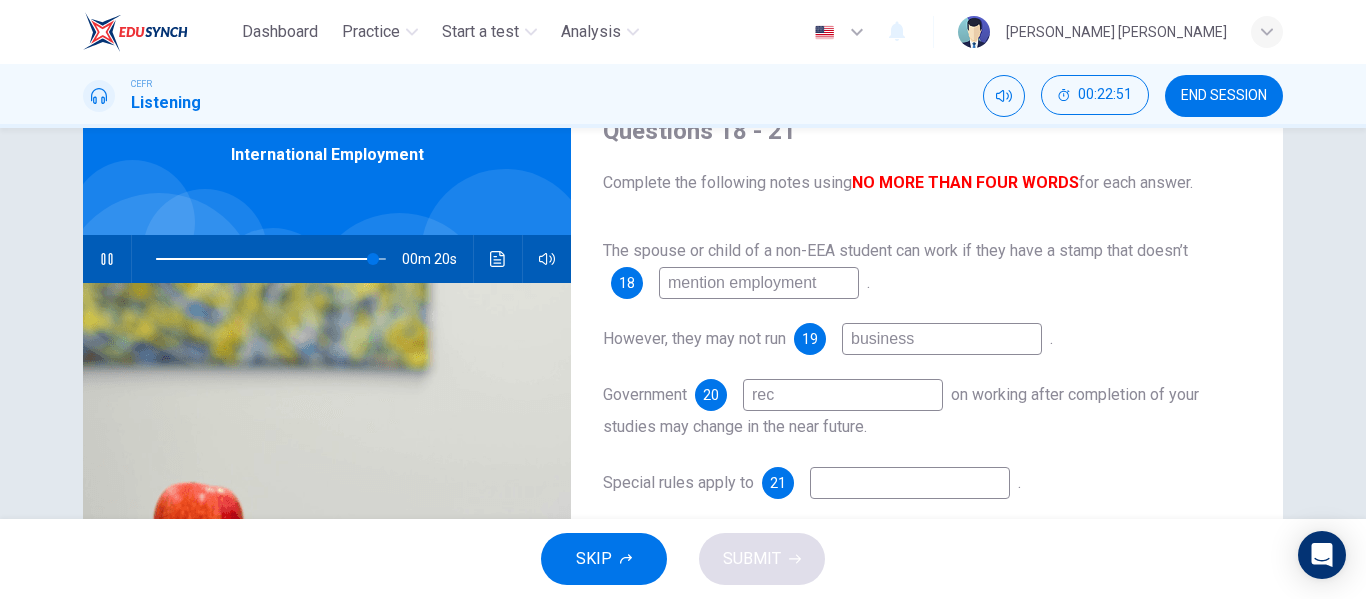 type on "95" 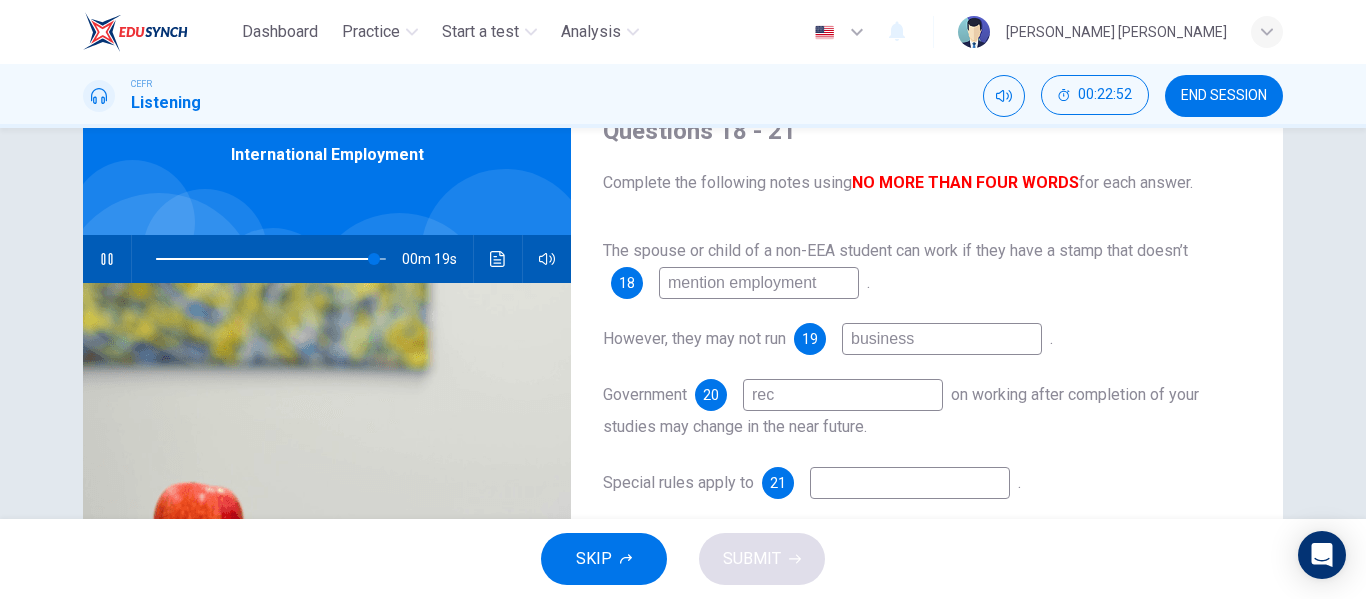 type on "re" 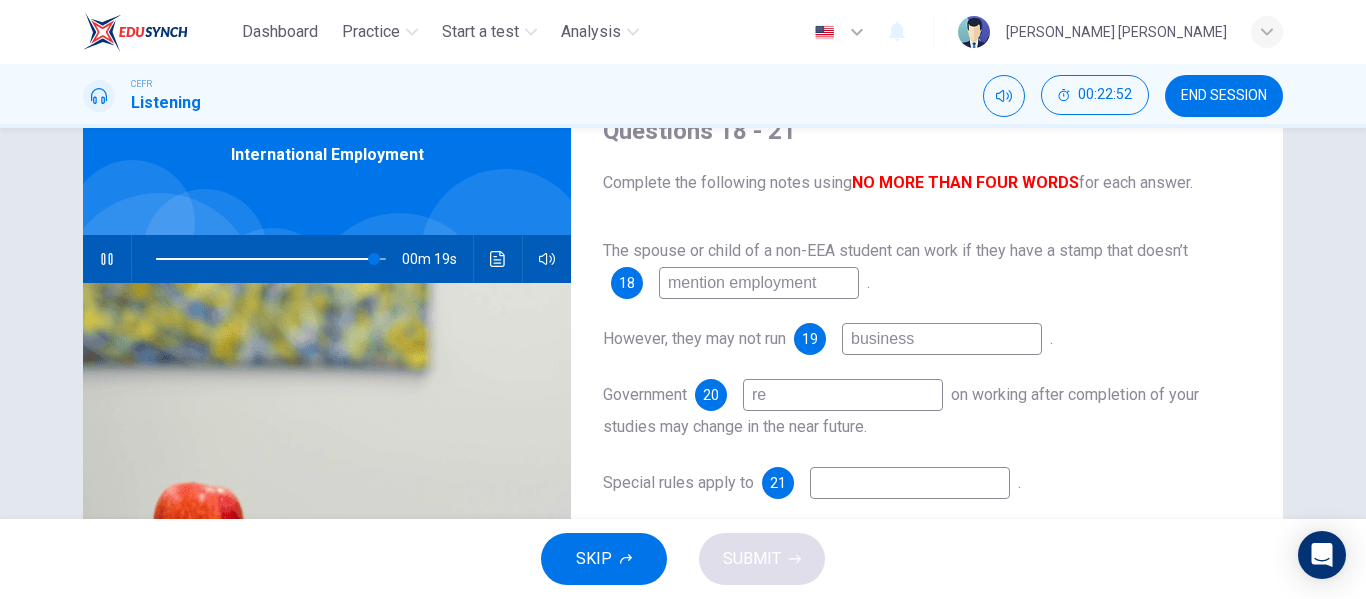 type on "95" 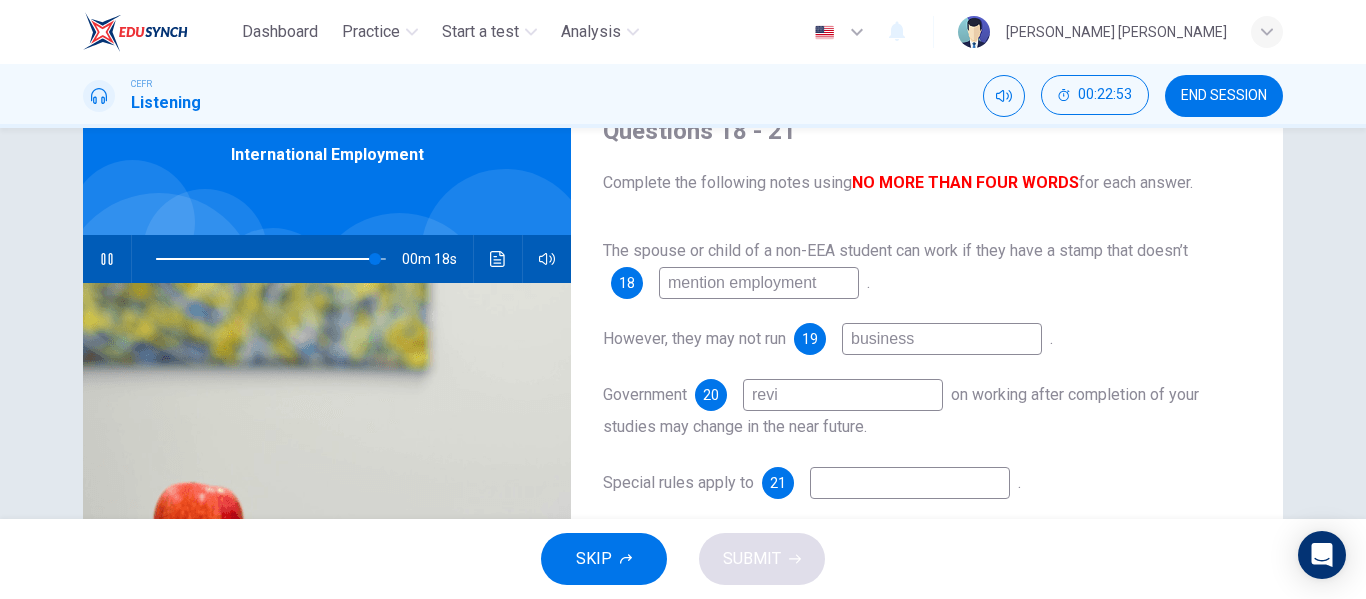 type on "revie" 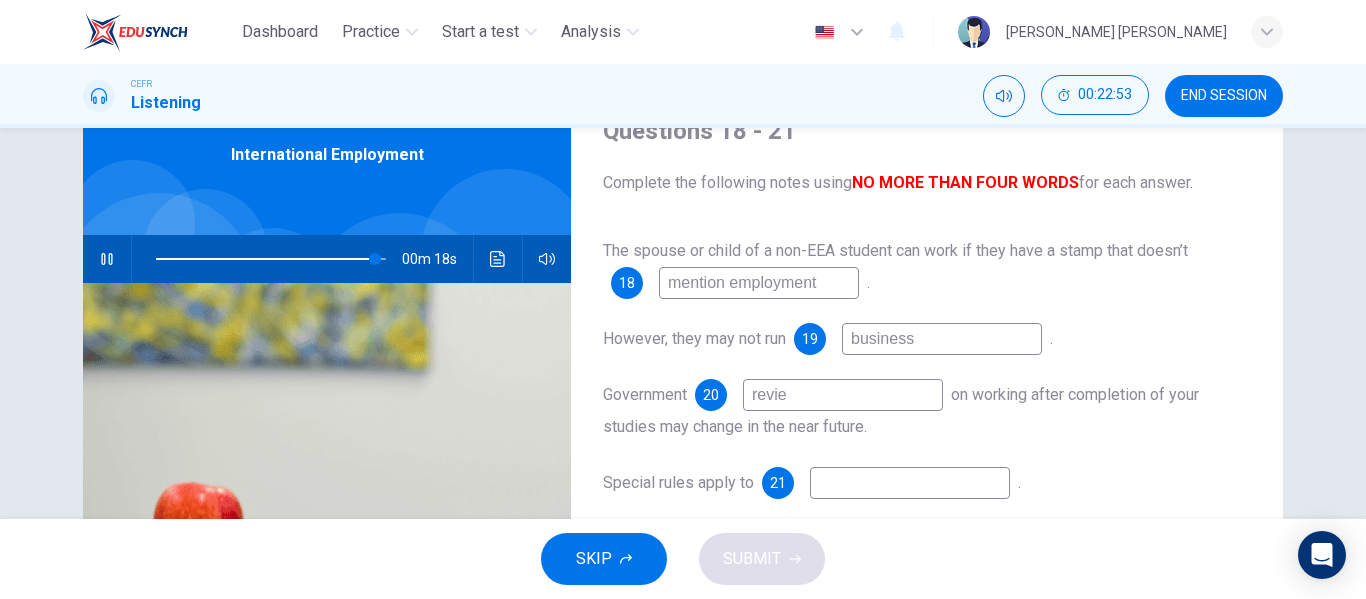 type on "95" 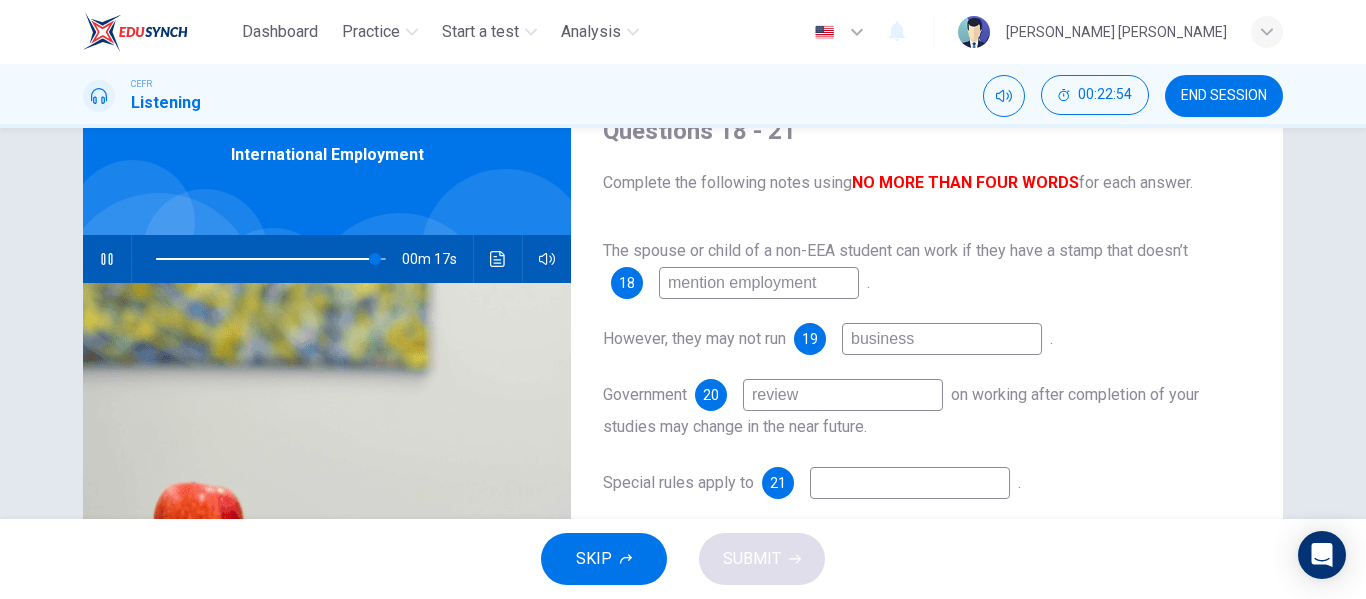 type on "reviews" 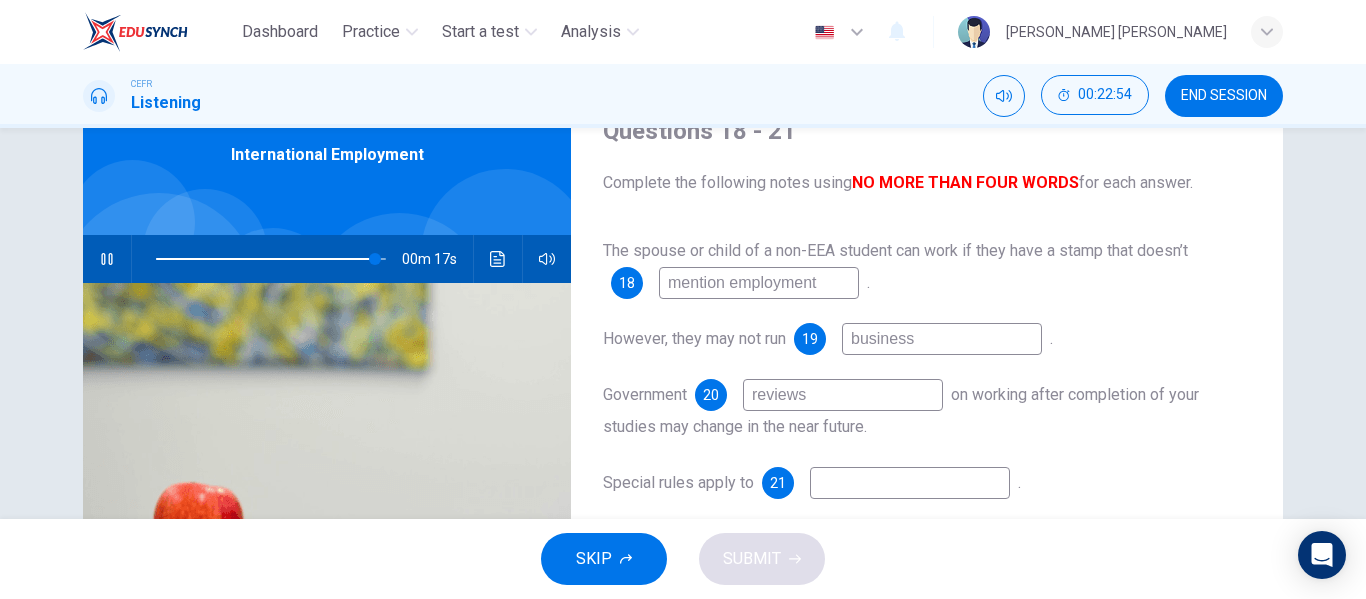 type on "96" 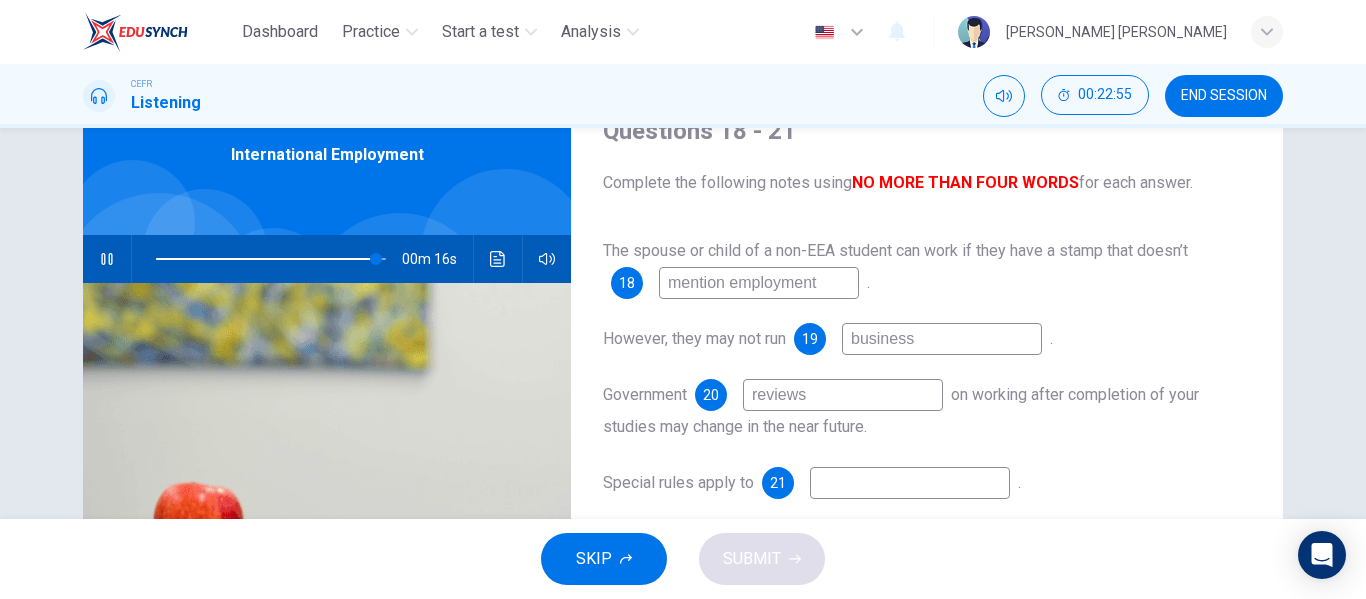 type on "reviews" 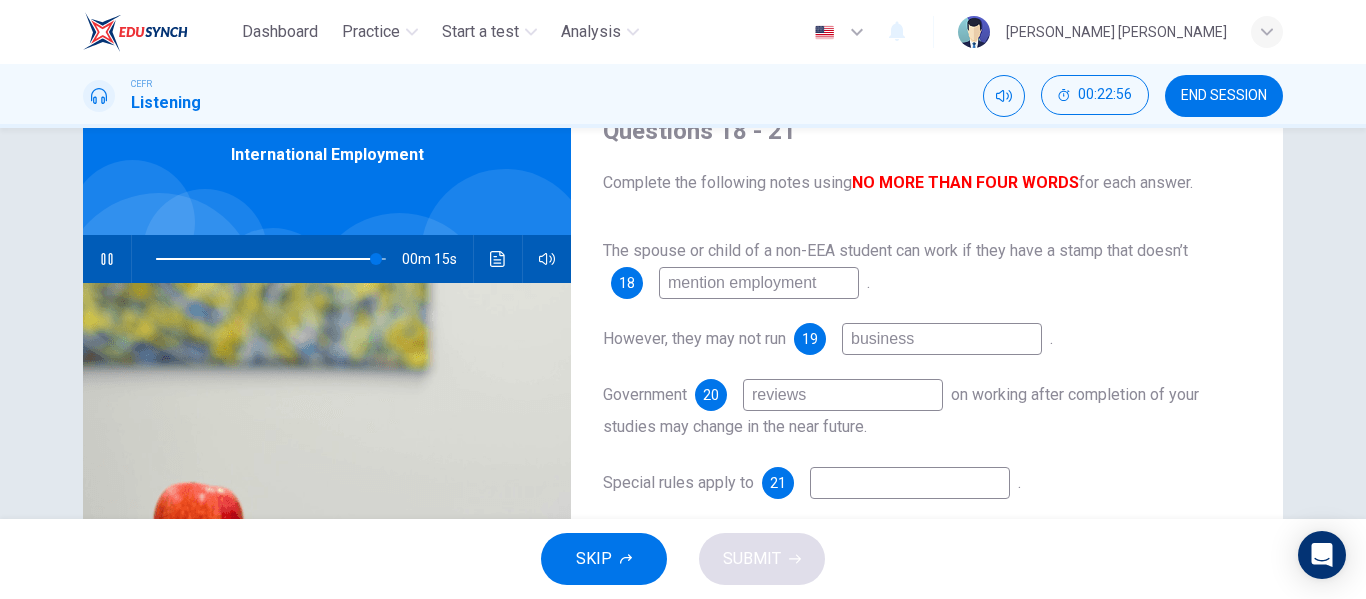 click at bounding box center (910, 483) 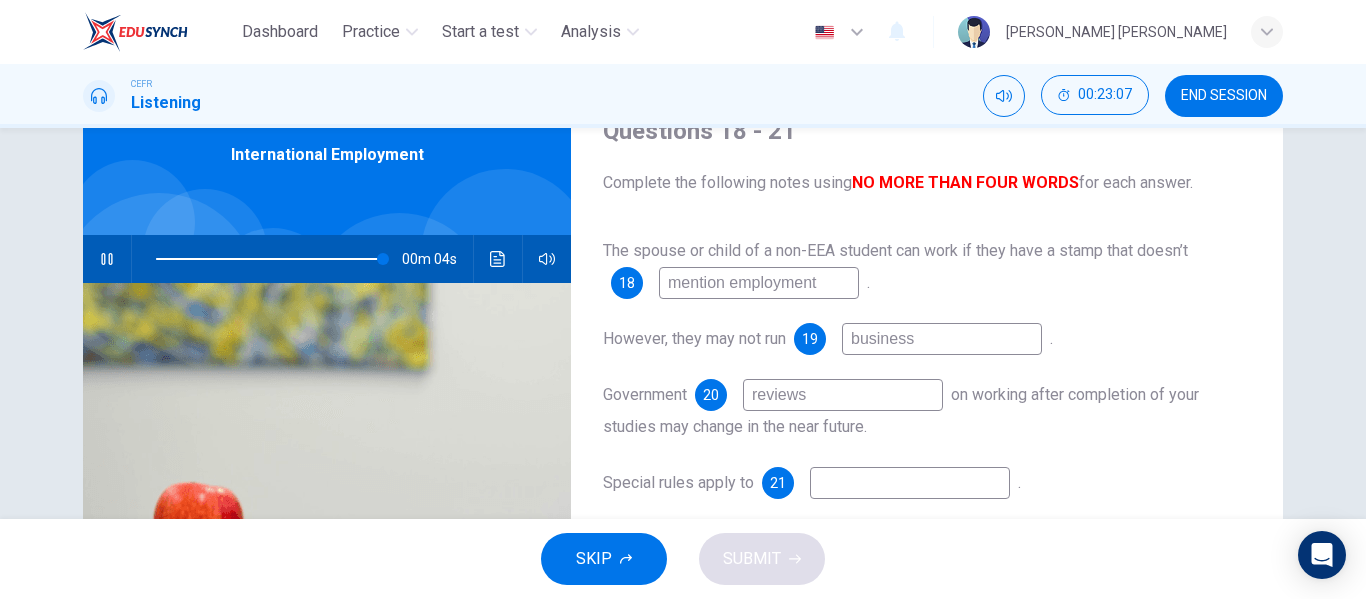 type on "99" 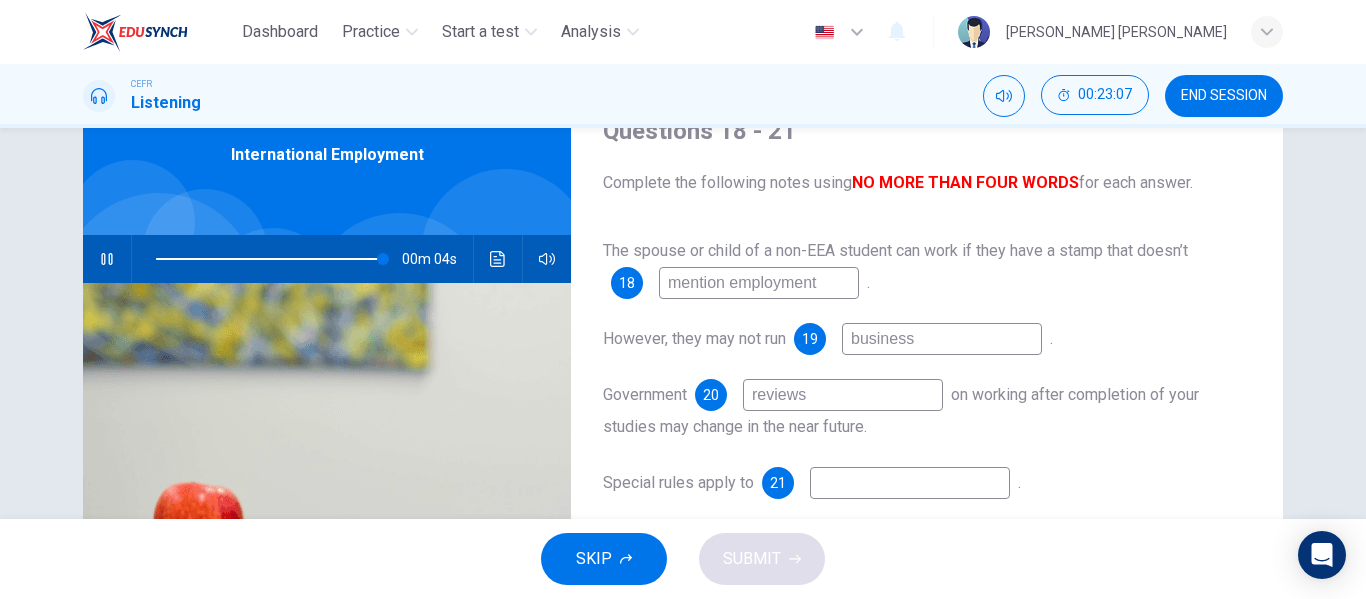 type on "d" 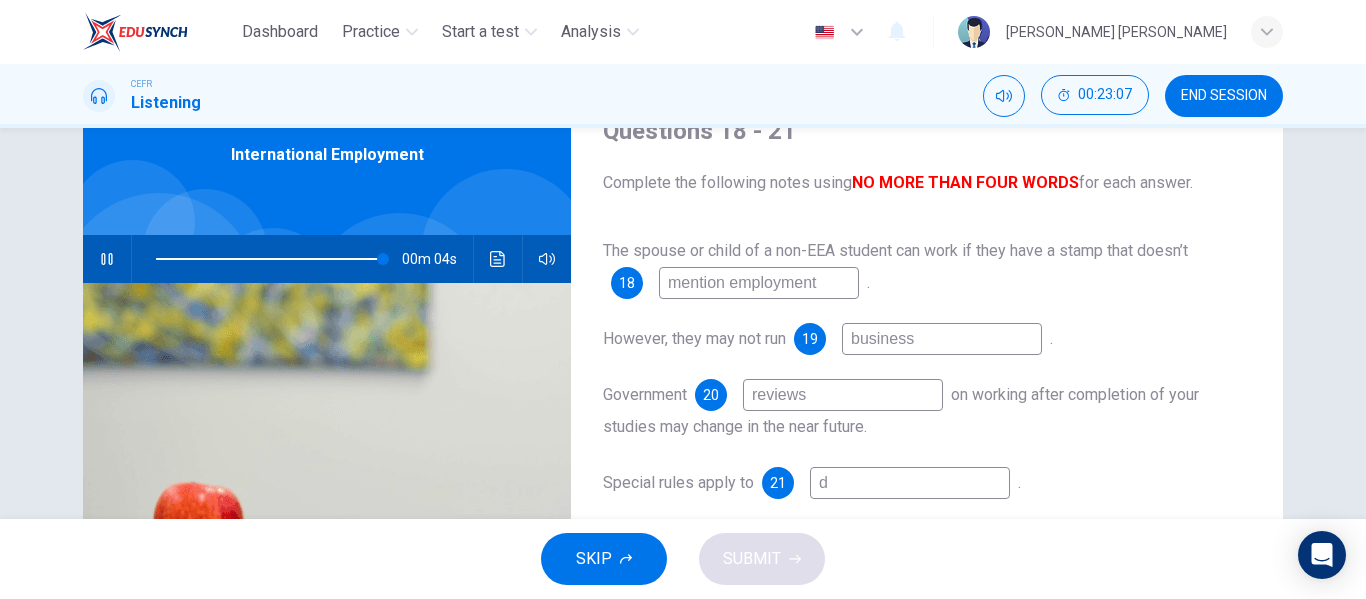 type on "99" 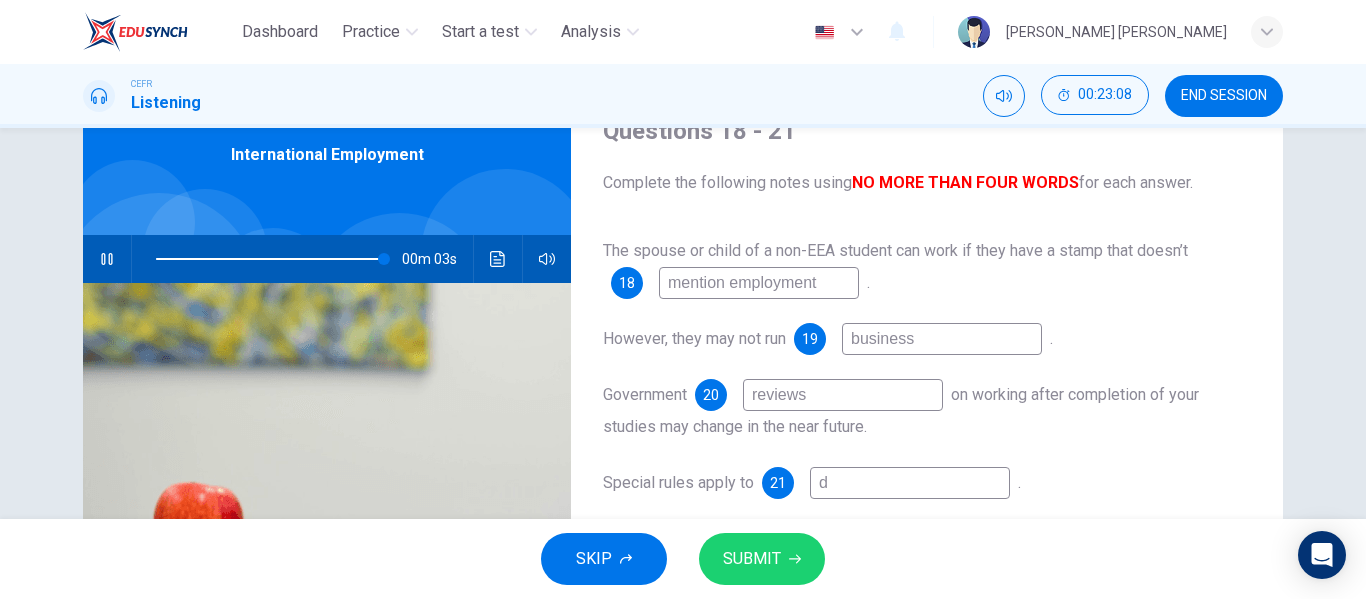 type on "dc" 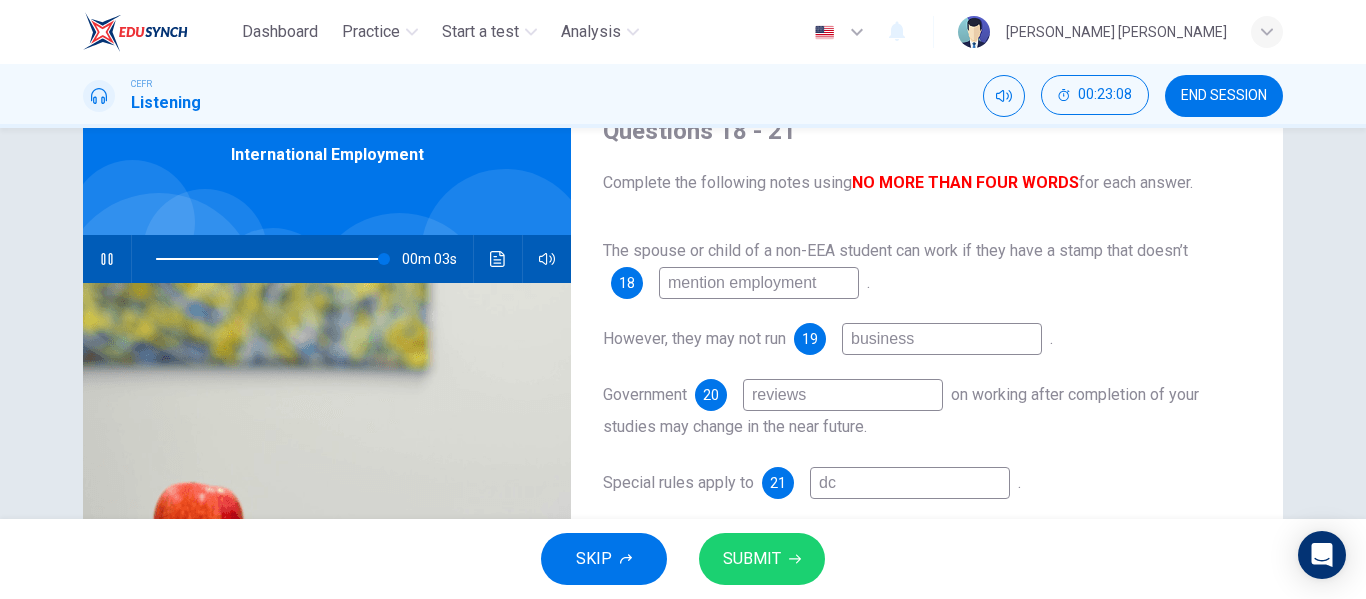 type on "99" 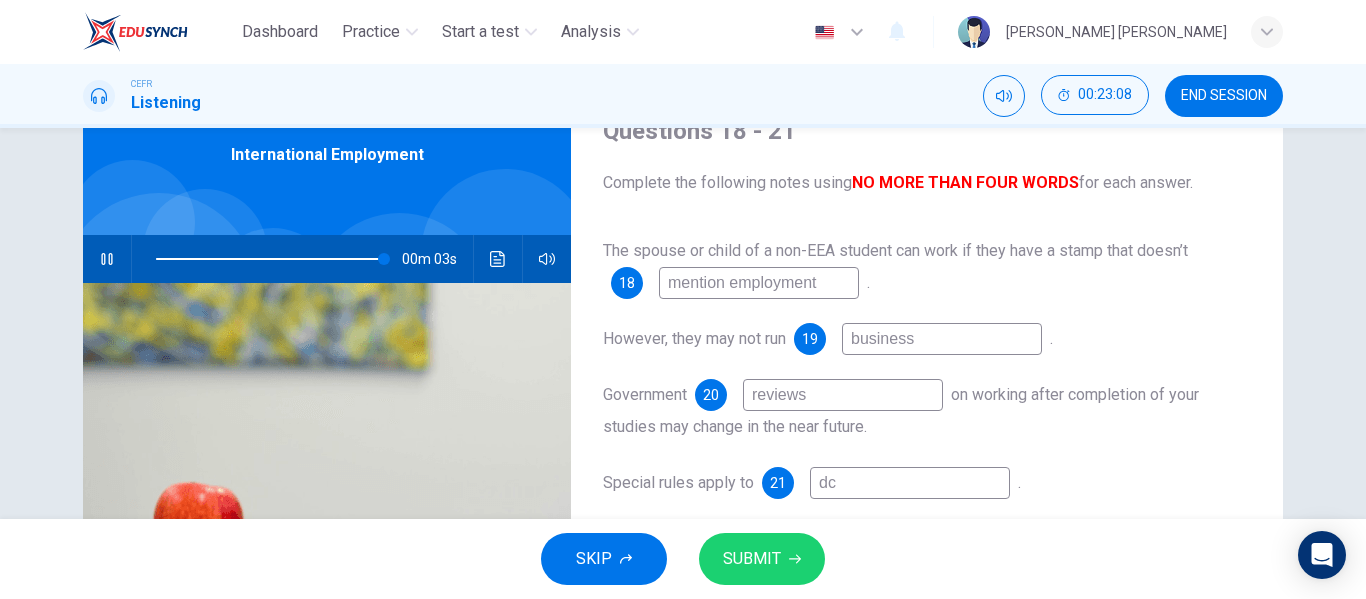 type on "d" 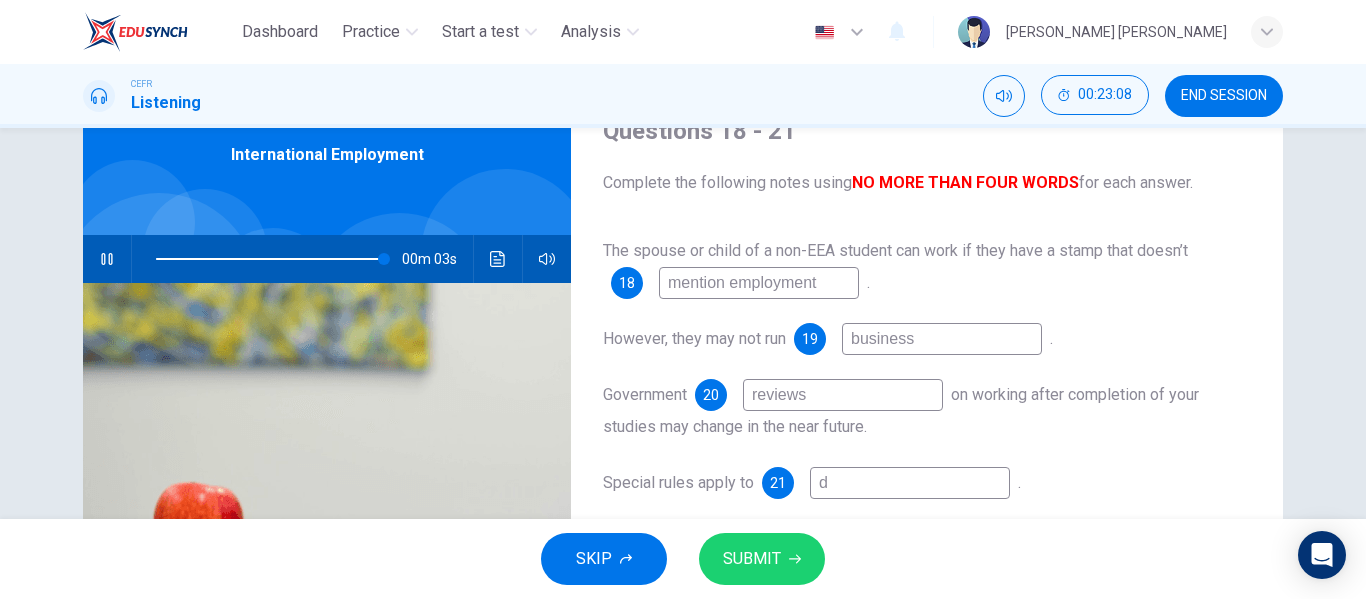 type on "99" 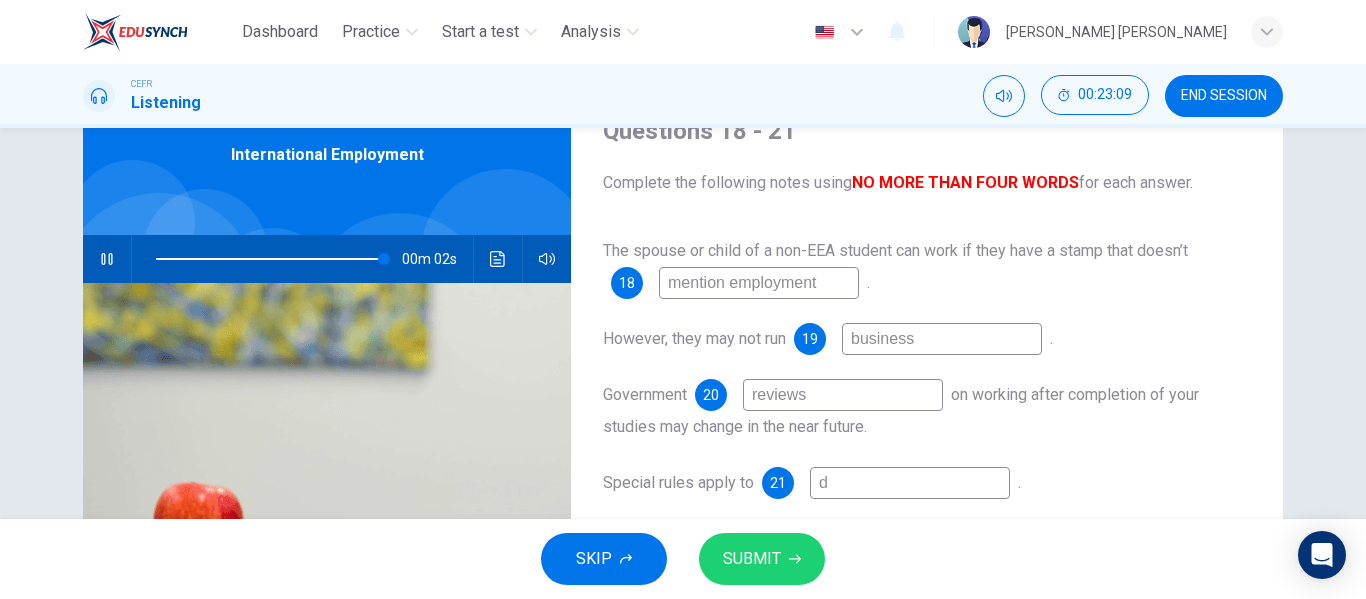 type on "do" 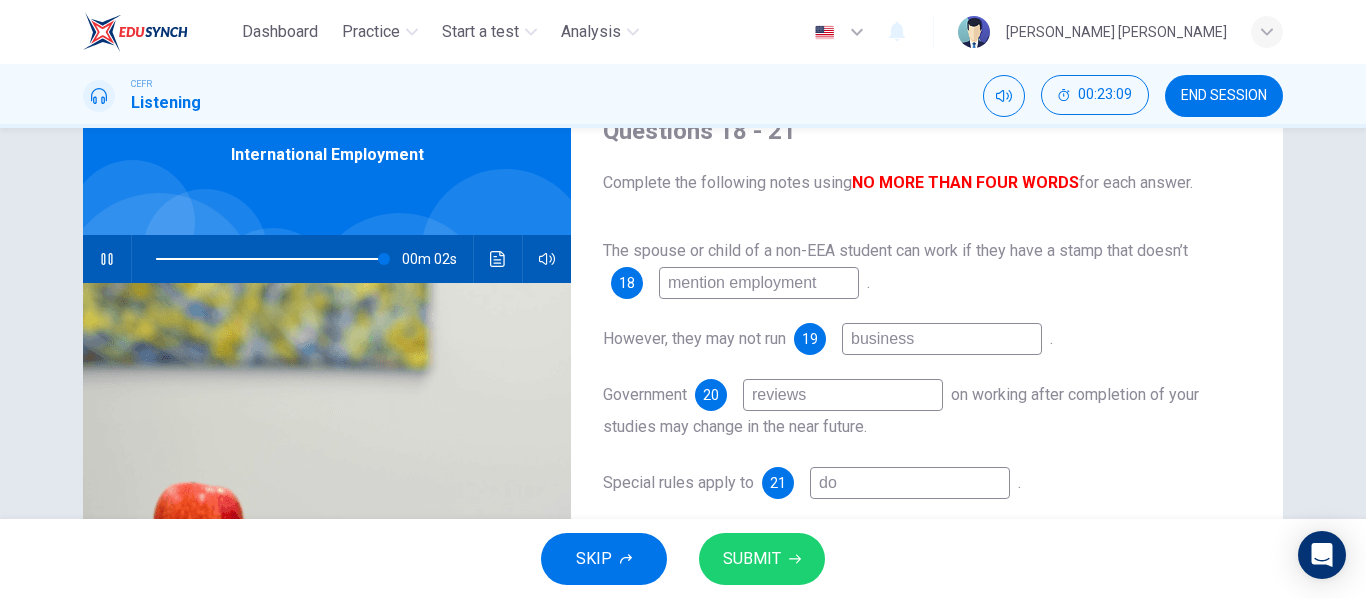 type on "99" 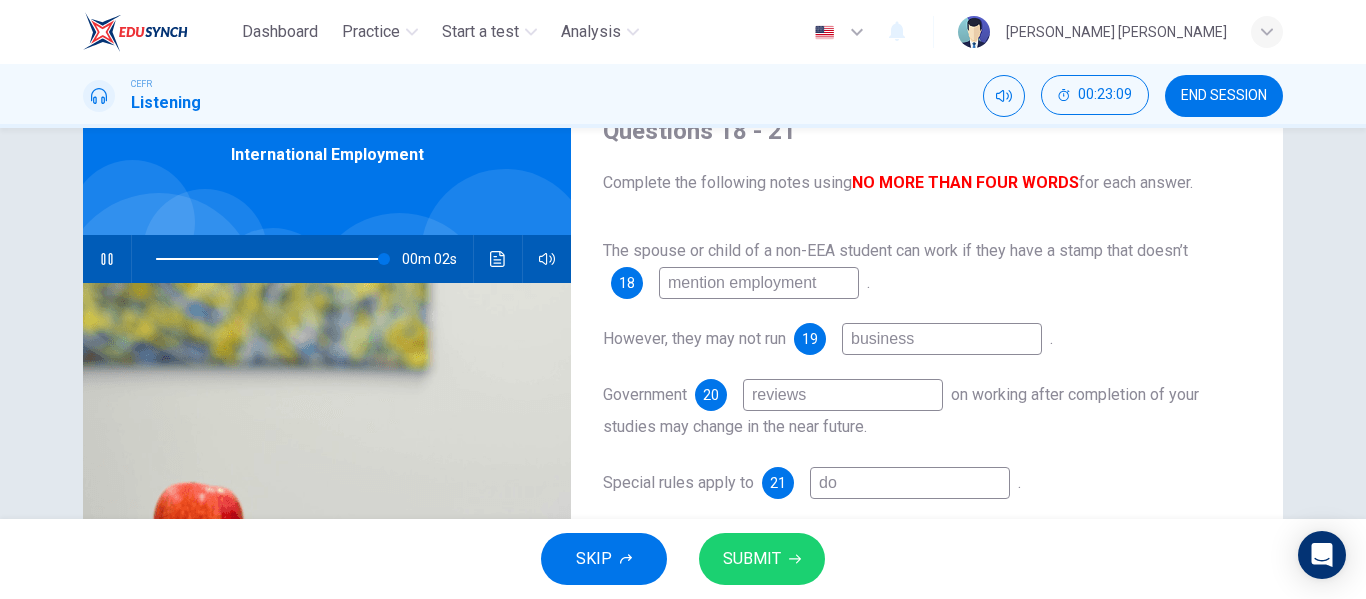 type on "doc" 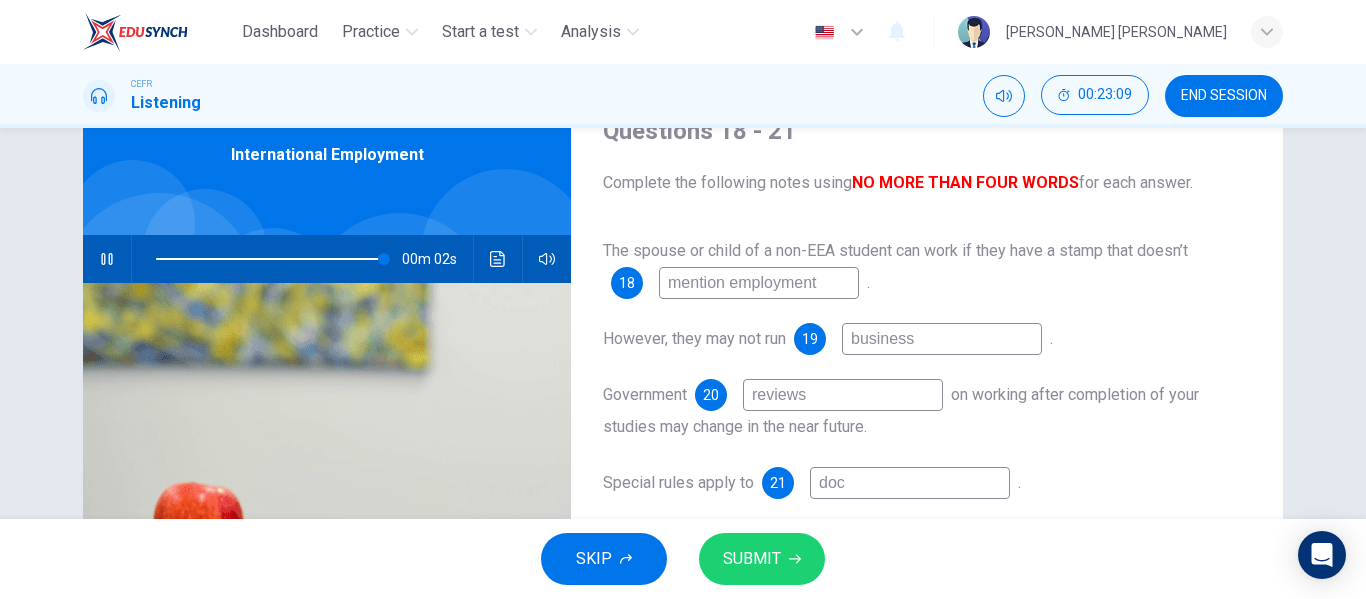 type on "99" 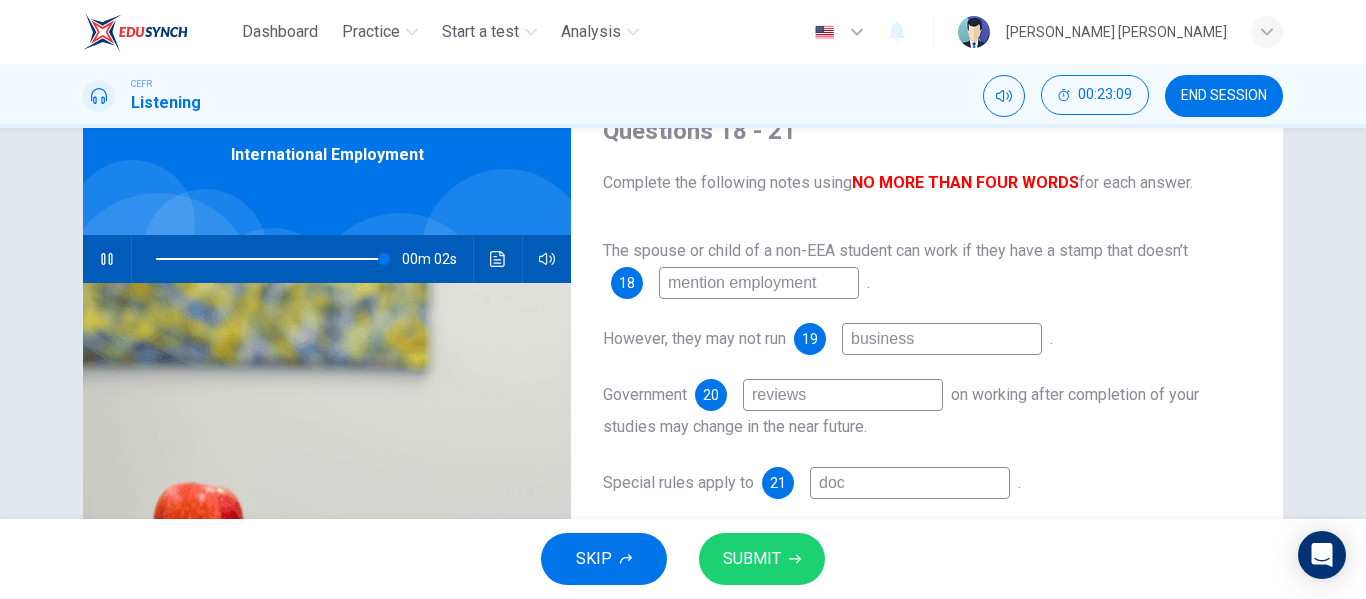 type on "doct" 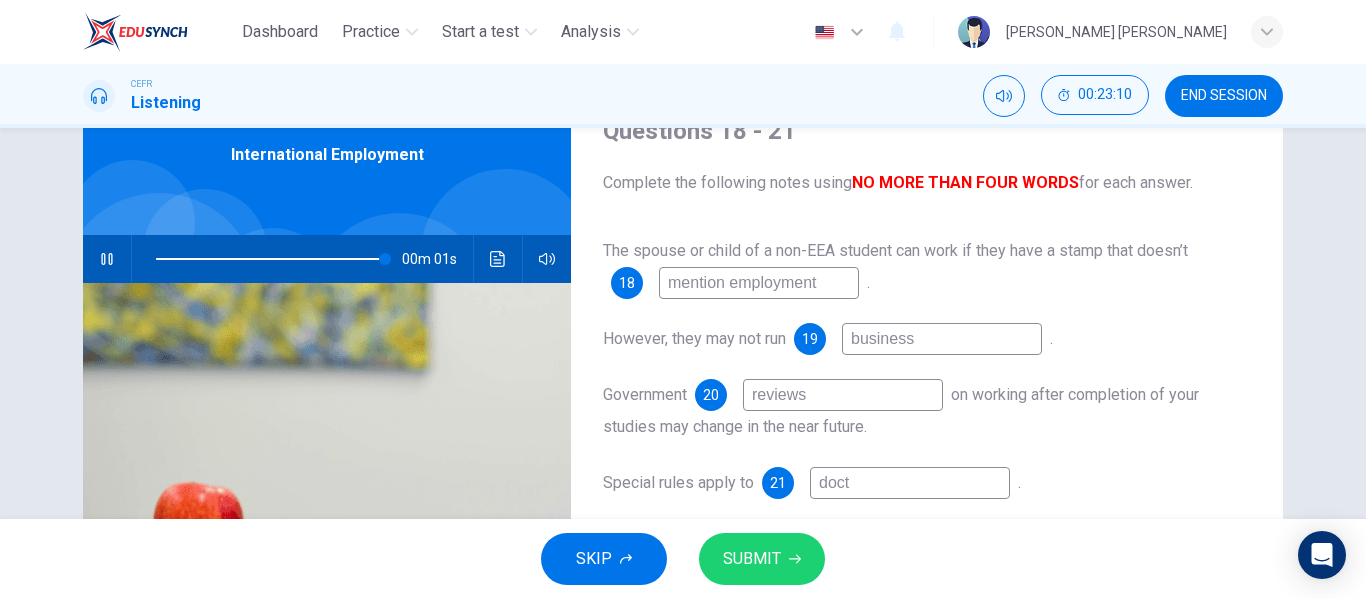 type on "100" 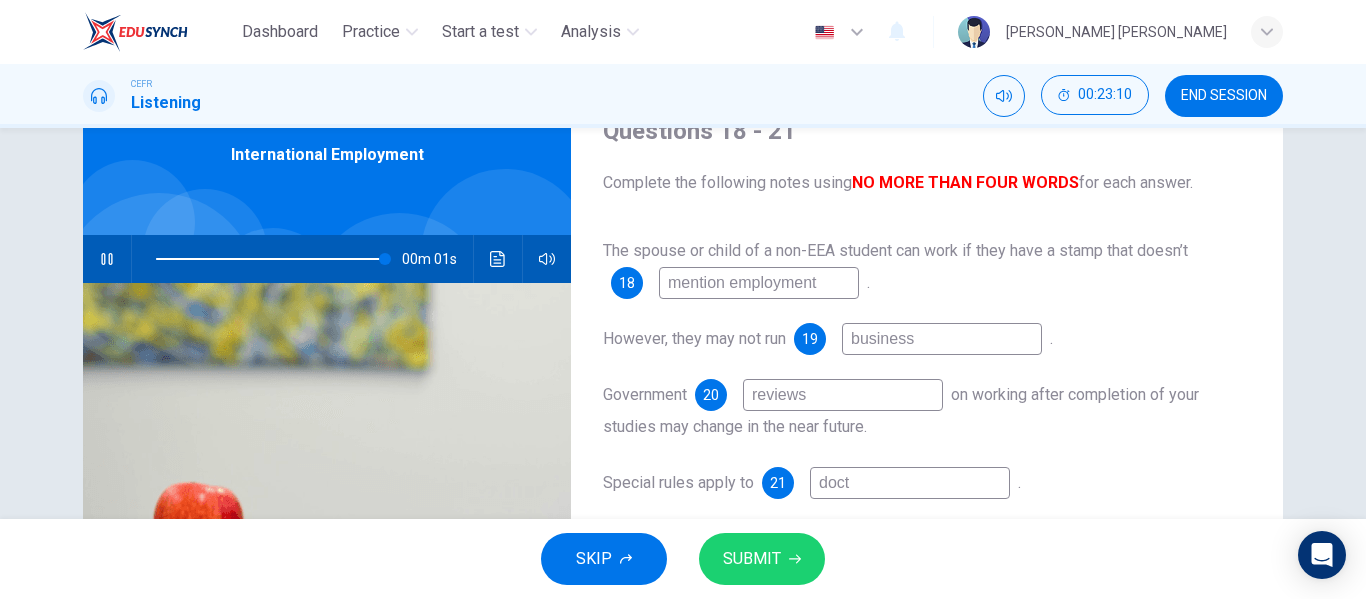 type on "docto" 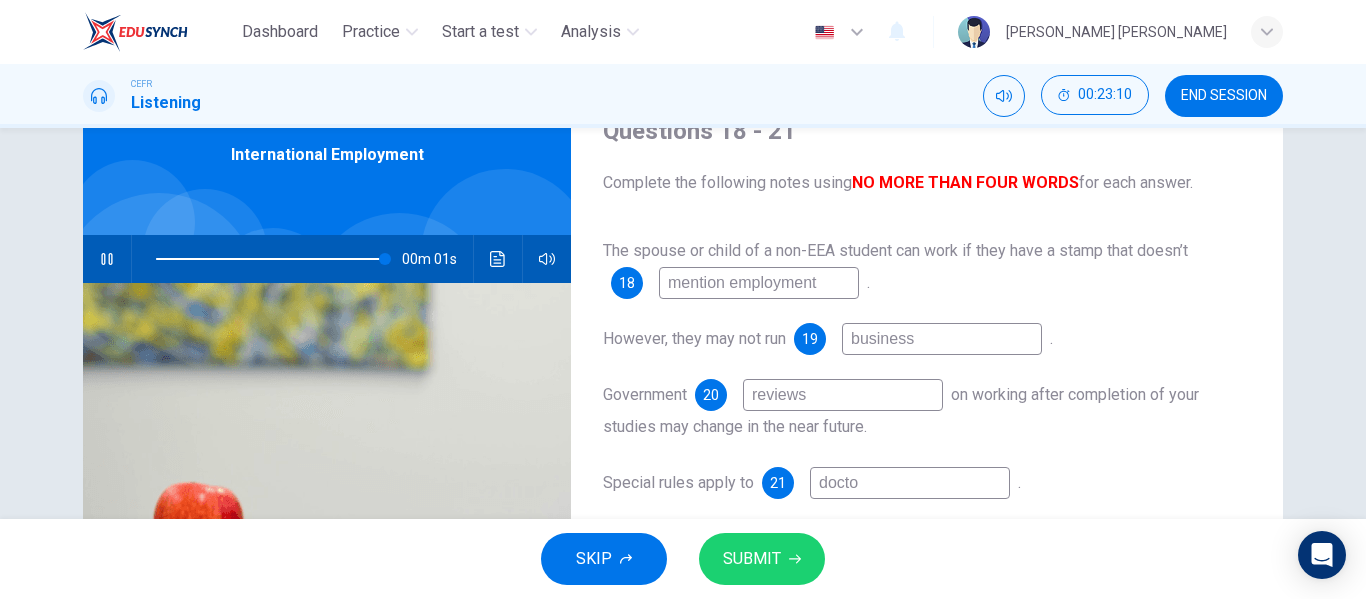 type on "100" 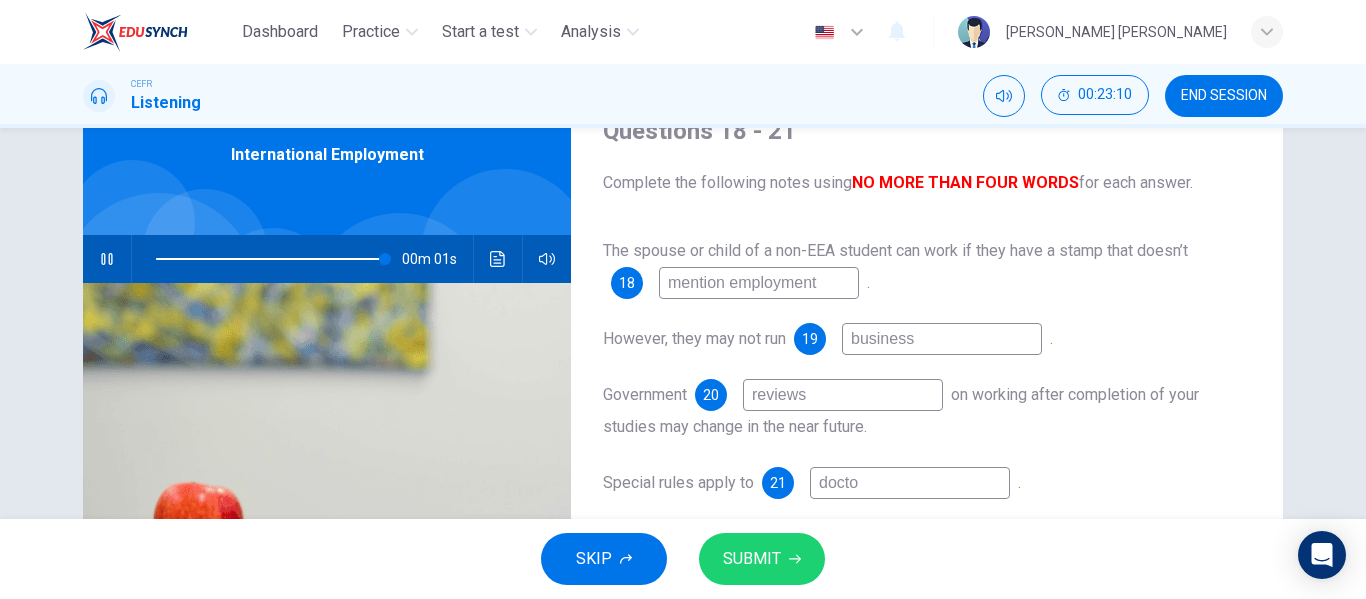 type on "doctor" 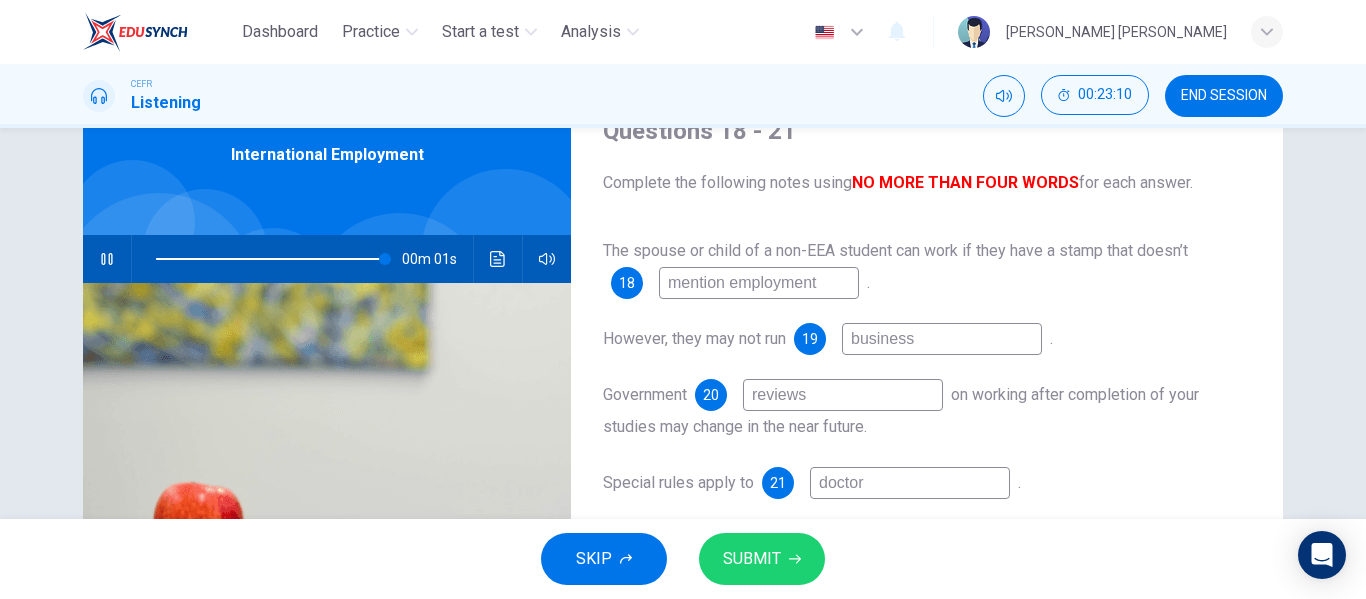 type on "100" 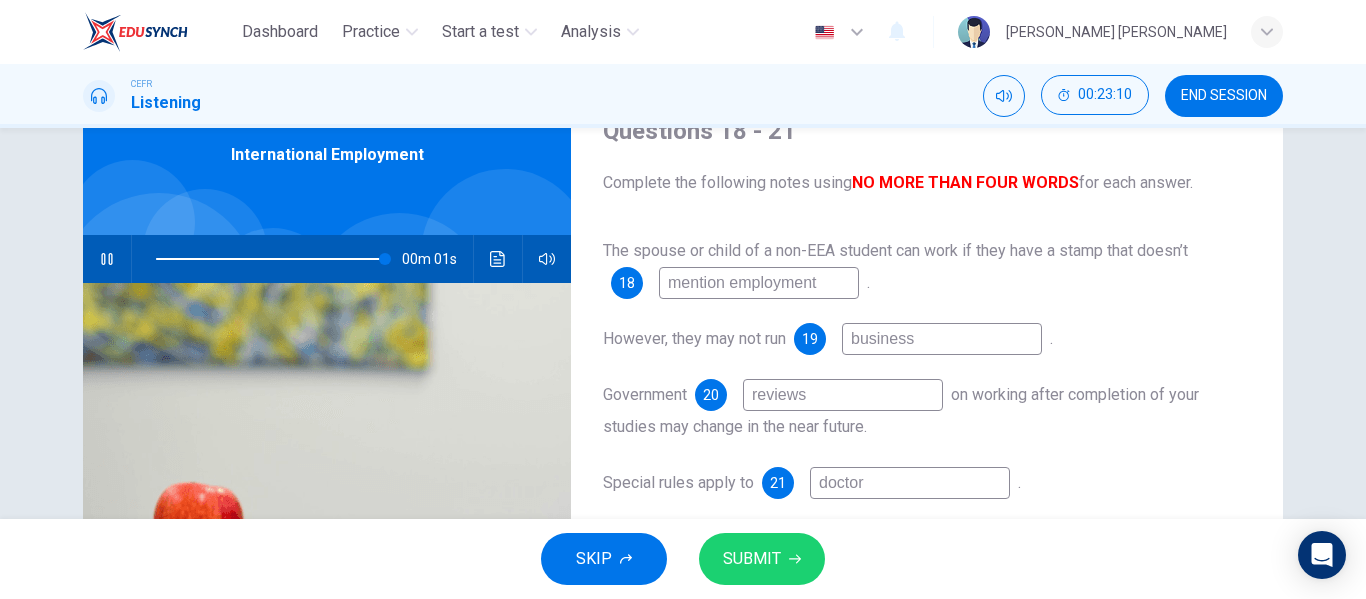 type on "doctors" 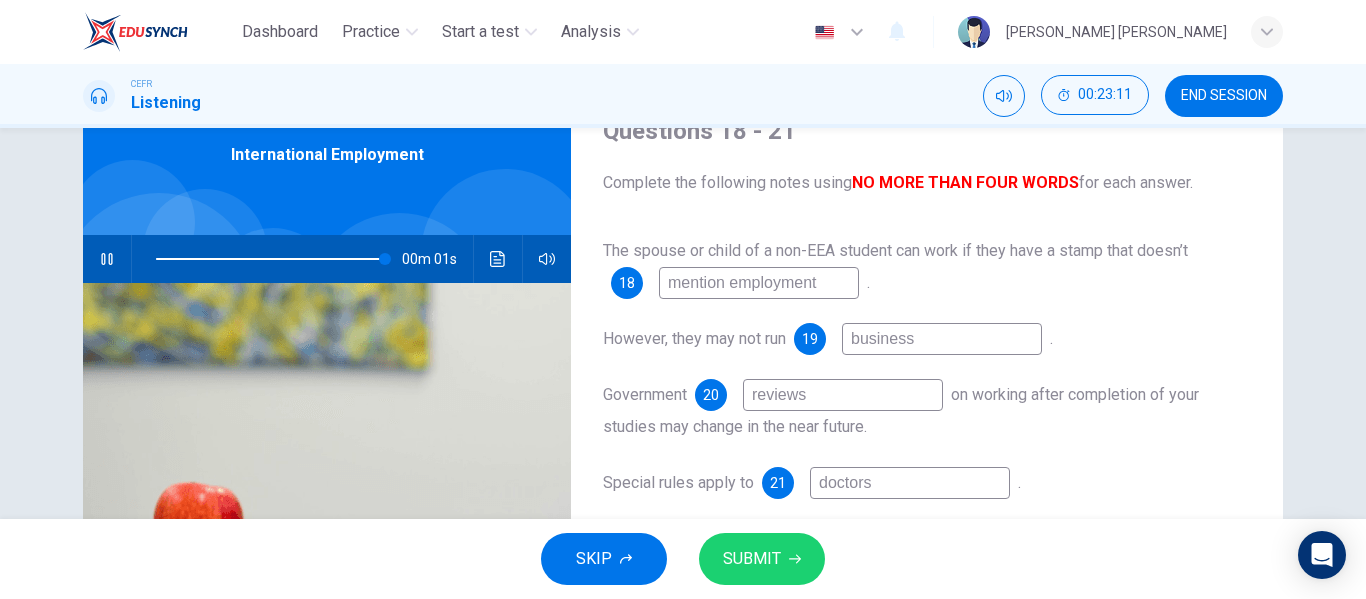 type on "100" 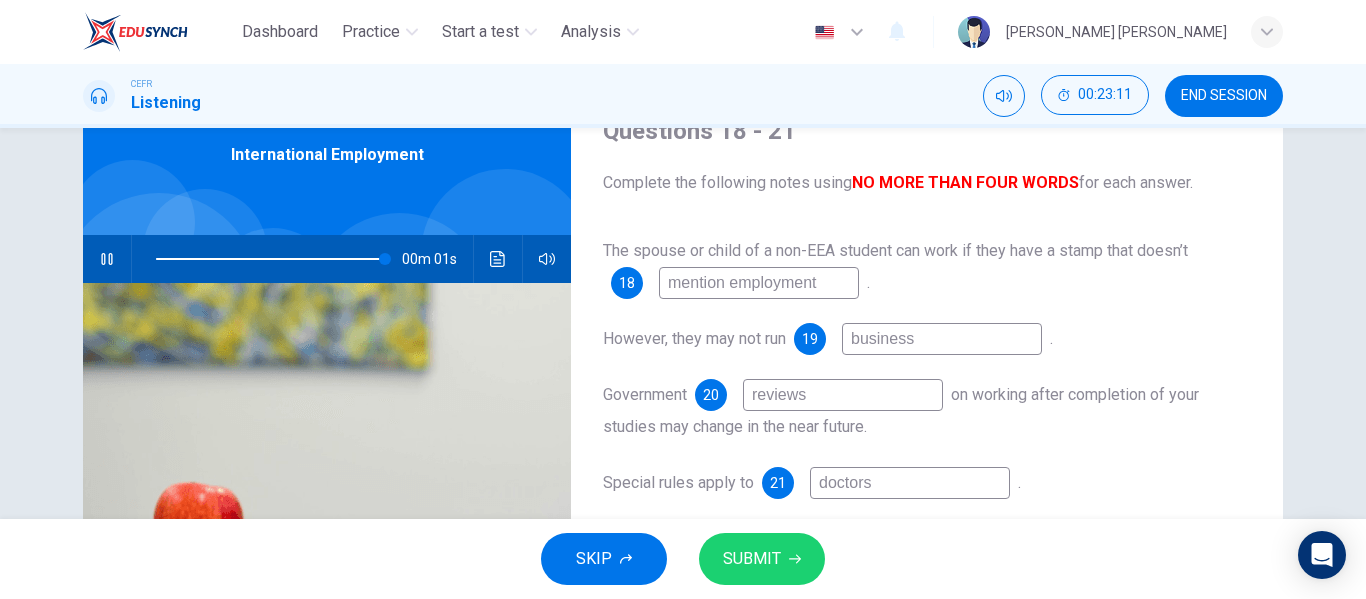 type on "doctors," 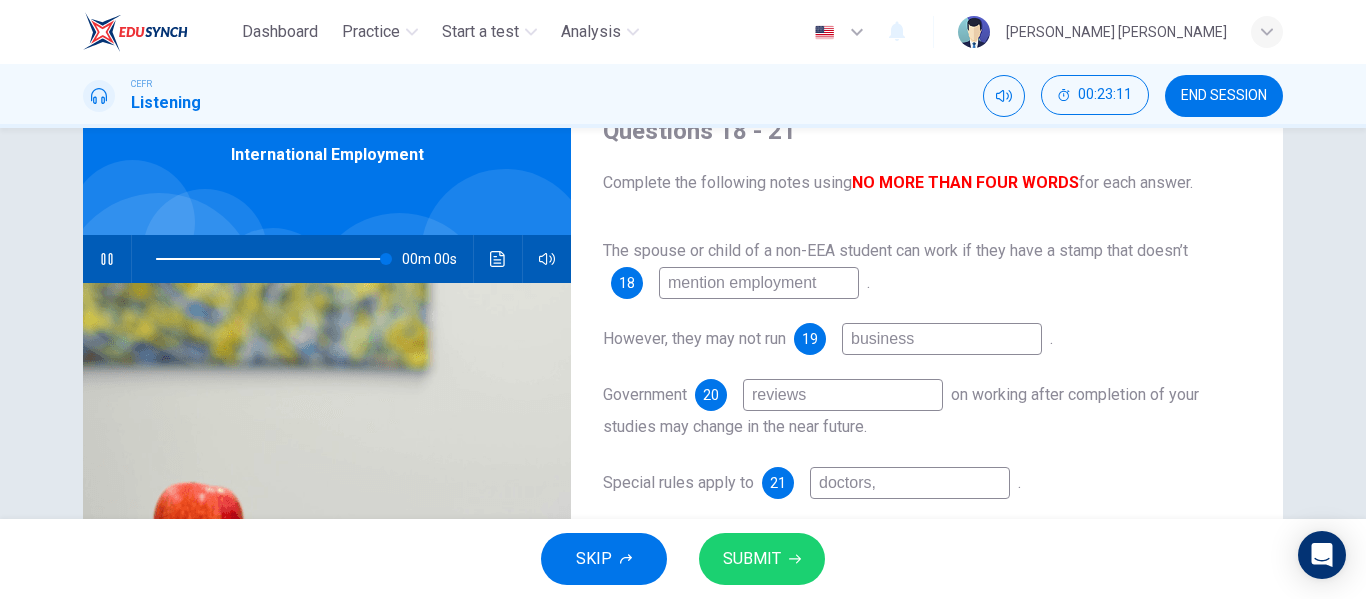 type on "100" 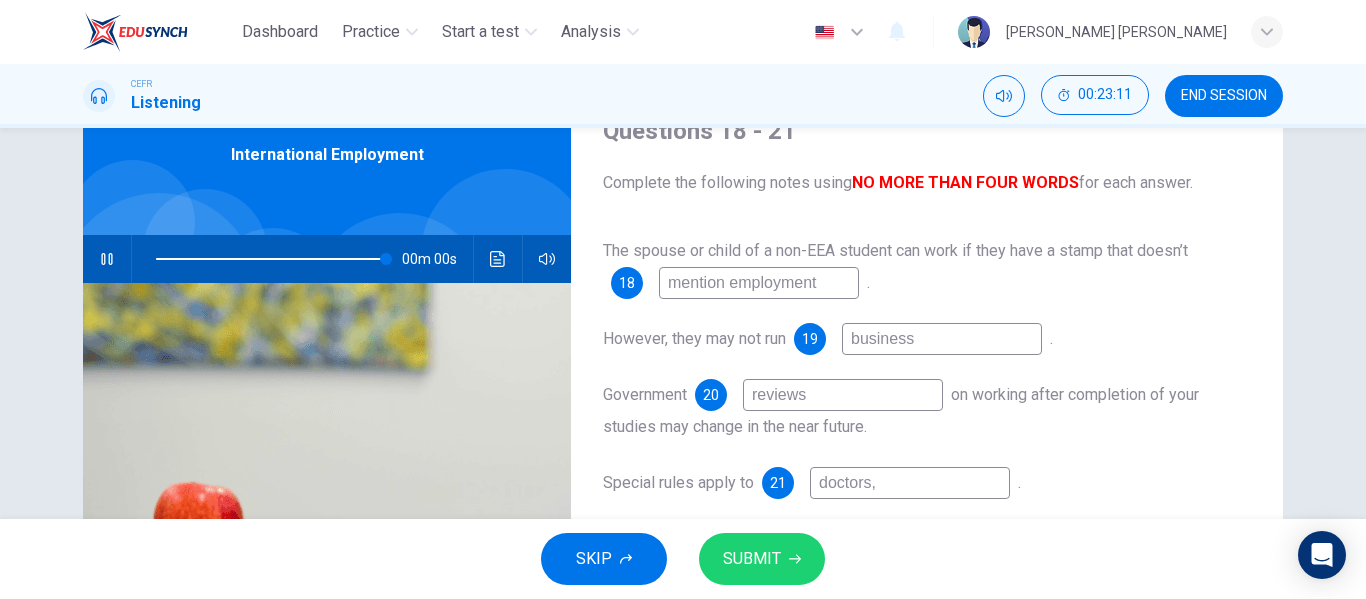 type on "doctors," 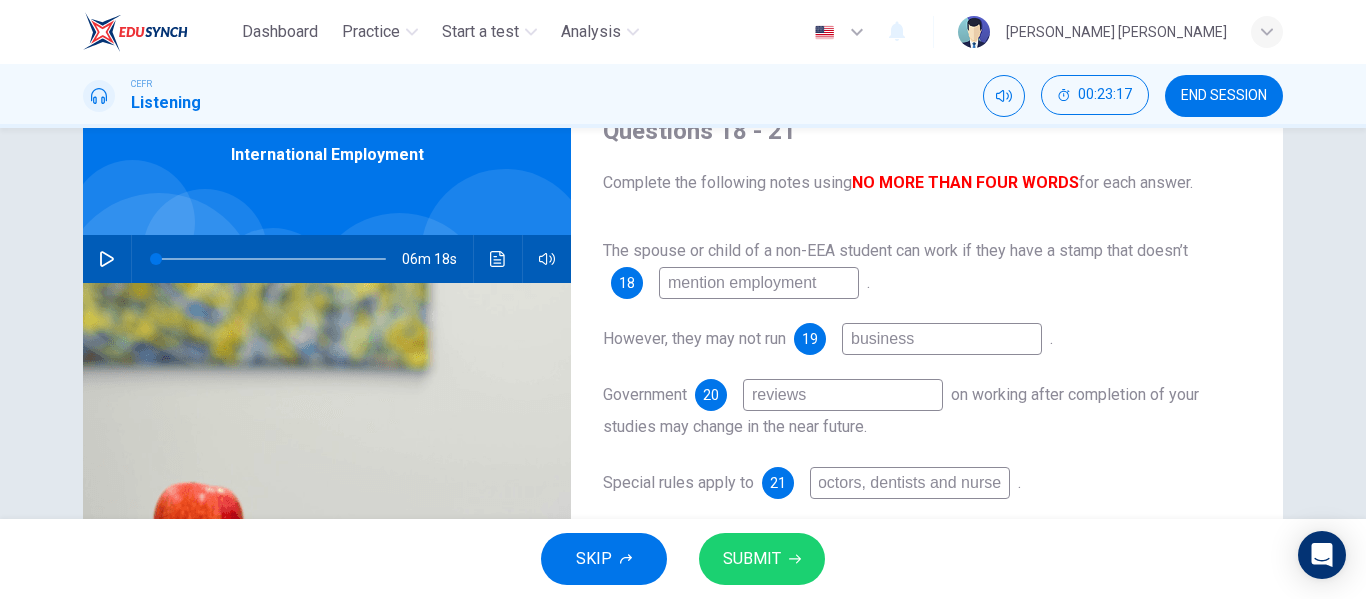 scroll, scrollTop: 0, scrollLeft: 18, axis: horizontal 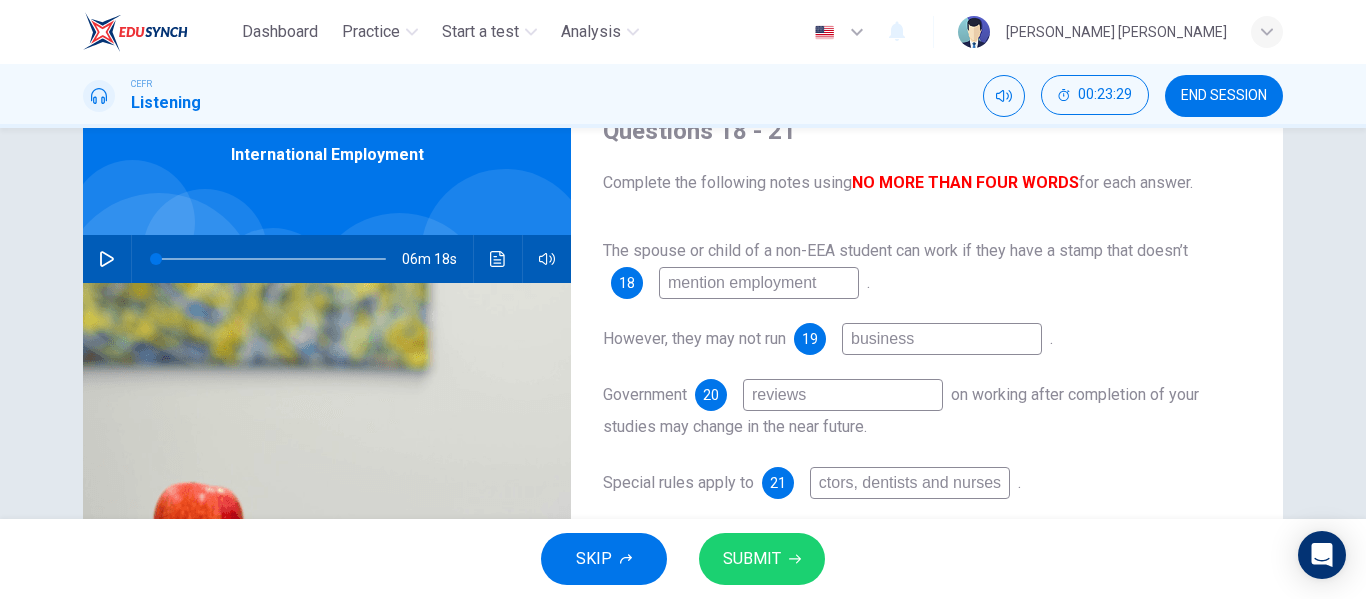type on "doctors, dentists and nurses" 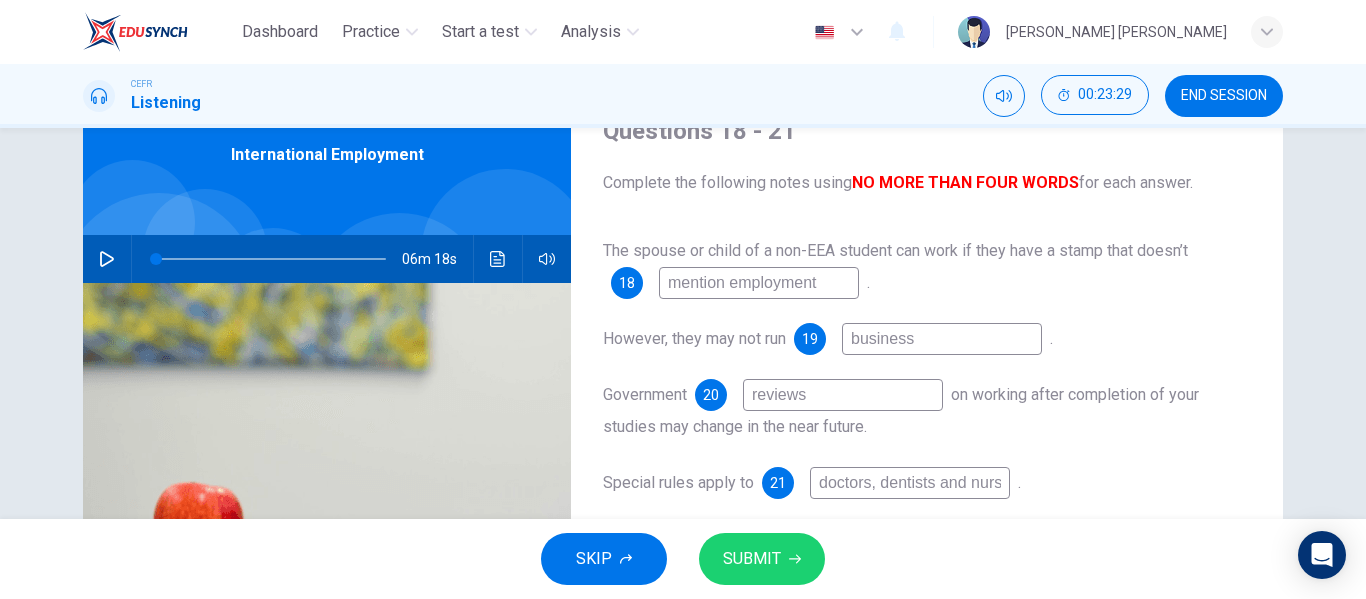 click on "business" at bounding box center (942, 339) 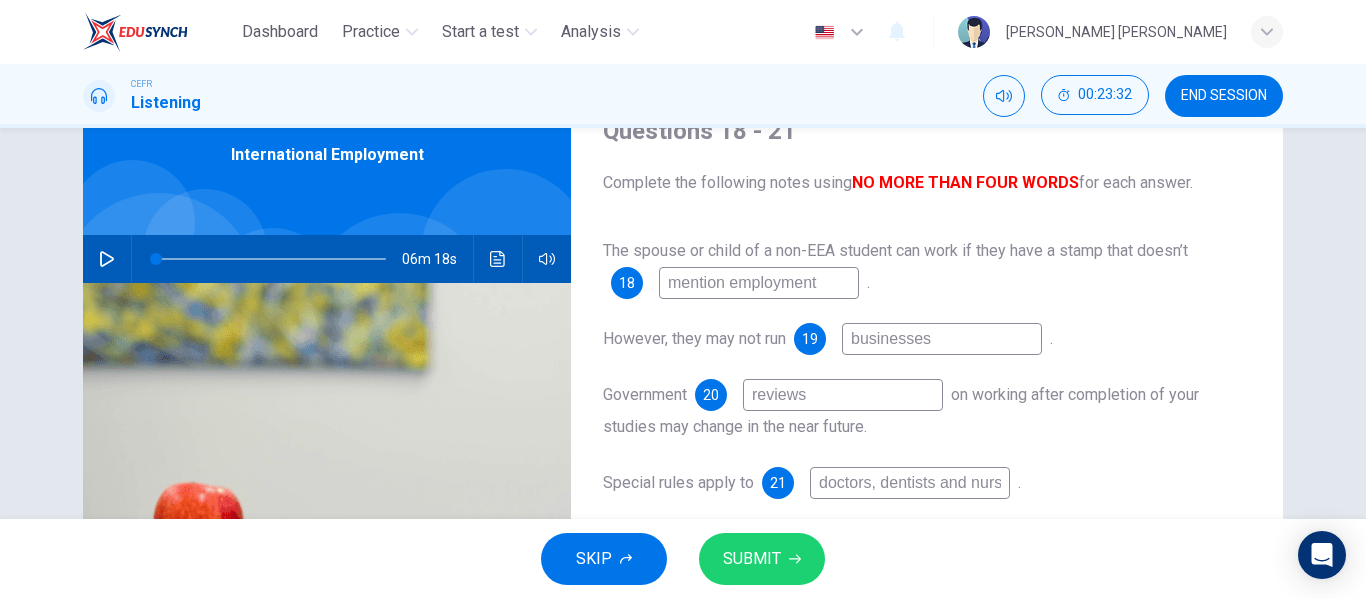 type on "businesses" 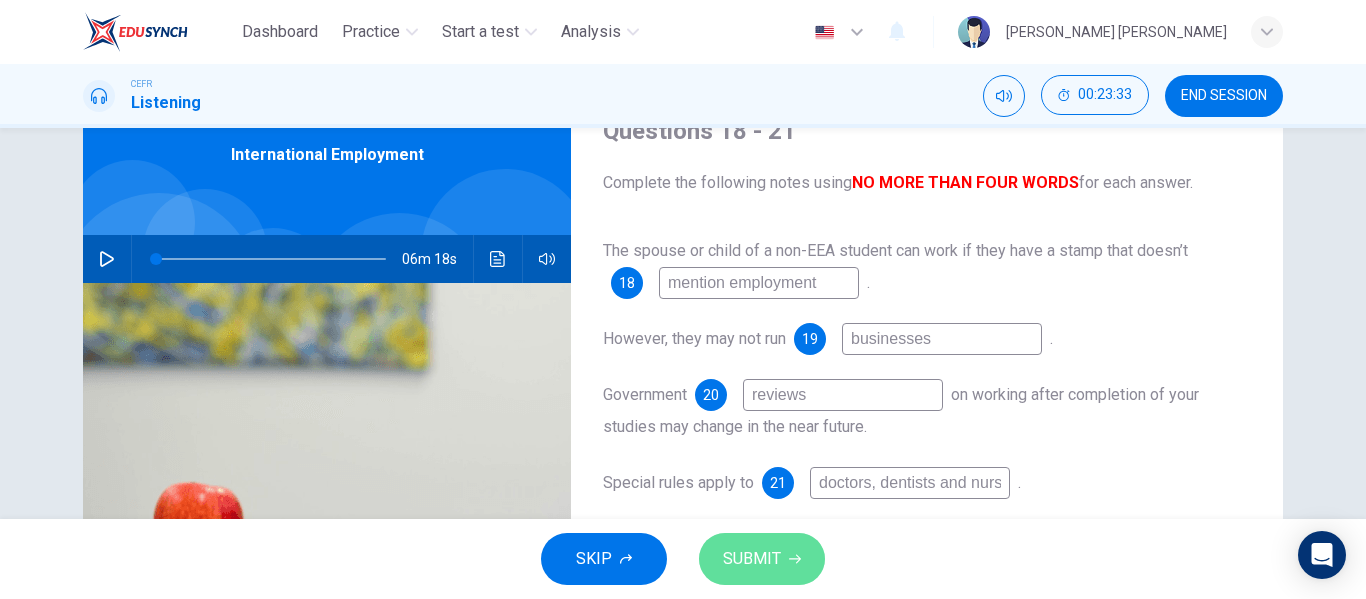click on "SUBMIT" at bounding box center (762, 559) 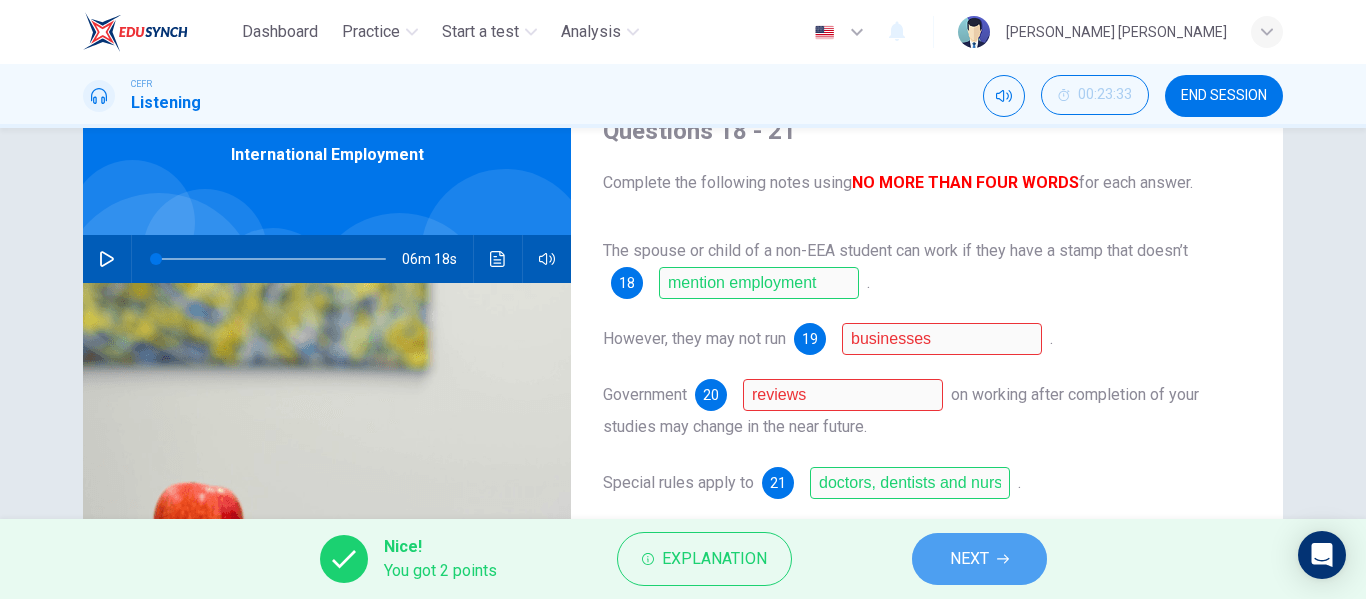click on "NEXT" at bounding box center [969, 559] 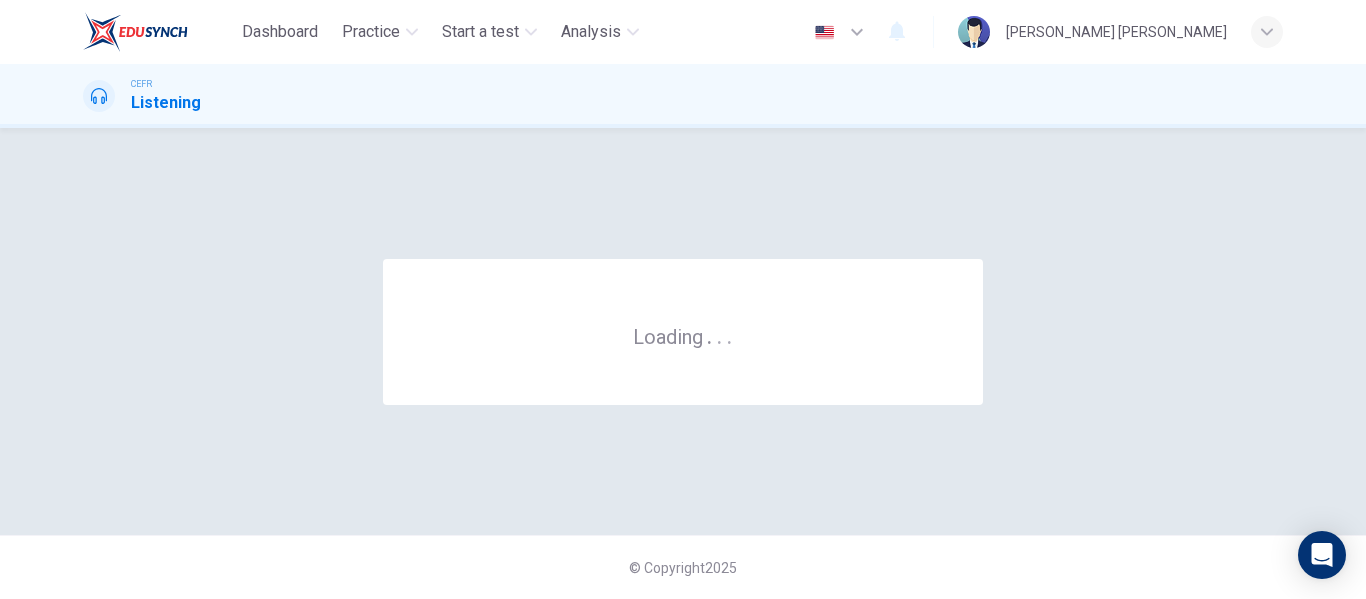 scroll, scrollTop: 0, scrollLeft: 0, axis: both 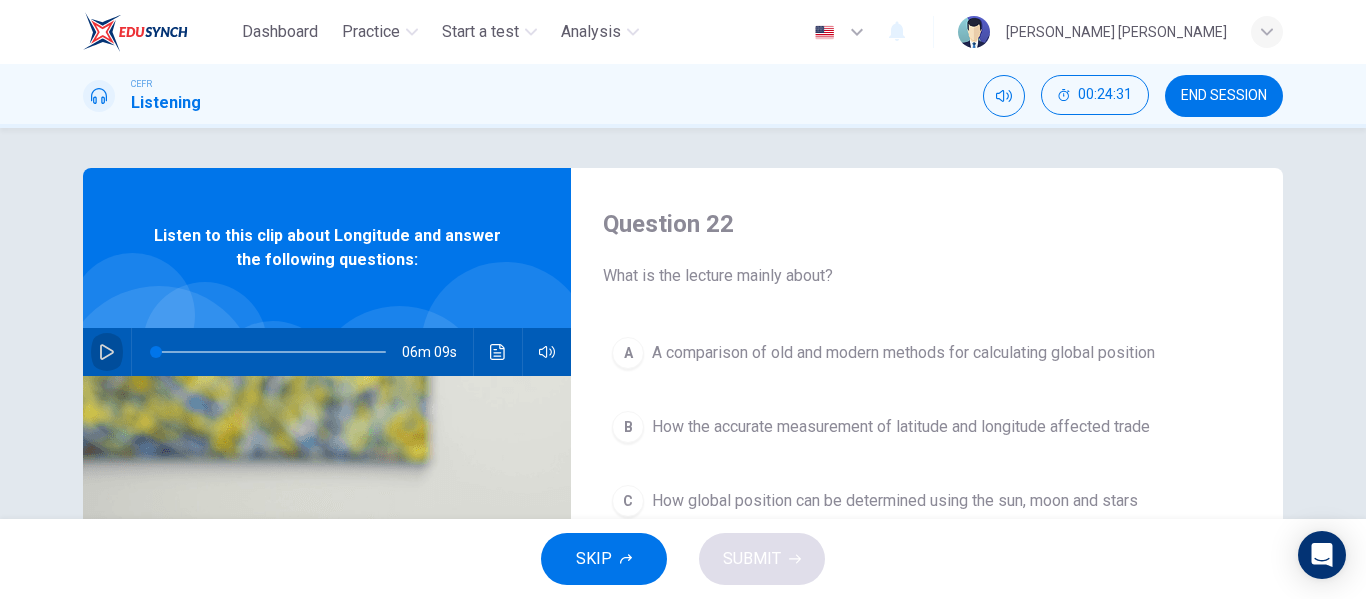 click 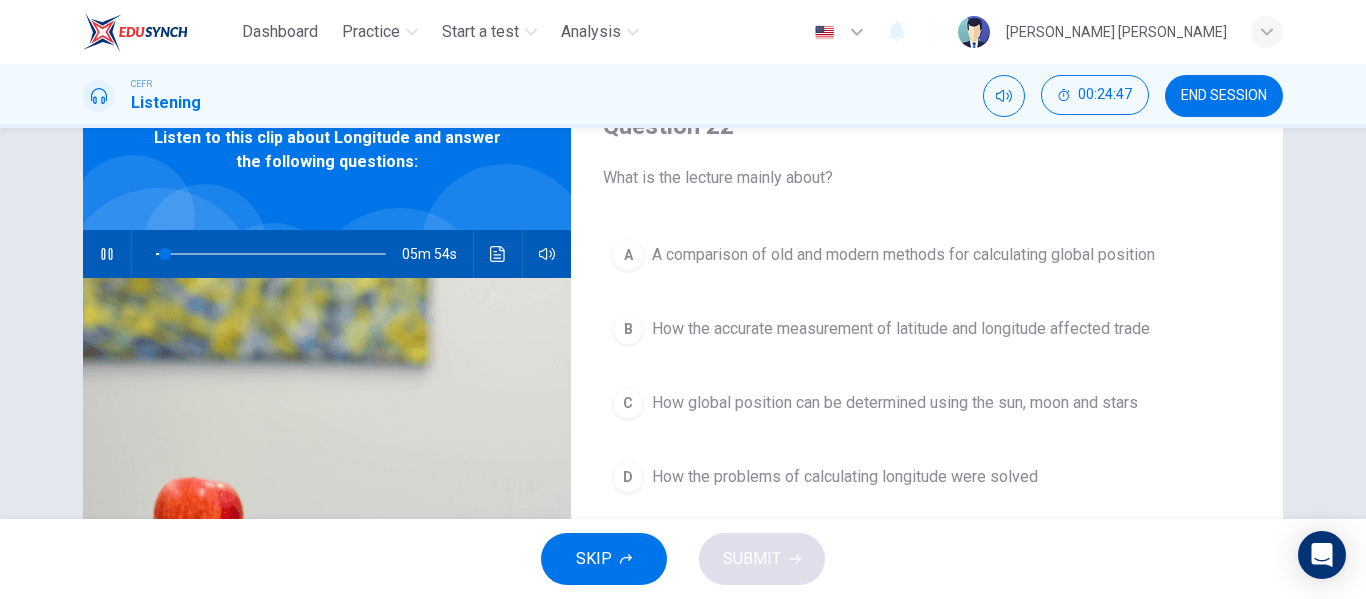 scroll, scrollTop: 97, scrollLeft: 0, axis: vertical 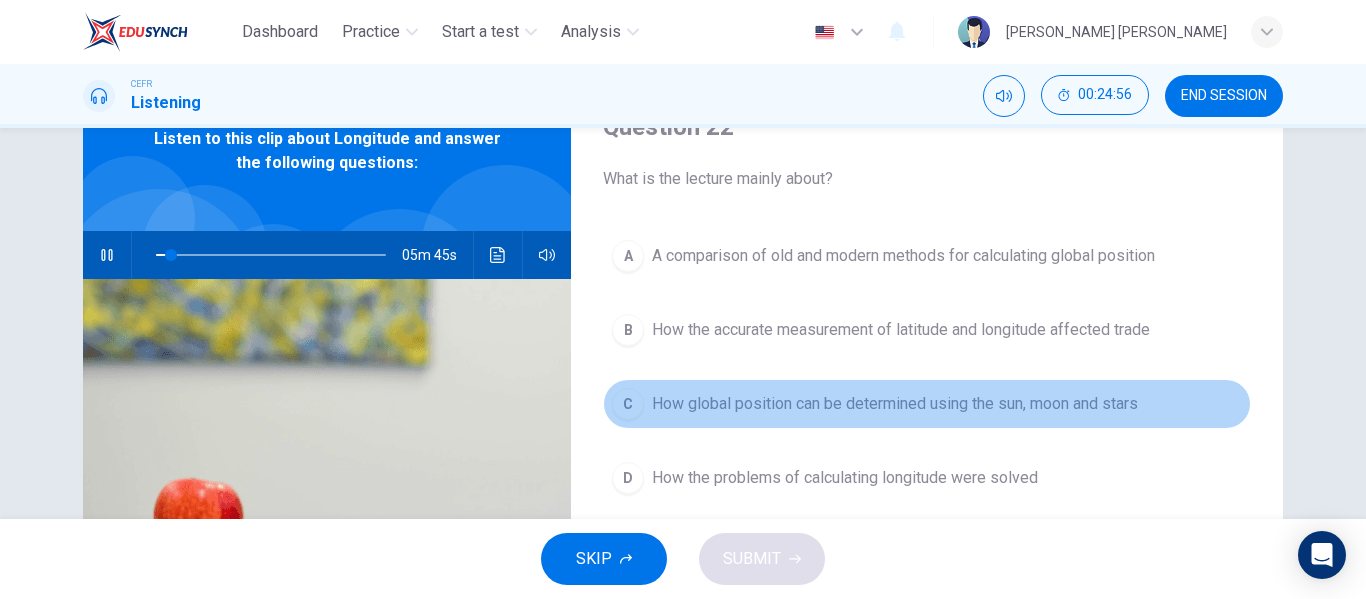 click on "How global position can be determined using the sun, moon and stars" at bounding box center [895, 404] 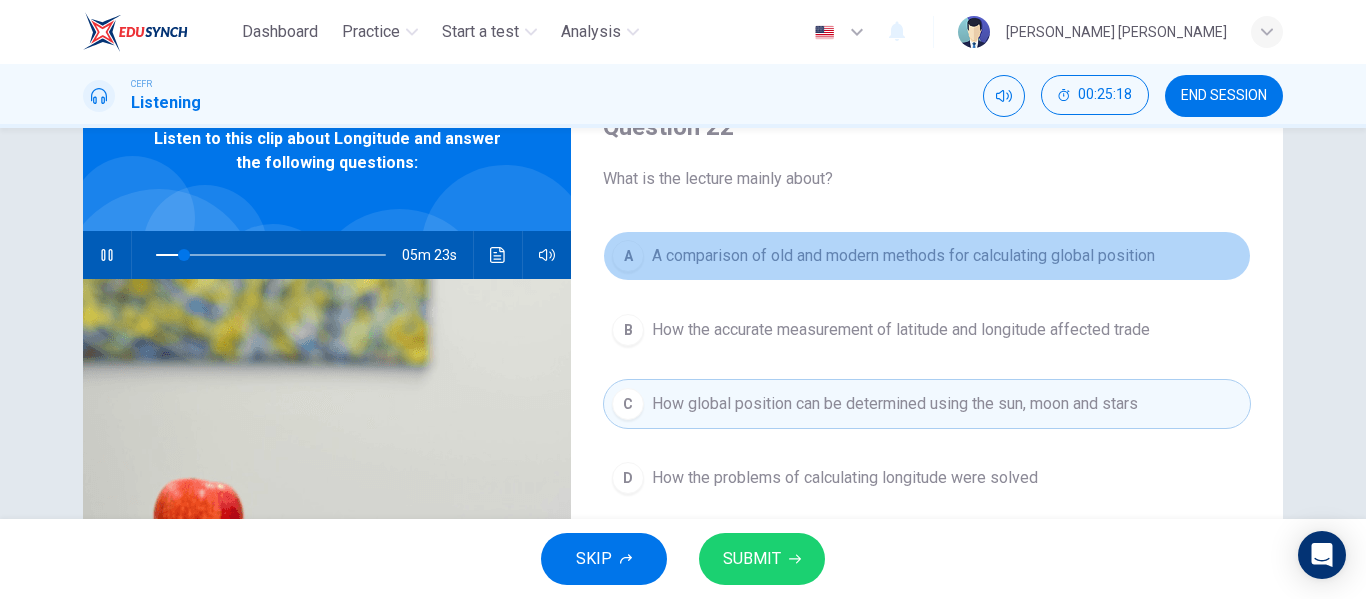 click on "A A comparison of old and modern methods for calculating global position" at bounding box center (927, 256) 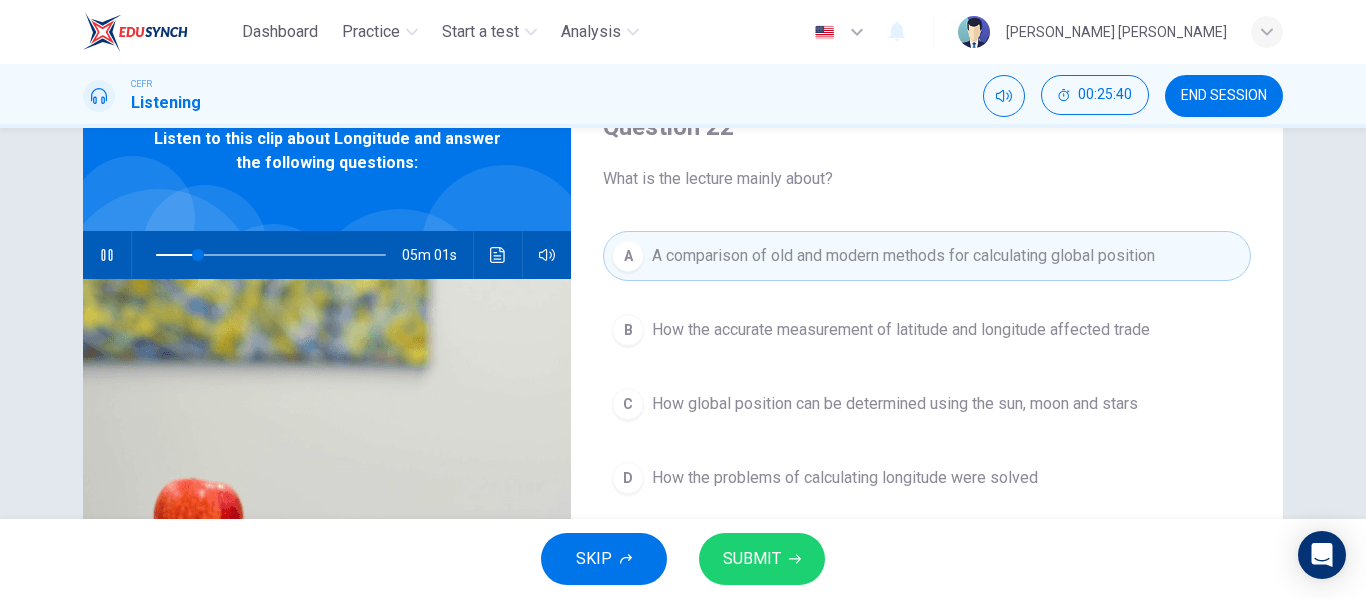 click on "How the accurate measurement of latitude and longitude affected trade" at bounding box center [901, 330] 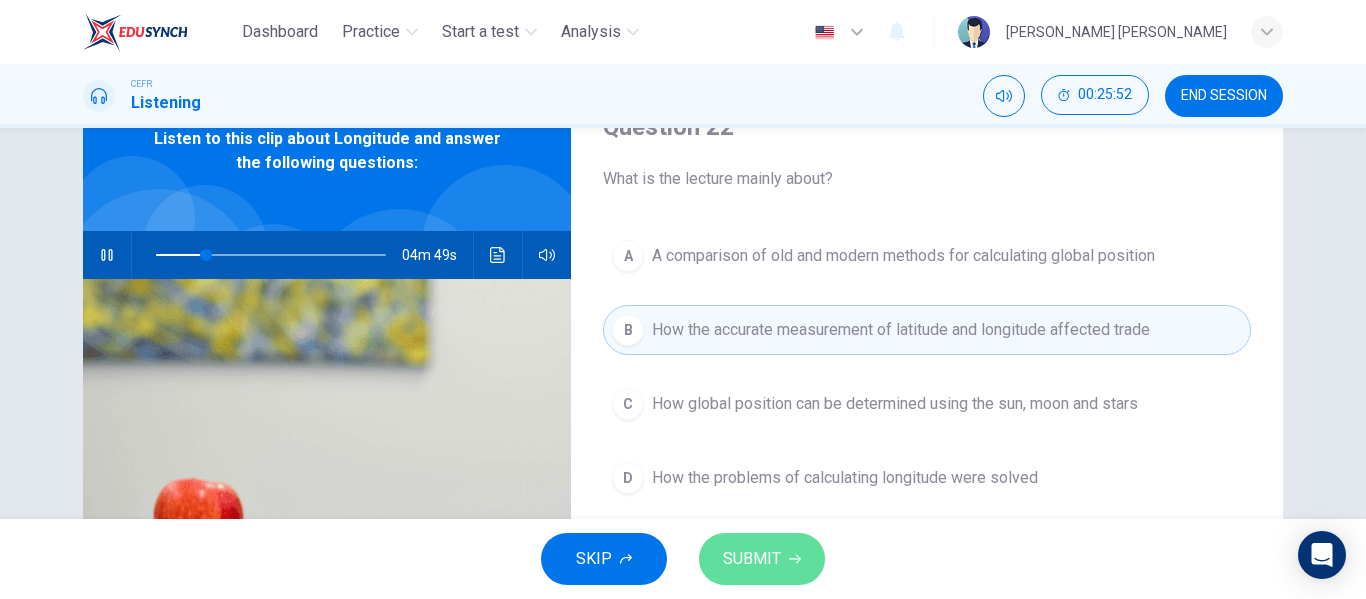 click 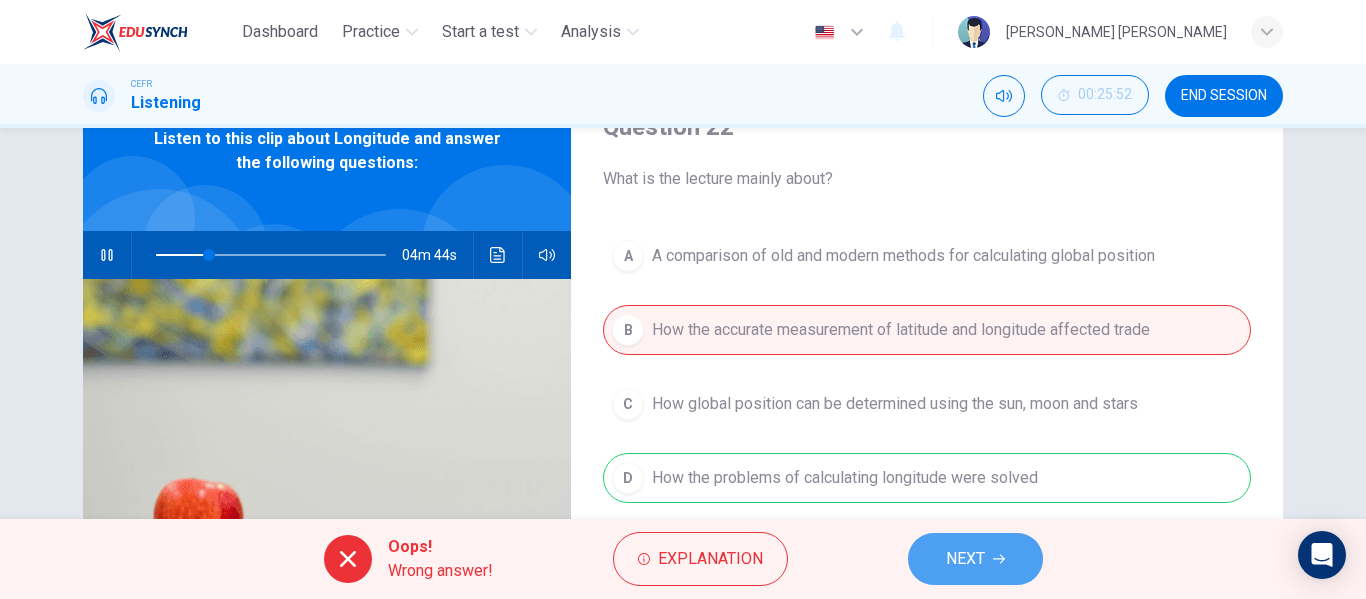click on "NEXT" at bounding box center [965, 559] 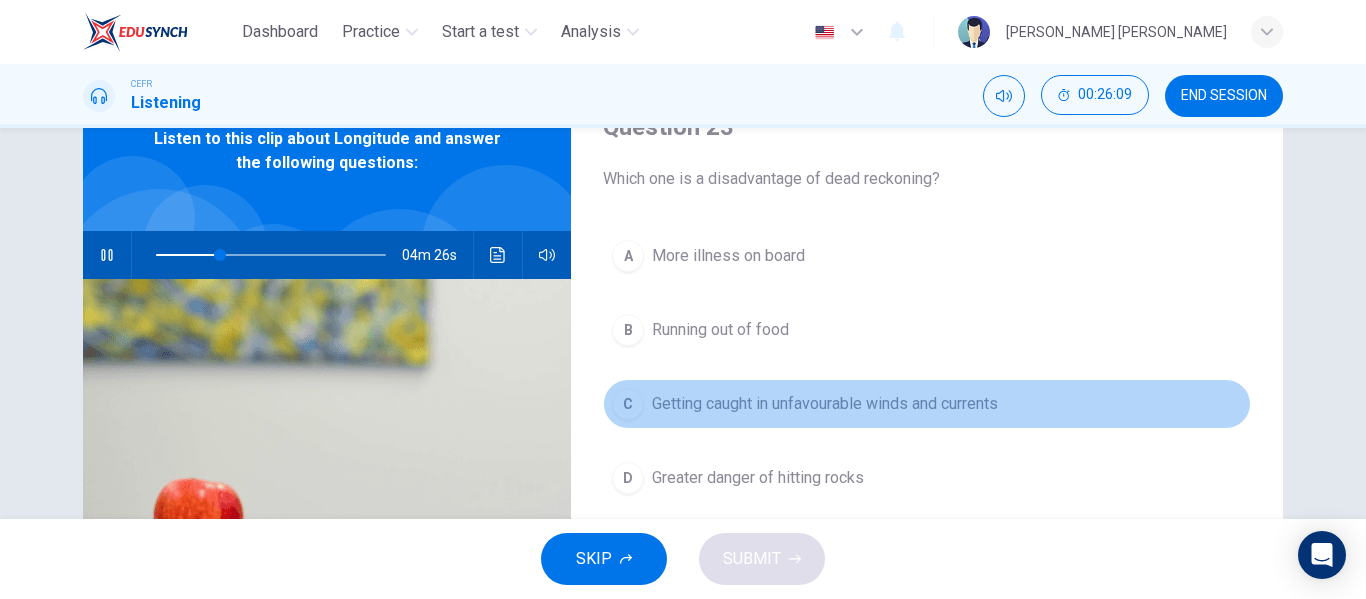 click on "C" at bounding box center [628, 404] 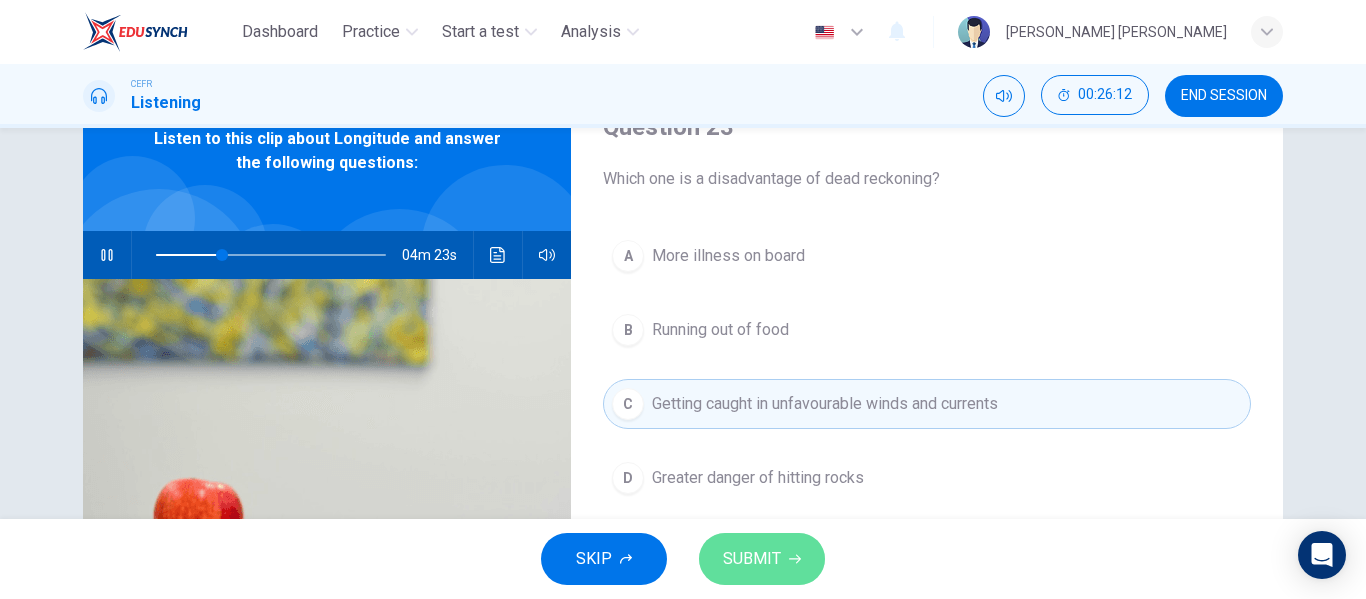 click on "SUBMIT" at bounding box center [762, 559] 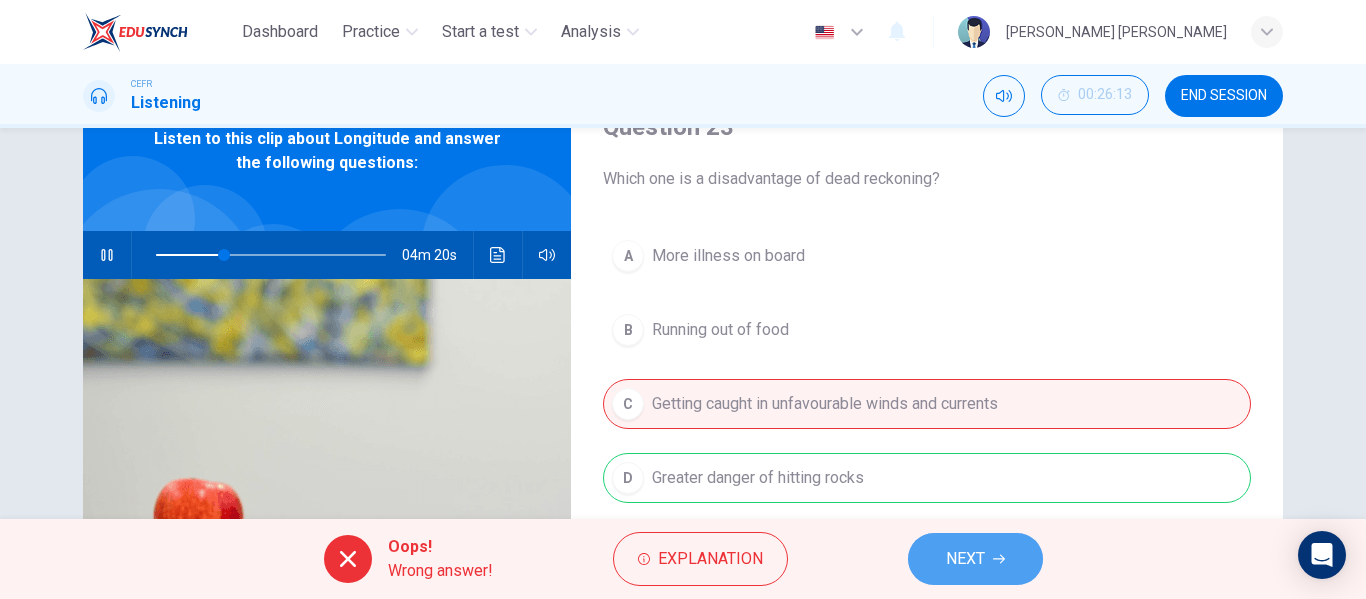 click on "NEXT" at bounding box center (965, 559) 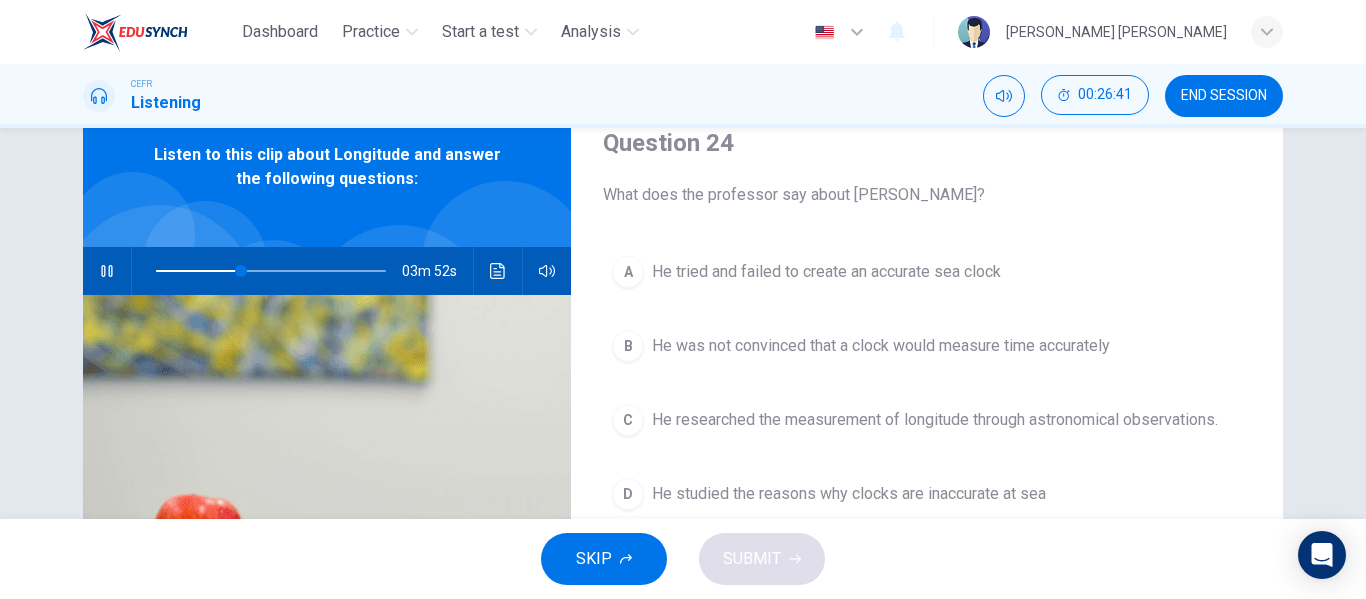 scroll, scrollTop: 82, scrollLeft: 0, axis: vertical 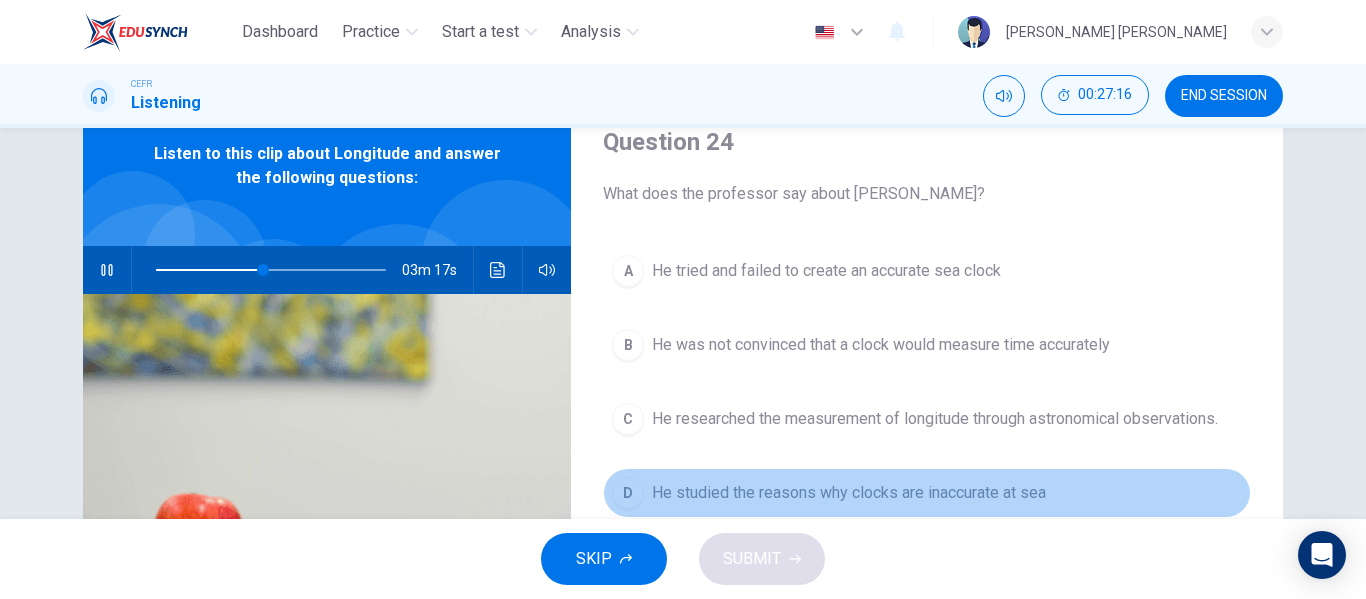 click on "He studied the reasons why clocks are inaccurate at sea" at bounding box center (849, 493) 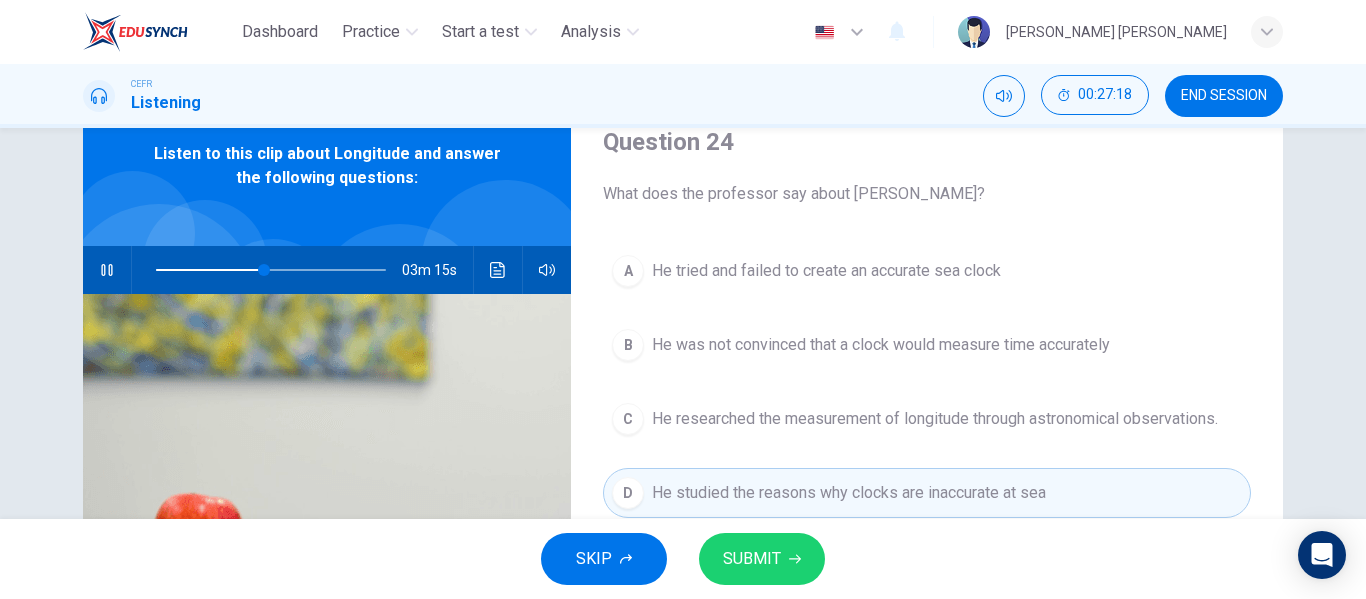 drag, startPoint x: 761, startPoint y: 527, endPoint x: 763, endPoint y: 539, distance: 12.165525 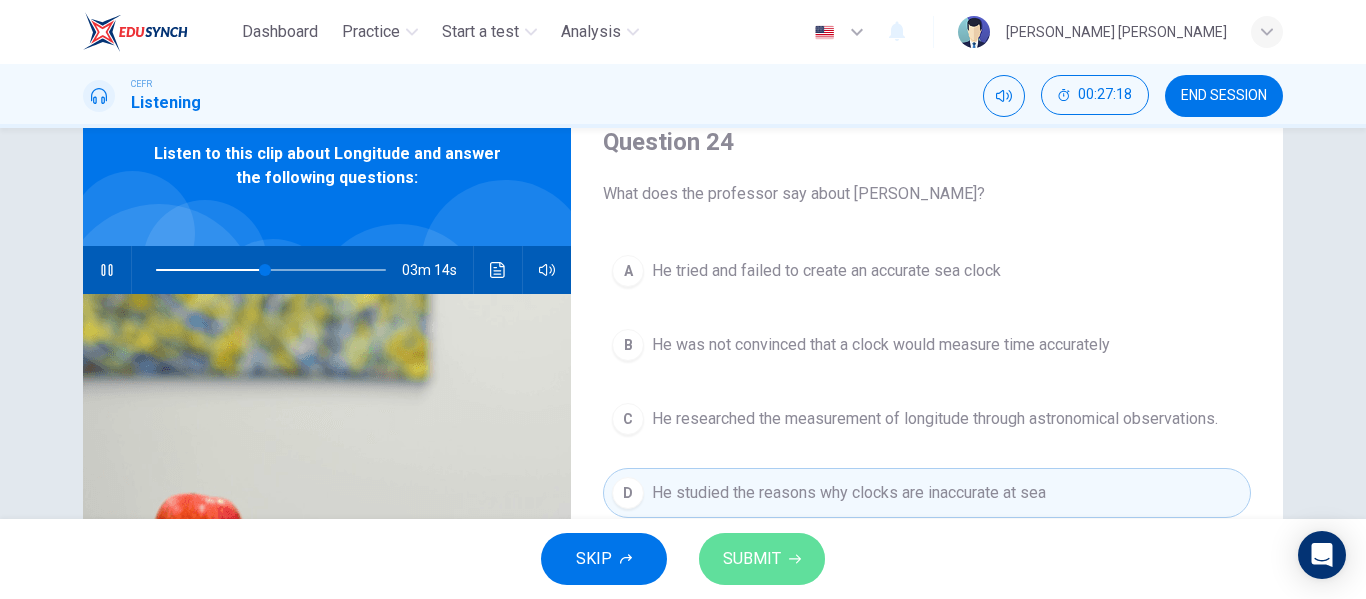 click on "SUBMIT" at bounding box center [762, 559] 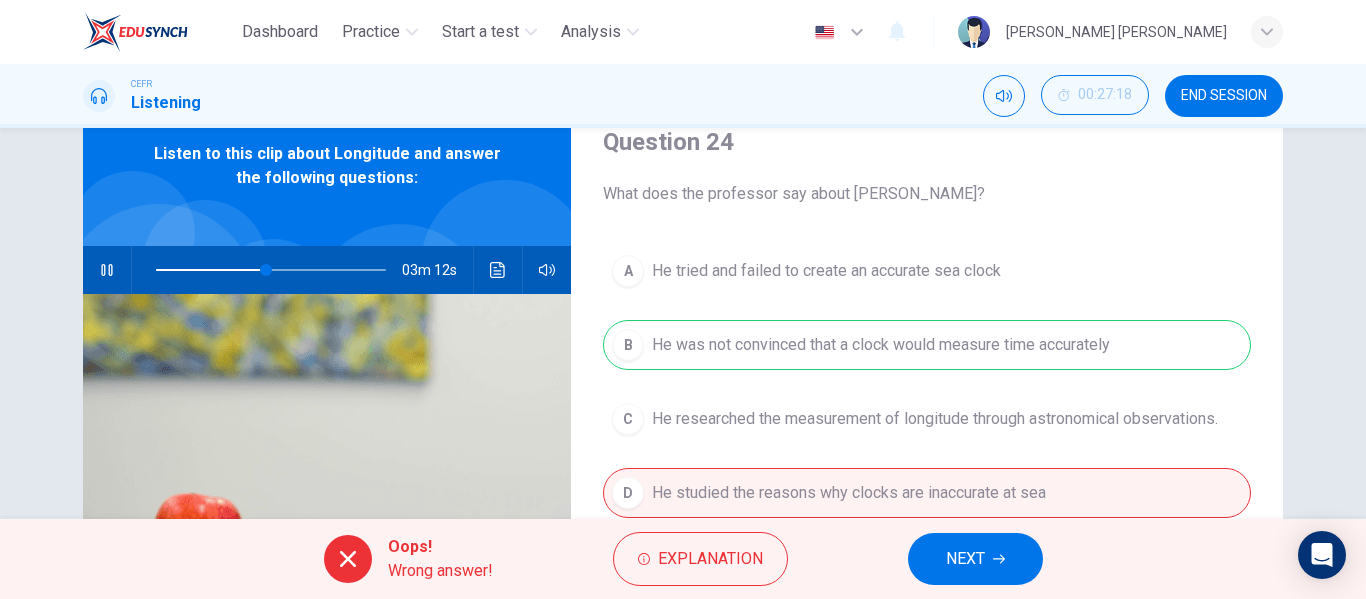 click on "NEXT" at bounding box center (965, 559) 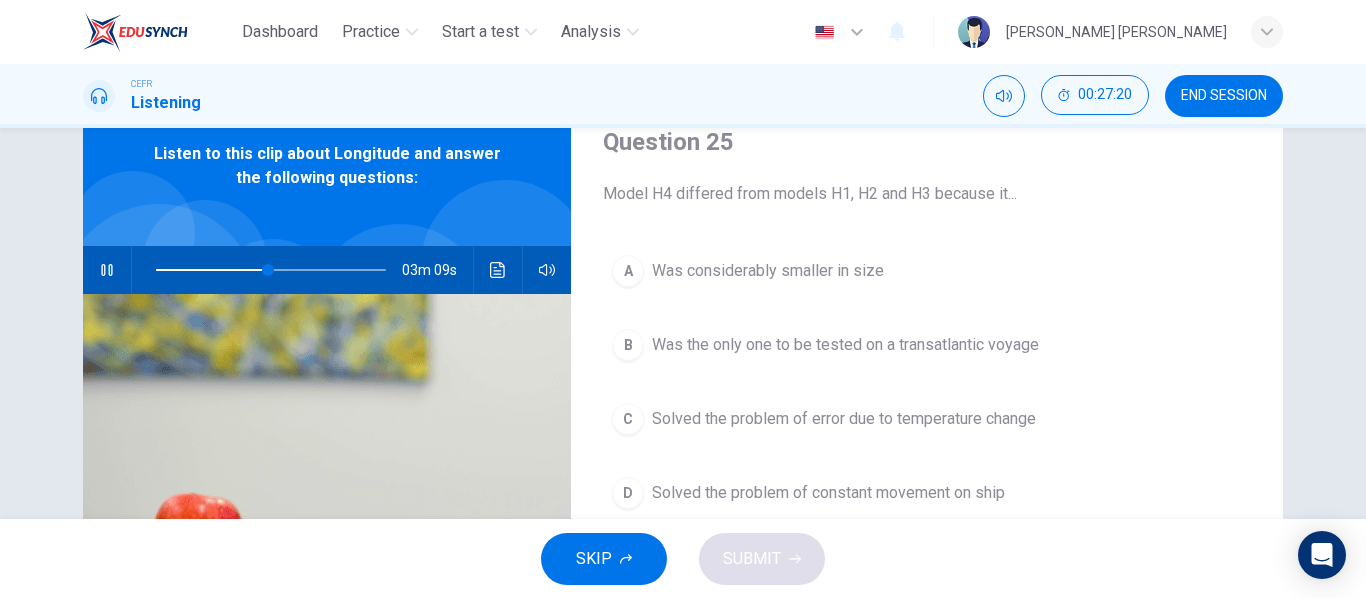 type on "49" 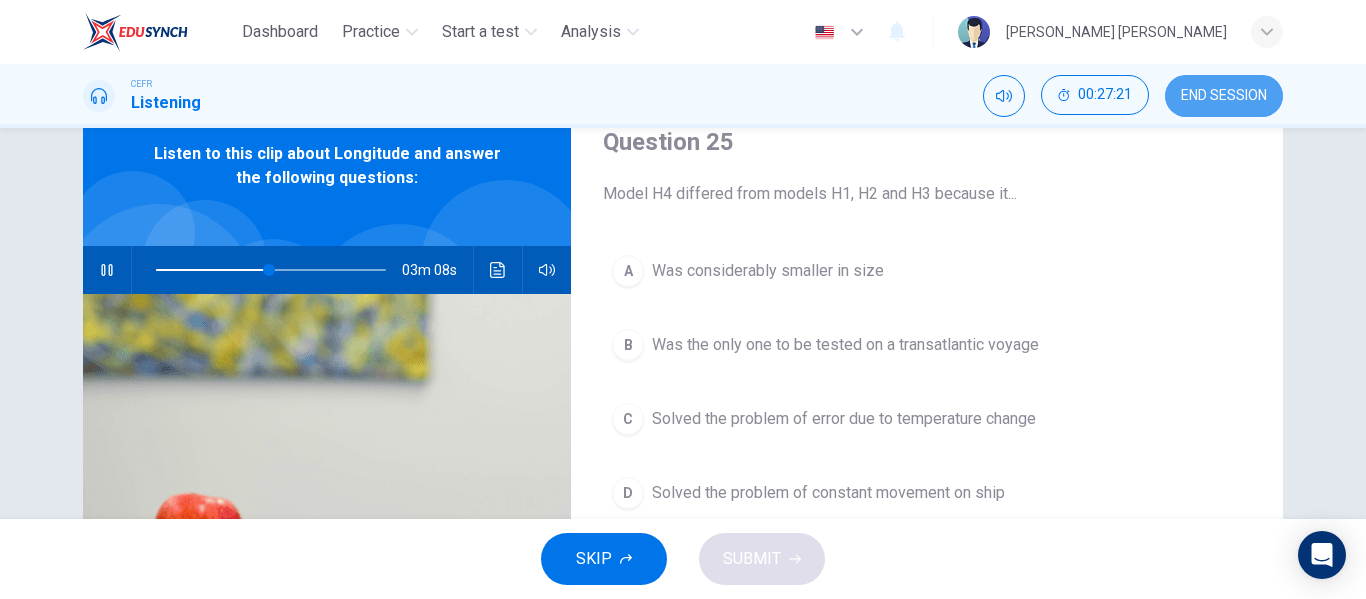 click on "END SESSION" at bounding box center [1224, 96] 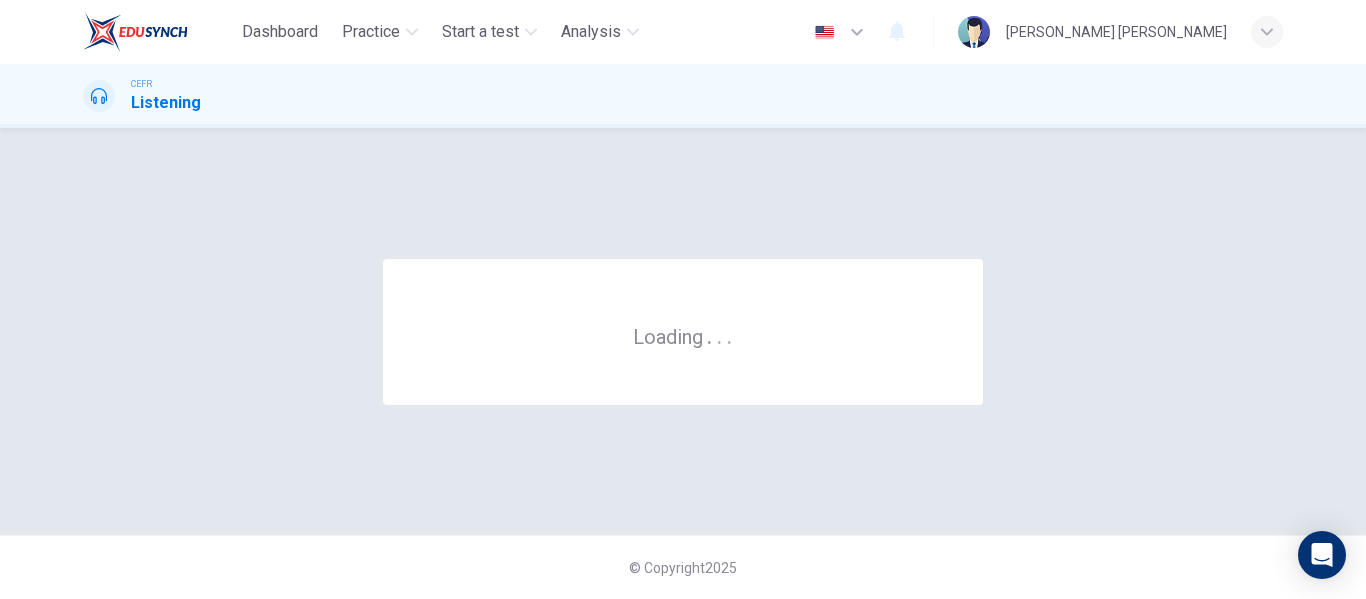 scroll, scrollTop: 0, scrollLeft: 0, axis: both 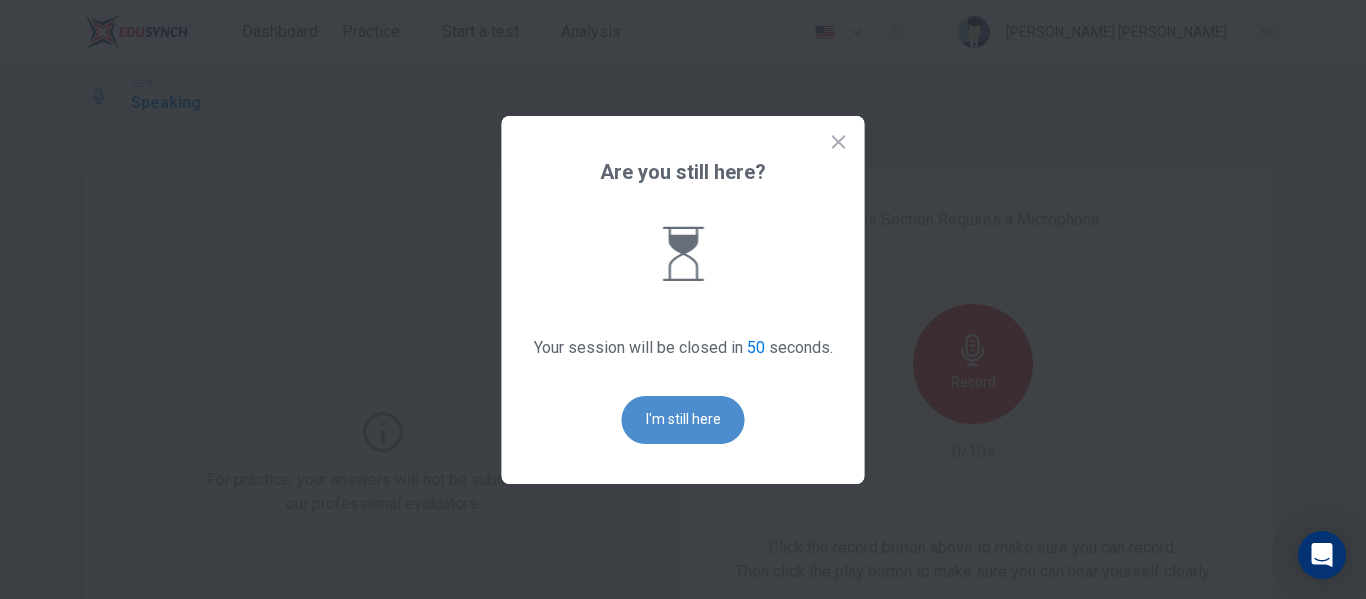 click on "I'm still here" at bounding box center (683, 420) 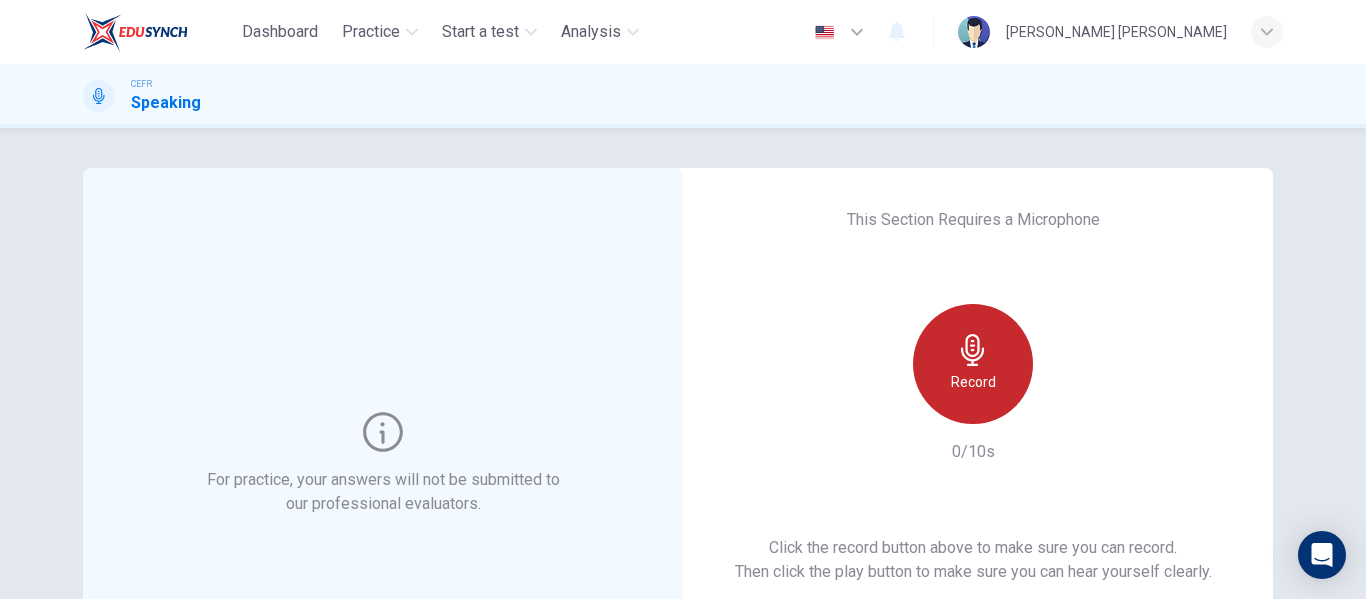 click on "Record" at bounding box center (973, 364) 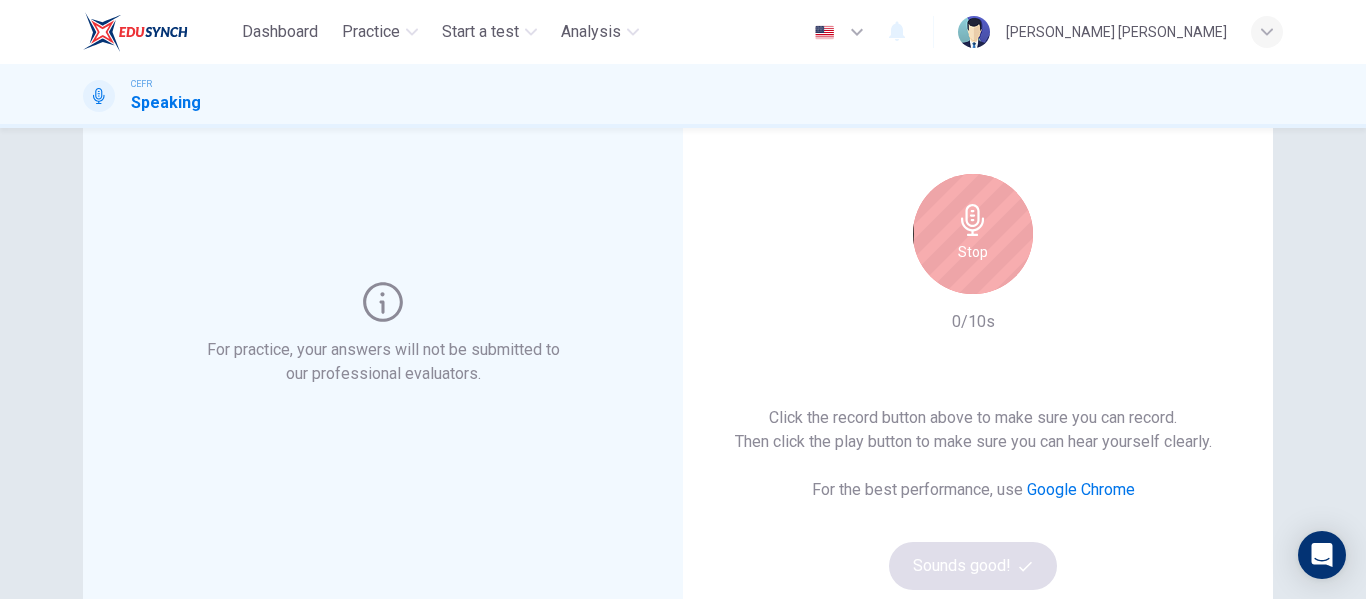scroll, scrollTop: 132, scrollLeft: 0, axis: vertical 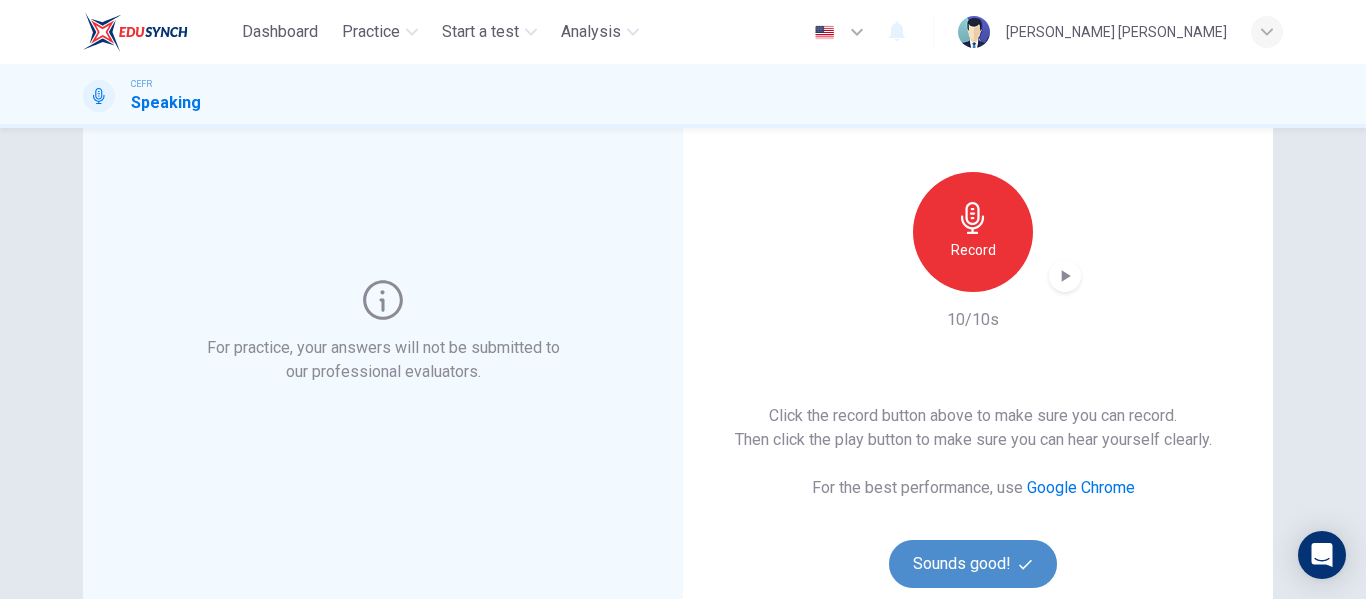 click on "Sounds good!" at bounding box center [973, 564] 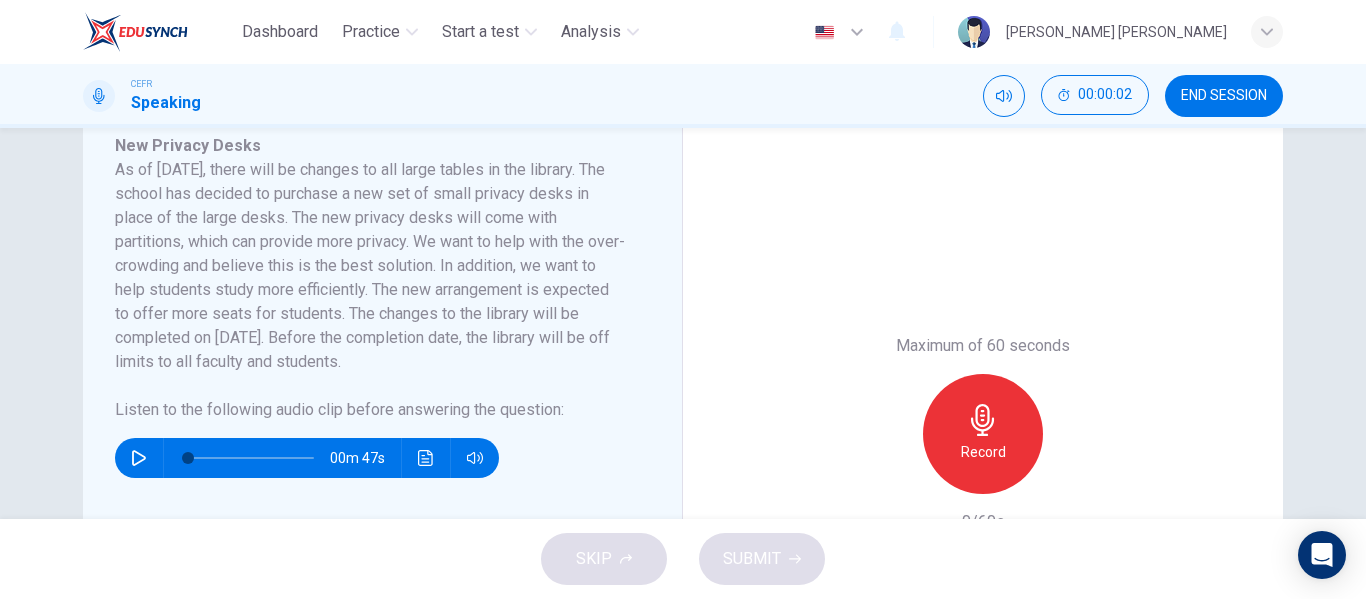 scroll, scrollTop: 361, scrollLeft: 0, axis: vertical 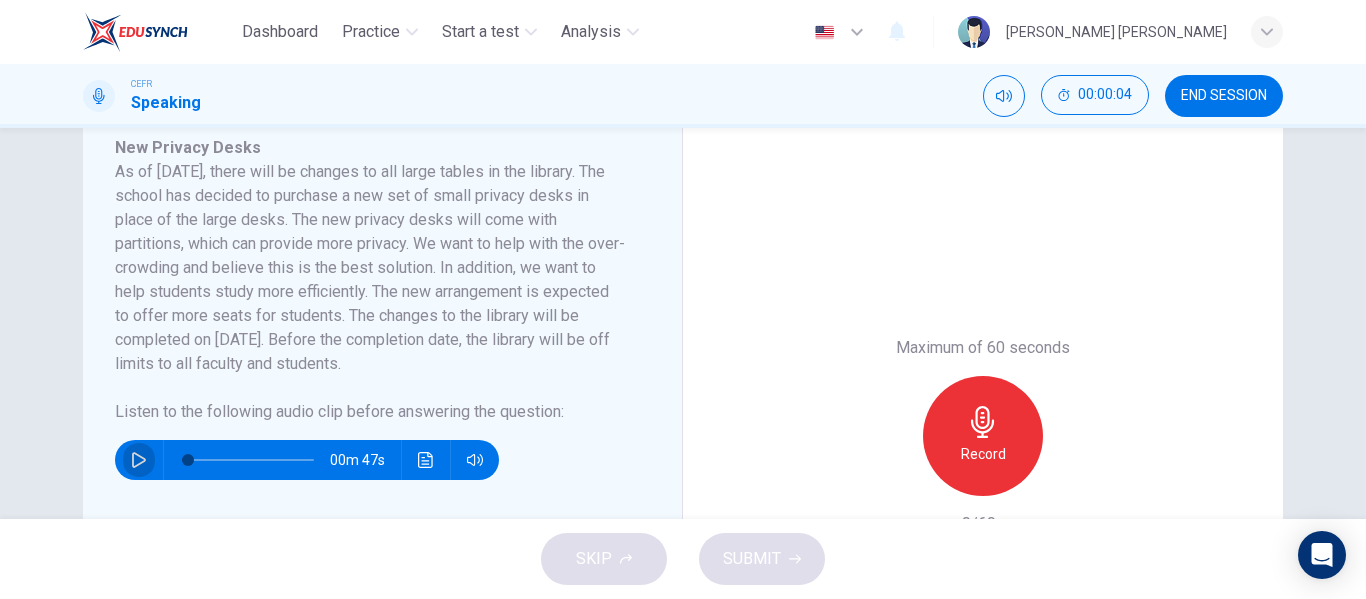 click 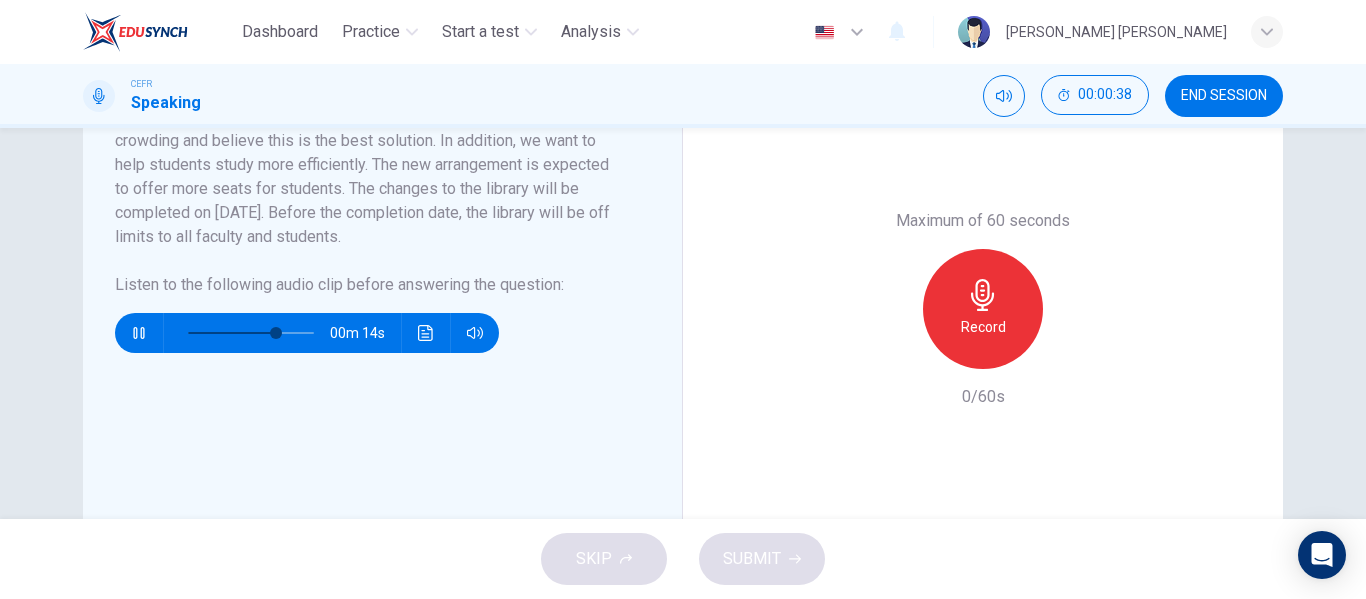 scroll, scrollTop: 490, scrollLeft: 0, axis: vertical 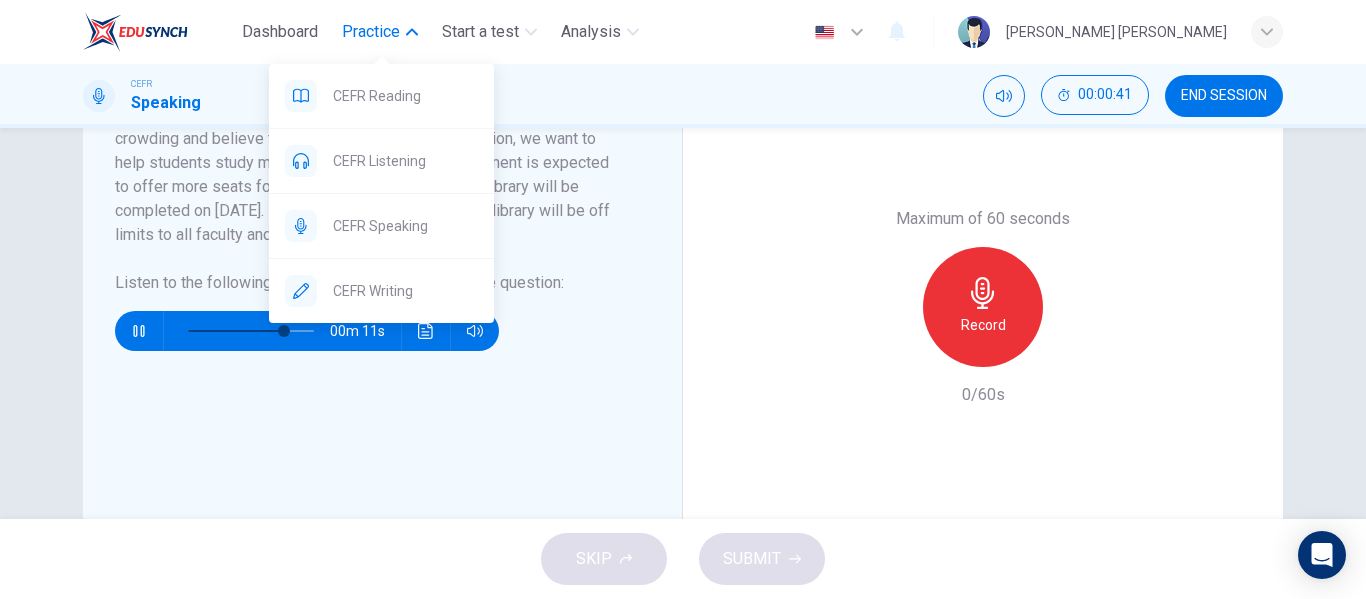 click on "Practice" at bounding box center [371, 32] 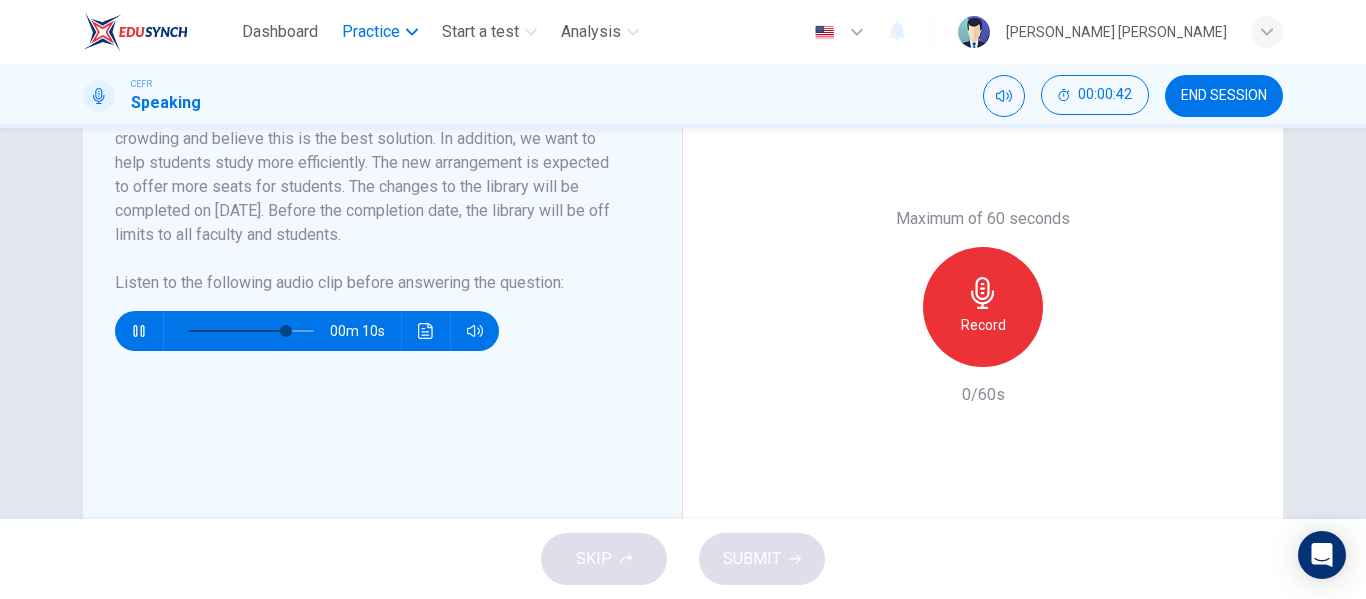 click on "Practice" at bounding box center (371, 32) 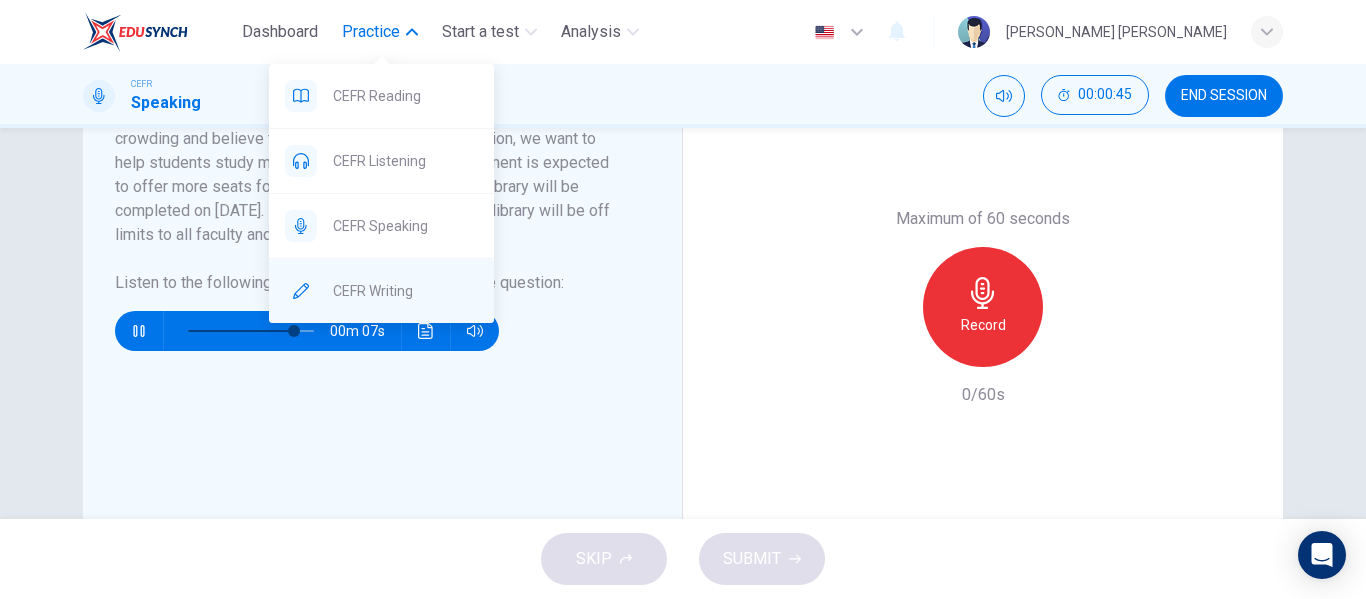 type on "87" 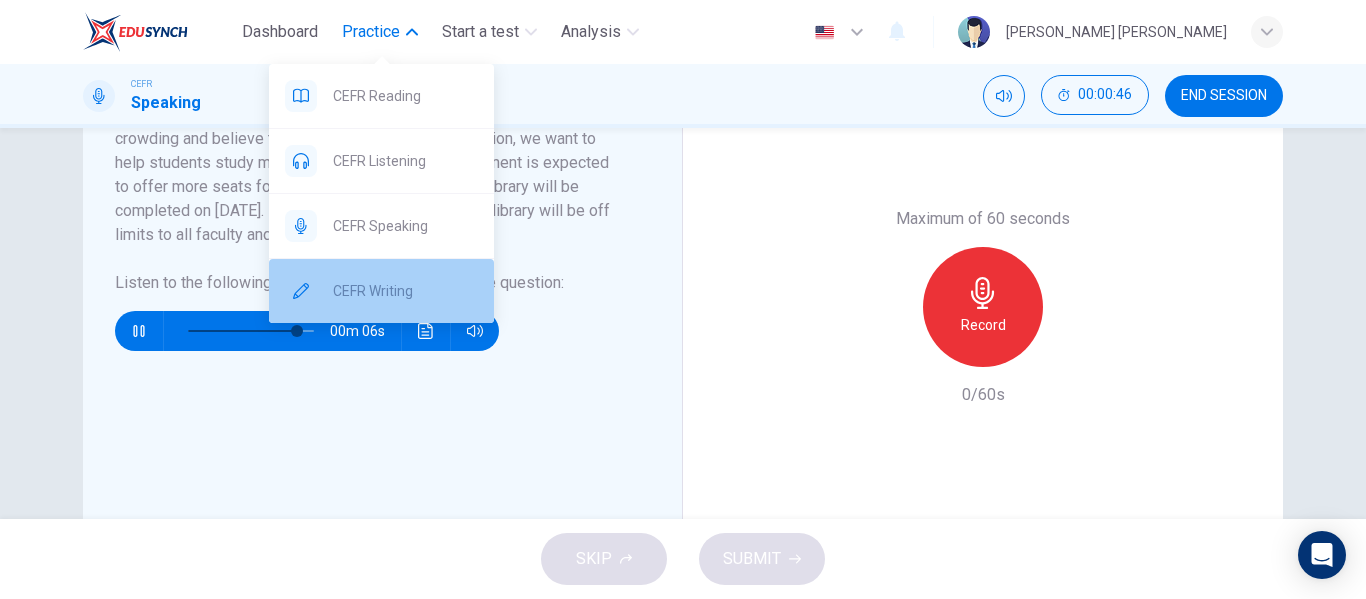 click on "CEFR Writing" at bounding box center [381, 291] 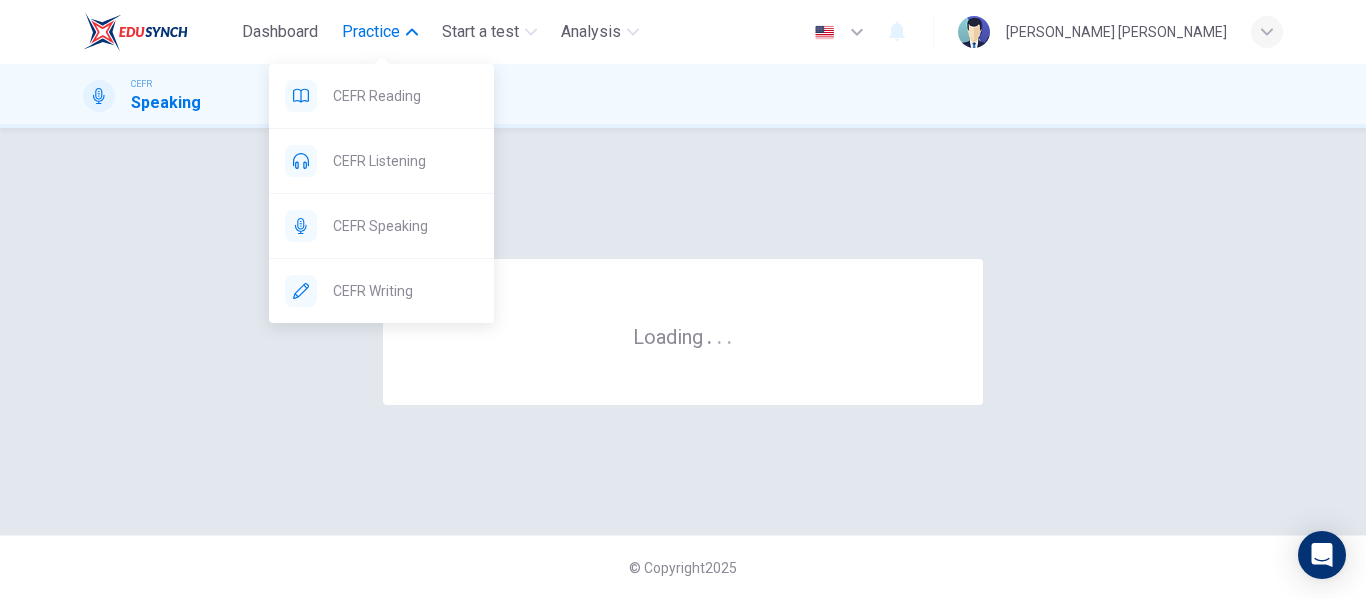 scroll, scrollTop: 0, scrollLeft: 0, axis: both 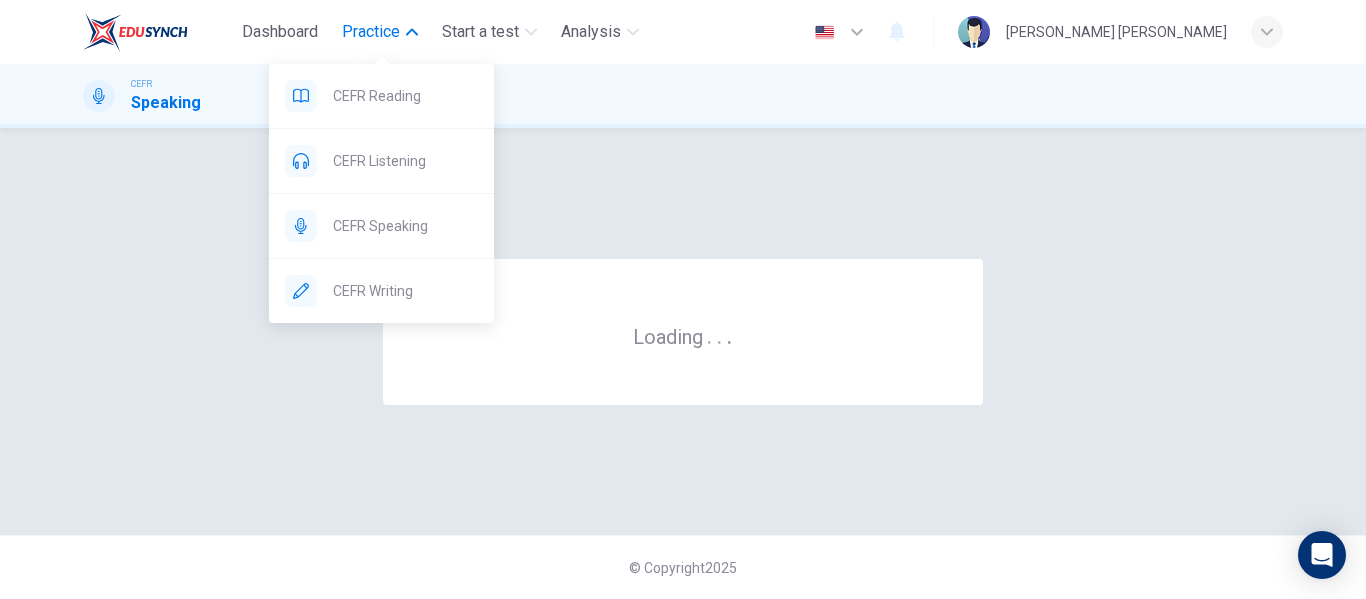 click on "Practice" at bounding box center [371, 32] 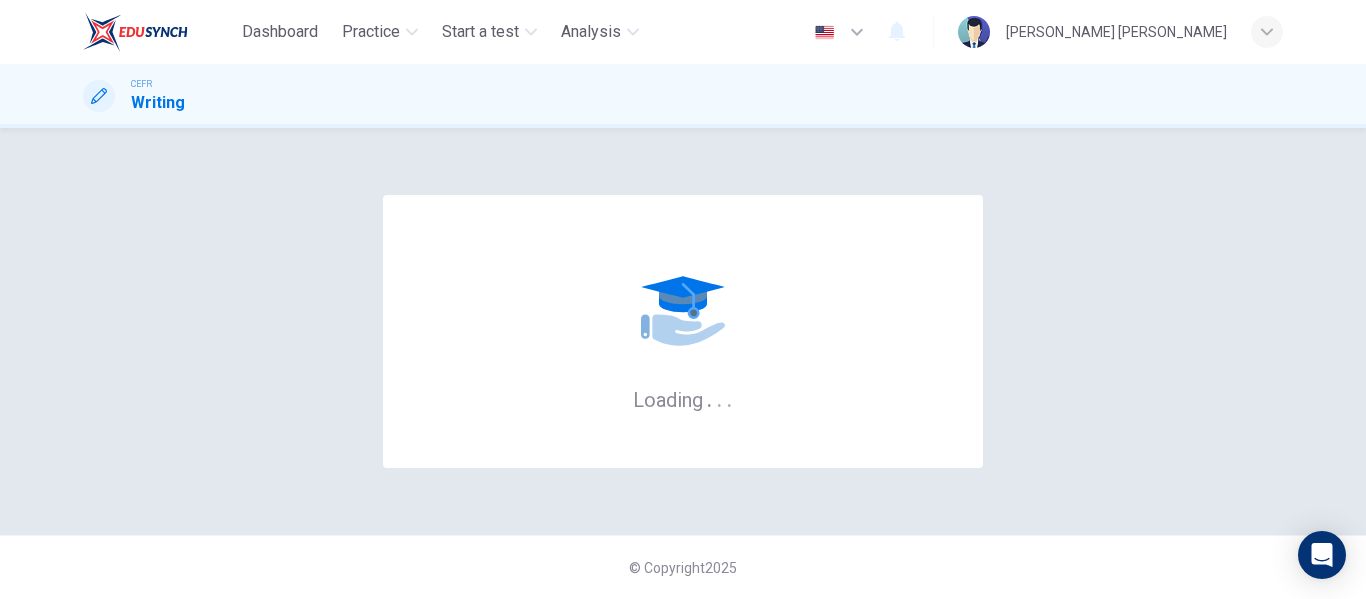scroll, scrollTop: 0, scrollLeft: 0, axis: both 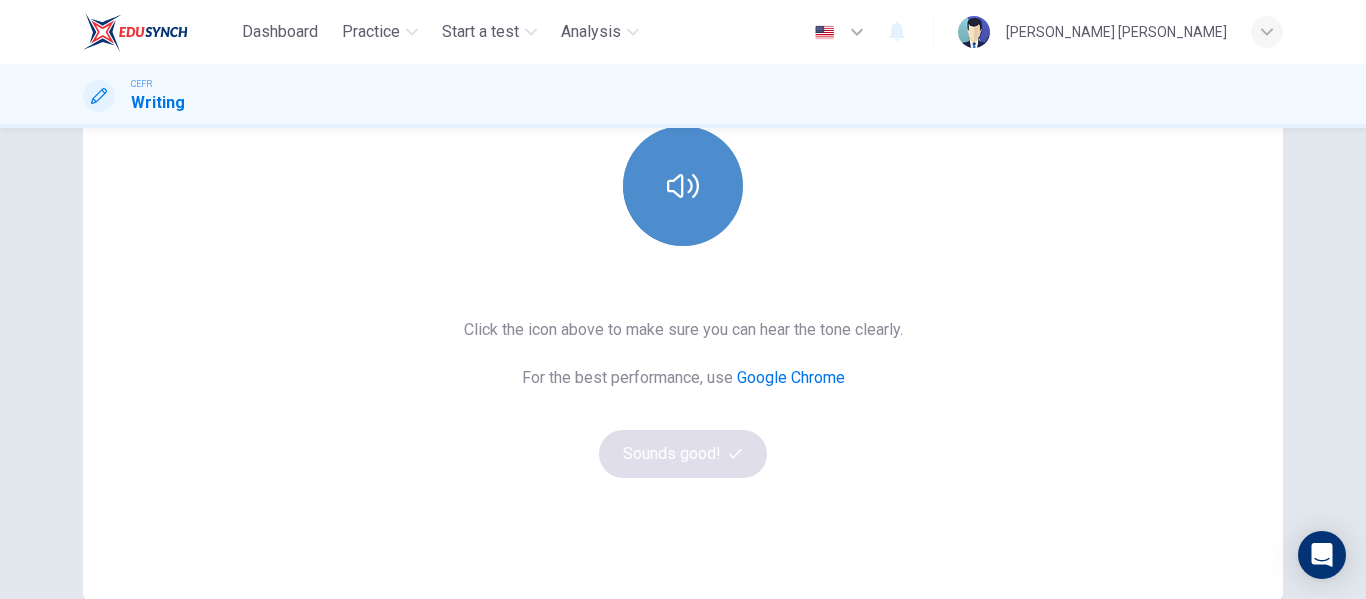 click at bounding box center [683, 186] 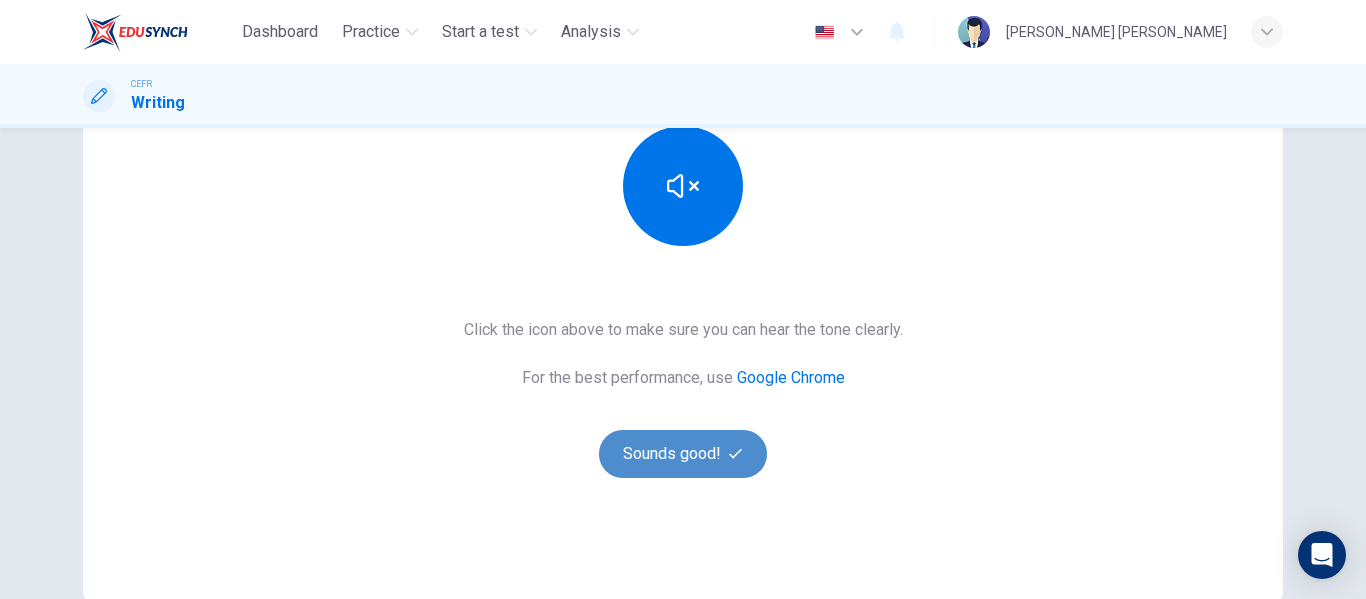 click on "Sounds good!" at bounding box center [683, 454] 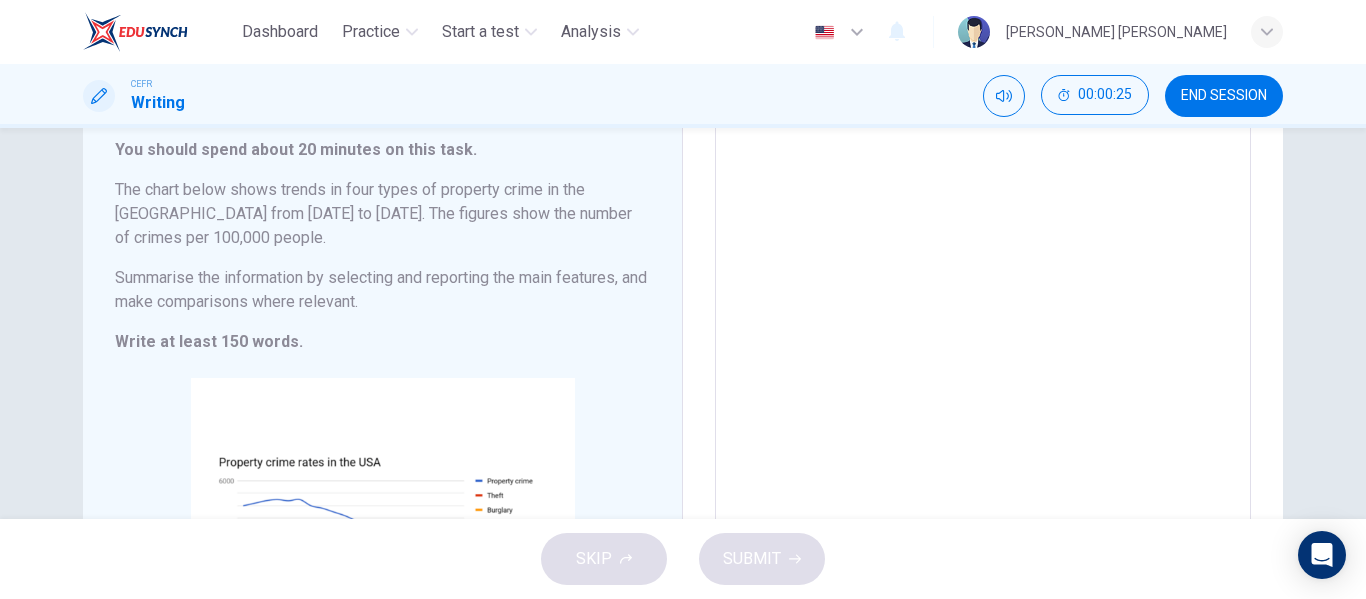scroll, scrollTop: 125, scrollLeft: 0, axis: vertical 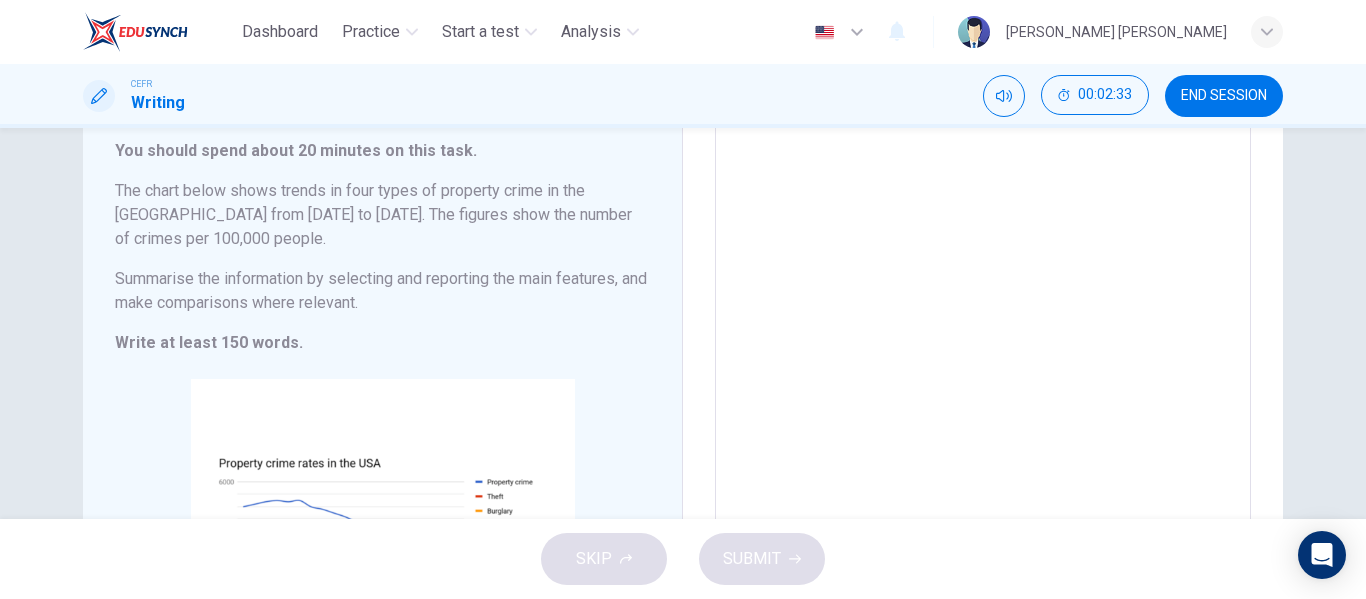 click on "Summarise the information by selecting and reporting the main features, and make comparisons where relevant." at bounding box center [382, 291] 